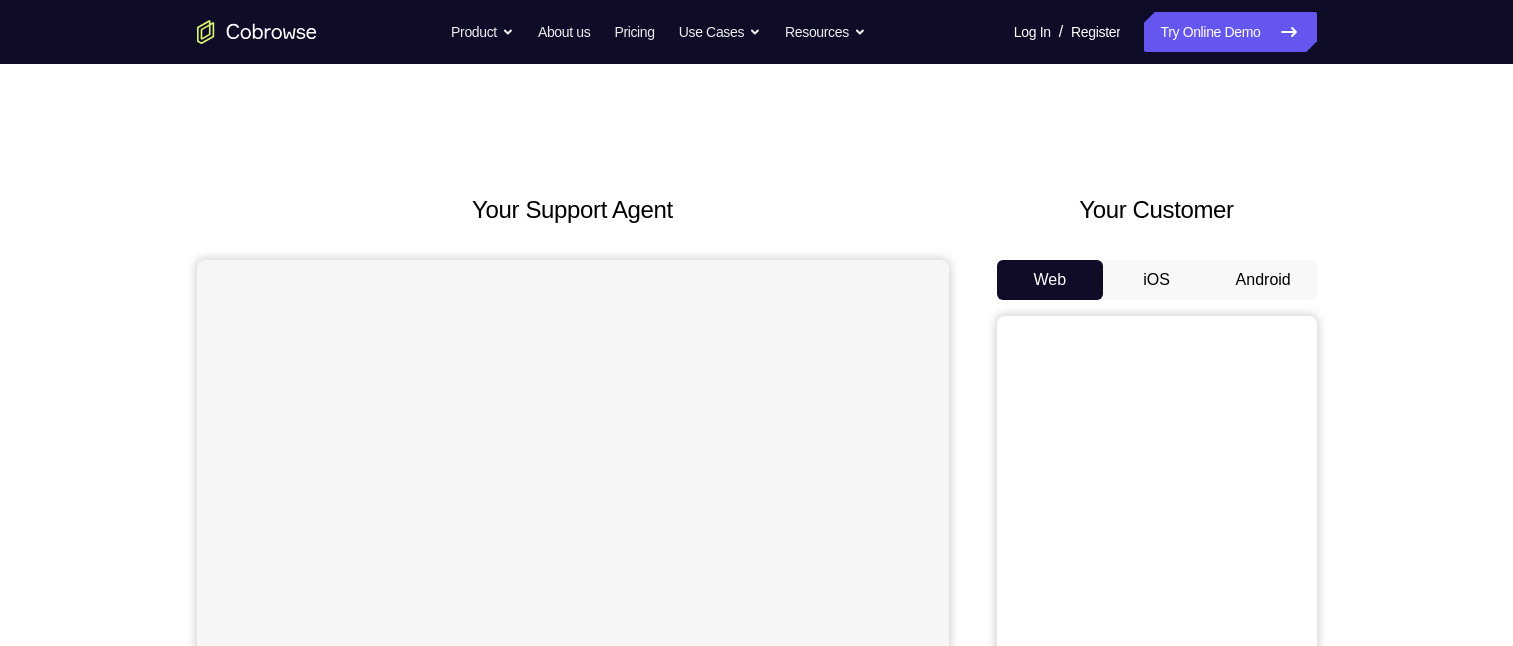 scroll, scrollTop: 0, scrollLeft: 0, axis: both 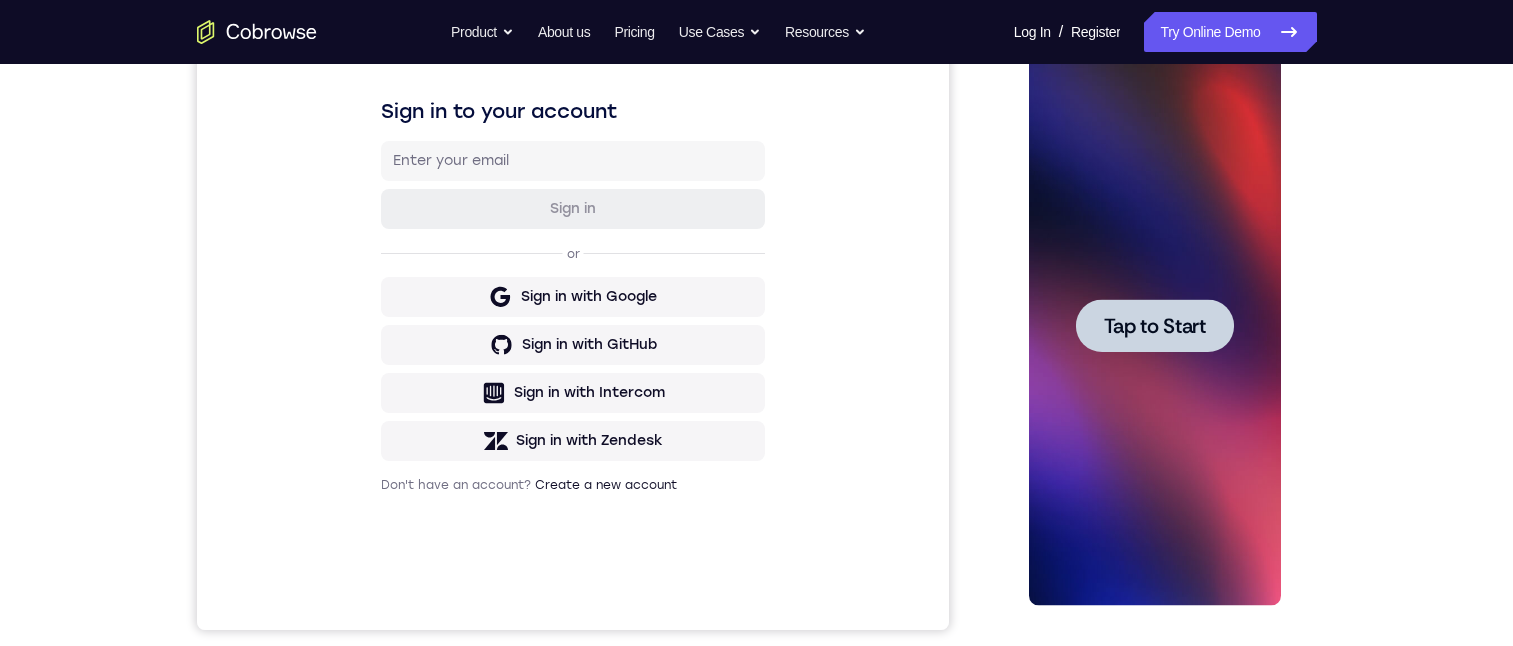 click on "Tap to Start" at bounding box center [1155, 326] 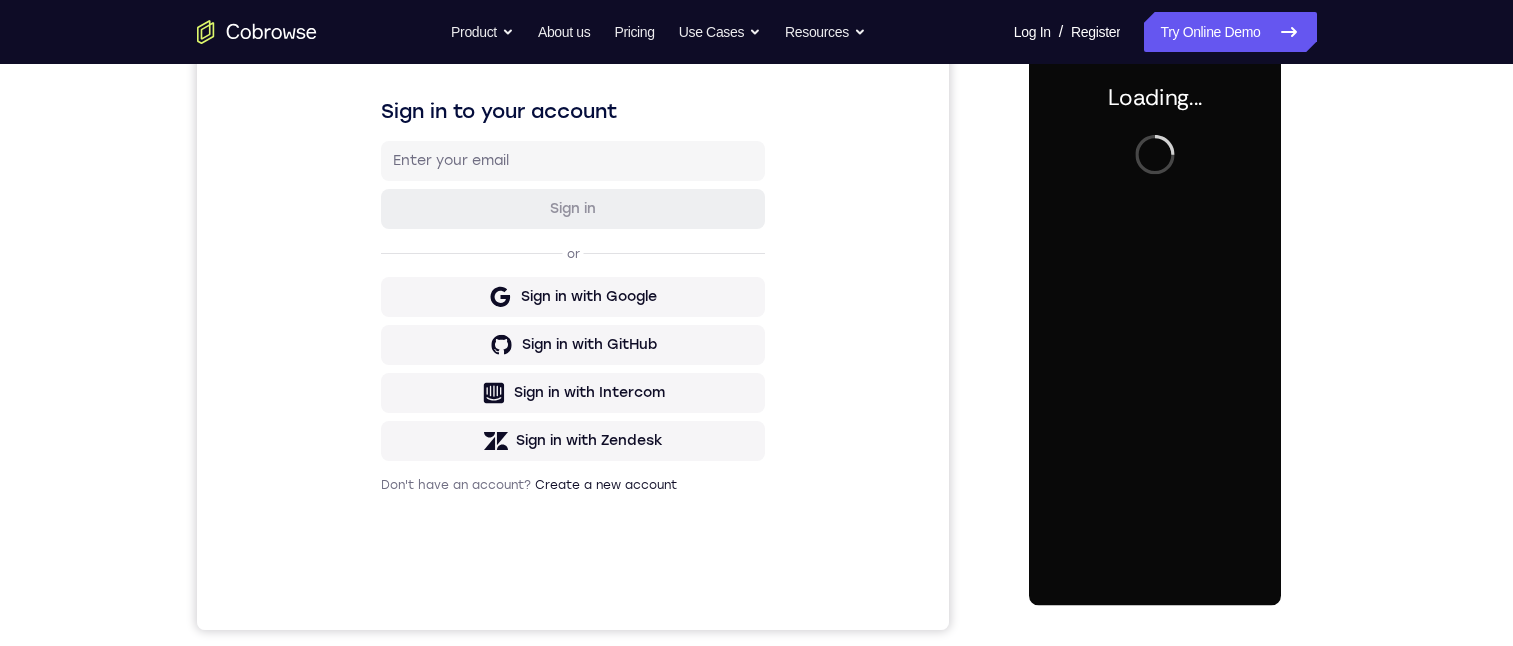 drag, startPoint x: 1167, startPoint y: 320, endPoint x: 1167, endPoint y: 203, distance: 117 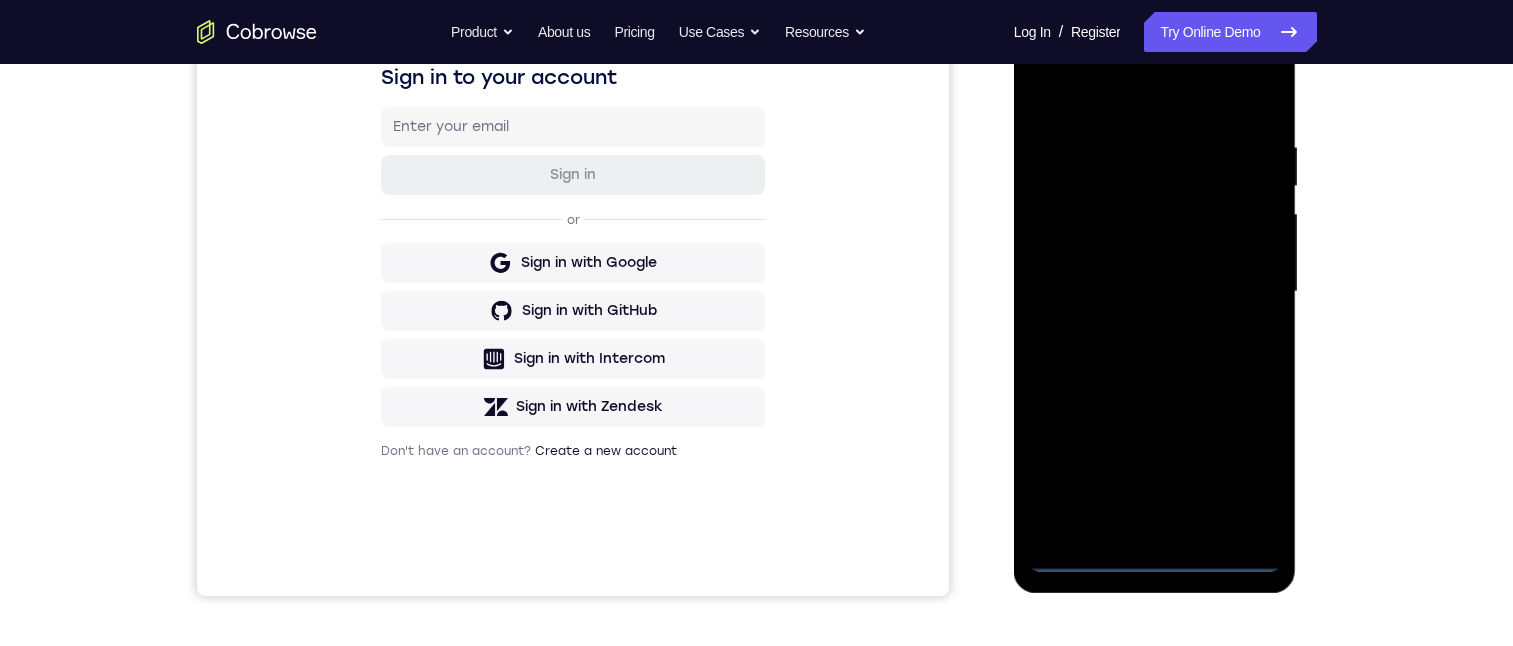 scroll, scrollTop: 500, scrollLeft: 0, axis: vertical 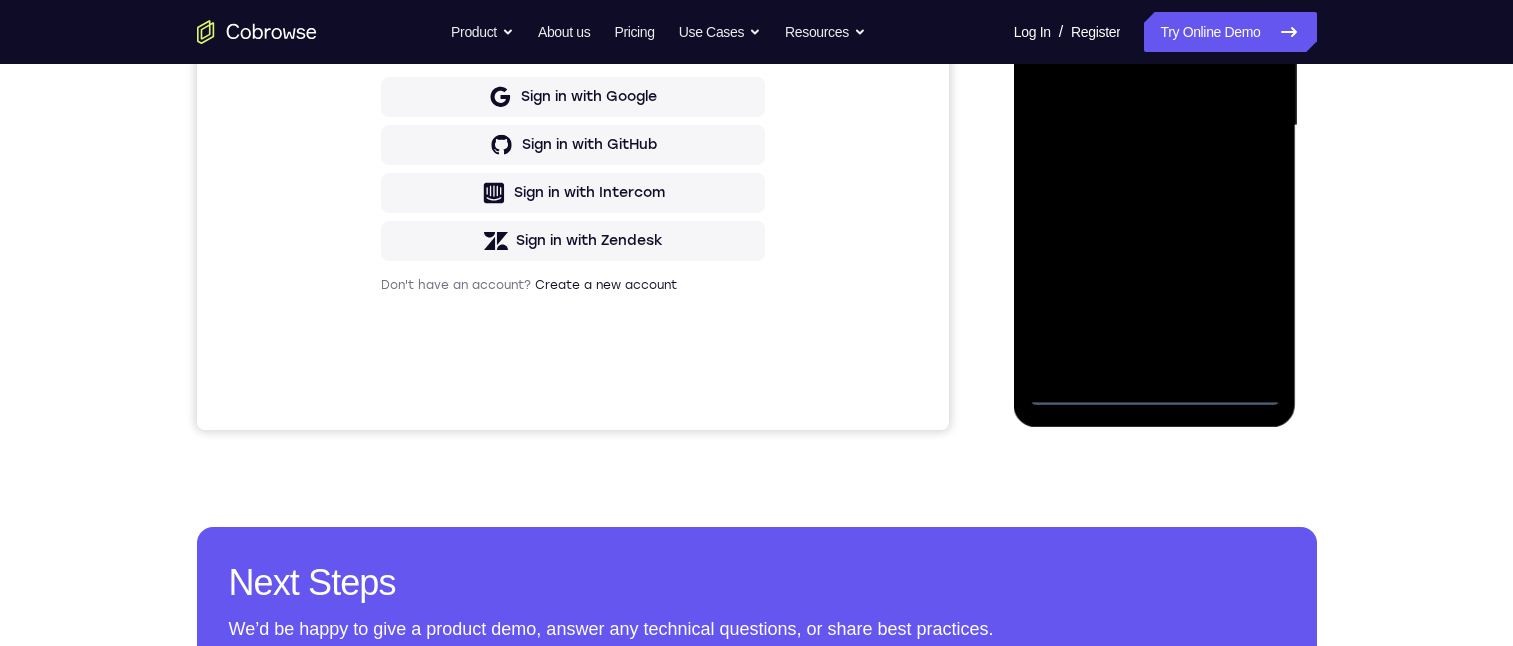 click at bounding box center (1155, 126) 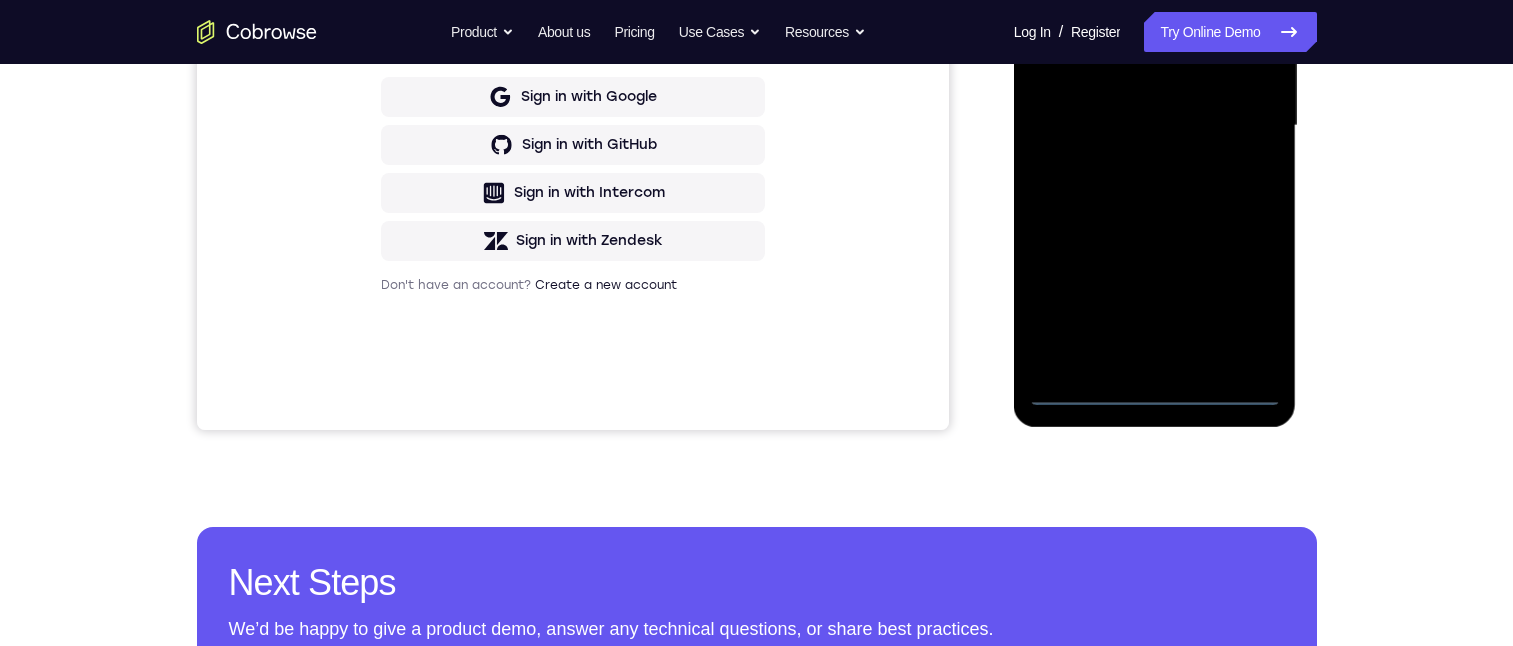 scroll, scrollTop: 400, scrollLeft: 0, axis: vertical 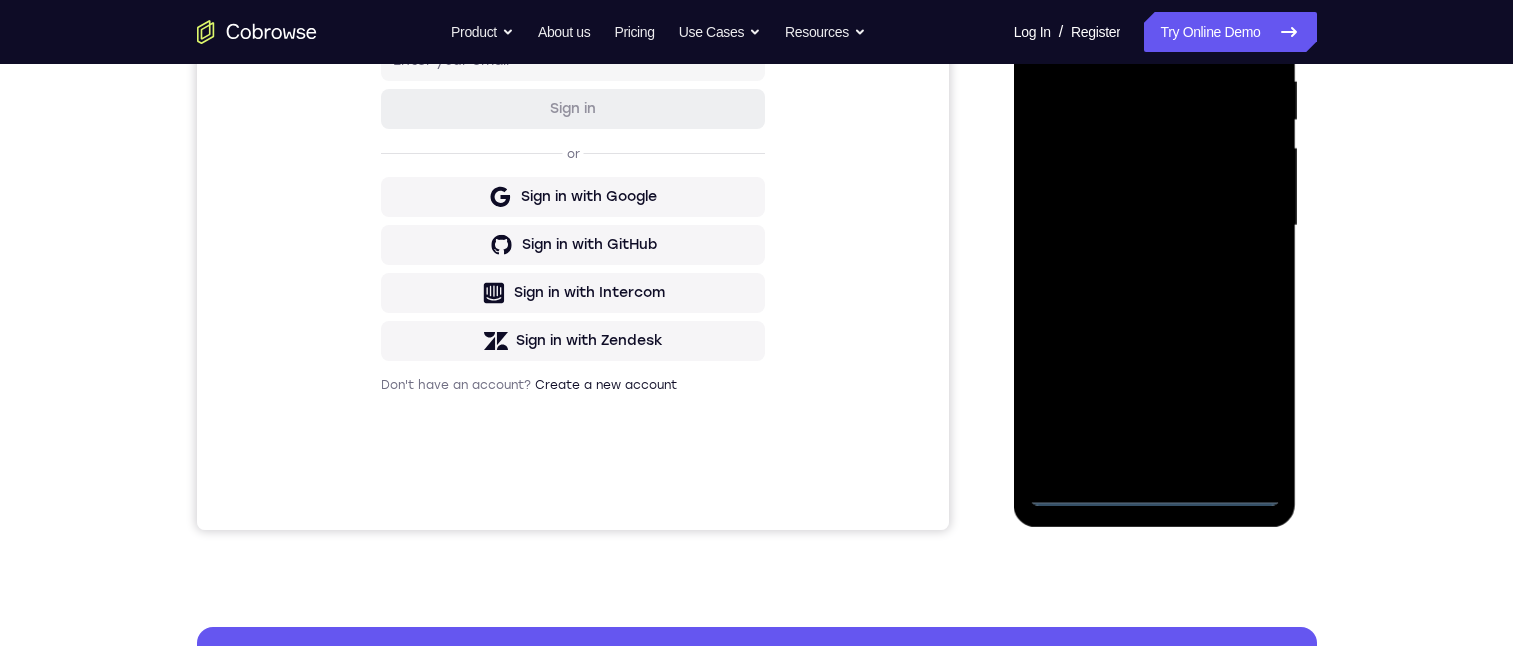 drag, startPoint x: 1246, startPoint y: 203, endPoint x: 1262, endPoint y: 85, distance: 119.0798 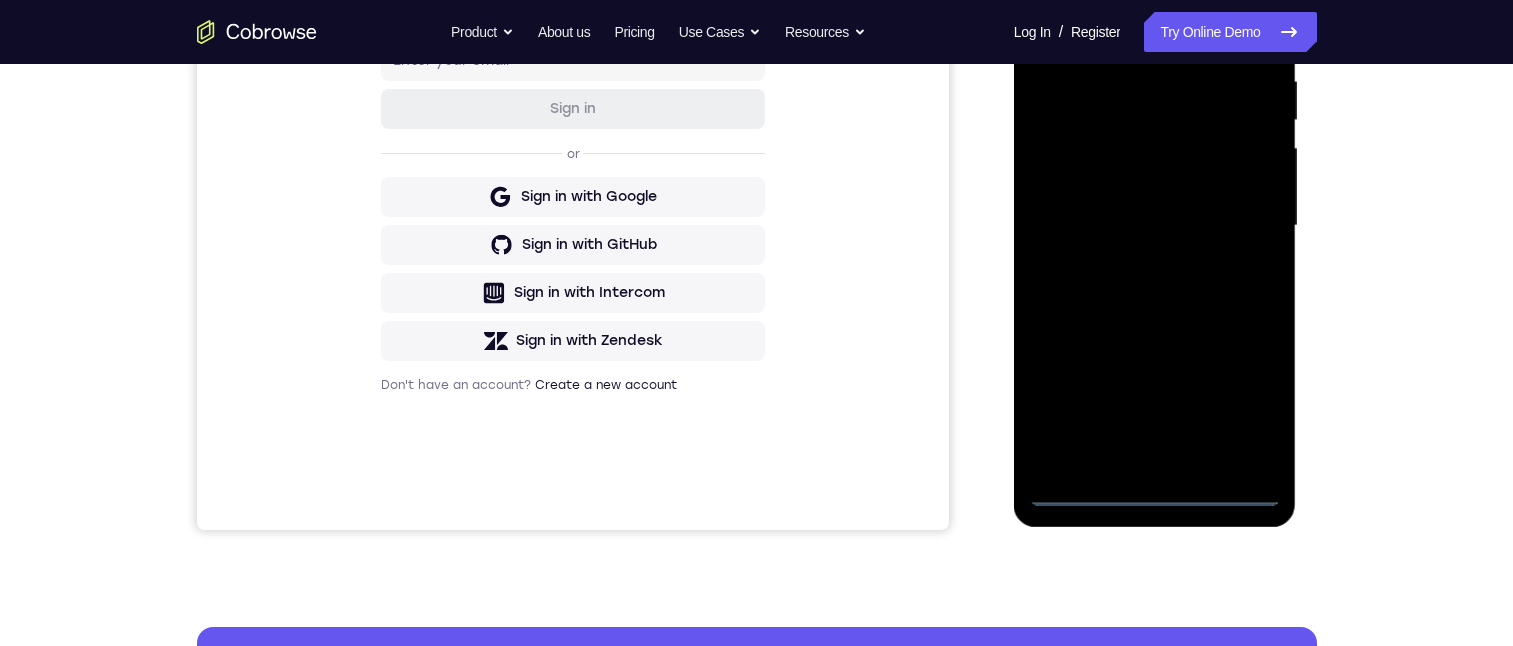 scroll, scrollTop: 300, scrollLeft: 0, axis: vertical 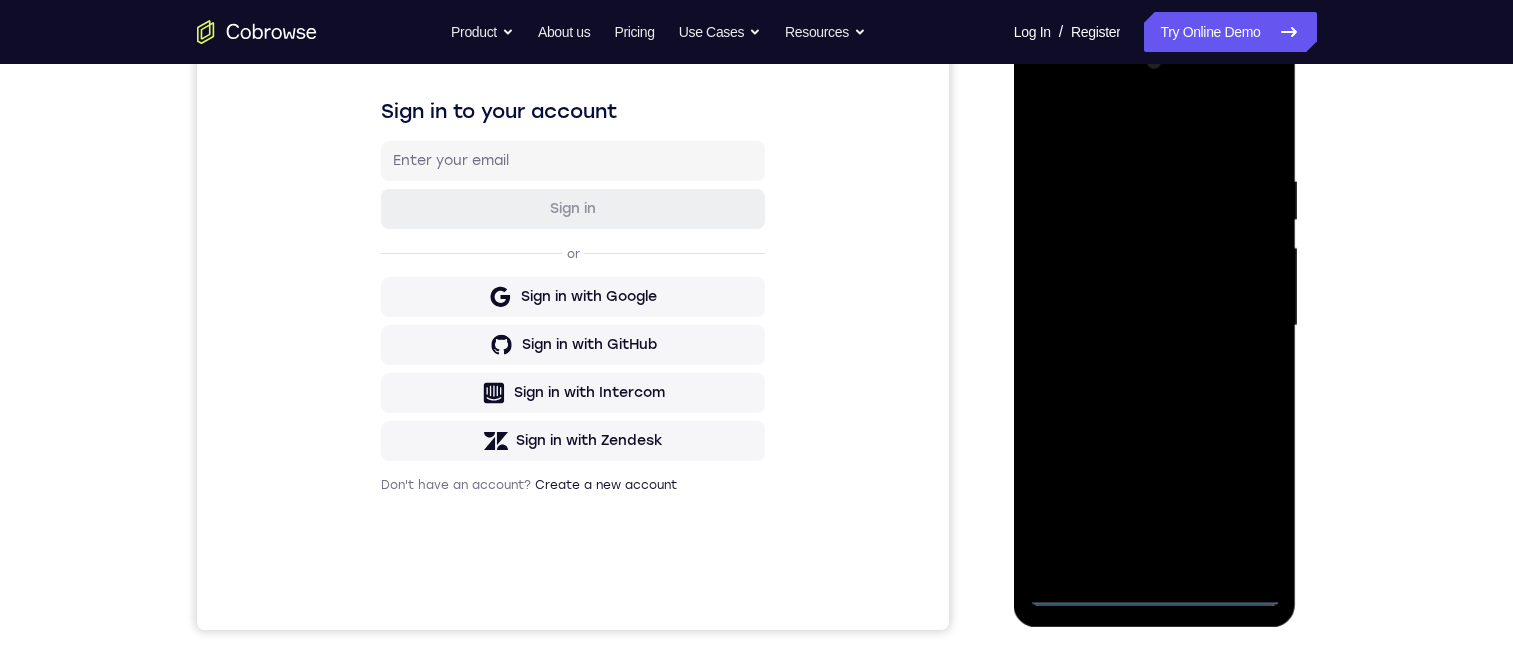click at bounding box center [1155, 326] 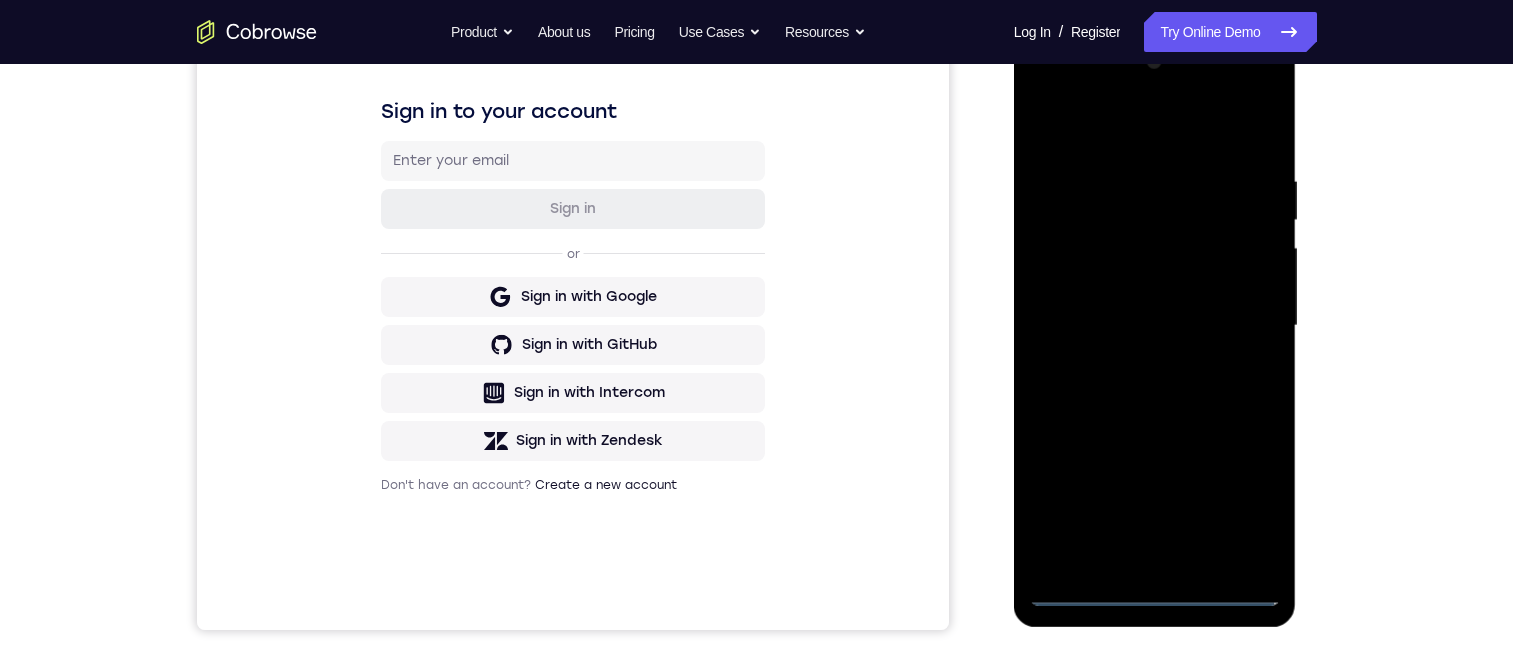 click at bounding box center [1155, 326] 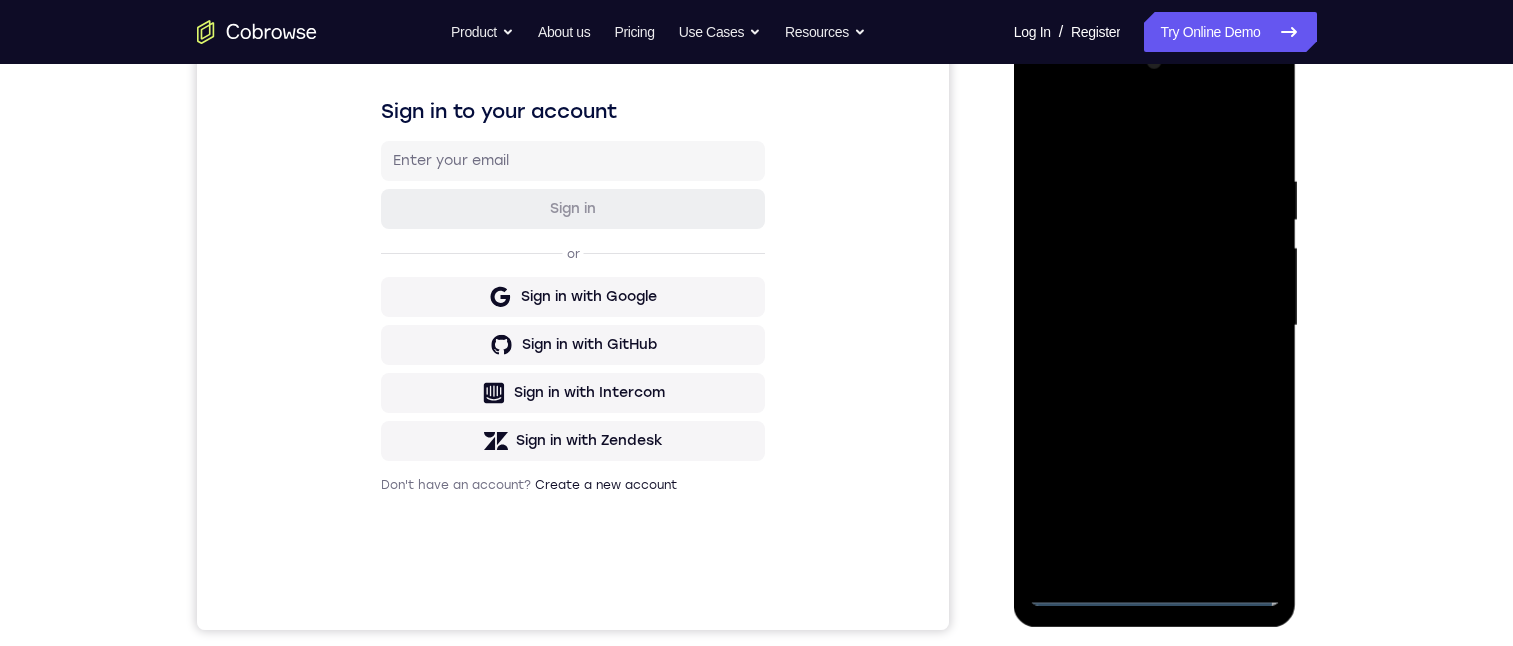 click at bounding box center (1155, 326) 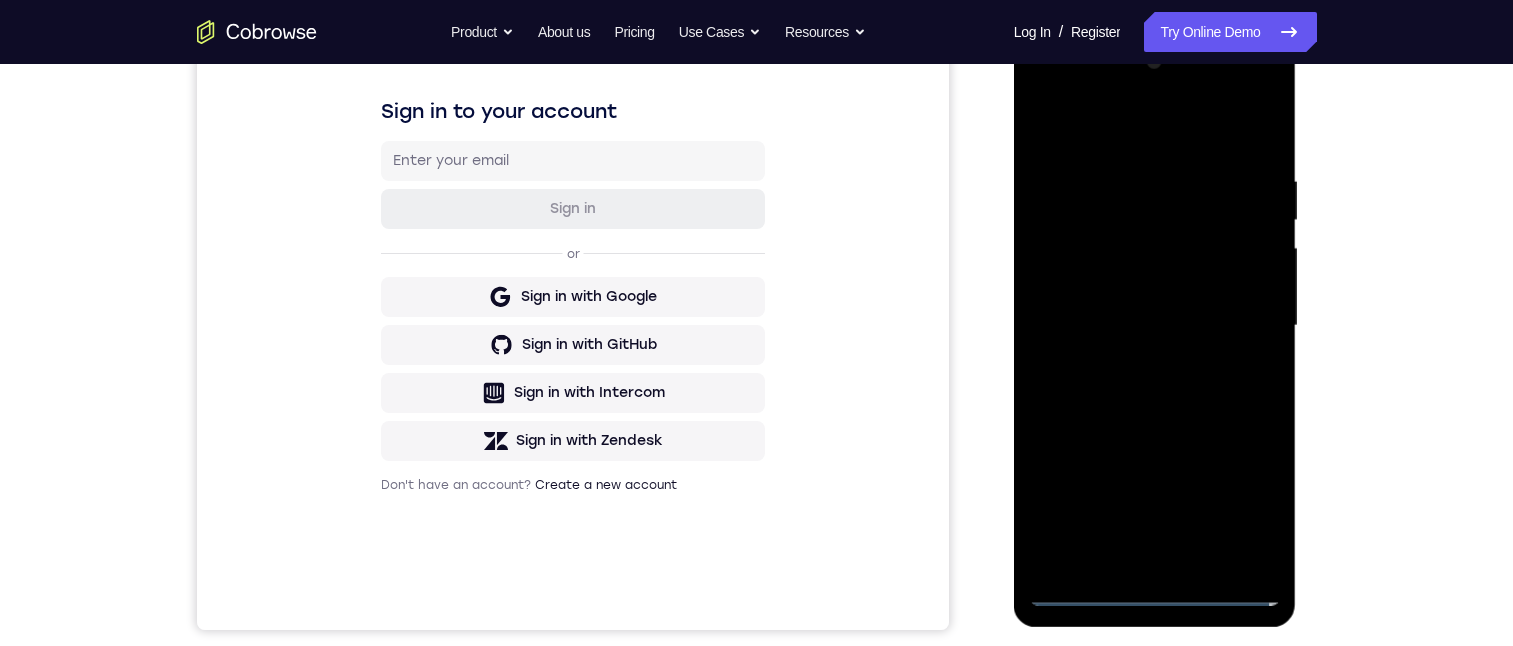 click at bounding box center [1155, 326] 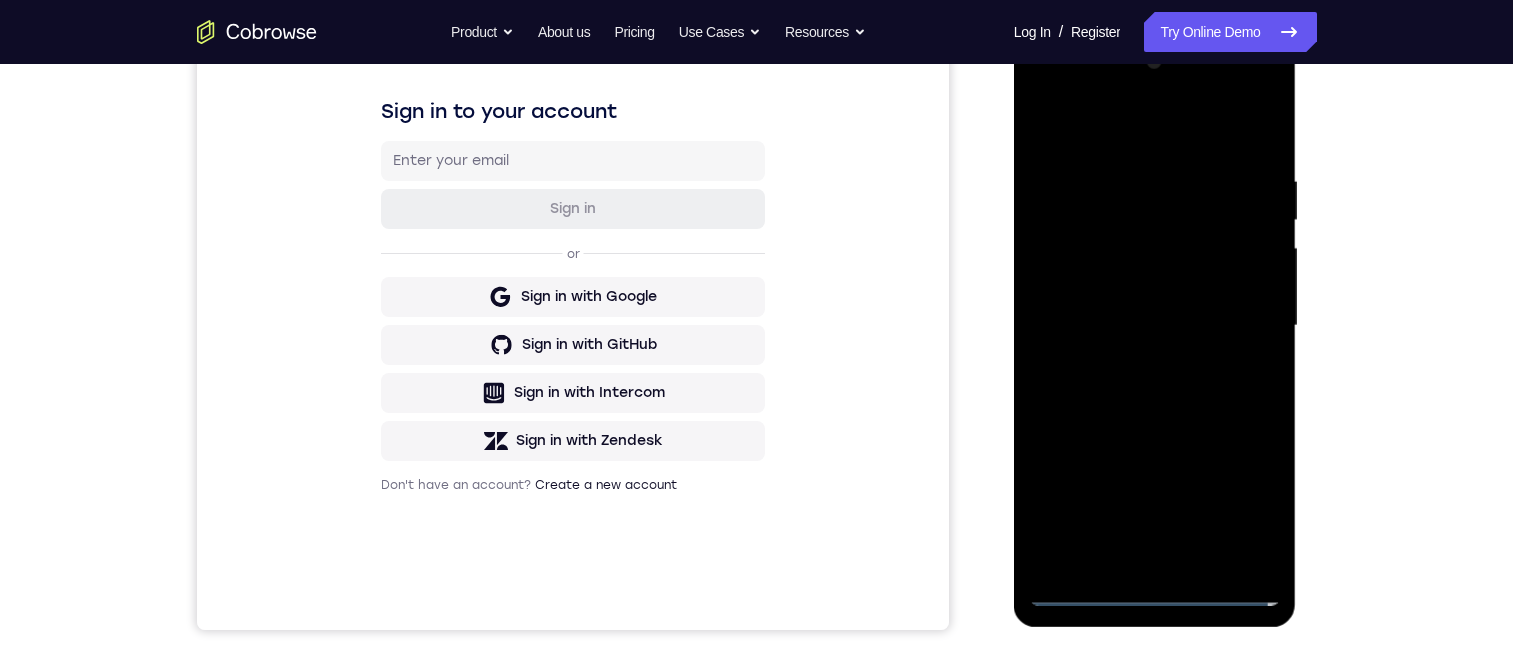 click at bounding box center [1155, 326] 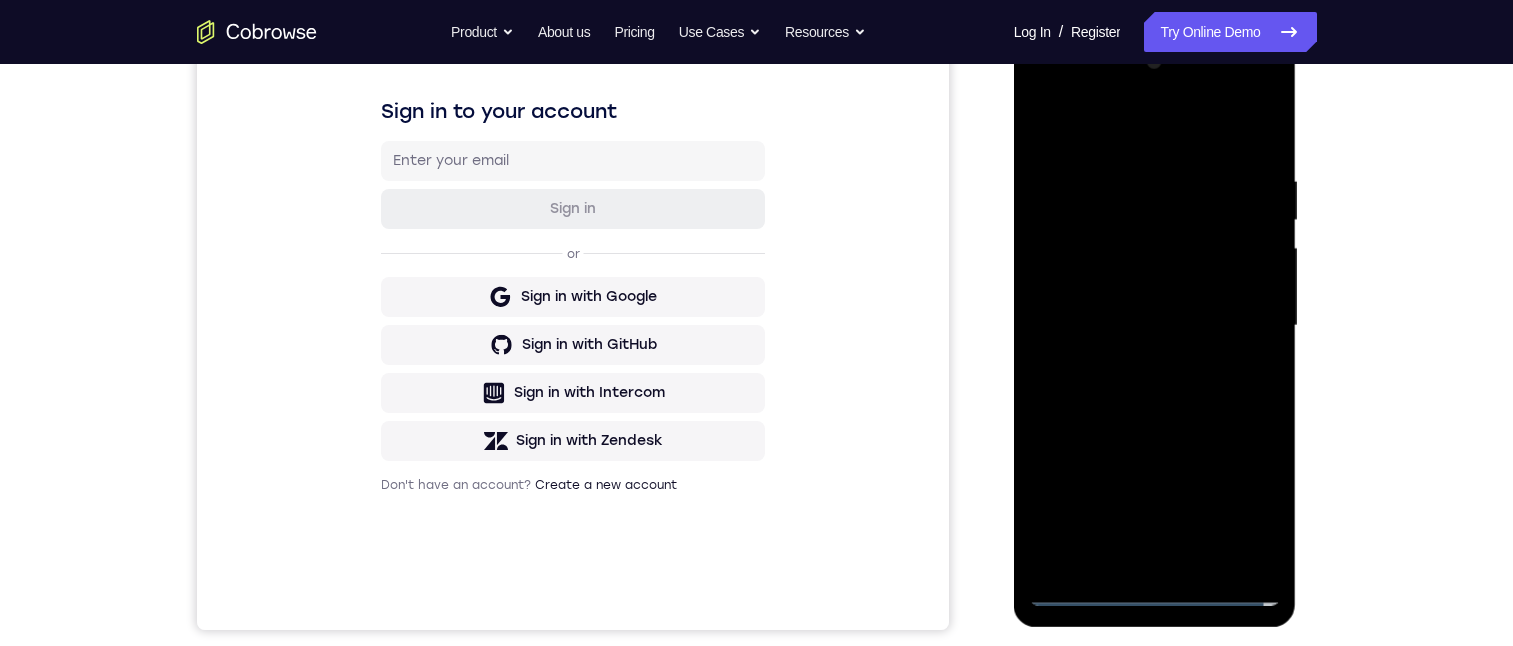 click at bounding box center (1155, 326) 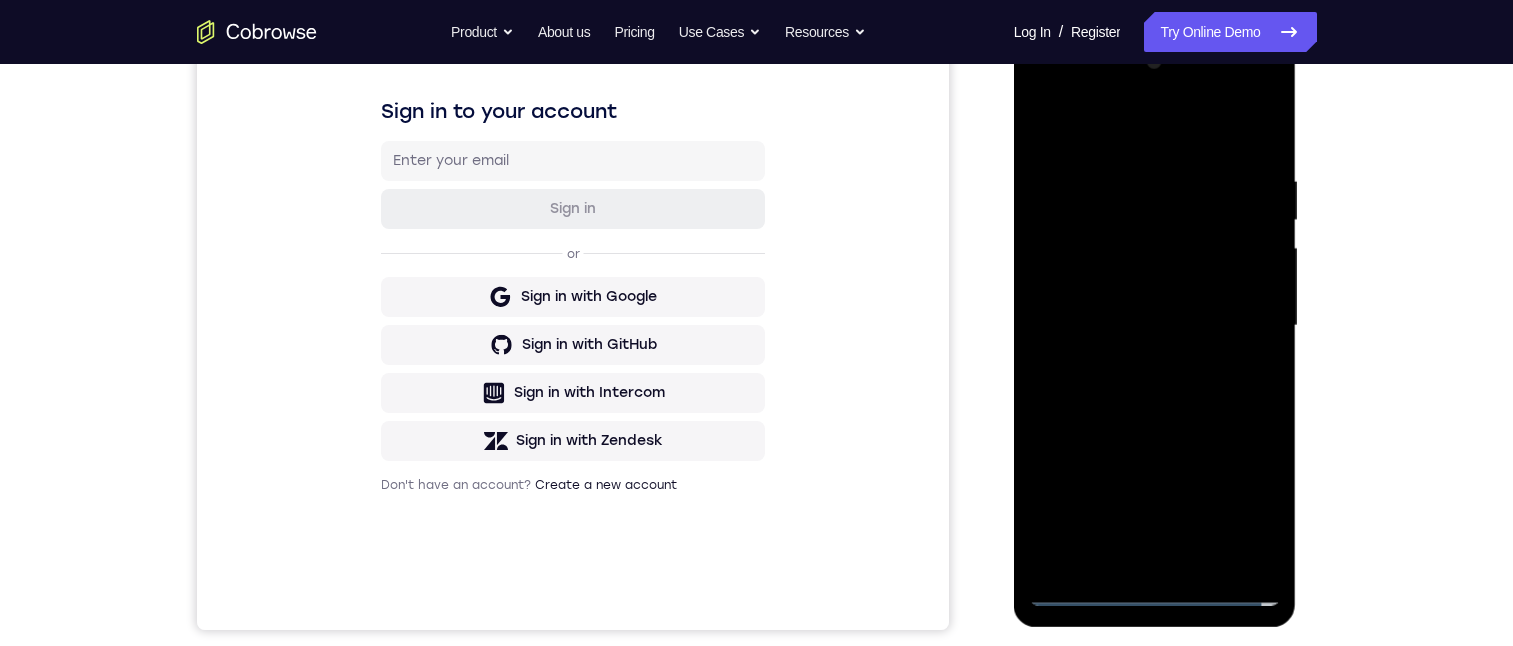 click at bounding box center (1155, 326) 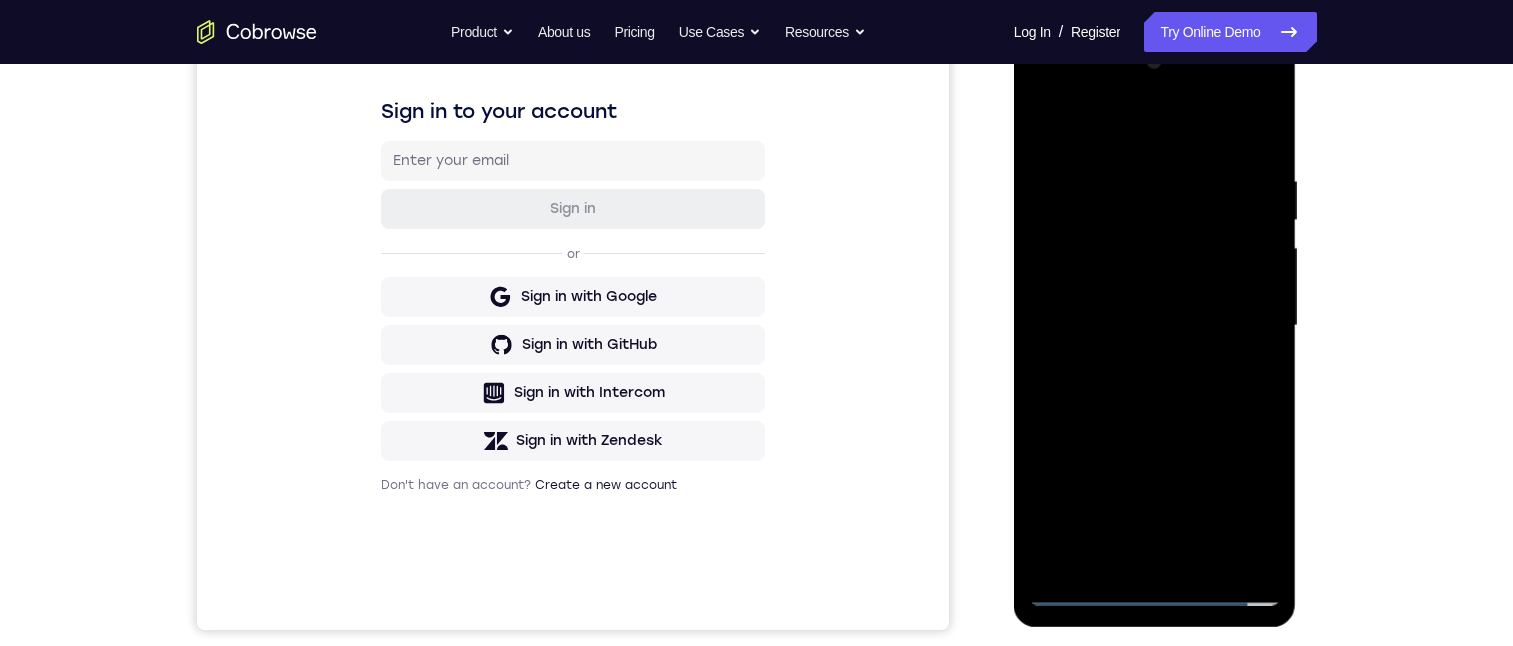click at bounding box center (1155, 326) 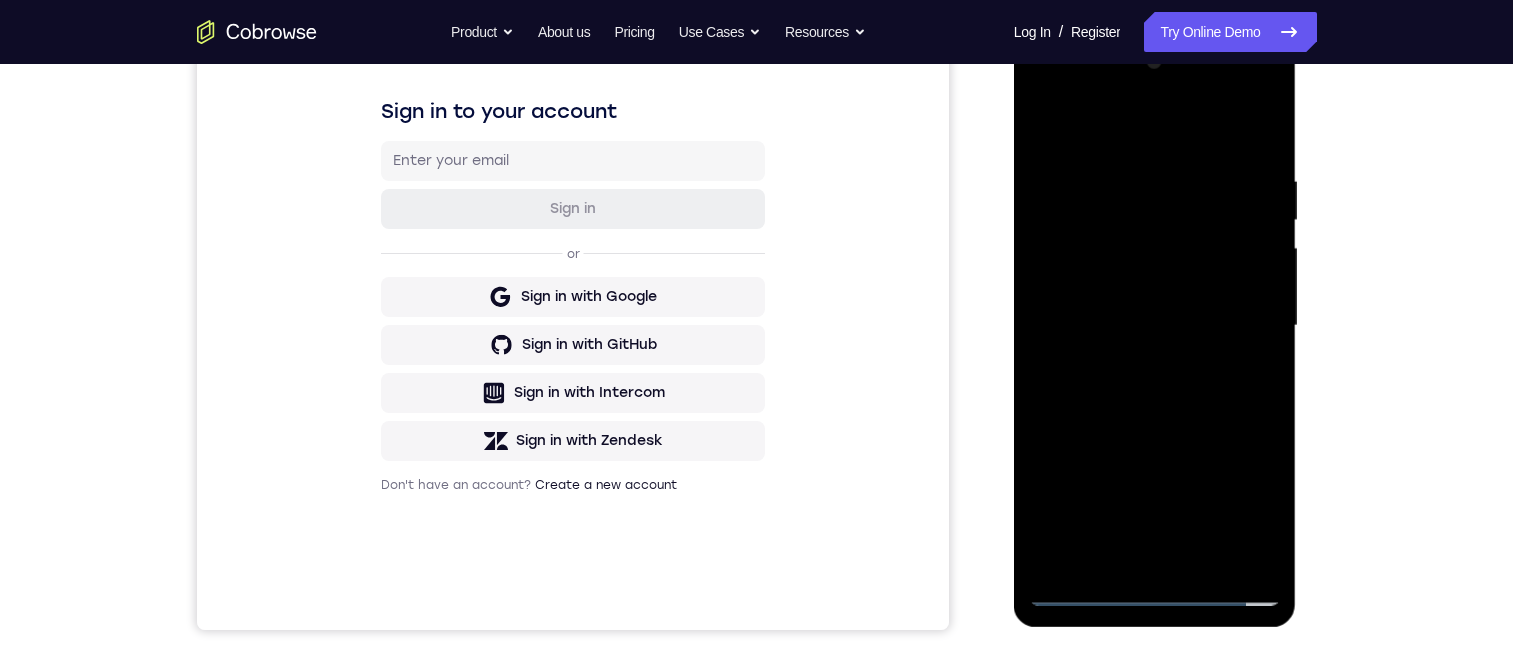 click at bounding box center [1155, 326] 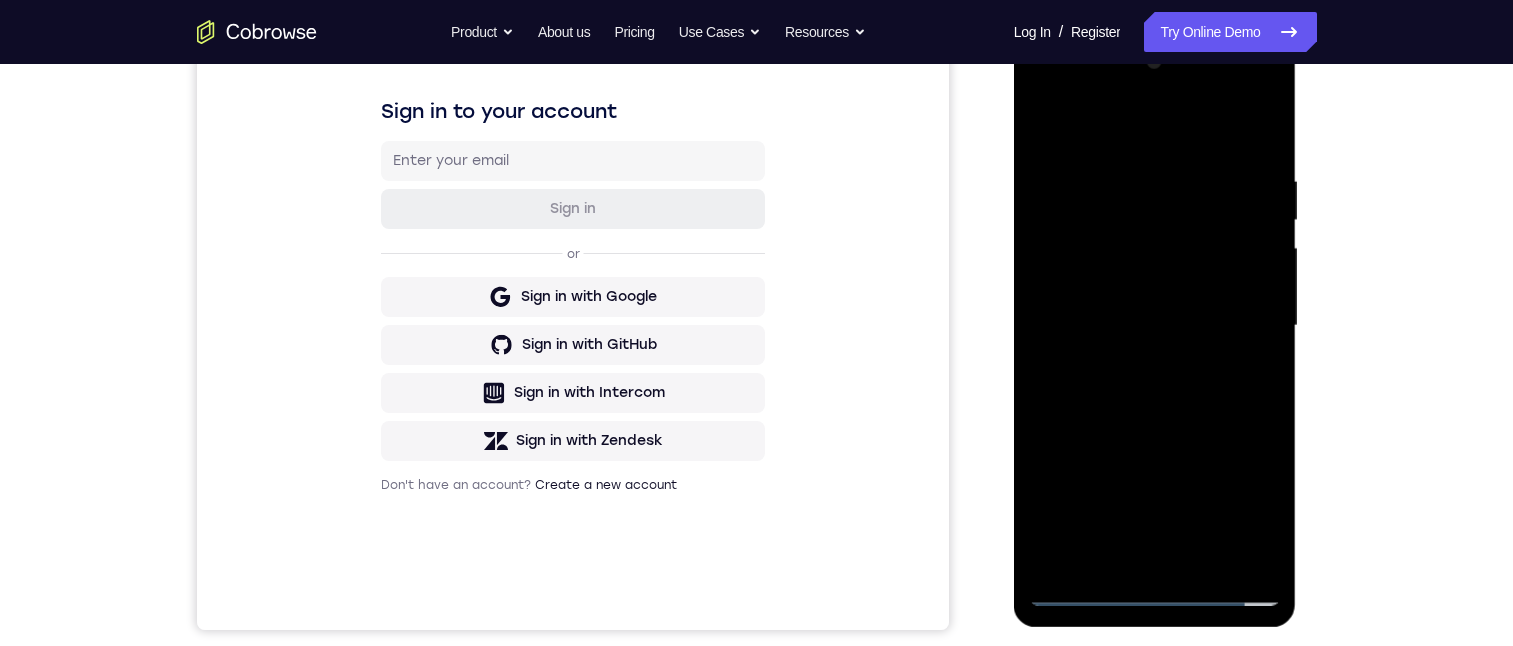 click at bounding box center [1155, 326] 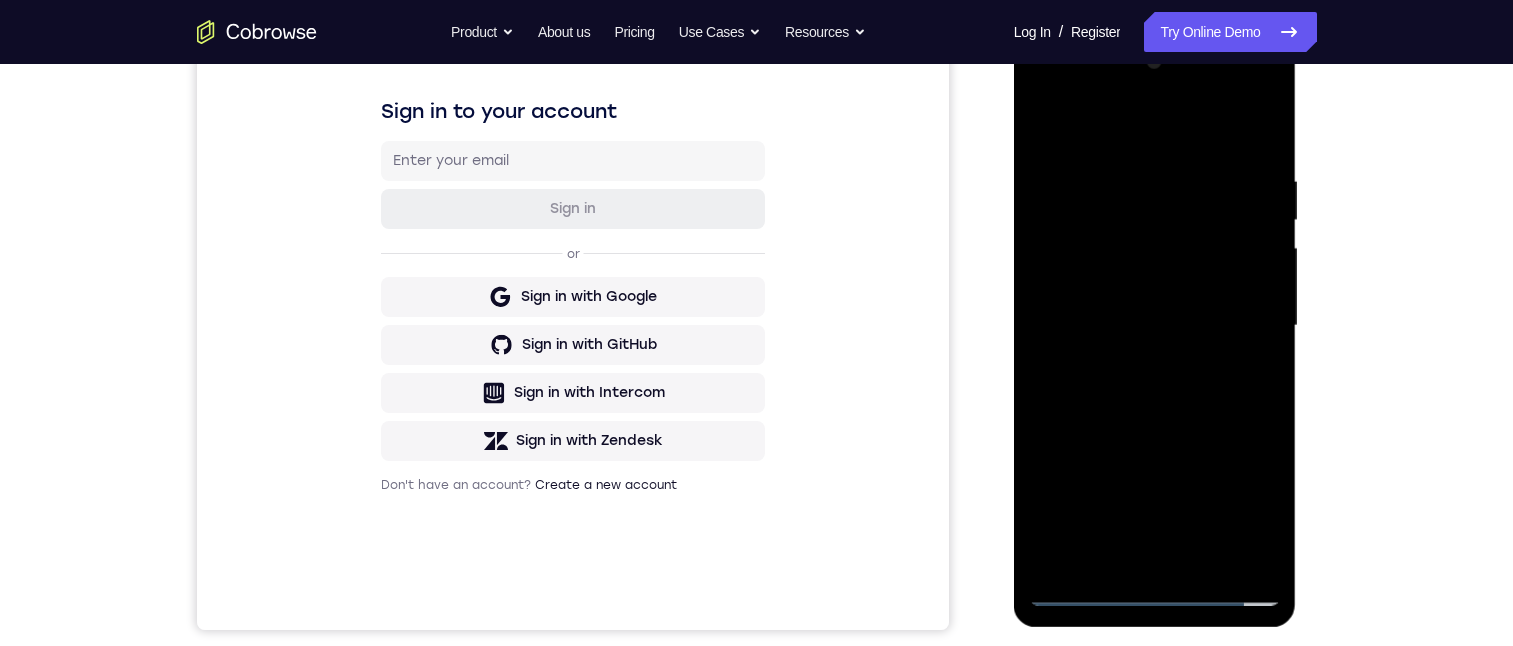 click at bounding box center (1155, 326) 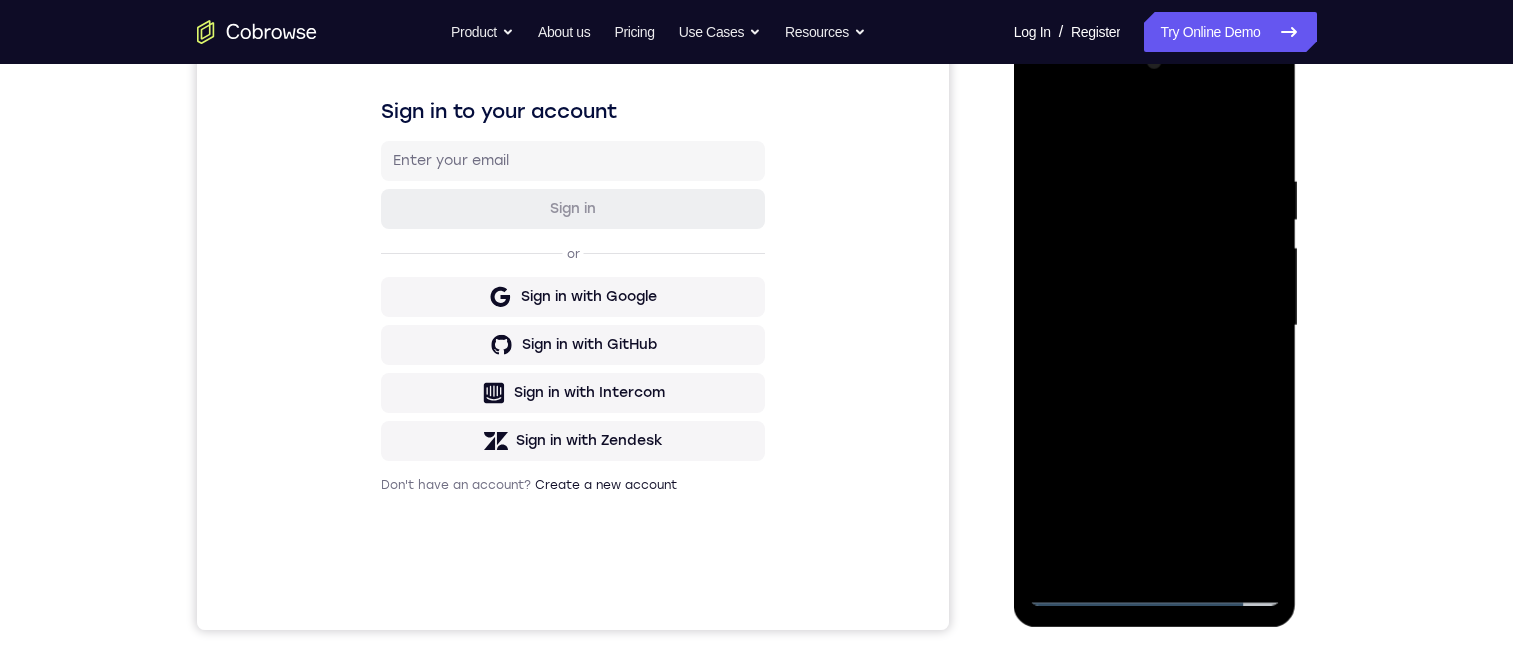 drag, startPoint x: 1134, startPoint y: 118, endPoint x: 1226, endPoint y: 188, distance: 115.60277 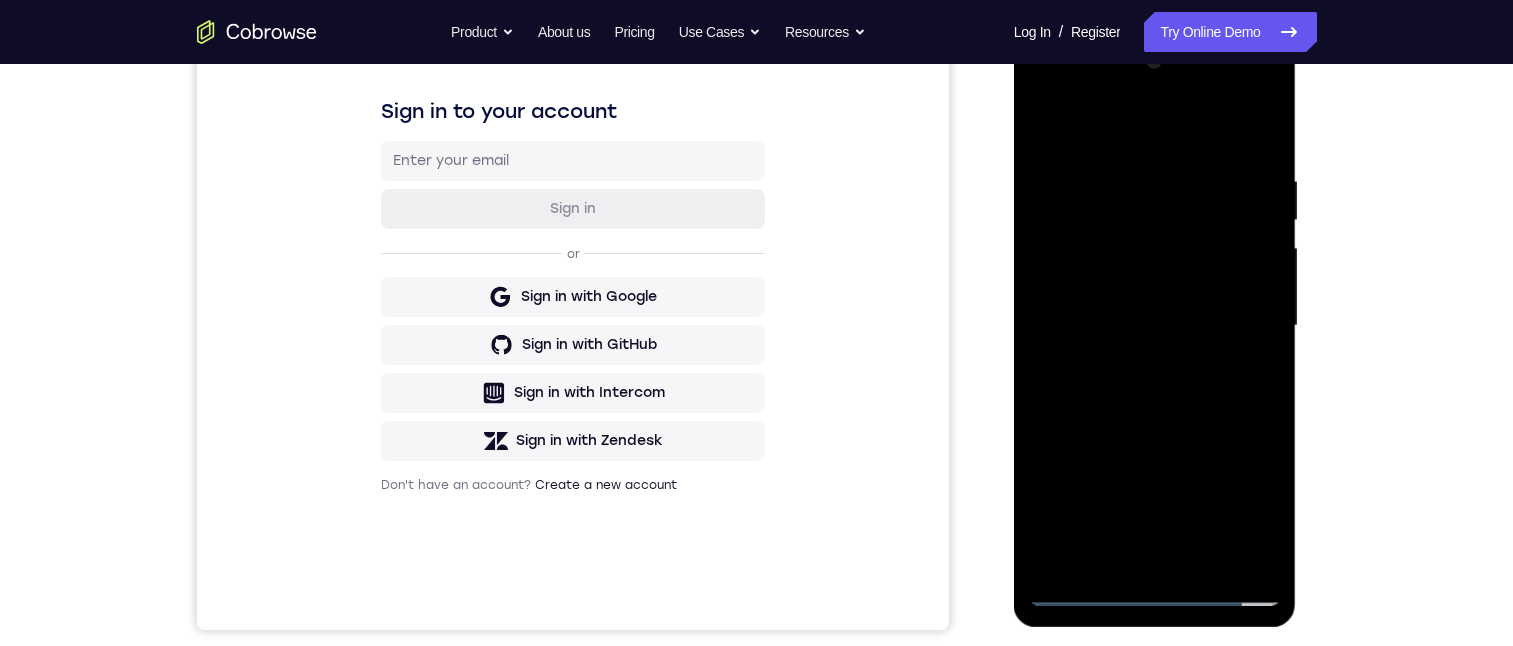 click at bounding box center (1155, 326) 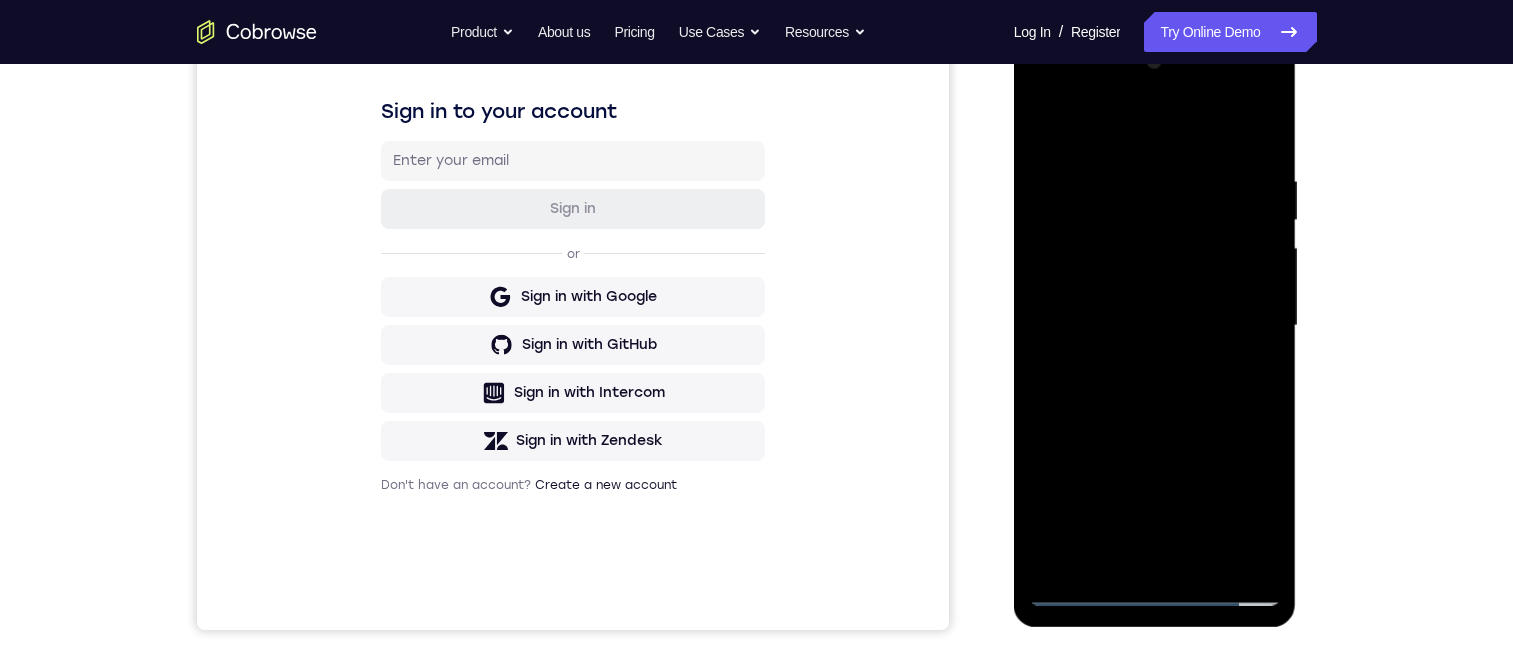 drag, startPoint x: 1135, startPoint y: 566, endPoint x: 1150, endPoint y: 450, distance: 116.965805 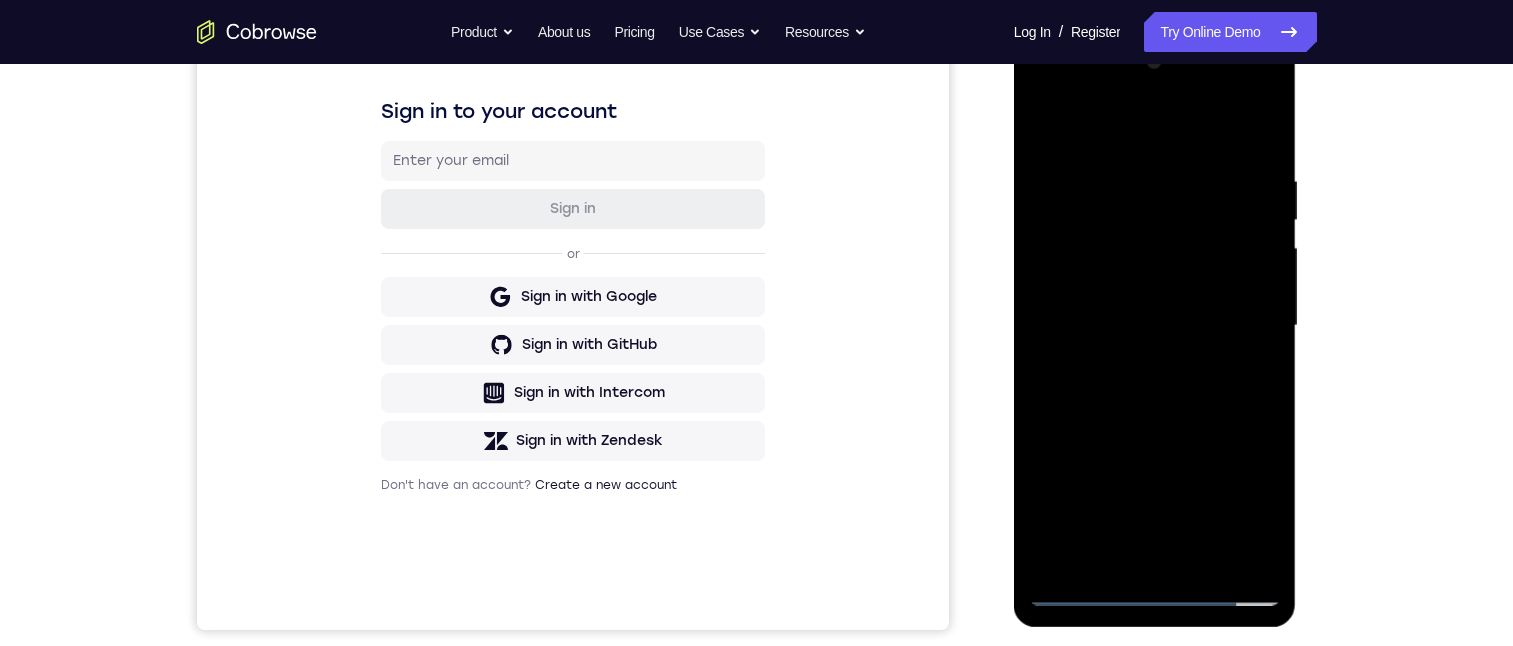 click at bounding box center (1155, 326) 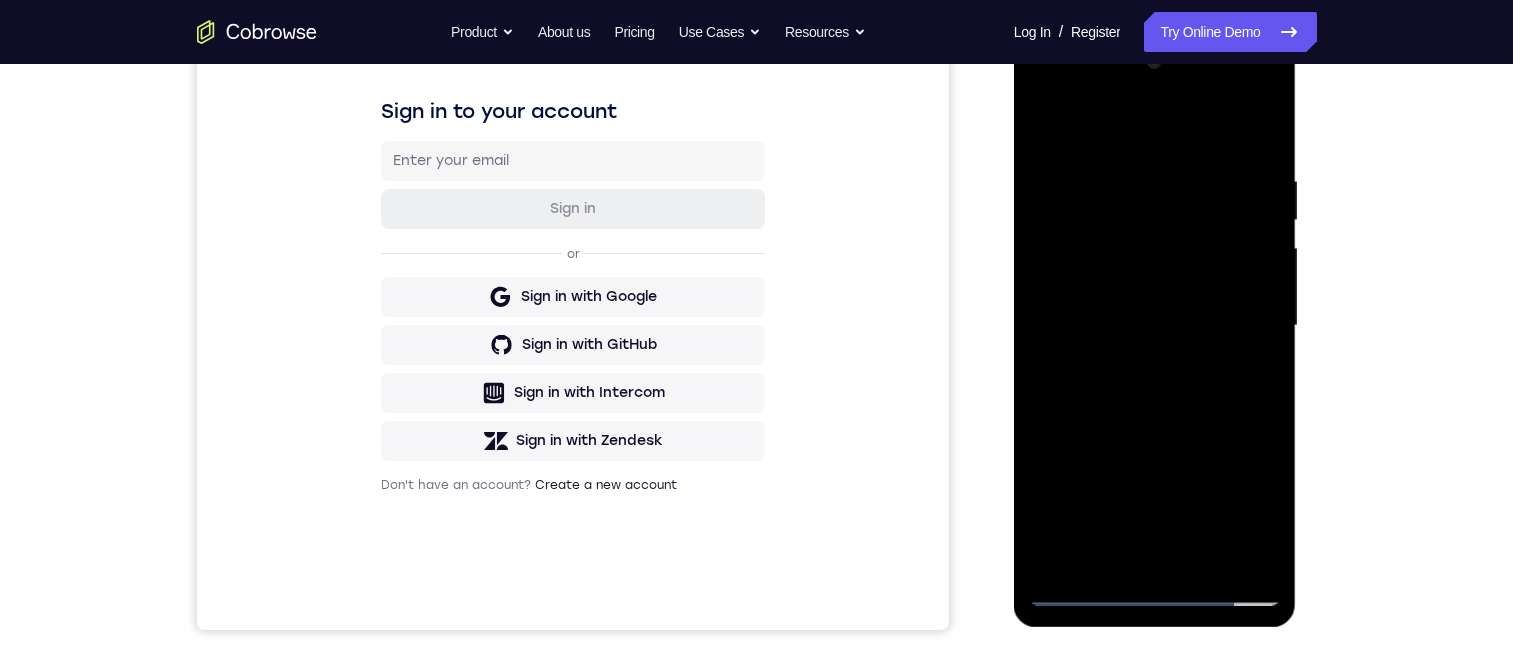 click at bounding box center (1155, 326) 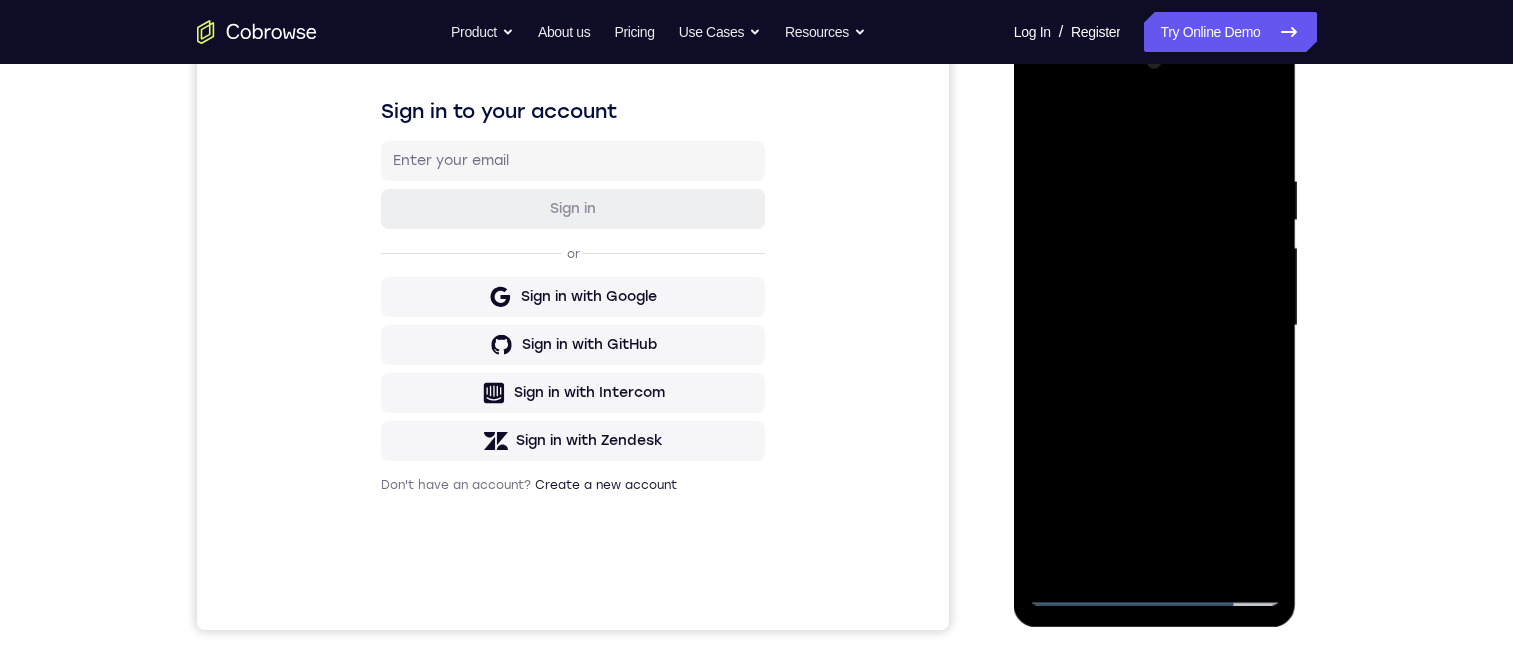 click at bounding box center [1155, 326] 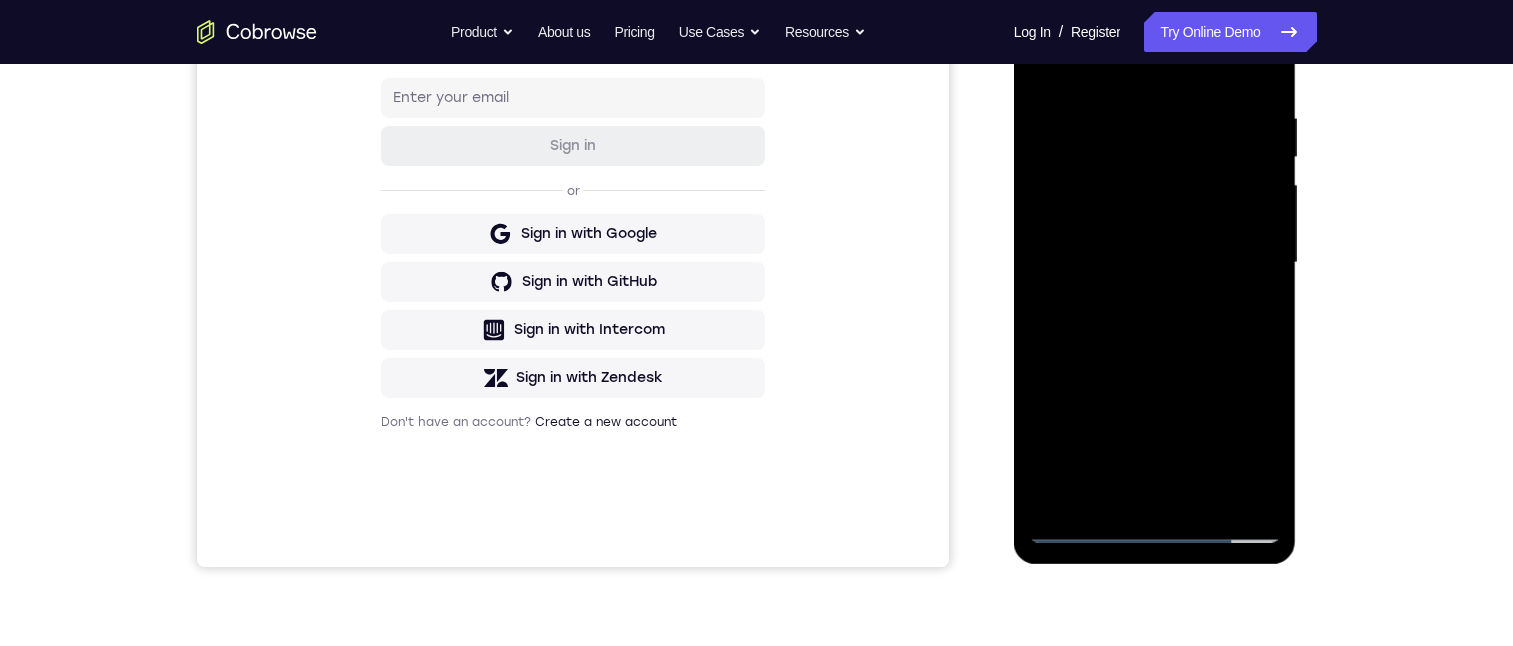scroll, scrollTop: 300, scrollLeft: 0, axis: vertical 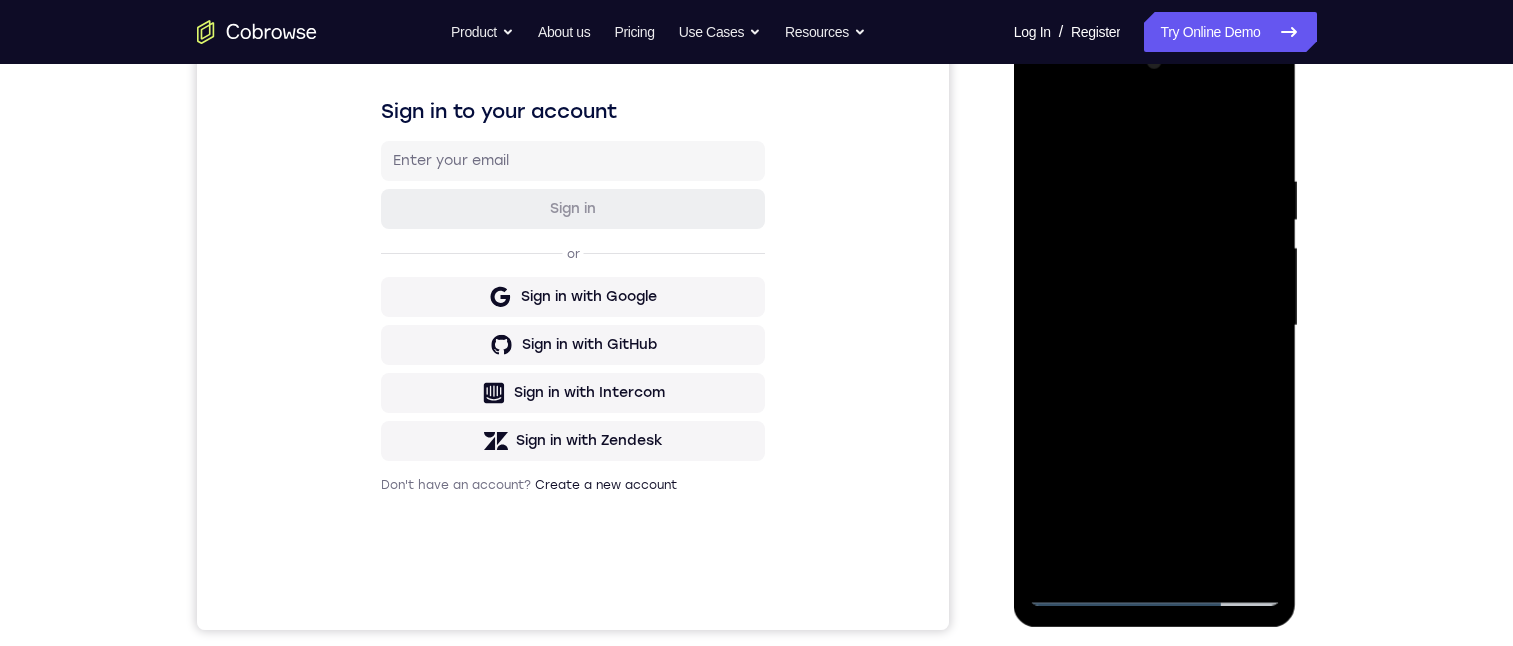 click at bounding box center (1155, 326) 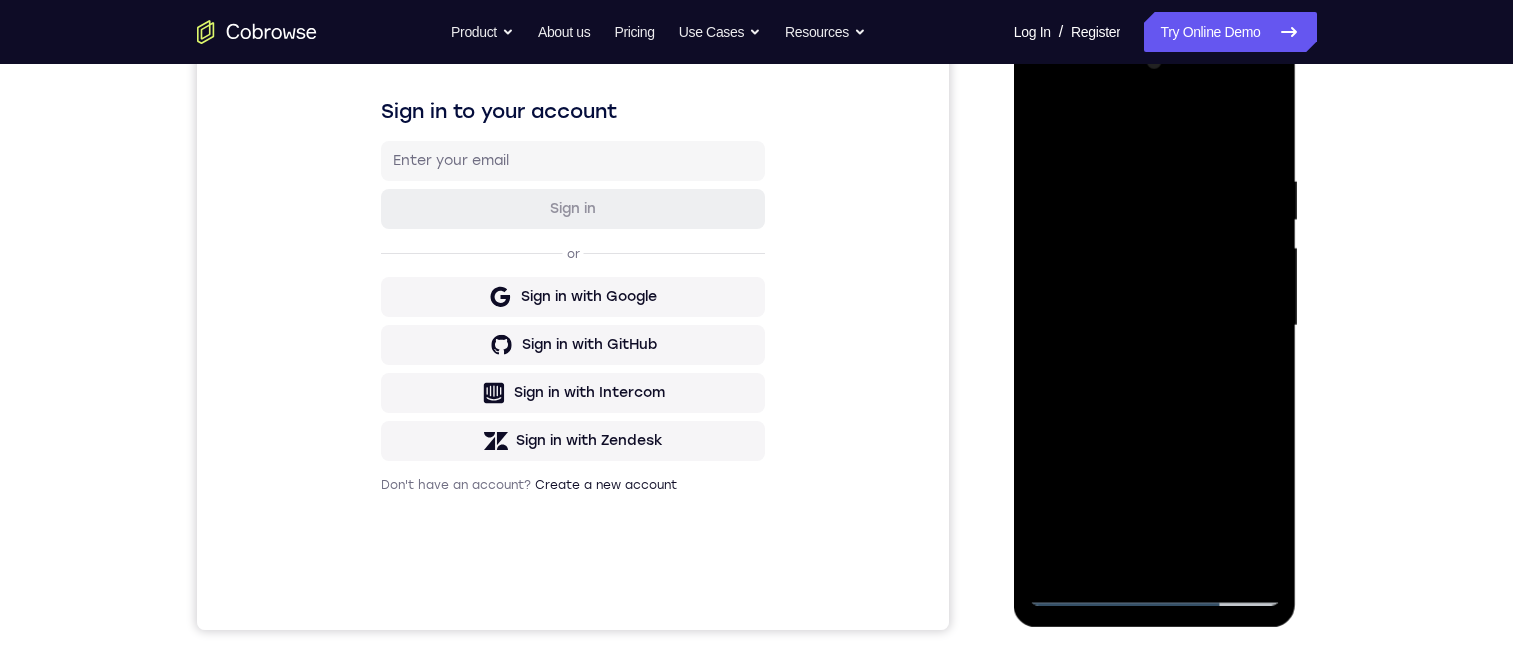 click at bounding box center [1155, 326] 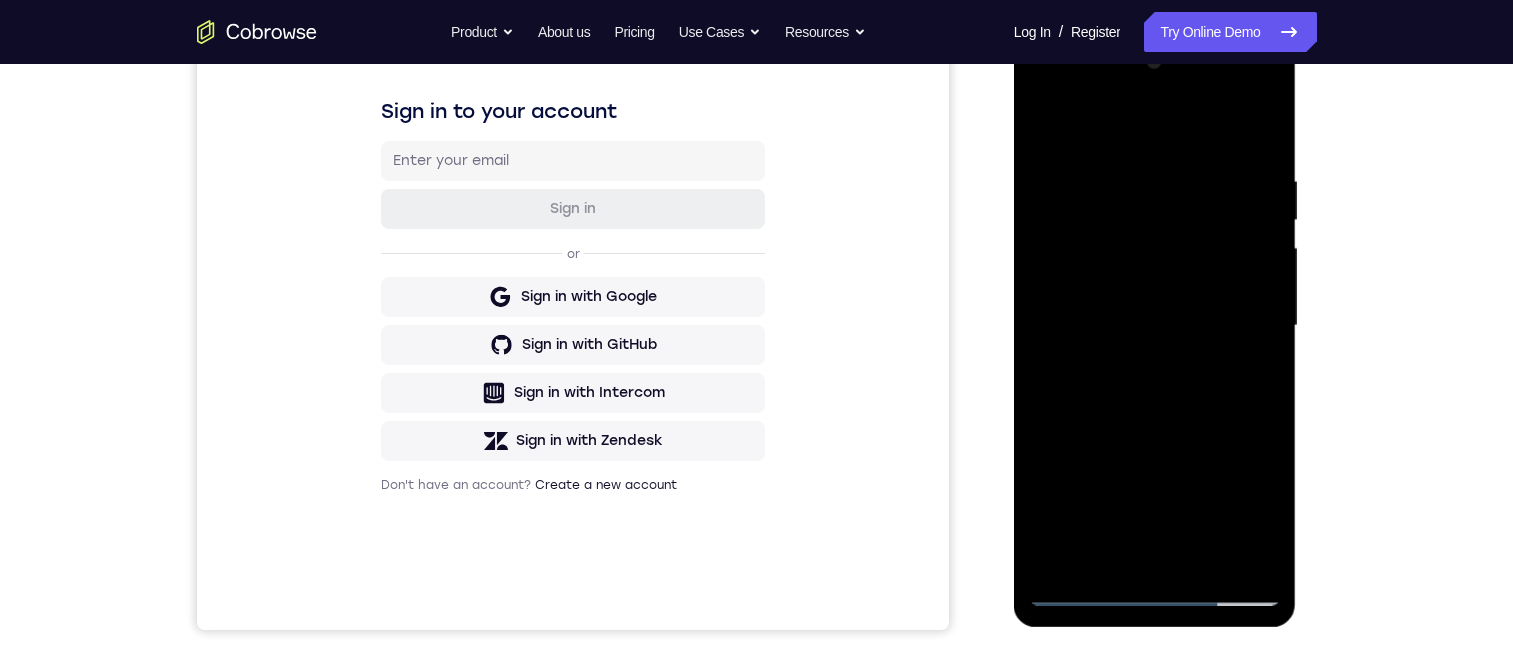 click at bounding box center (1155, 326) 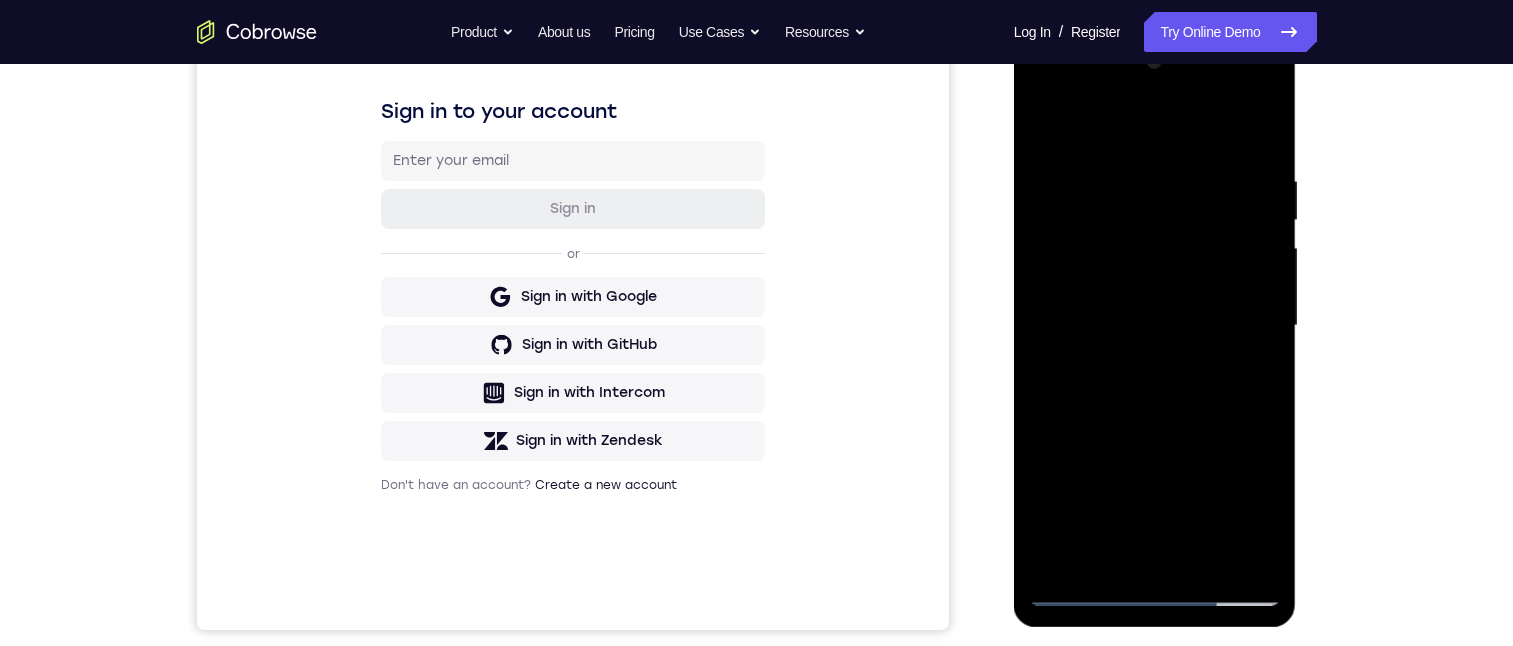 click at bounding box center [1155, 326] 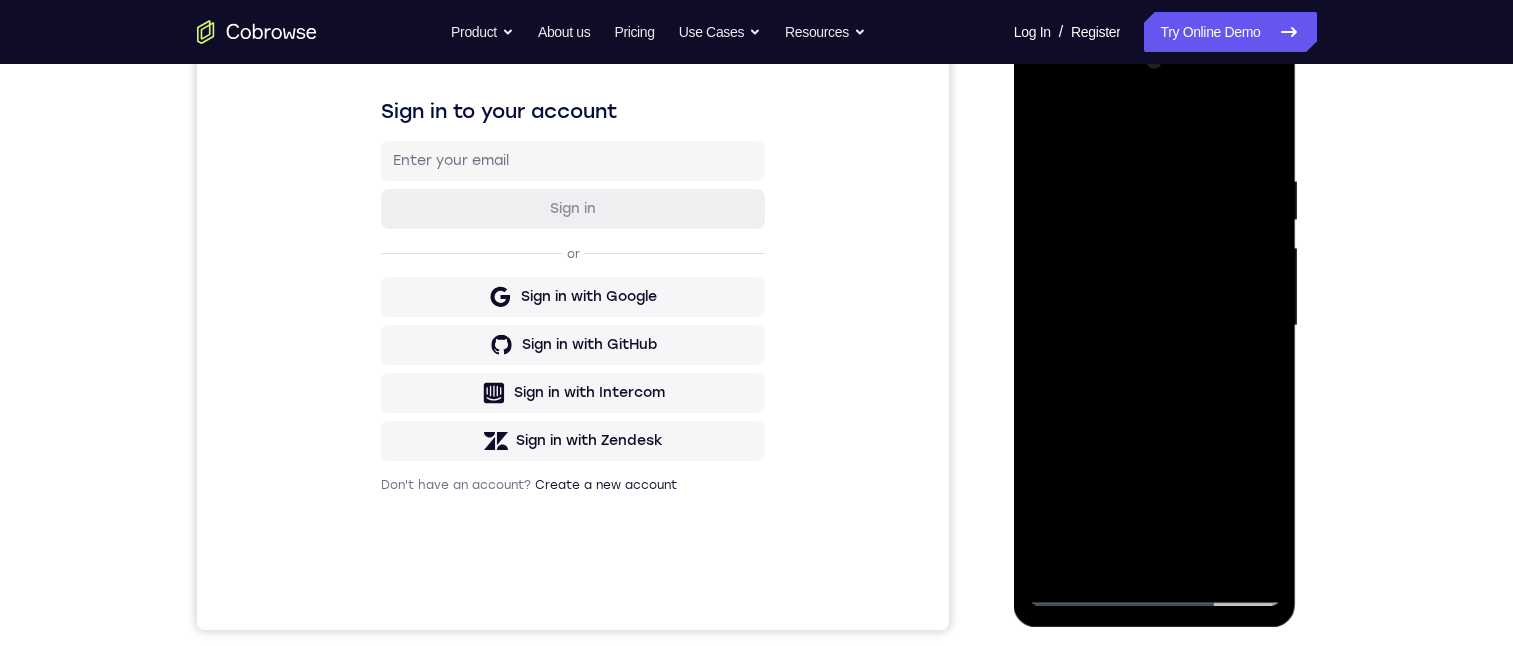 click at bounding box center (1155, 326) 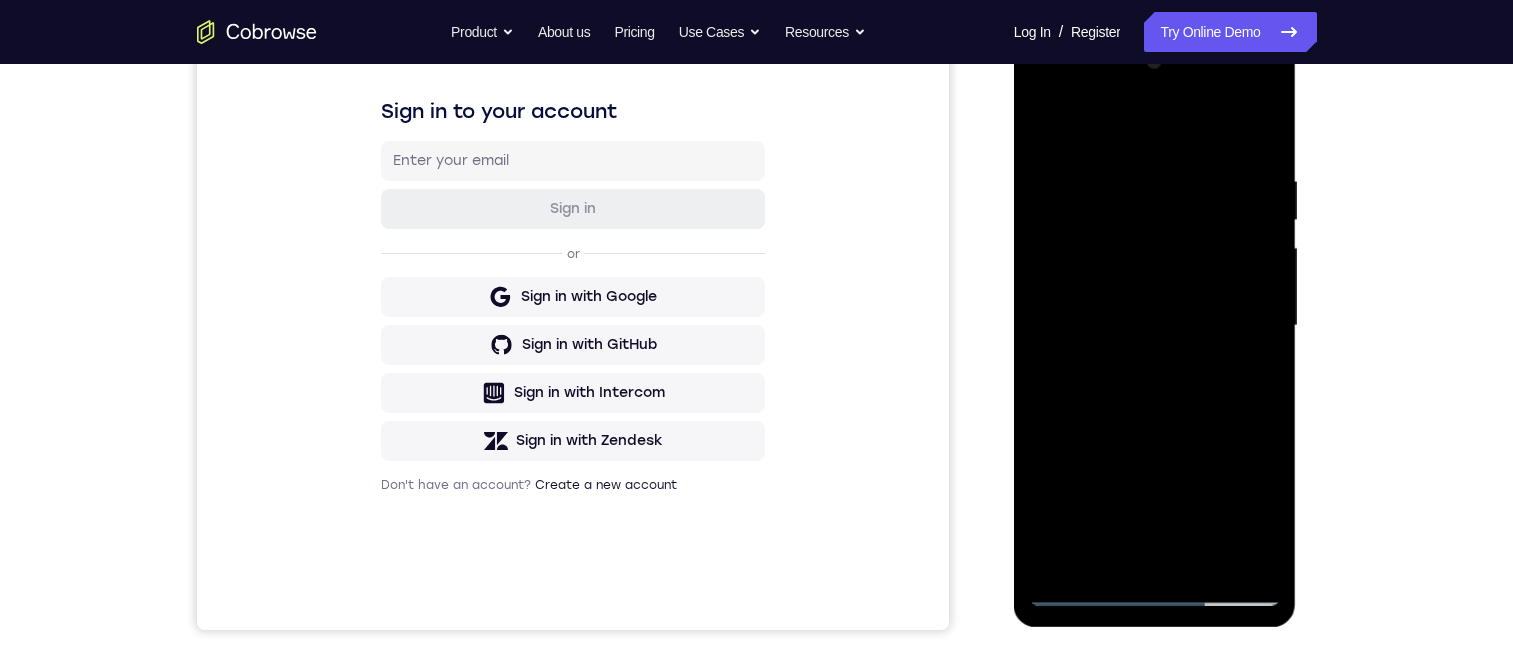 click at bounding box center (1155, 326) 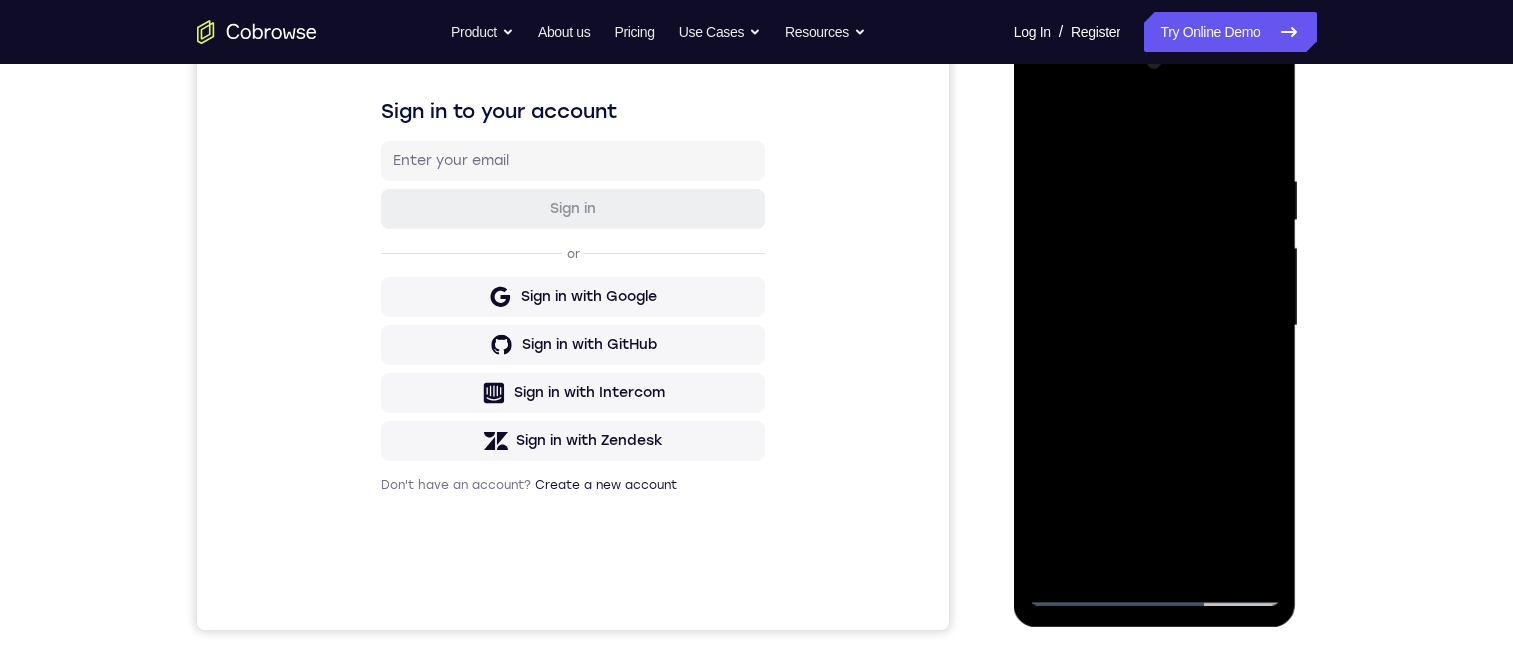 click at bounding box center [1155, 326] 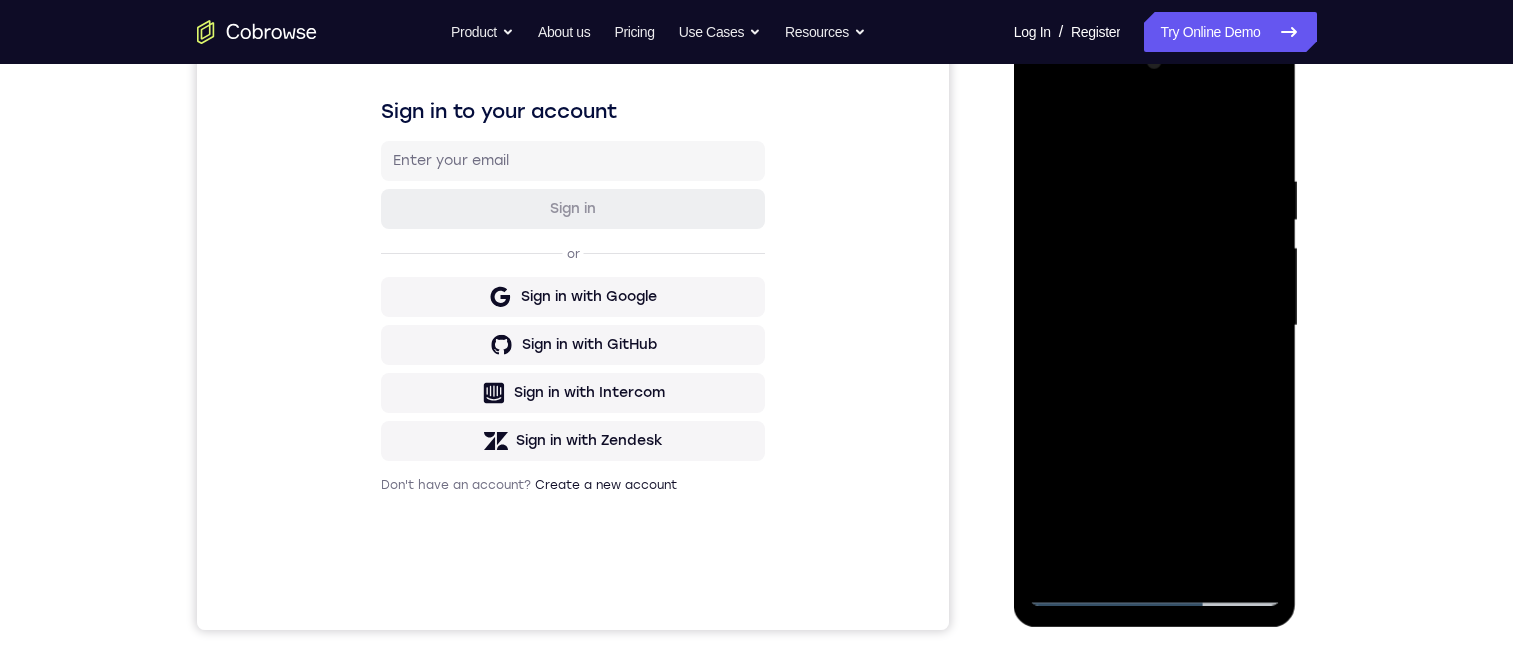 click at bounding box center (1155, 326) 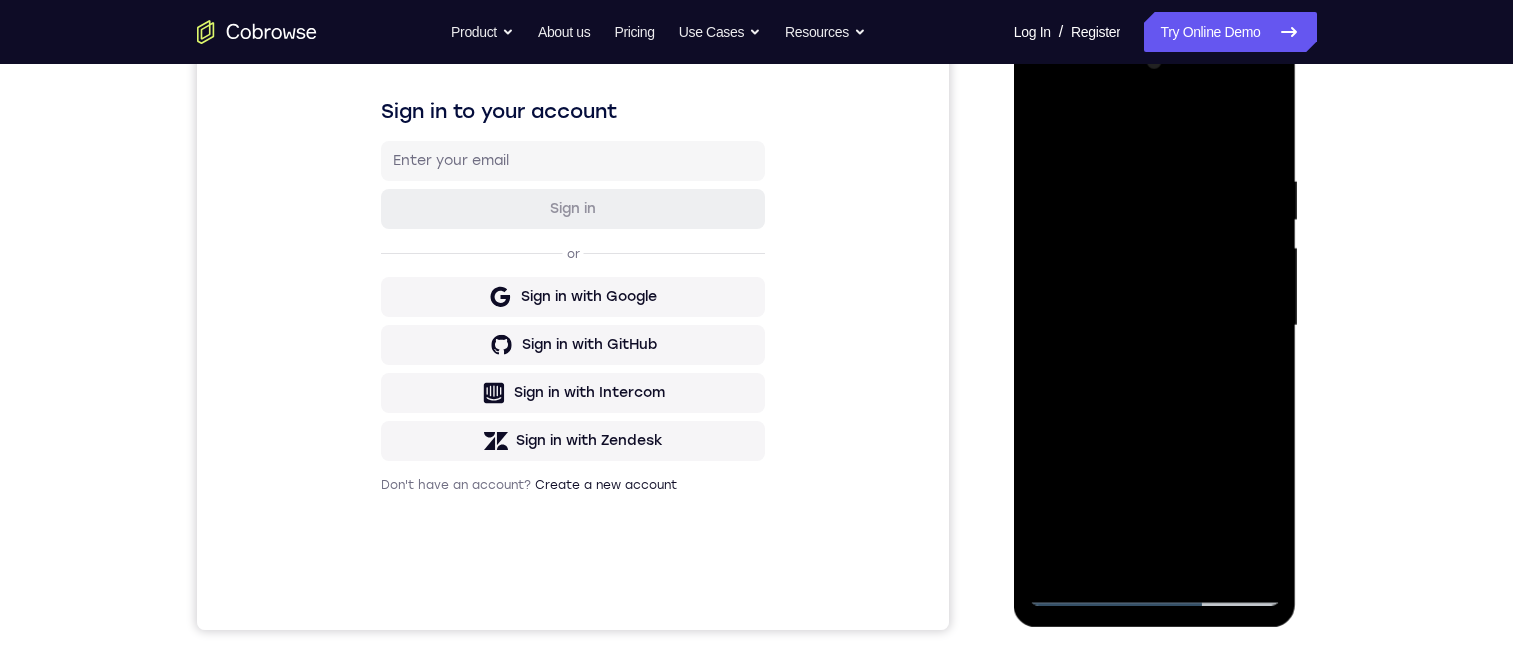 click at bounding box center [1155, 326] 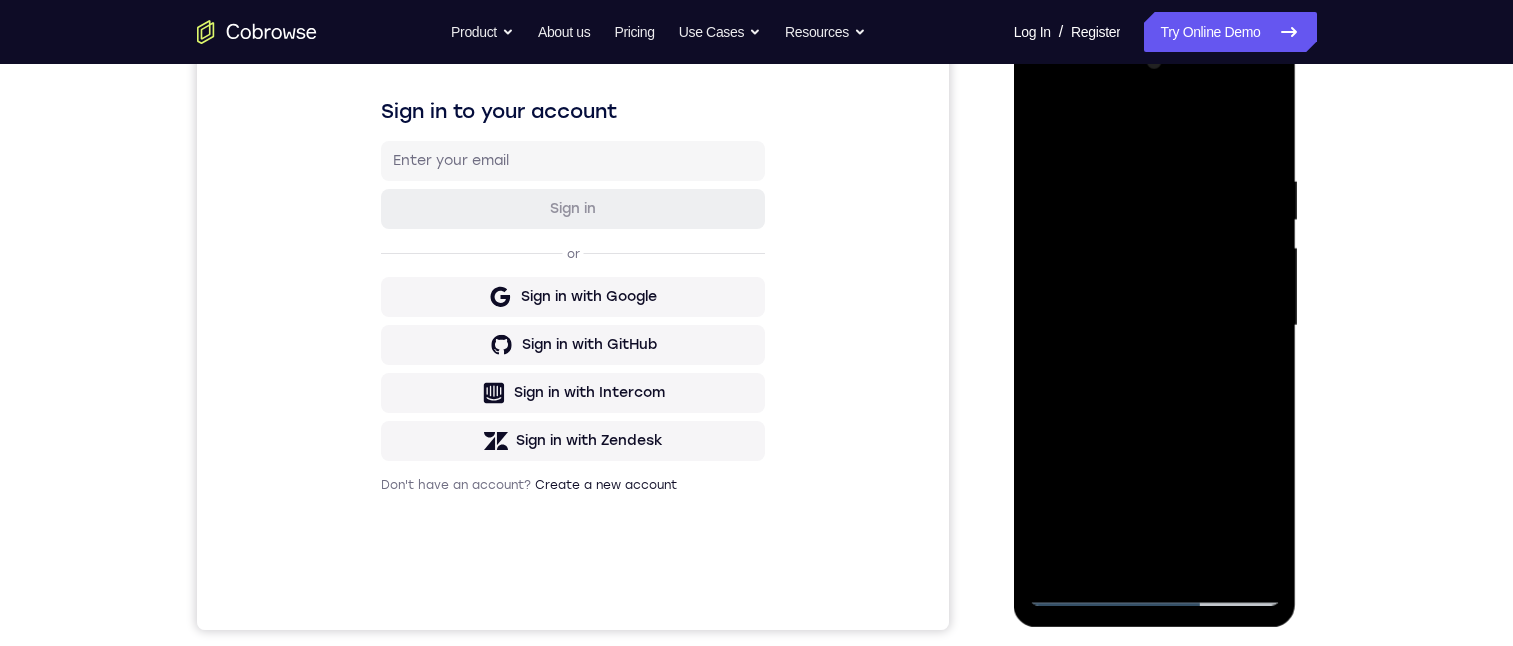drag, startPoint x: 1146, startPoint y: 410, endPoint x: 1200, endPoint y: 103, distance: 311.713 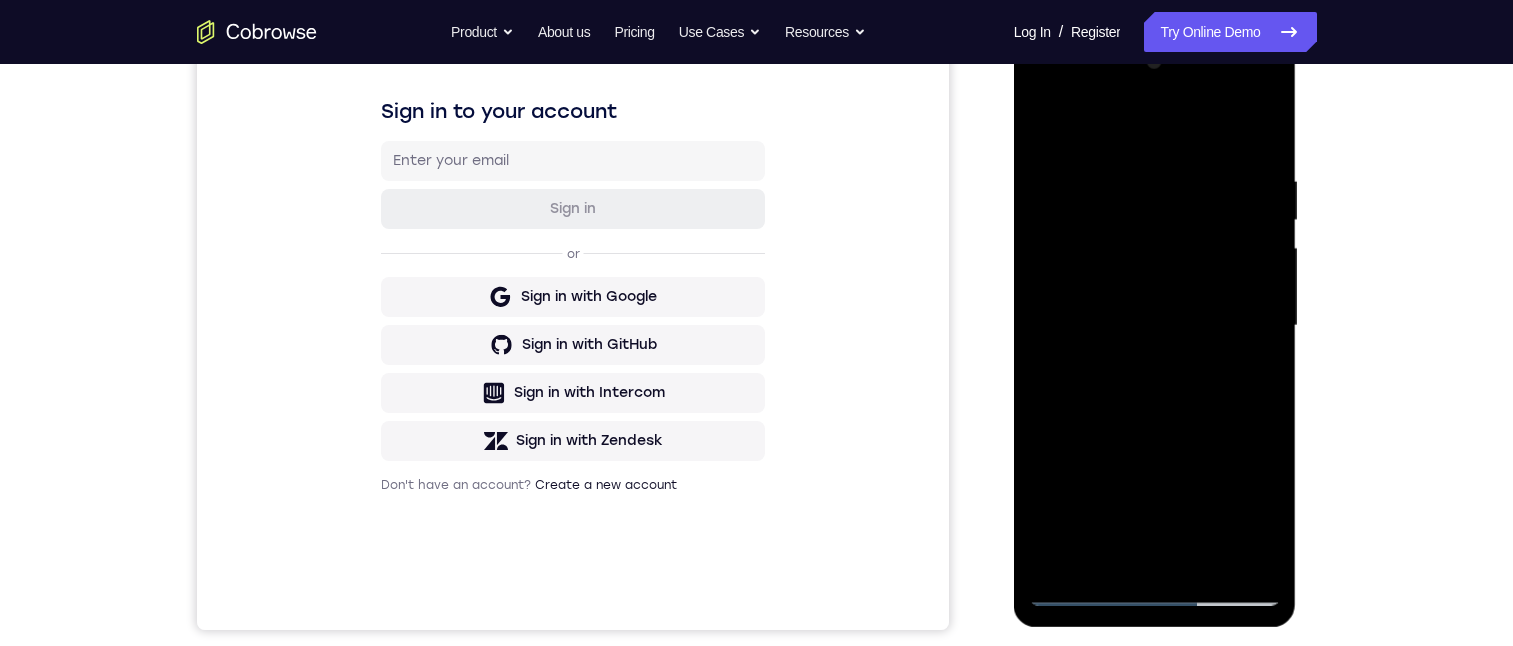 click at bounding box center [1155, 326] 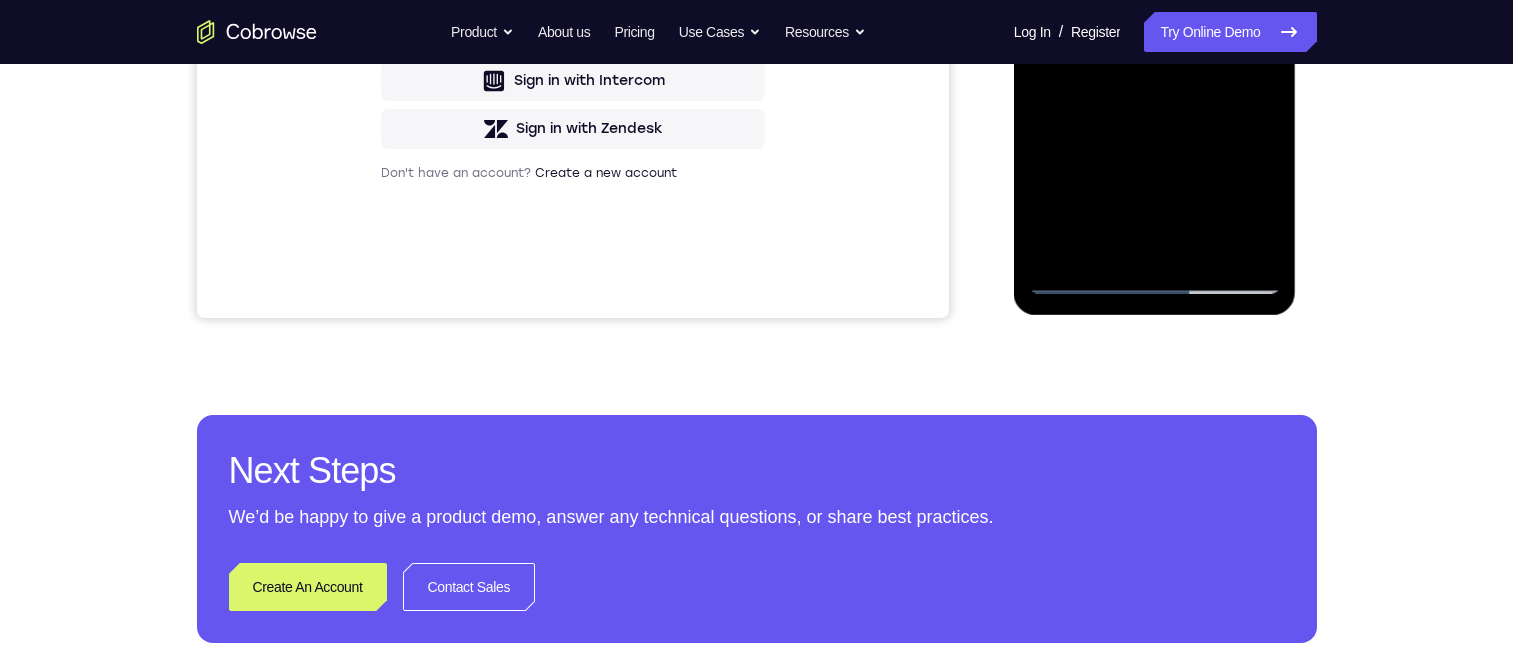 scroll, scrollTop: 600, scrollLeft: 0, axis: vertical 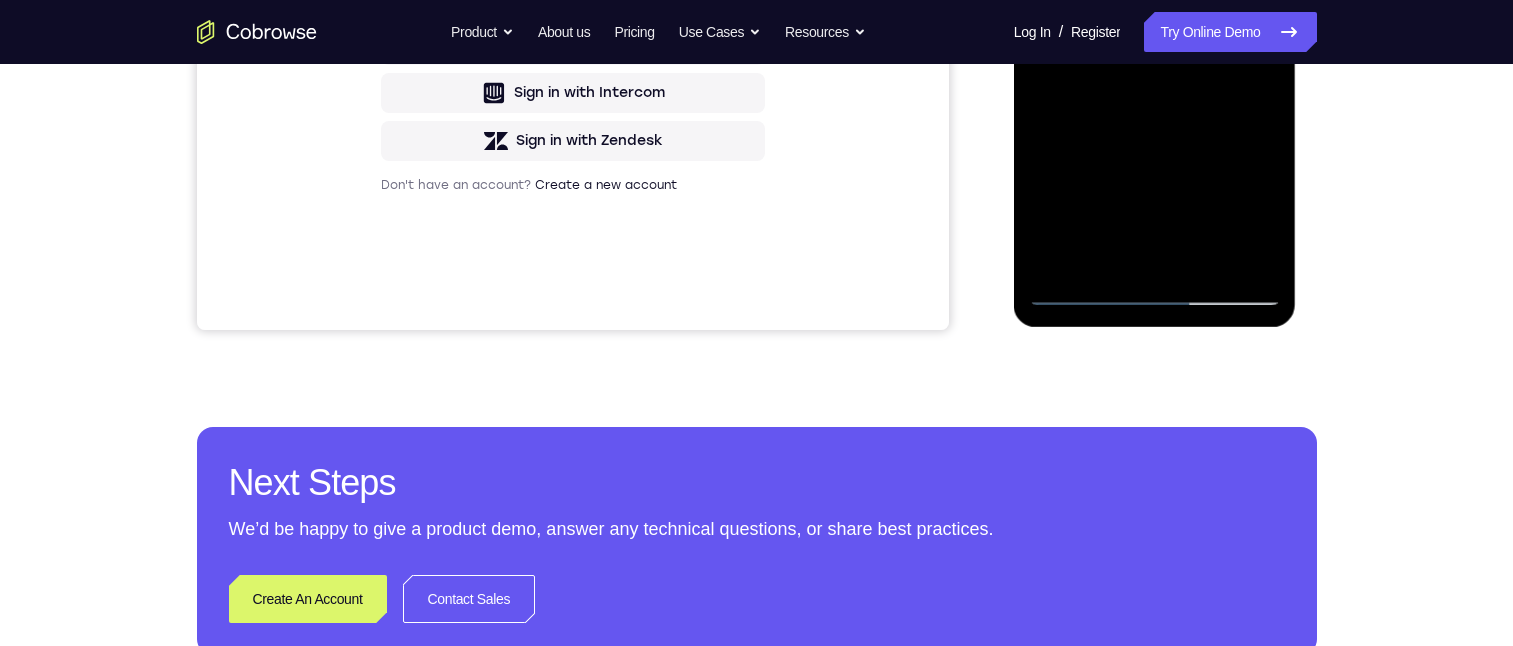 click at bounding box center [1155, 26] 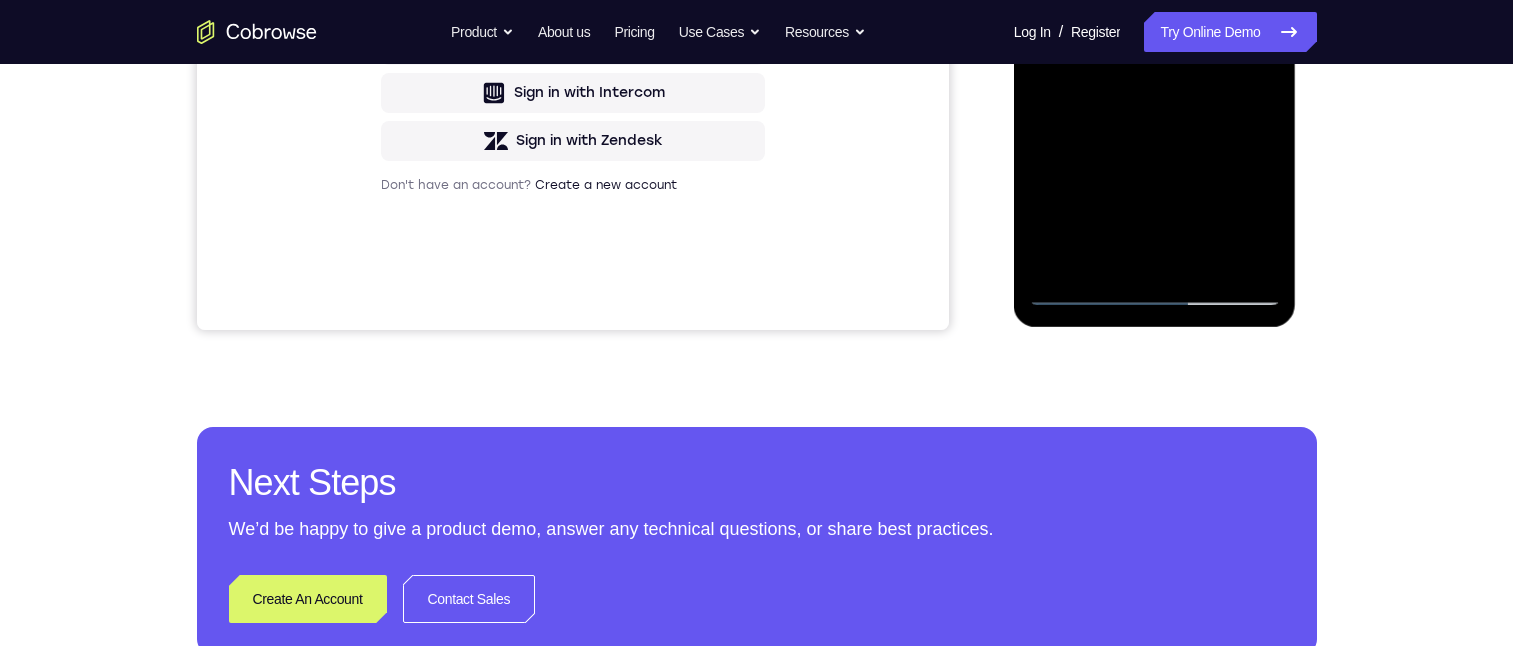 scroll, scrollTop: 500, scrollLeft: 0, axis: vertical 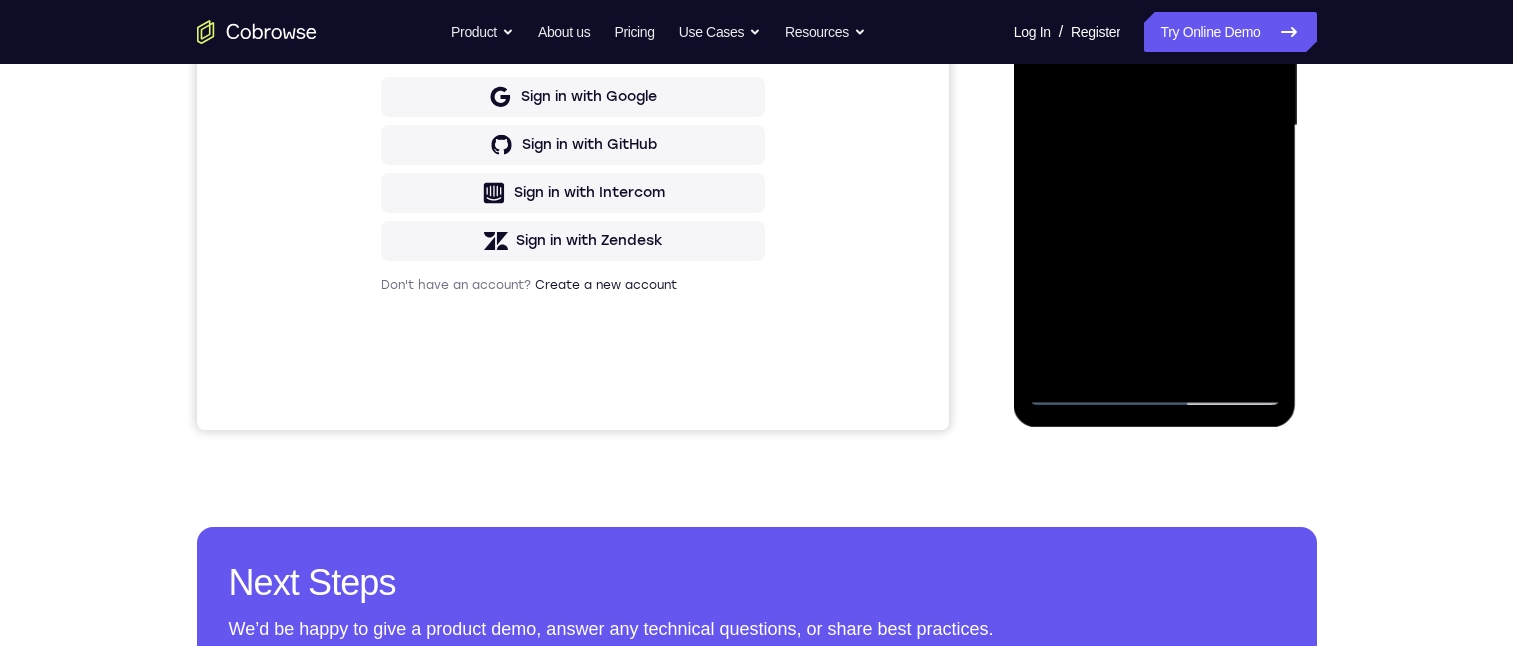 click at bounding box center [1155, 126] 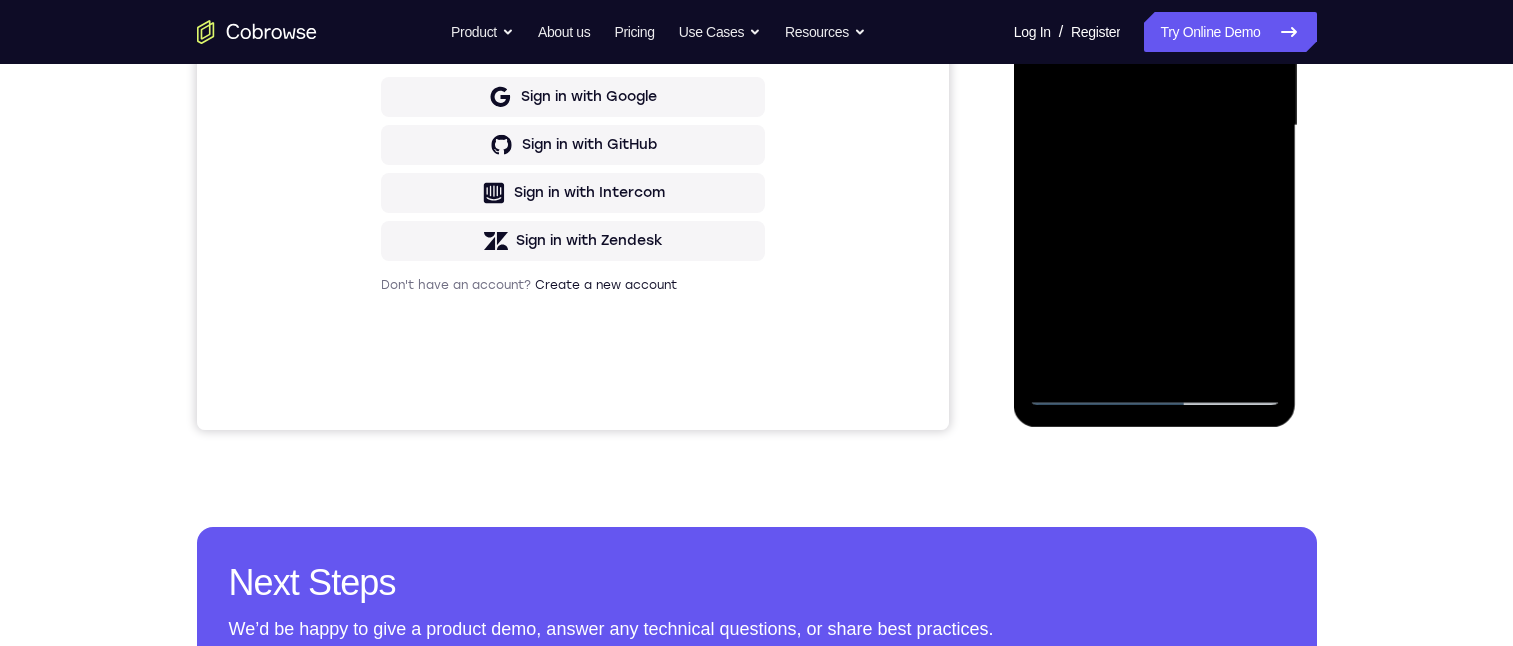 drag, startPoint x: 1211, startPoint y: 39, endPoint x: 1044, endPoint y: 31, distance: 167.19151 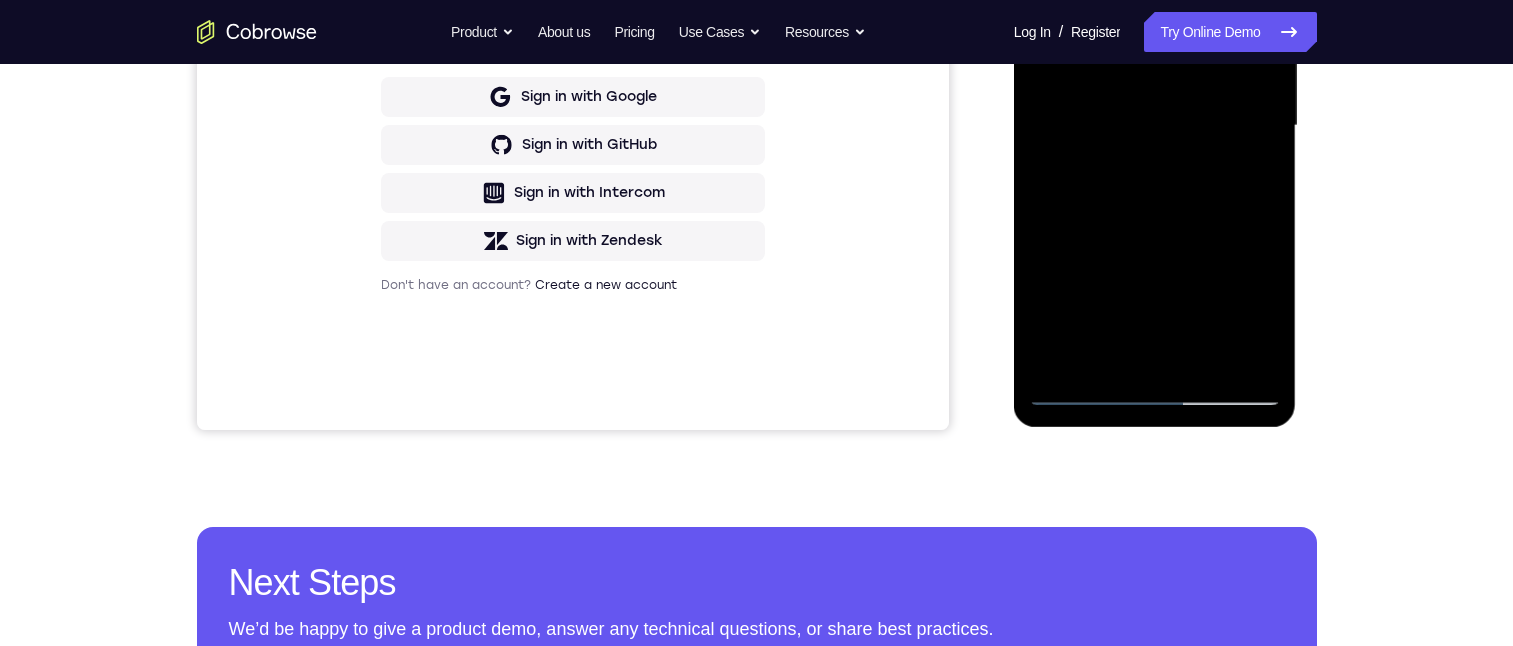 scroll, scrollTop: 300, scrollLeft: 0, axis: vertical 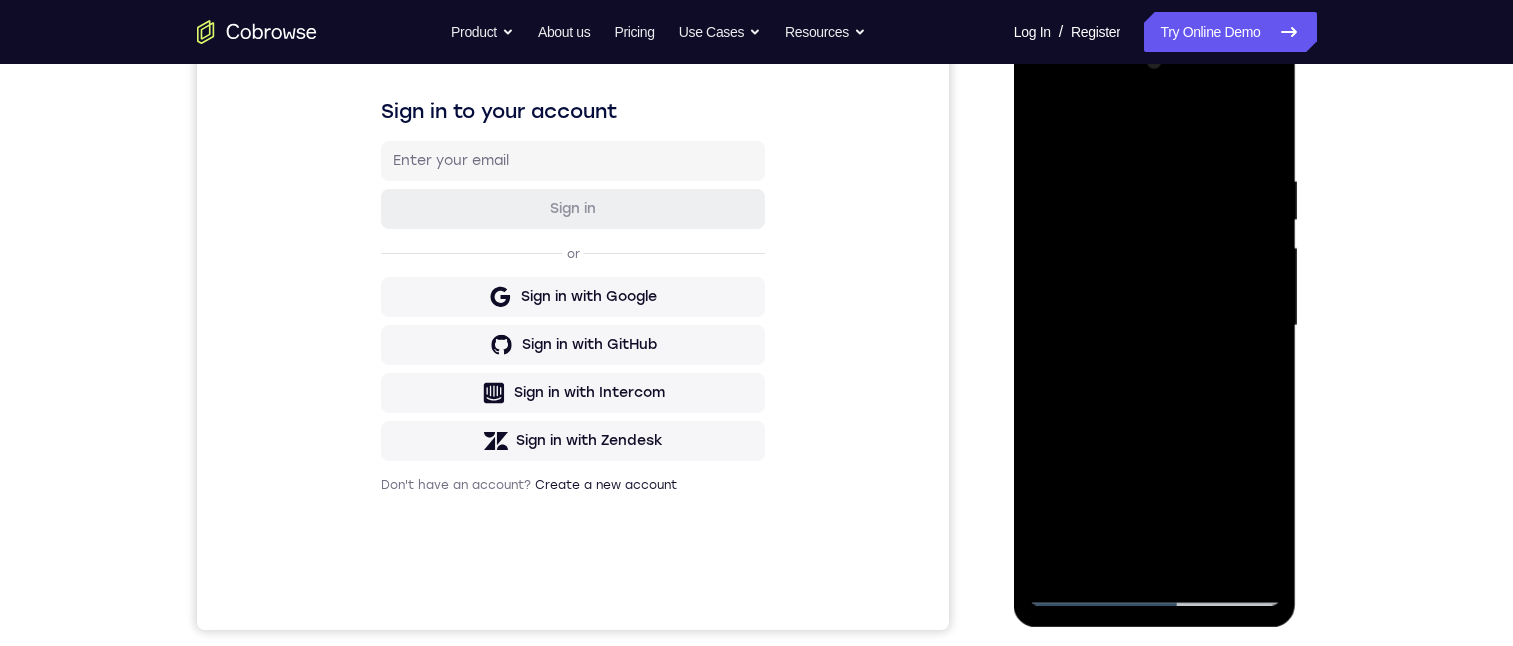 drag, startPoint x: 1196, startPoint y: 244, endPoint x: 1152, endPoint y: 235, distance: 44.911022 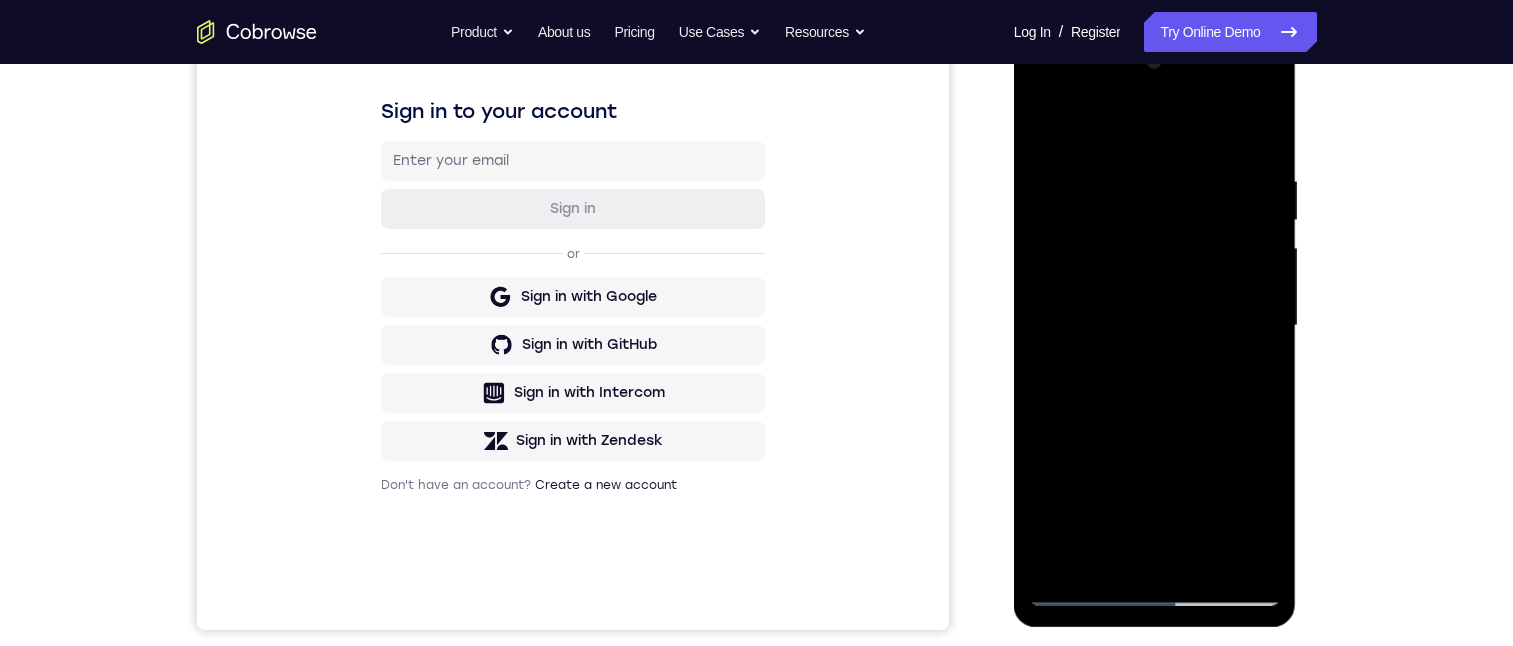 drag, startPoint x: 1143, startPoint y: 251, endPoint x: 1172, endPoint y: 227, distance: 37.64306 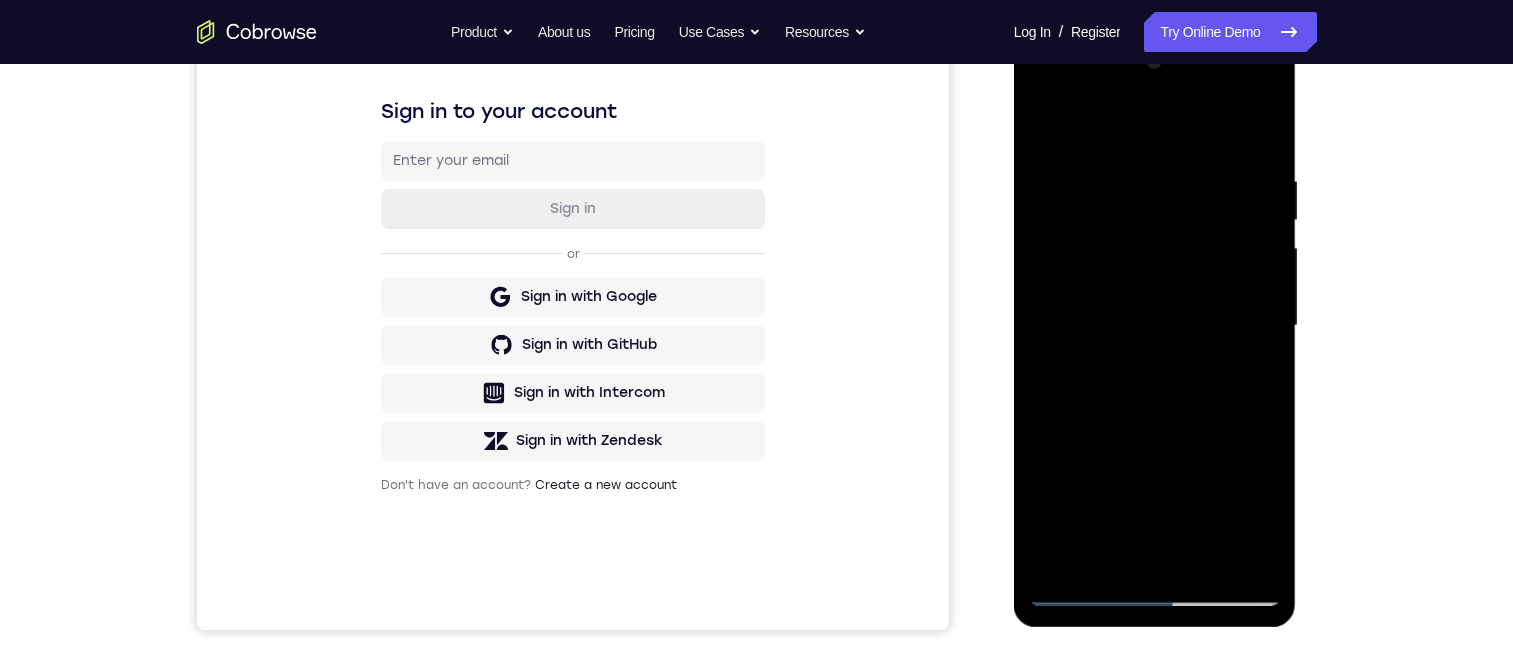drag, startPoint x: 1216, startPoint y: 255, endPoint x: 1053, endPoint y: 238, distance: 163.88411 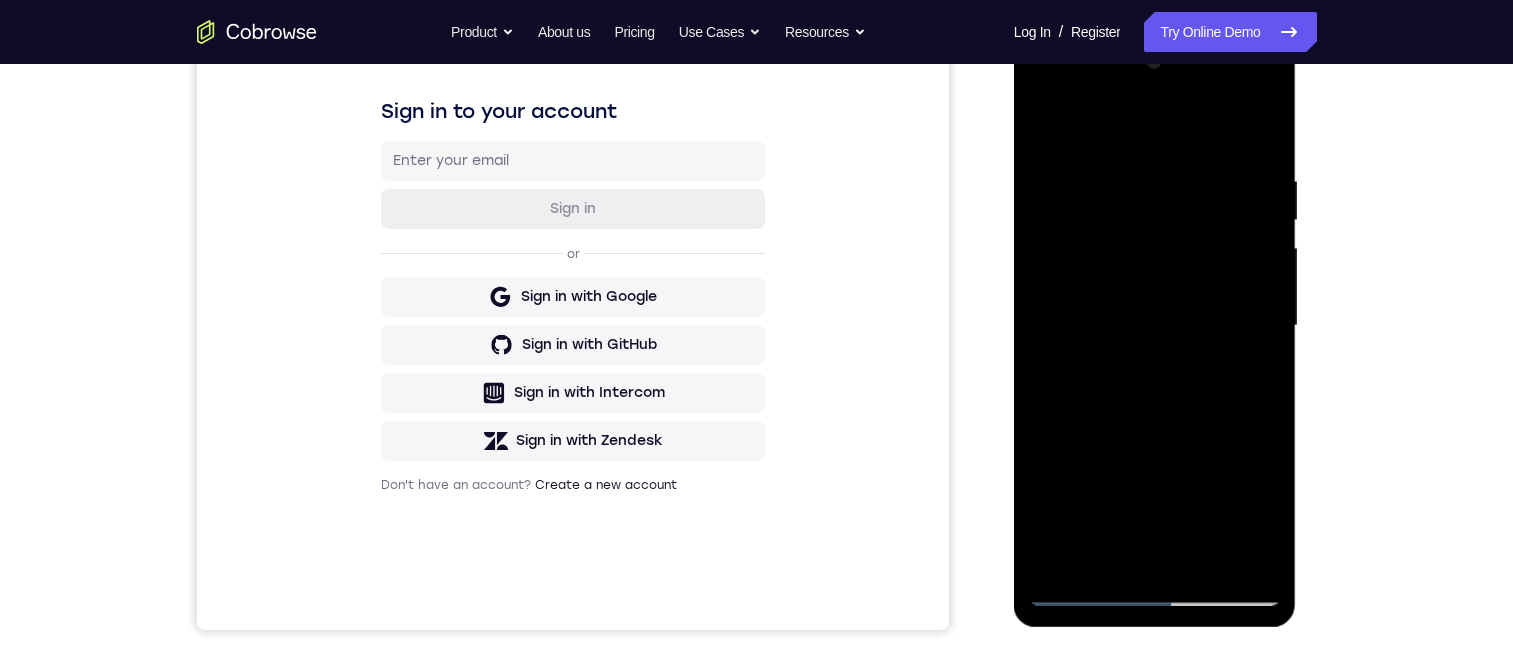 click at bounding box center (1155, 326) 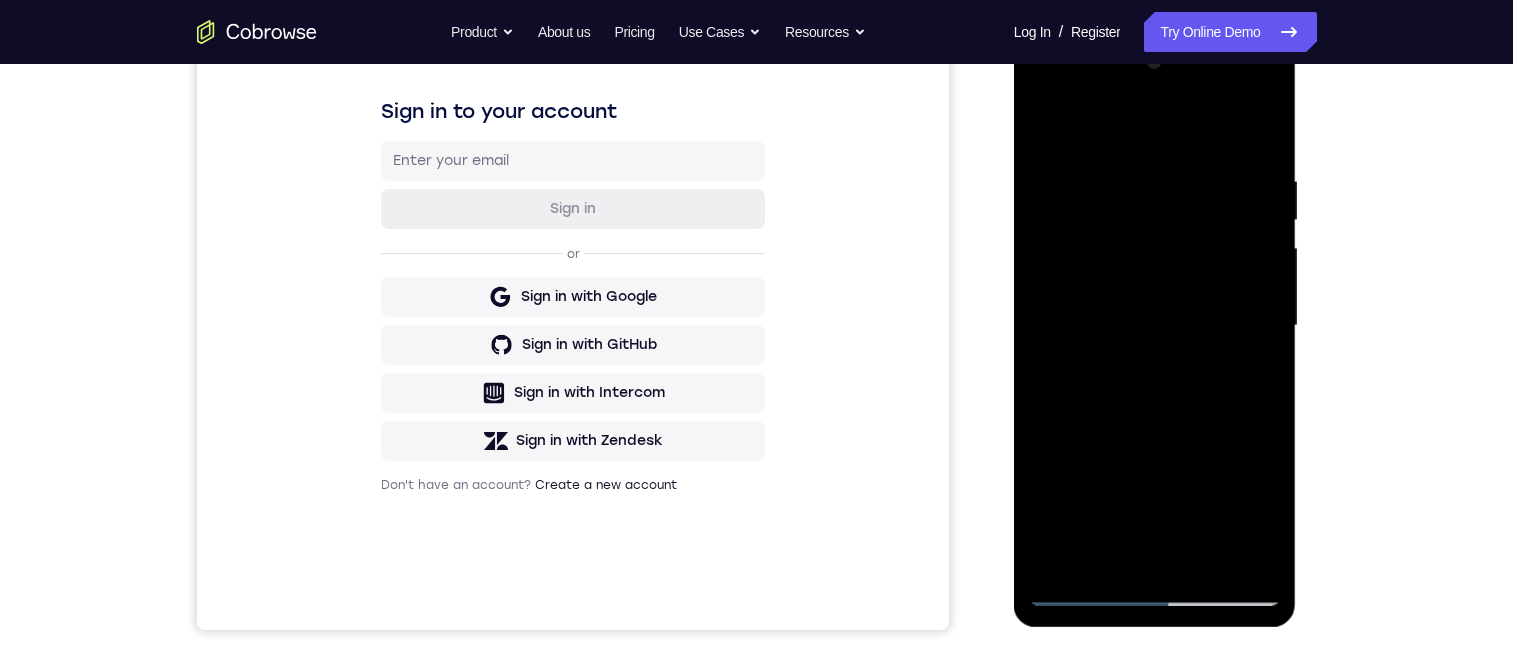 drag, startPoint x: 1189, startPoint y: 401, endPoint x: 1243, endPoint y: 625, distance: 230.417 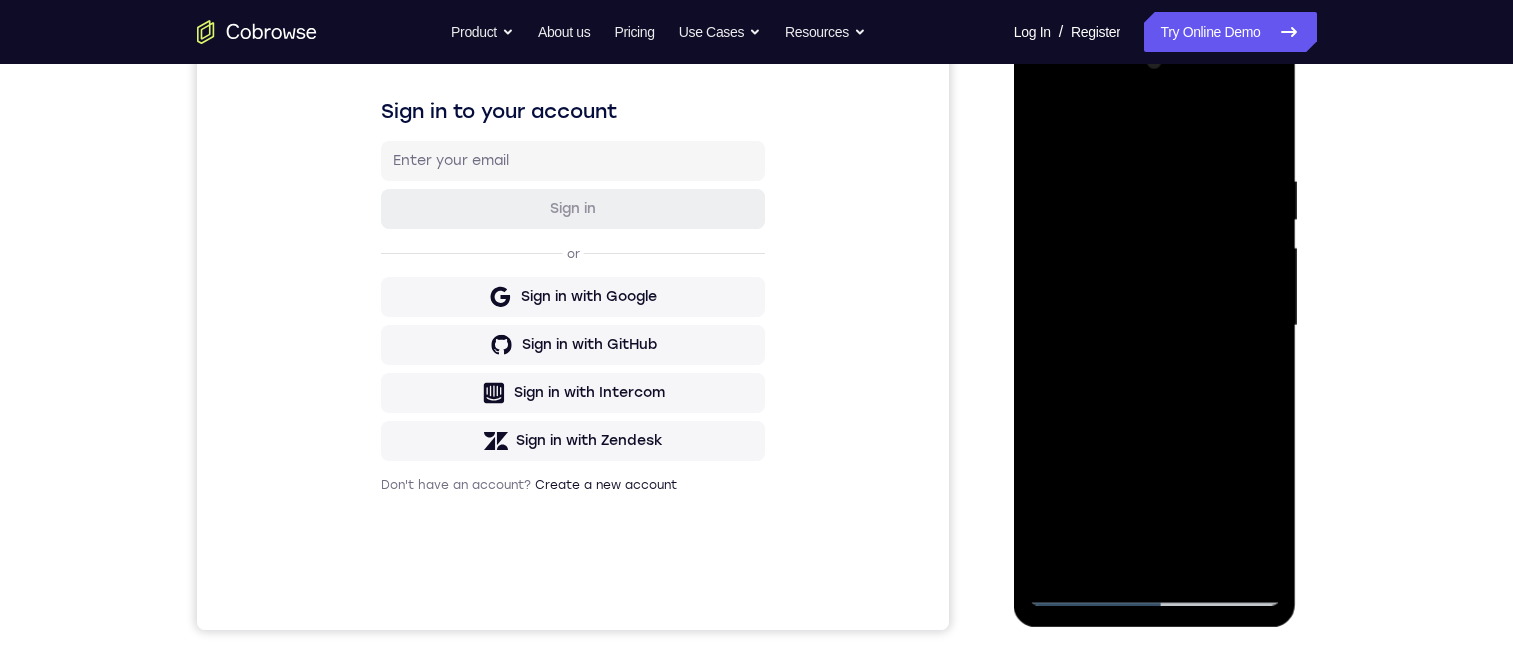 drag, startPoint x: 1188, startPoint y: 434, endPoint x: 1192, endPoint y: 347, distance: 87.0919 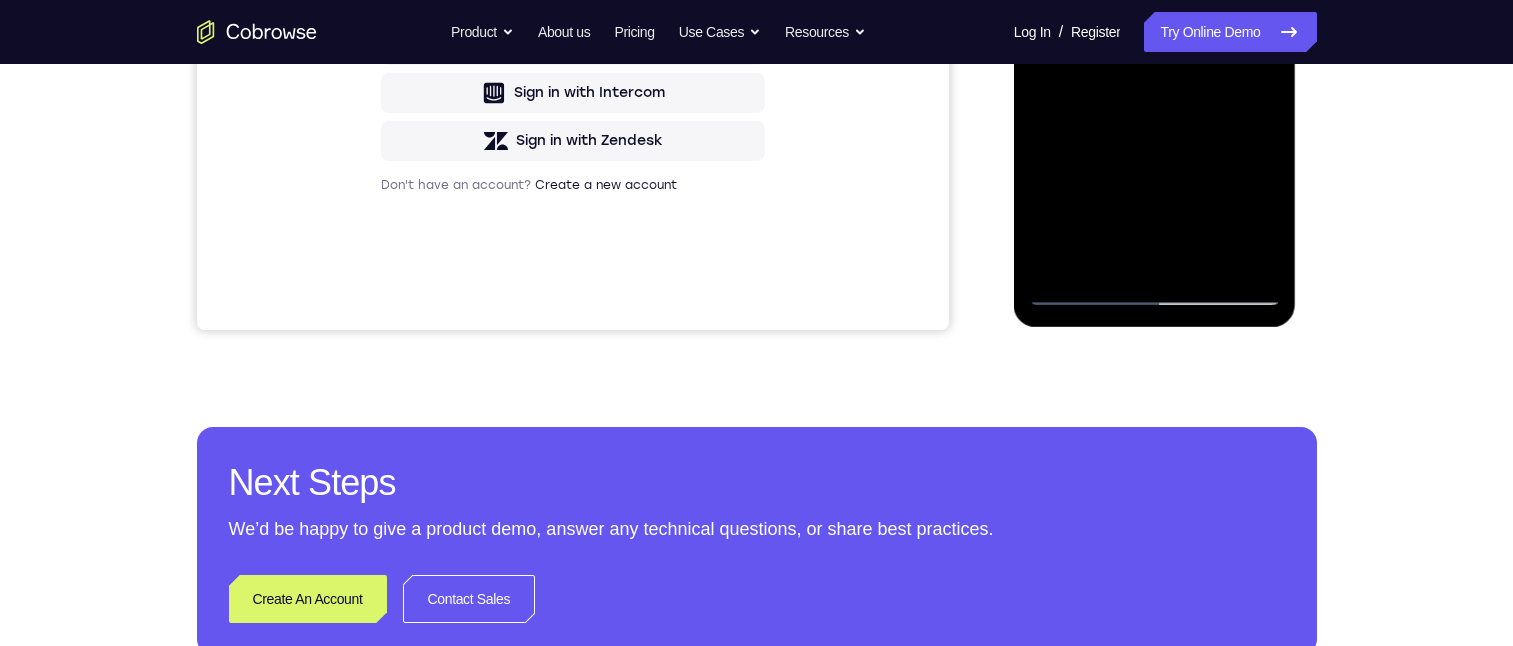 scroll, scrollTop: 500, scrollLeft: 0, axis: vertical 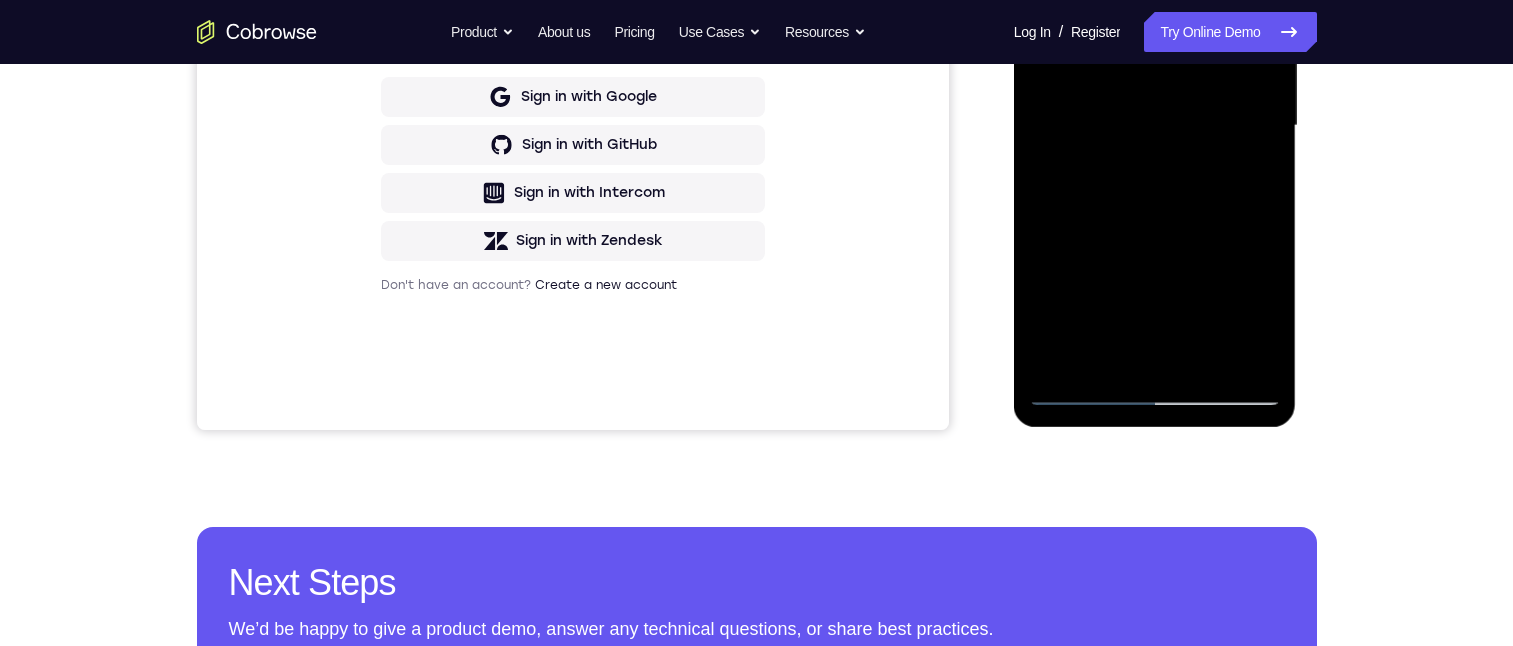 click at bounding box center [1155, 126] 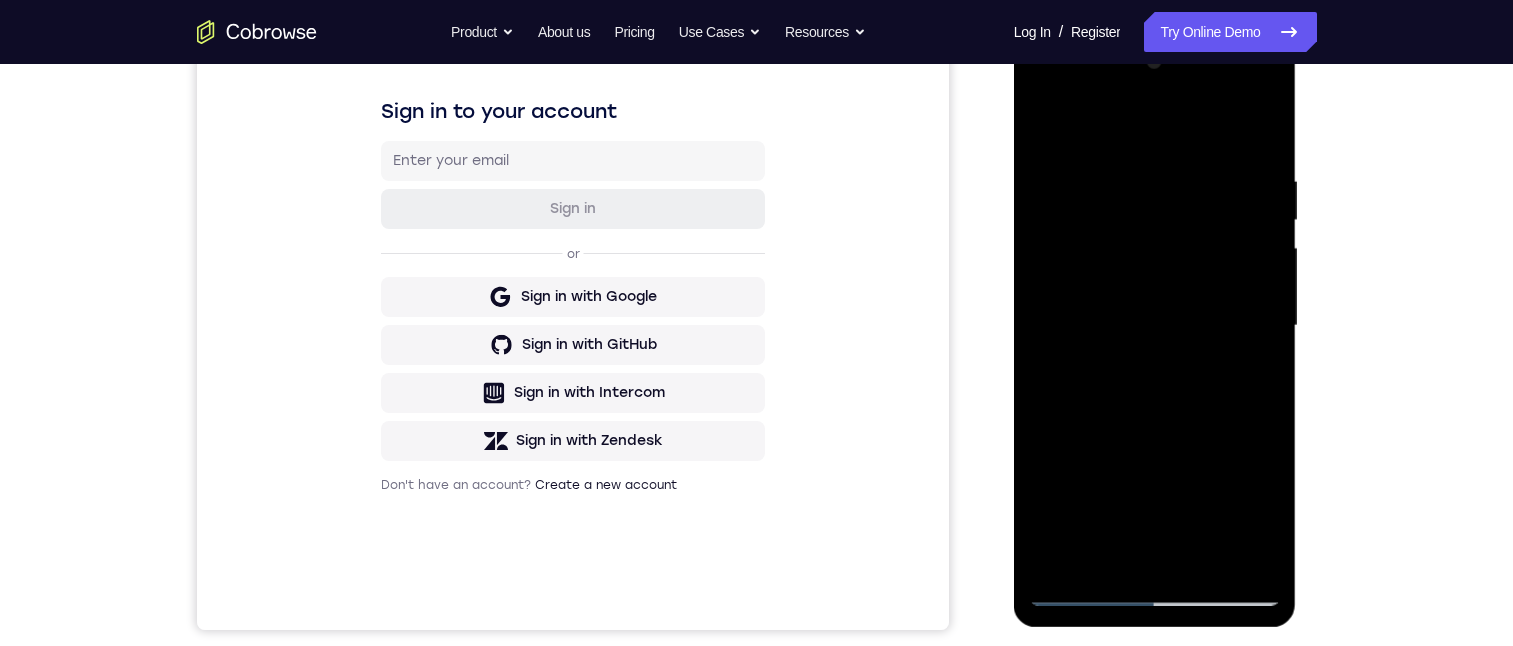 click at bounding box center (1155, 326) 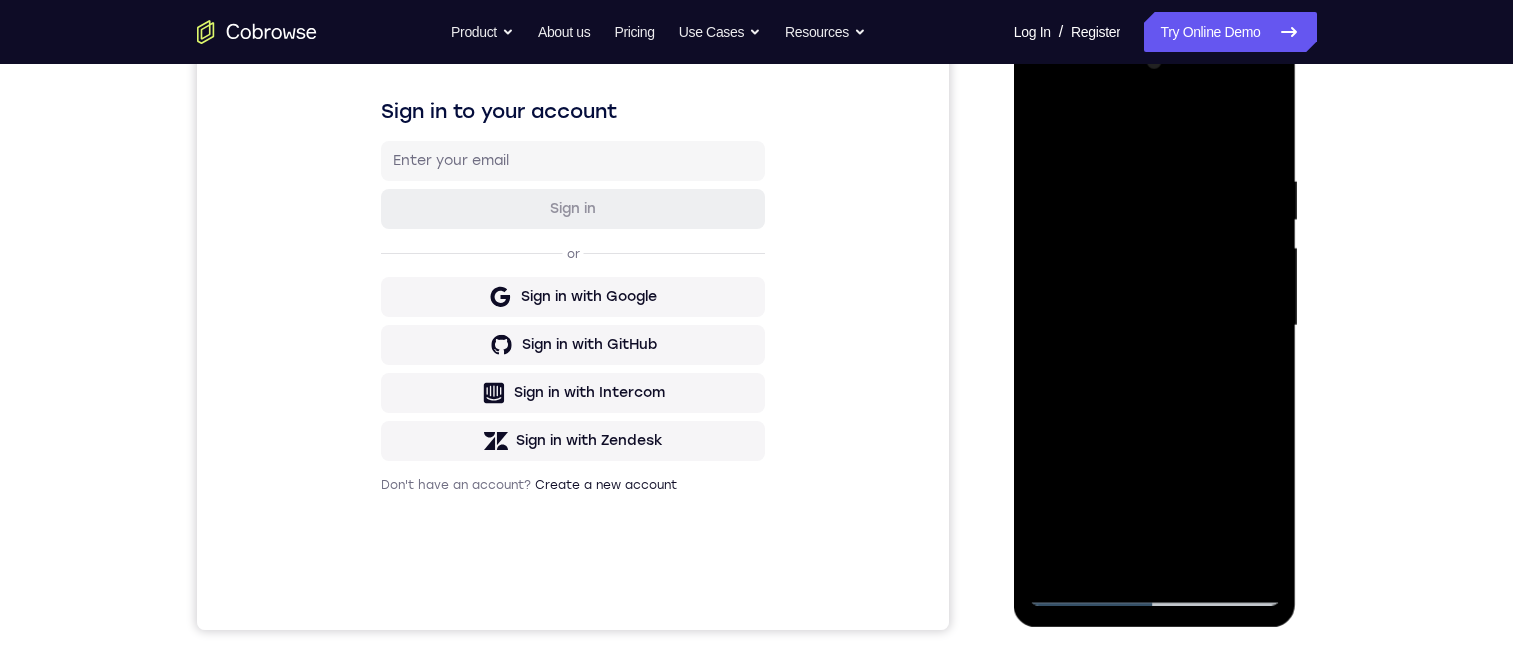 click at bounding box center [1155, 326] 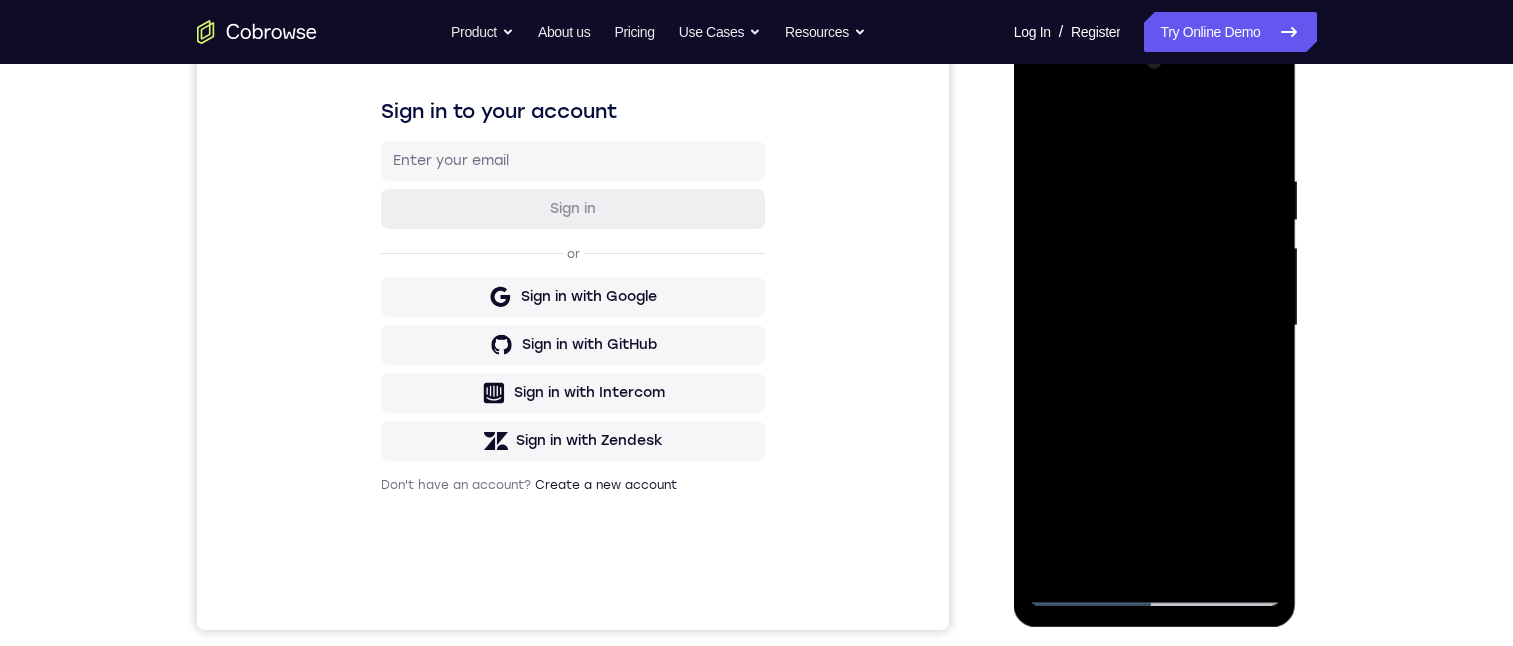 drag, startPoint x: 1272, startPoint y: 252, endPoint x: 2284, endPoint y: 284, distance: 1012.5058 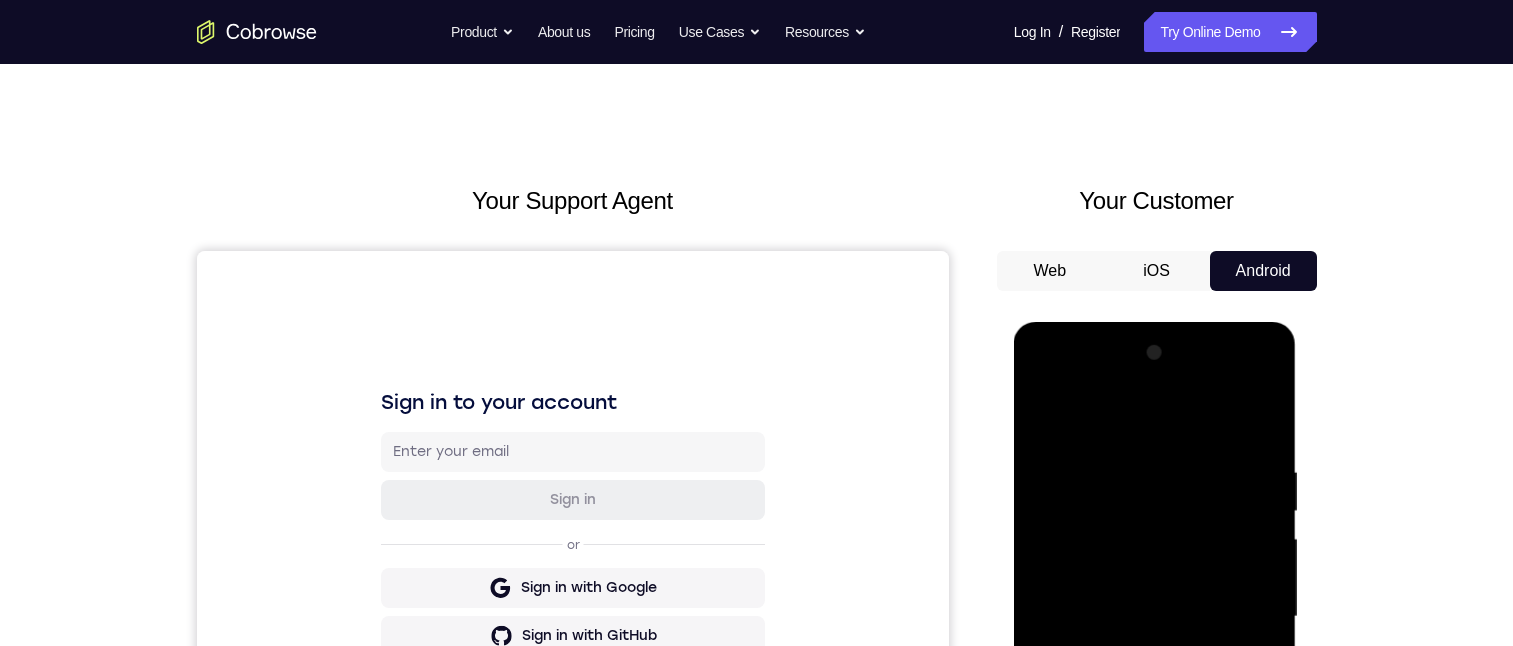 drag, startPoint x: 1155, startPoint y: 550, endPoint x: 1182, endPoint y: 559, distance: 28.460499 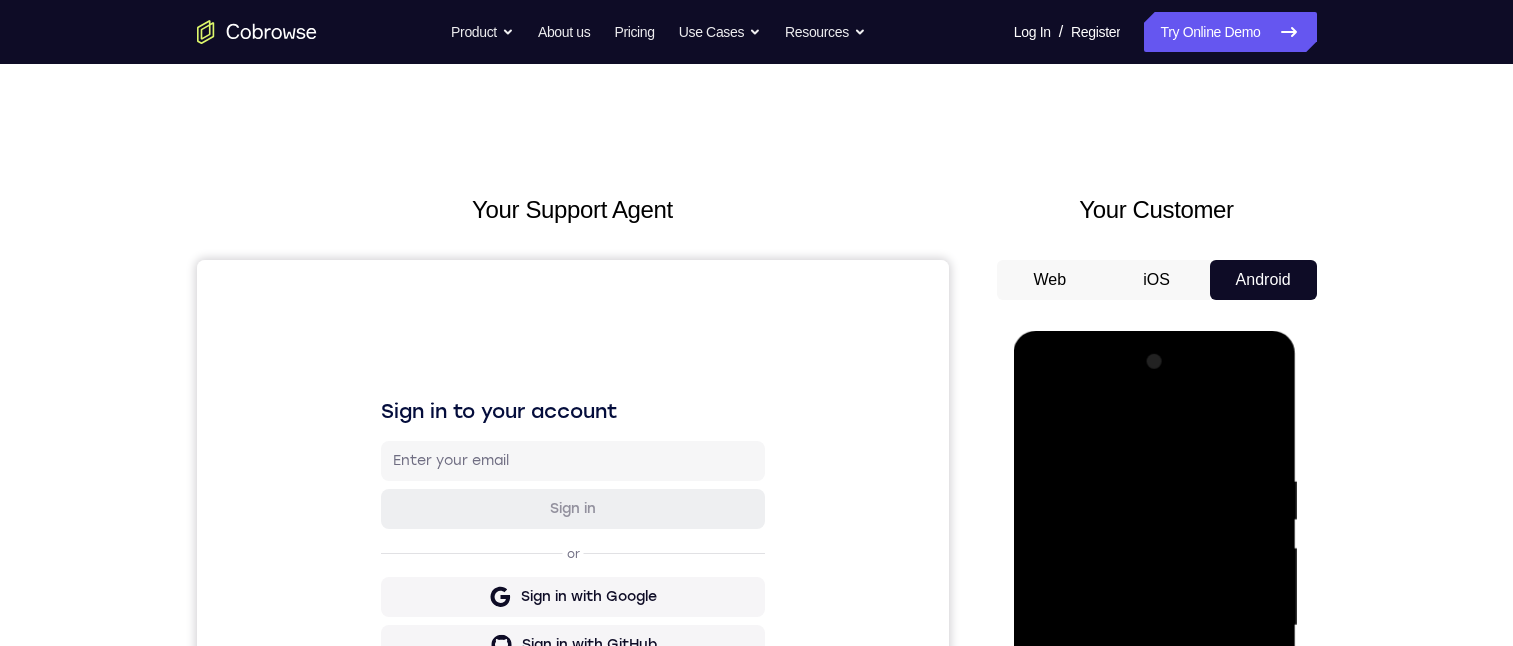 click at bounding box center [1155, 626] 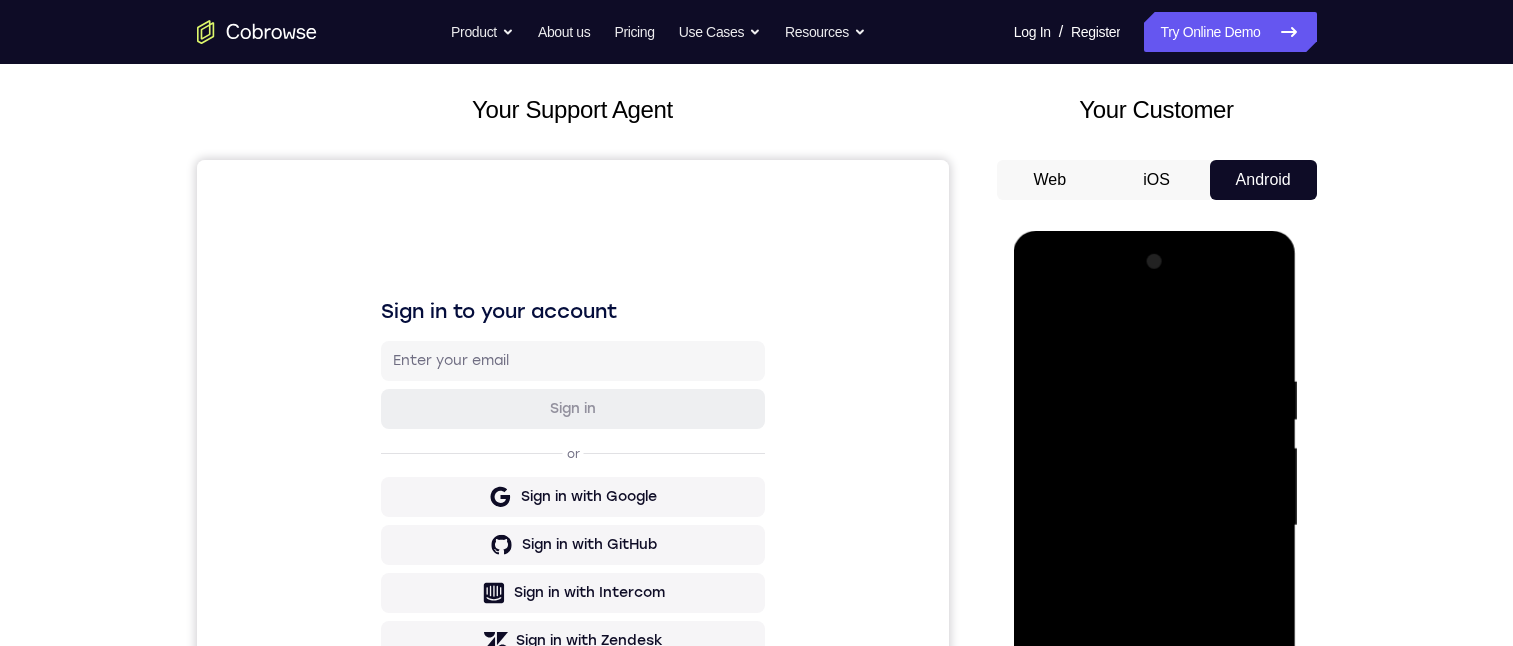 click at bounding box center [1155, 526] 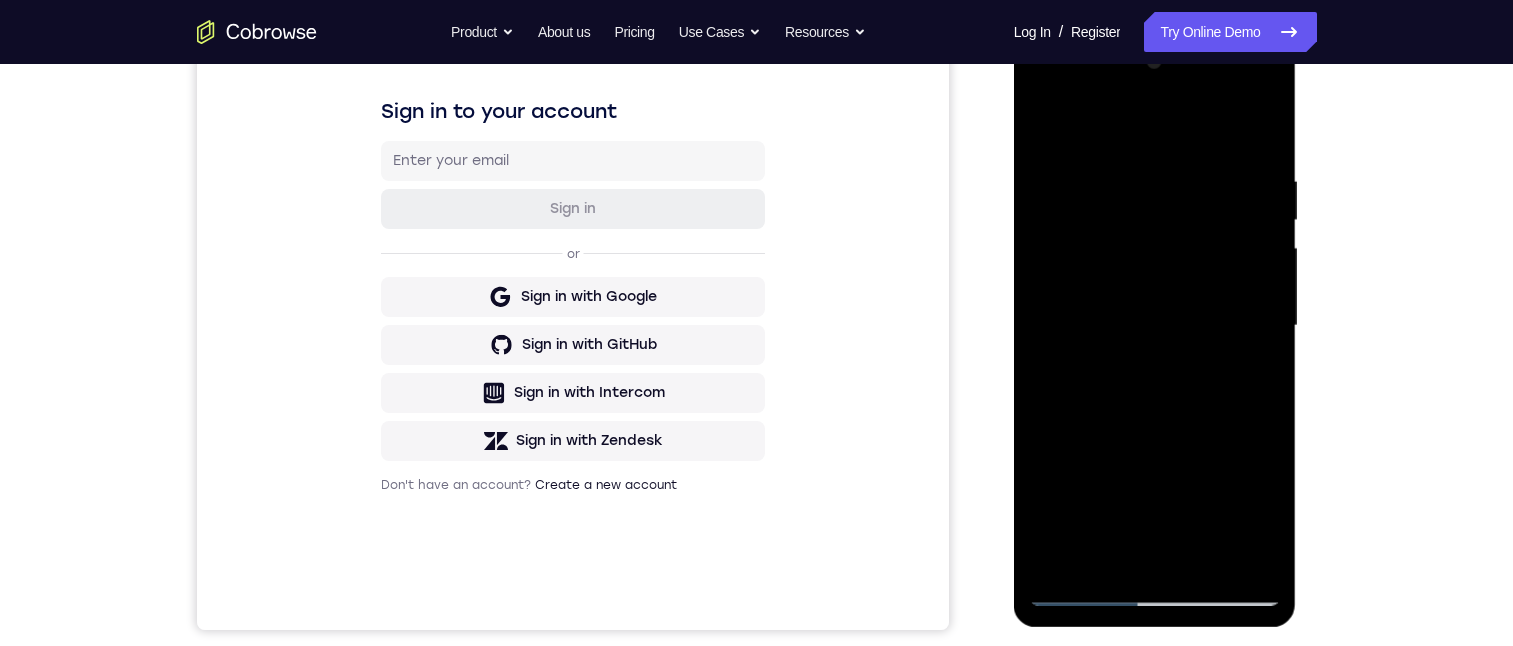 click at bounding box center (1155, 326) 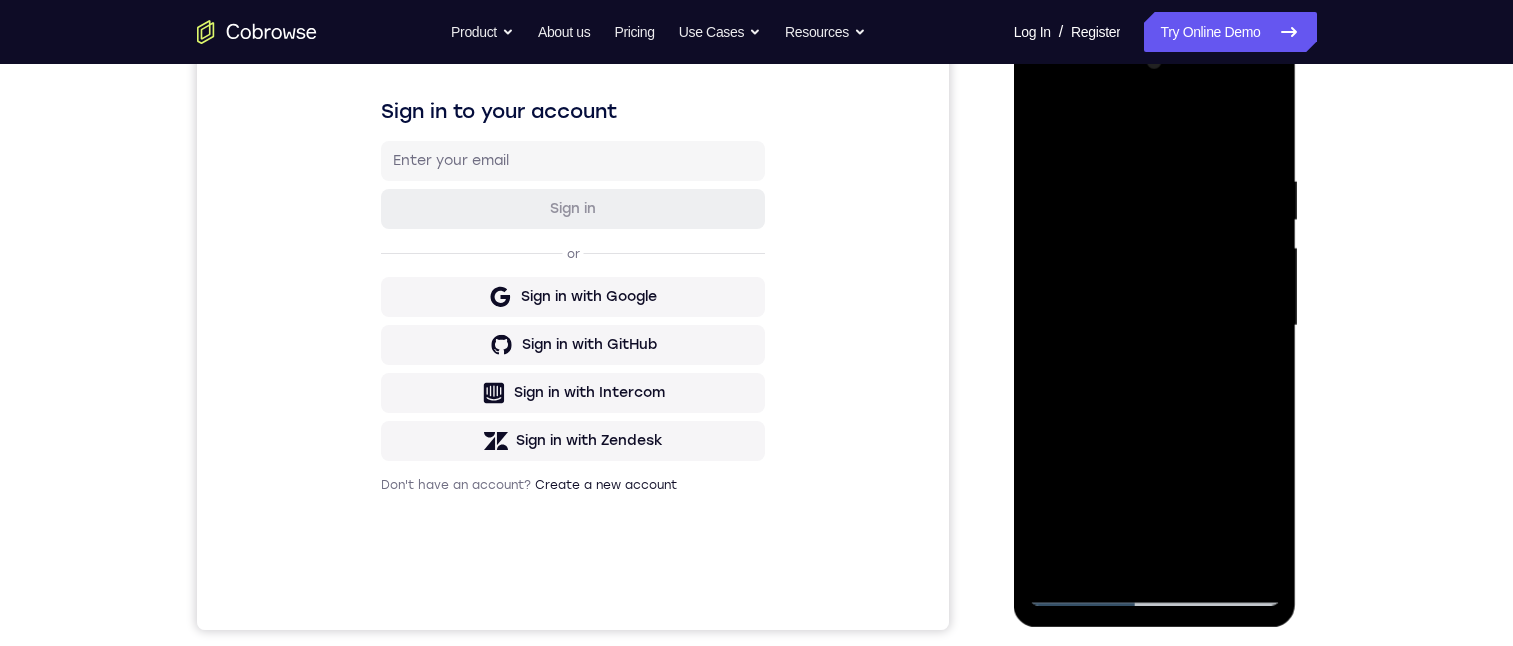 click at bounding box center (1155, 326) 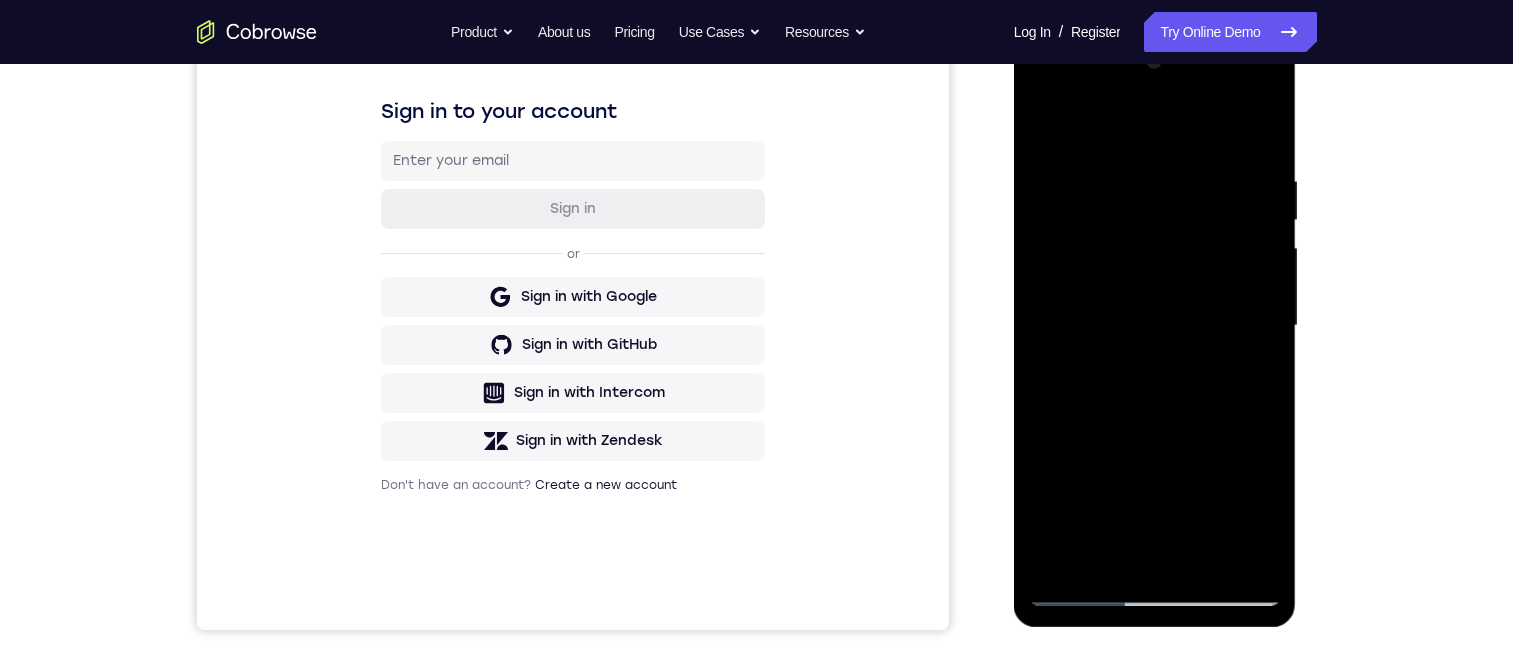 click at bounding box center [1155, 326] 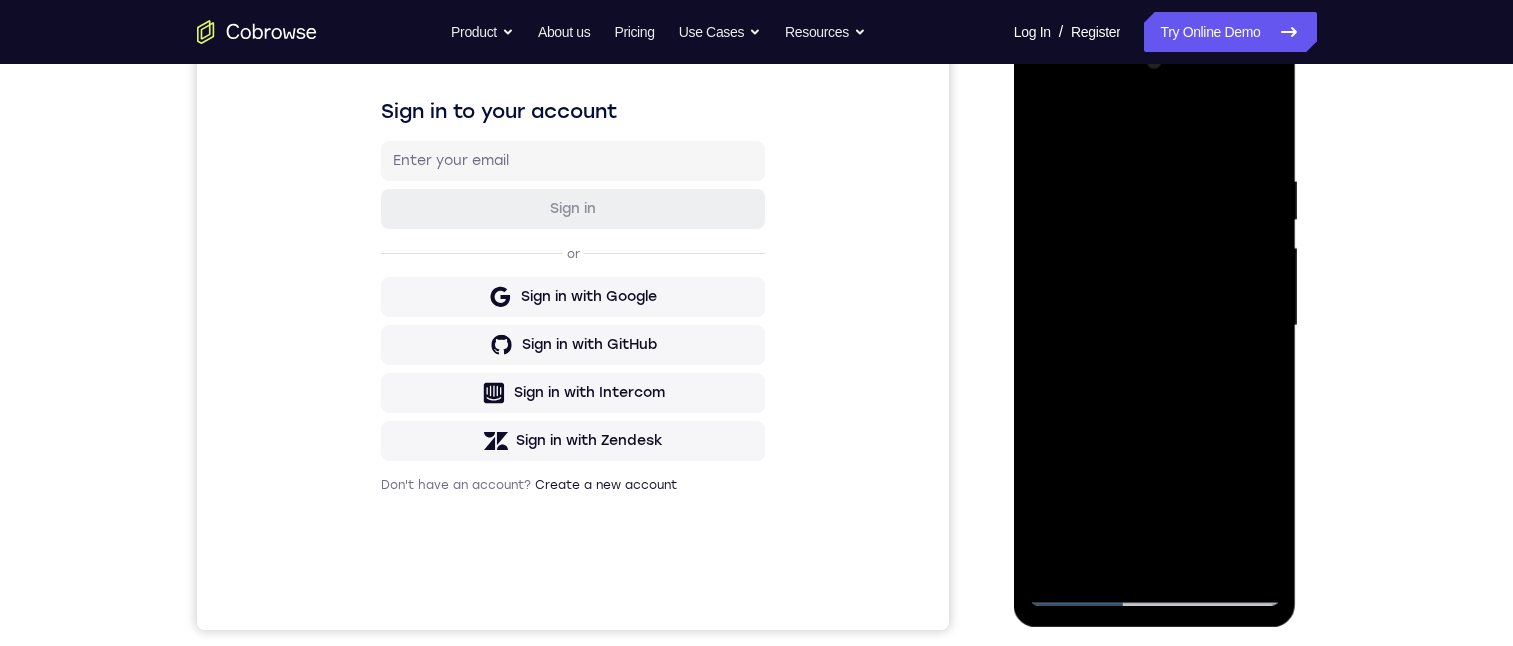 drag, startPoint x: 1222, startPoint y: 473, endPoint x: 1198, endPoint y: 399, distance: 77.7946 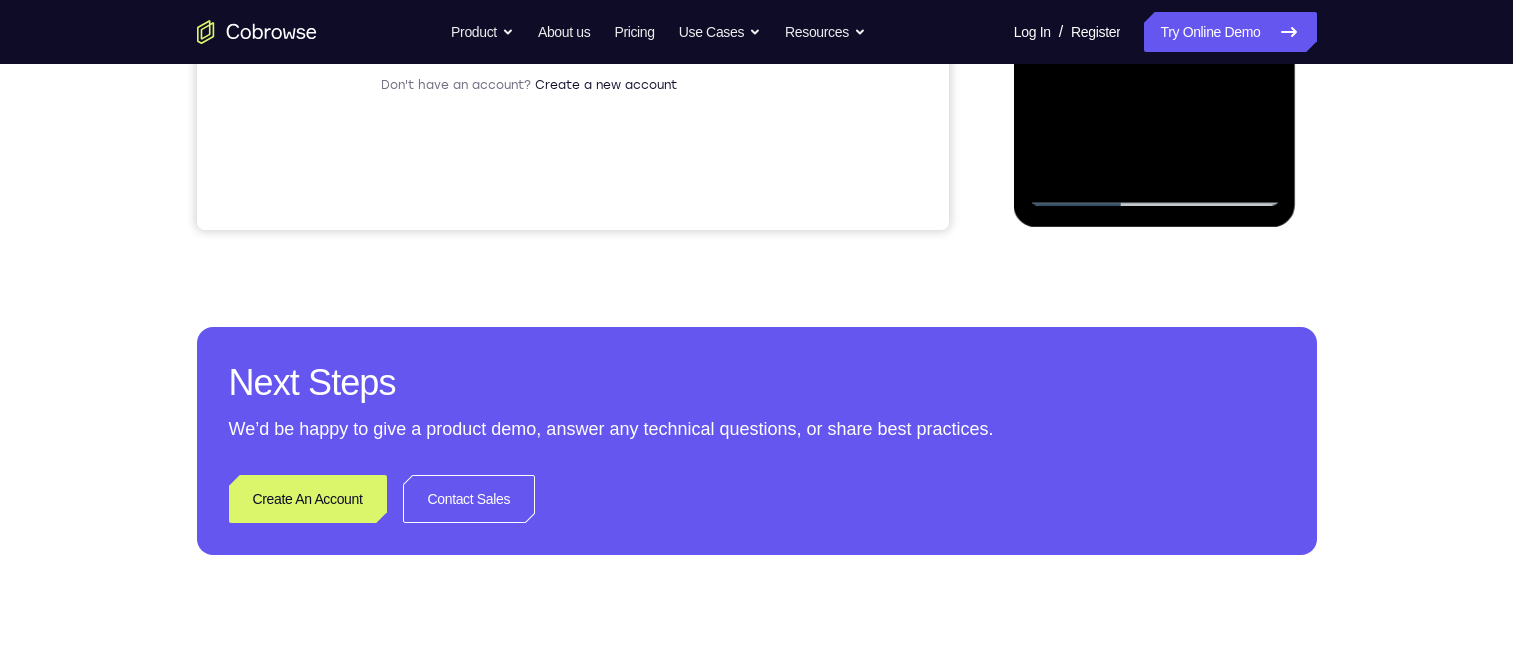 drag, startPoint x: 1196, startPoint y: 100, endPoint x: 1232, endPoint y: 134, distance: 49.517673 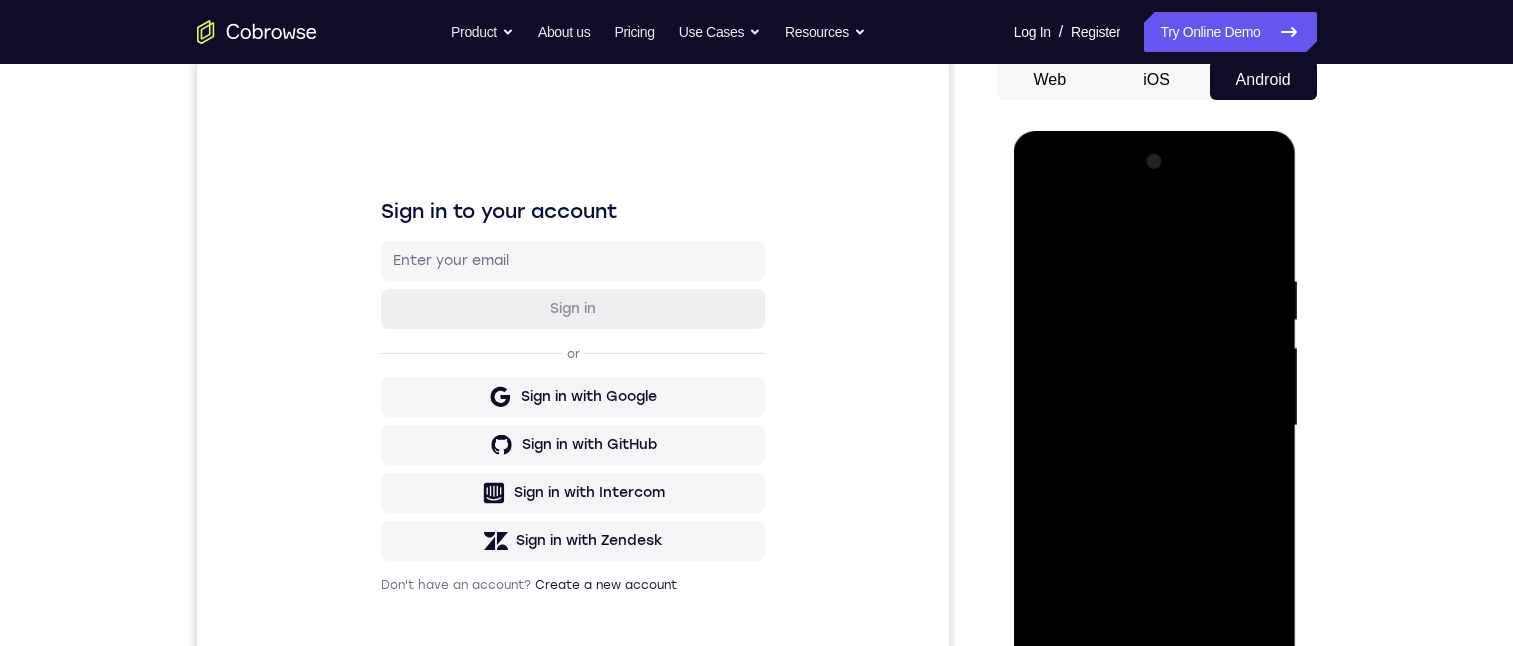 drag, startPoint x: 1135, startPoint y: 531, endPoint x: 1145, endPoint y: 444, distance: 87.57283 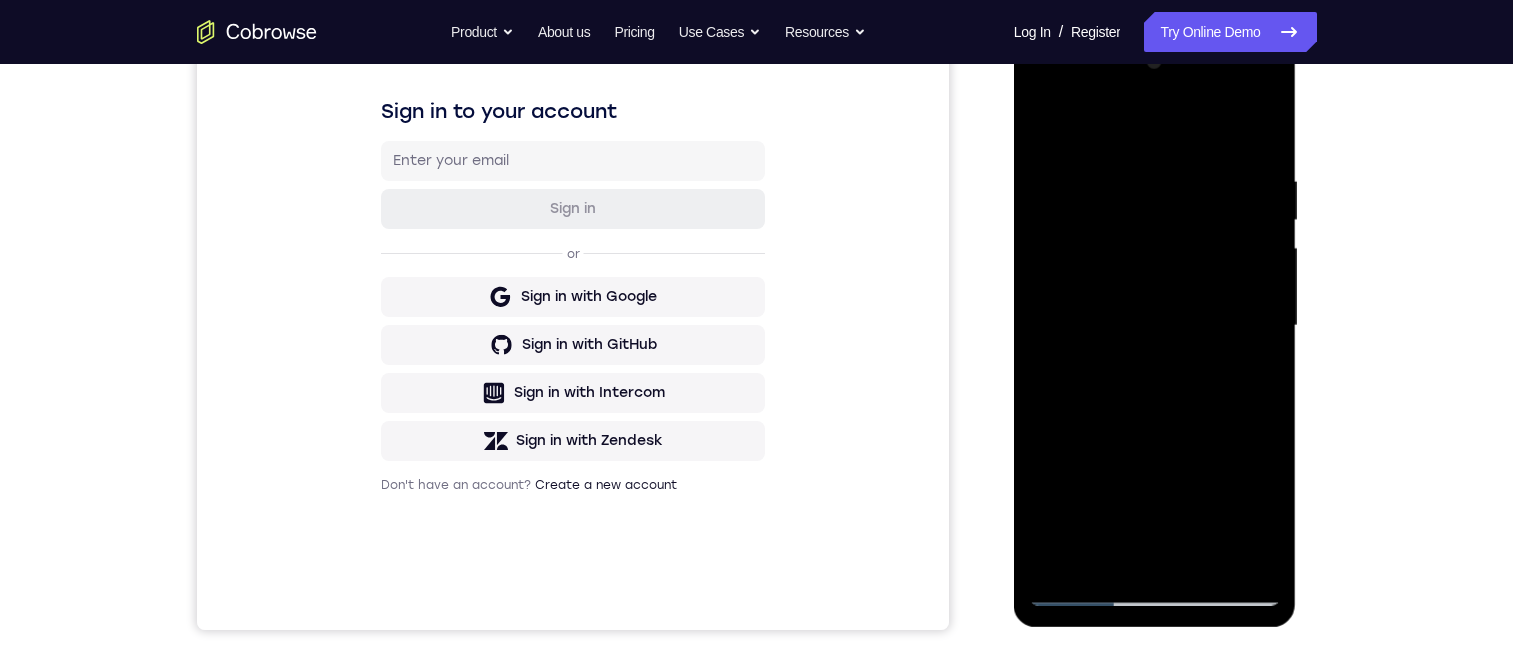 click at bounding box center (1155, 326) 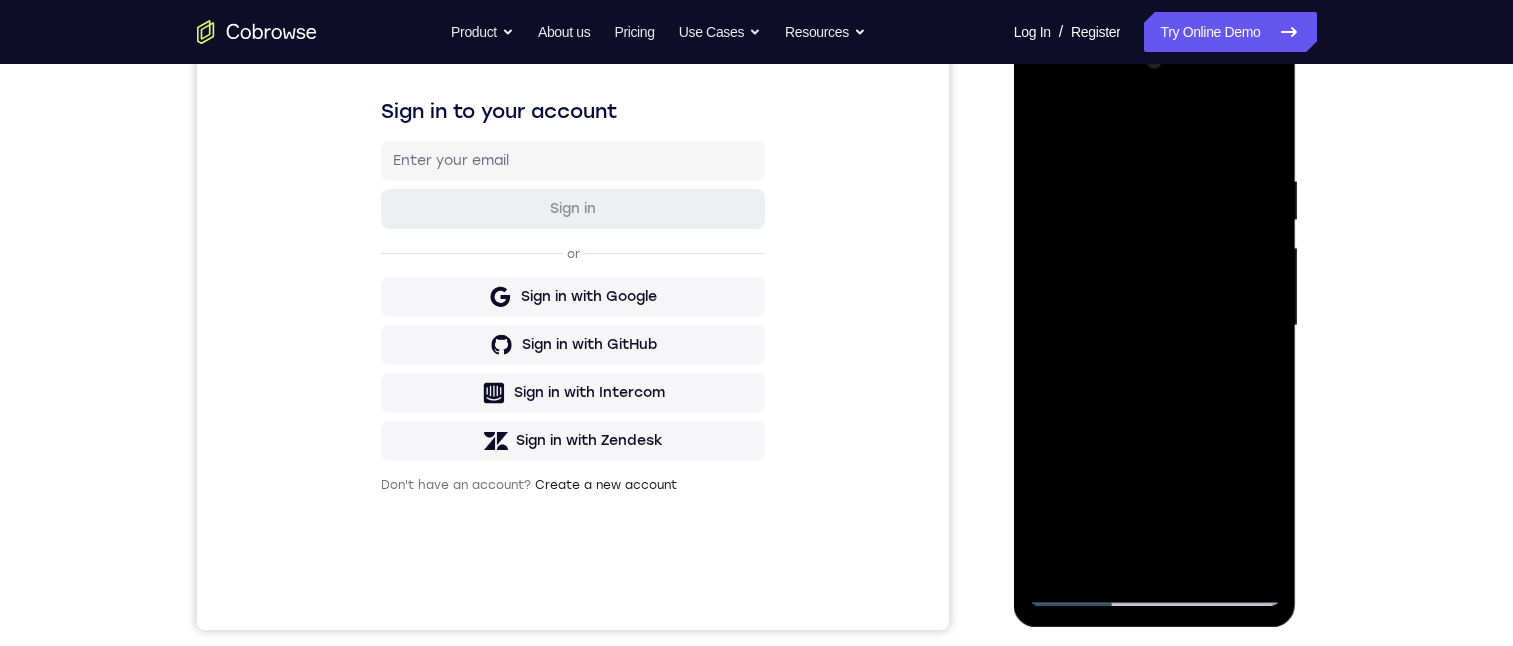 drag, startPoint x: 1176, startPoint y: 347, endPoint x: 1168, endPoint y: 425, distance: 78.40918 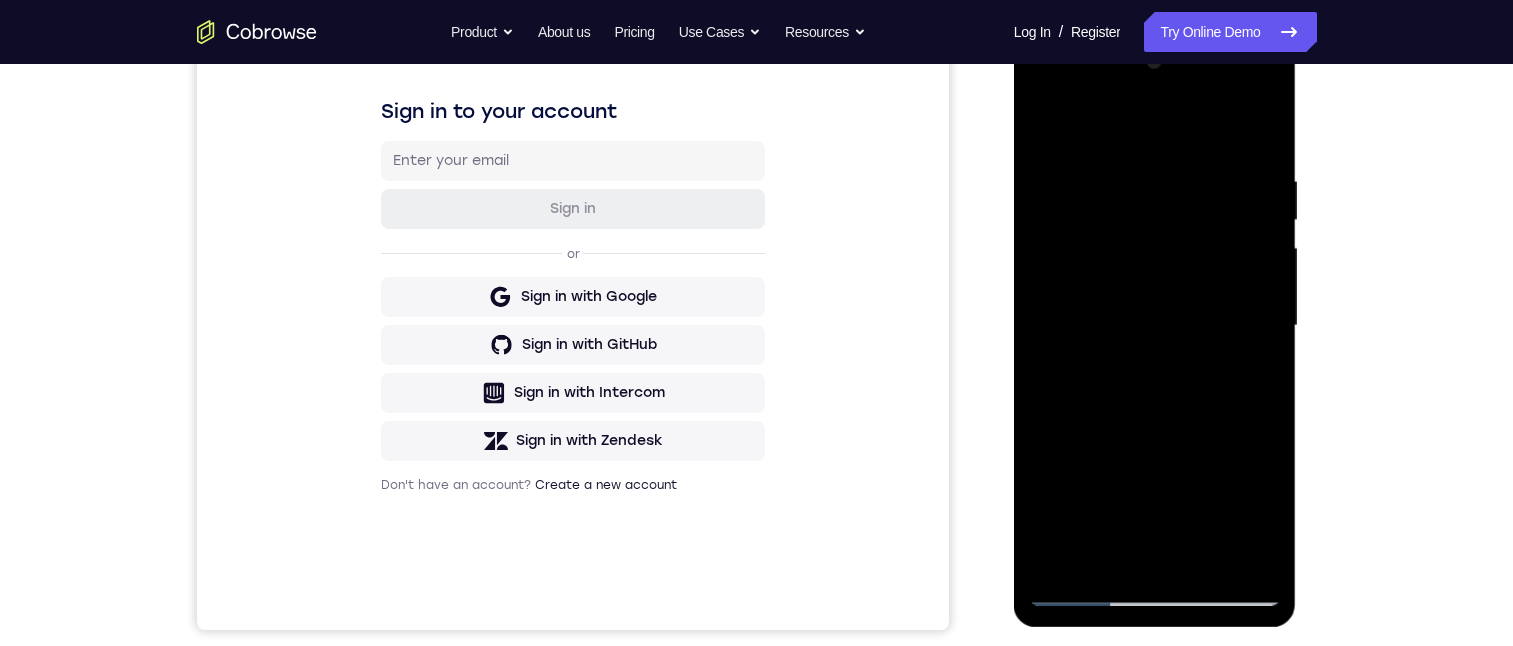 click at bounding box center (1155, 326) 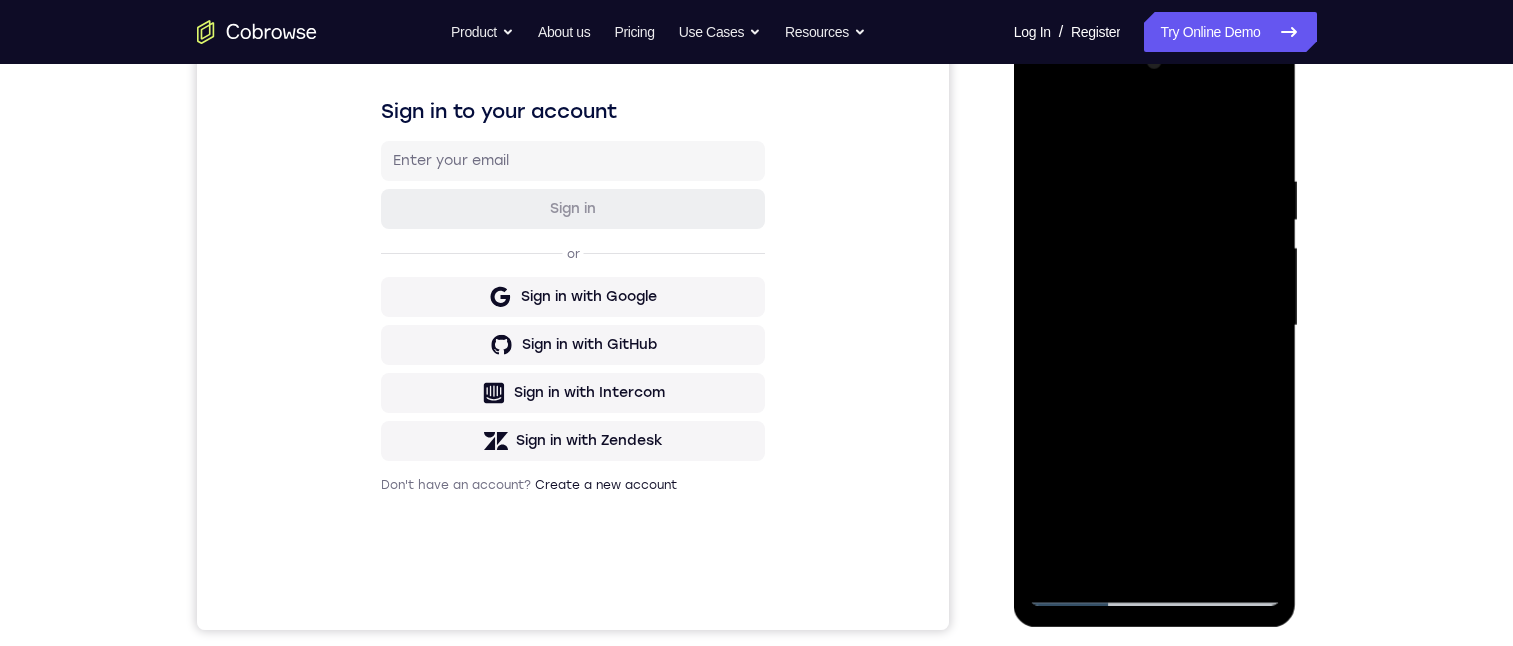 click at bounding box center (1155, 326) 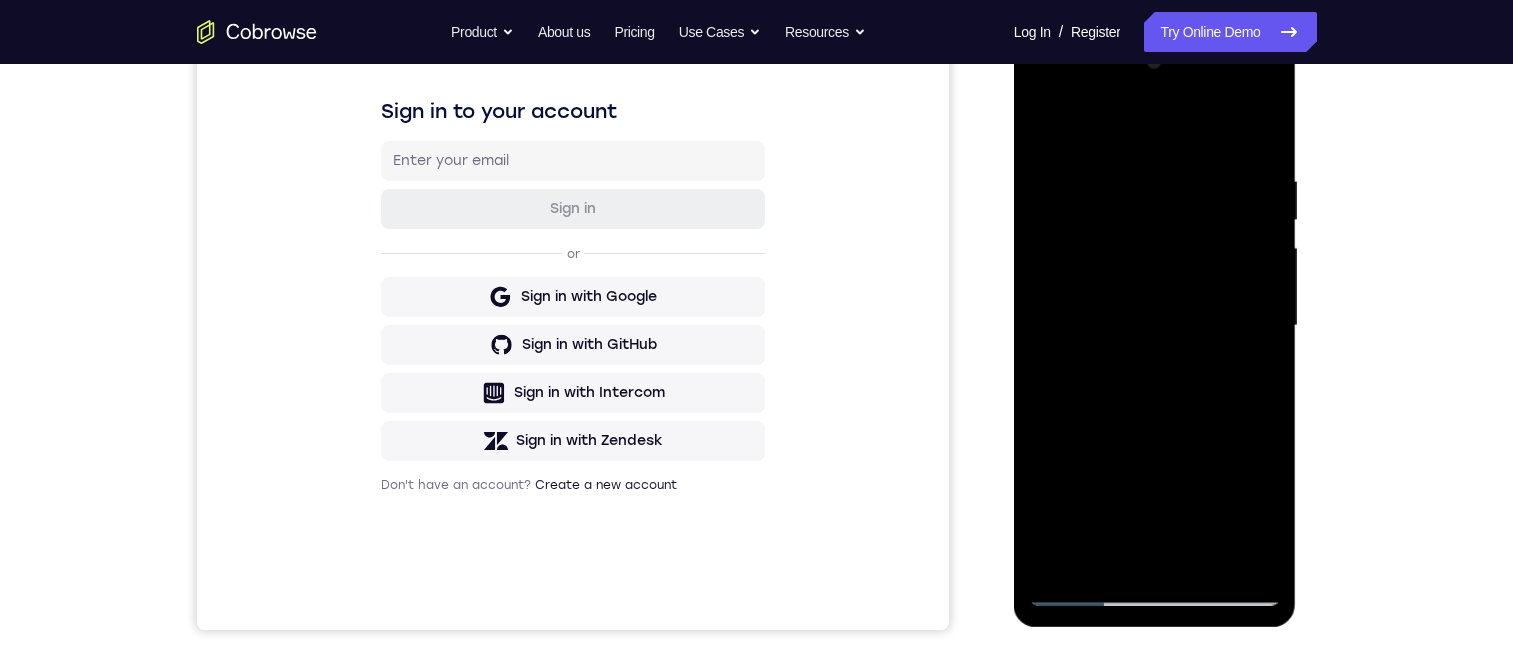 click at bounding box center [1155, 326] 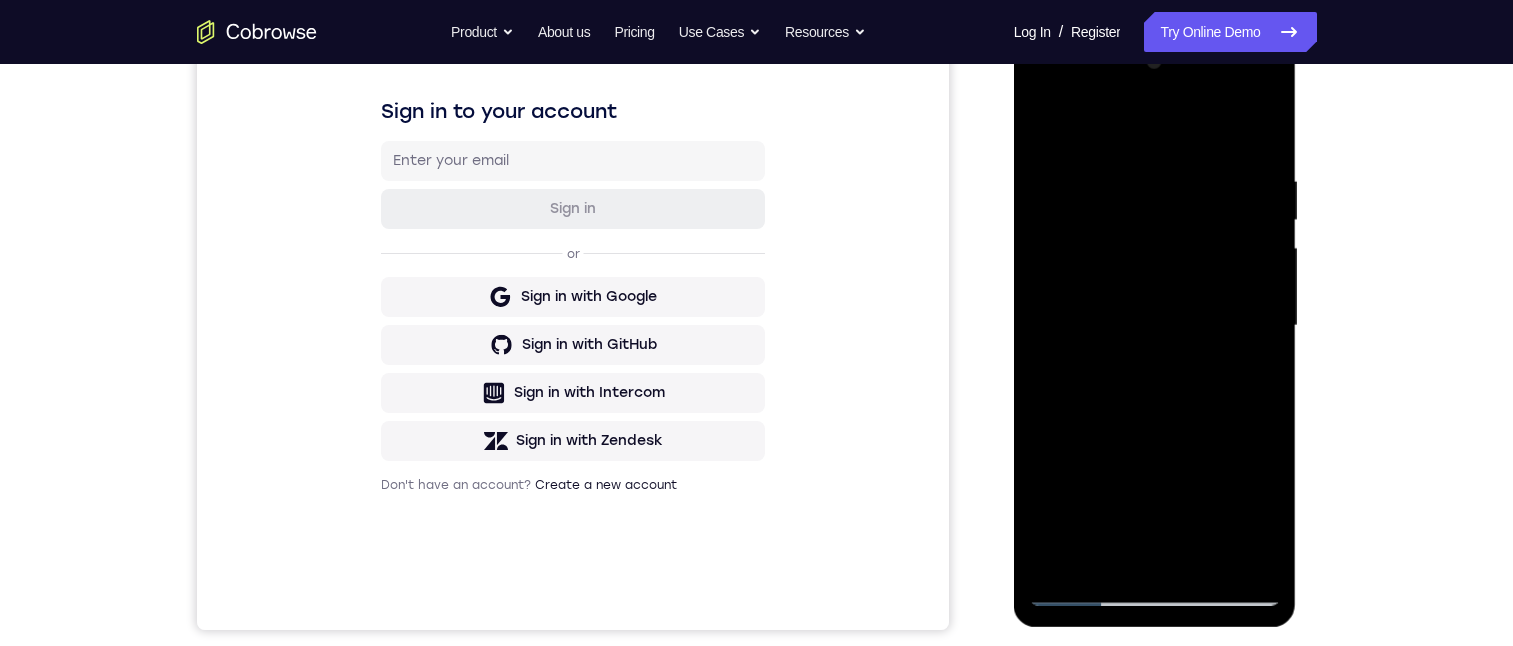 click at bounding box center (1155, 326) 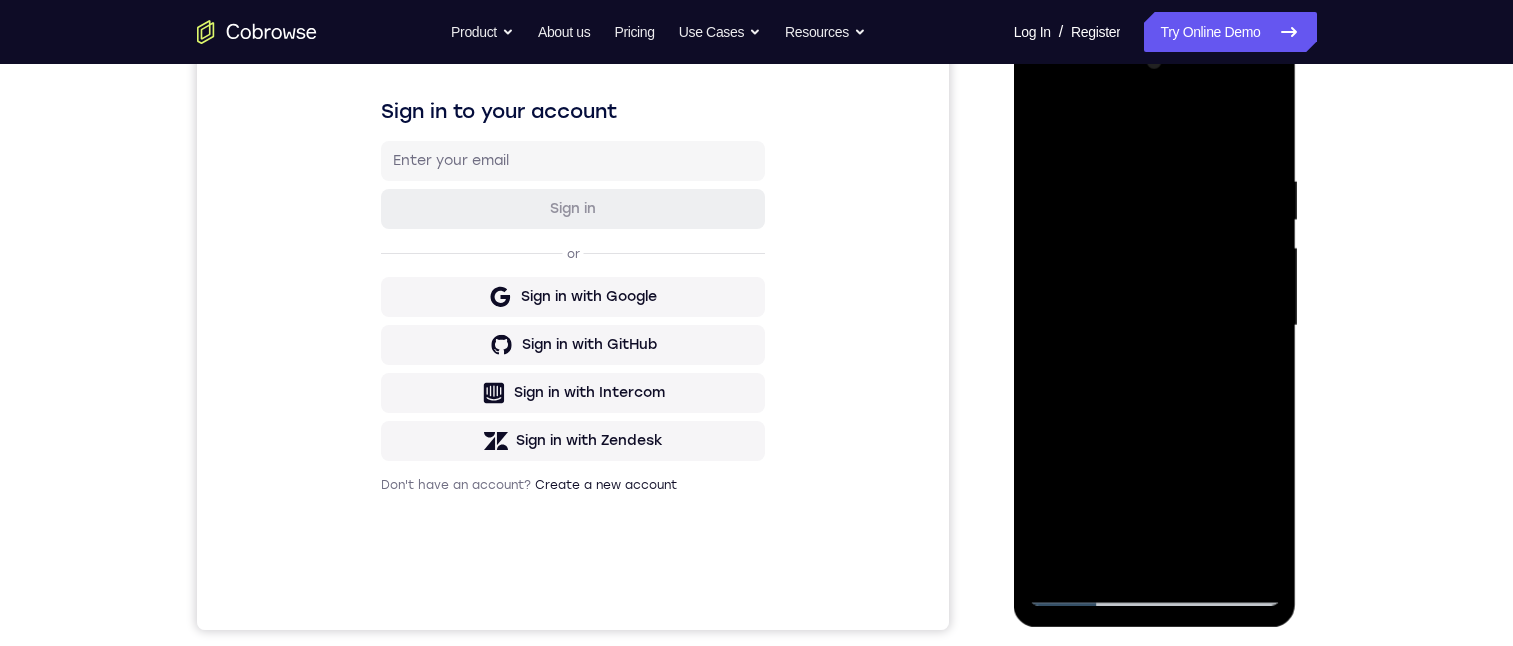 click at bounding box center (1155, 326) 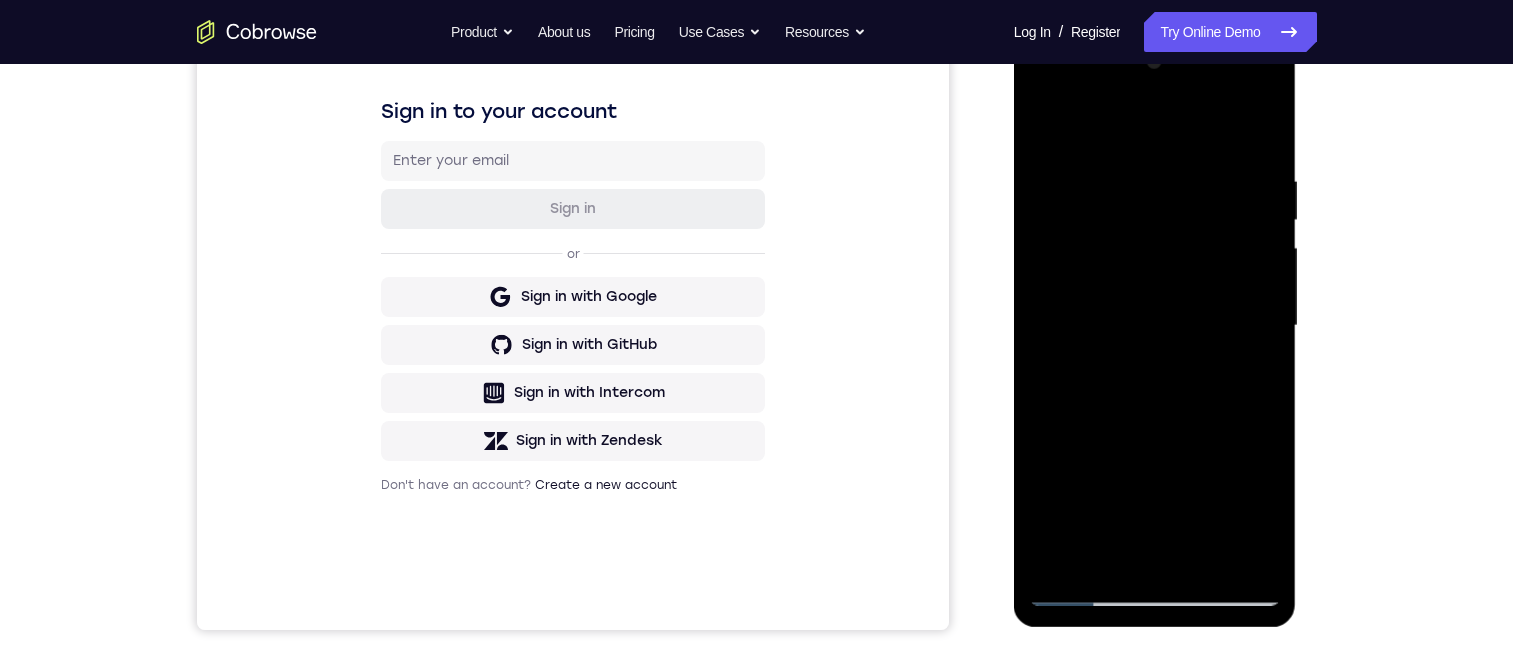 click at bounding box center [1155, 326] 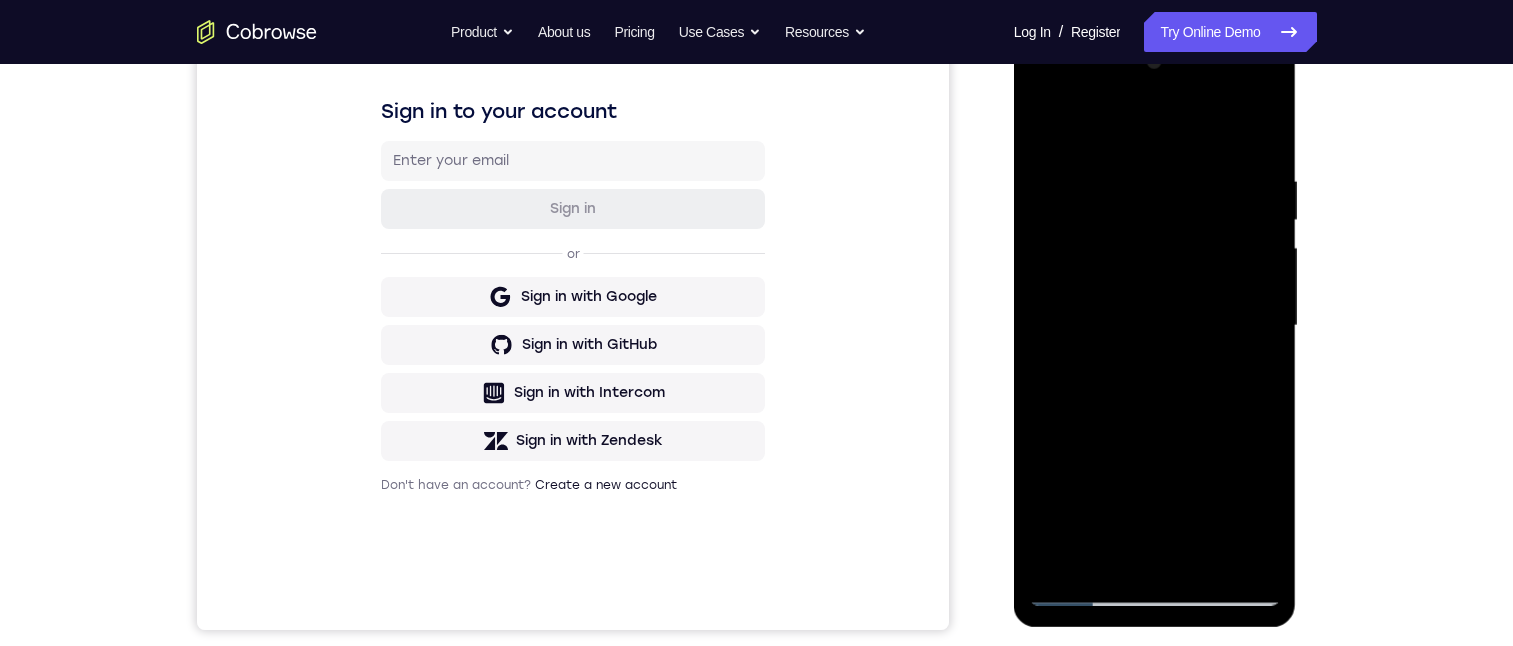 click at bounding box center [1155, 326] 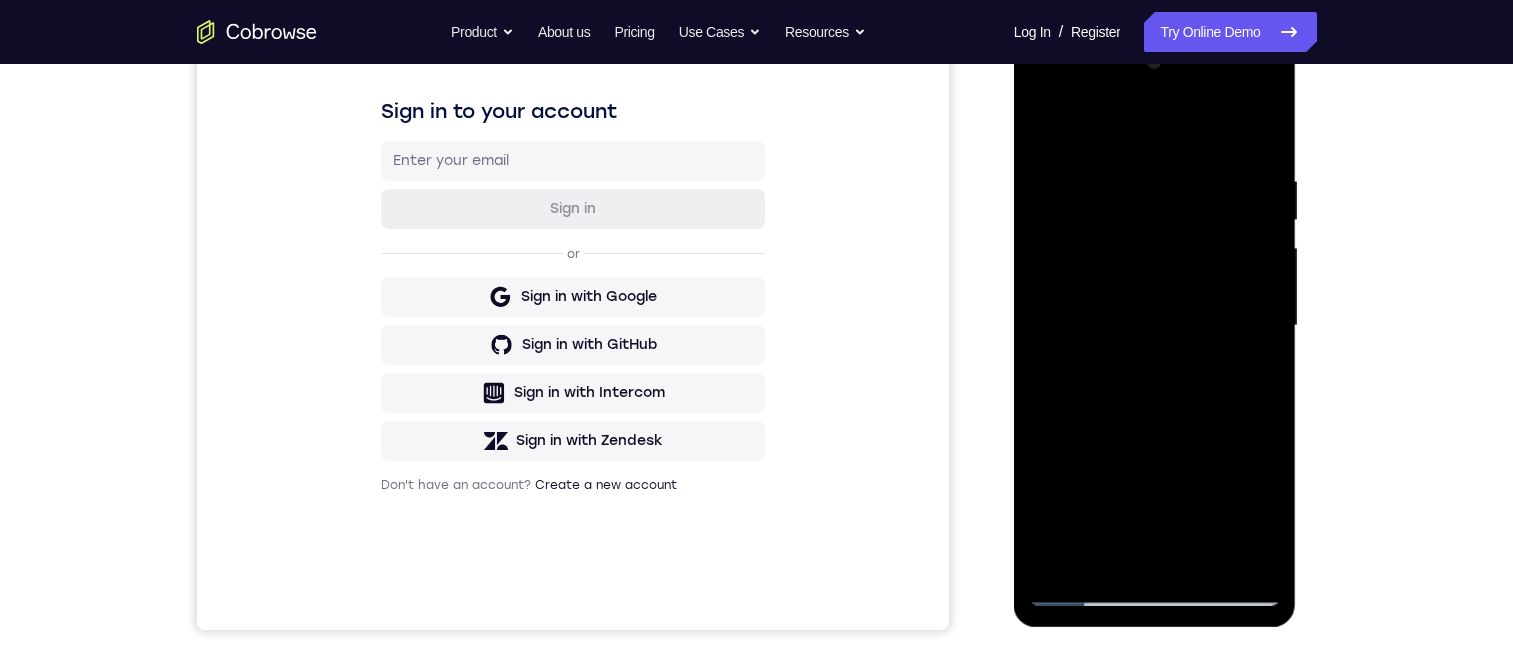click at bounding box center (1155, 326) 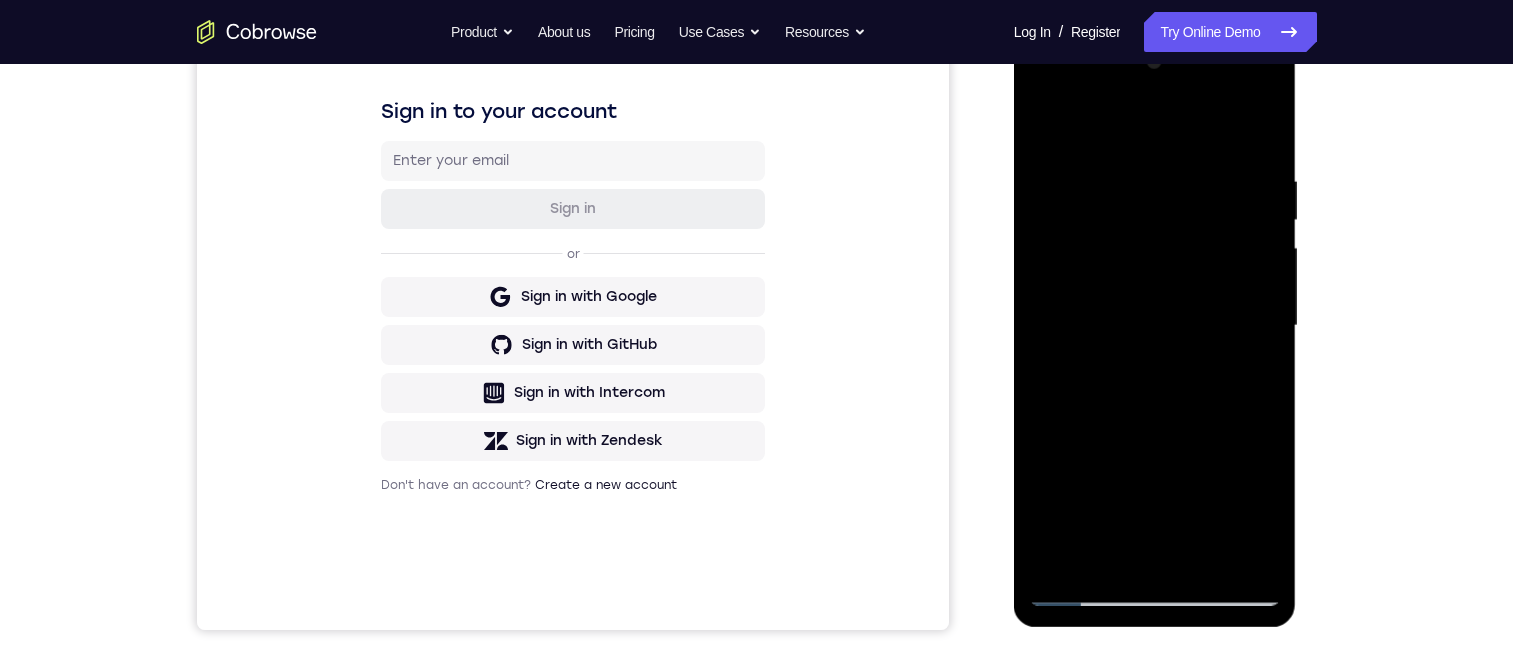 click at bounding box center (1155, 326) 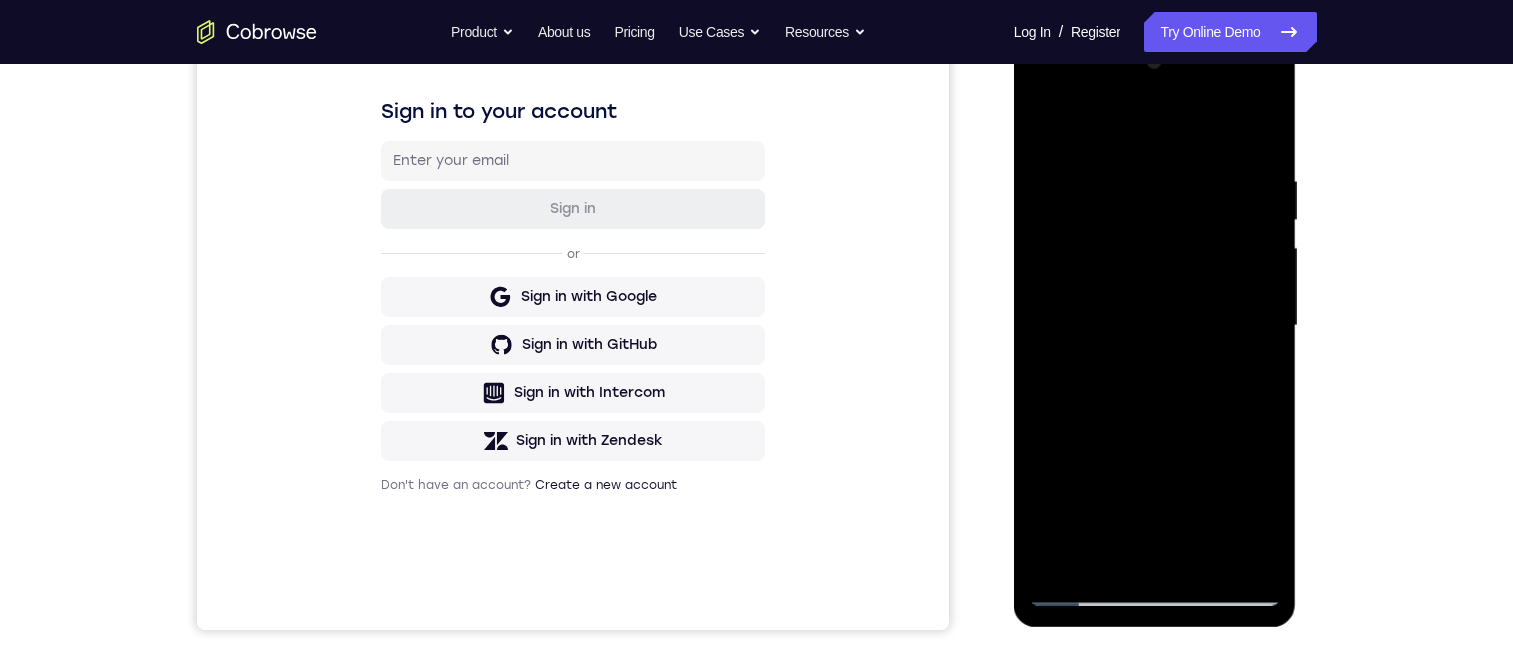 click at bounding box center (1155, 326) 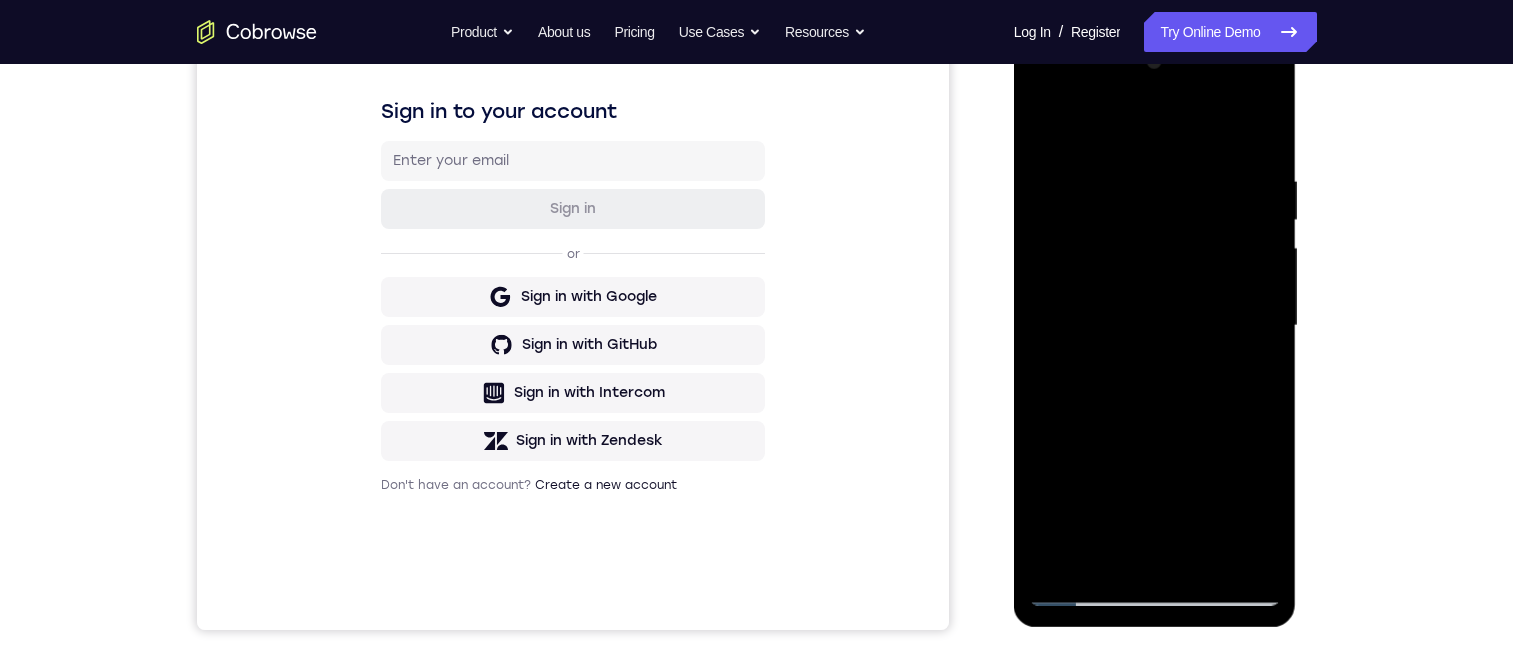 drag, startPoint x: 1197, startPoint y: 406, endPoint x: 1200, endPoint y: 276, distance: 130.0346 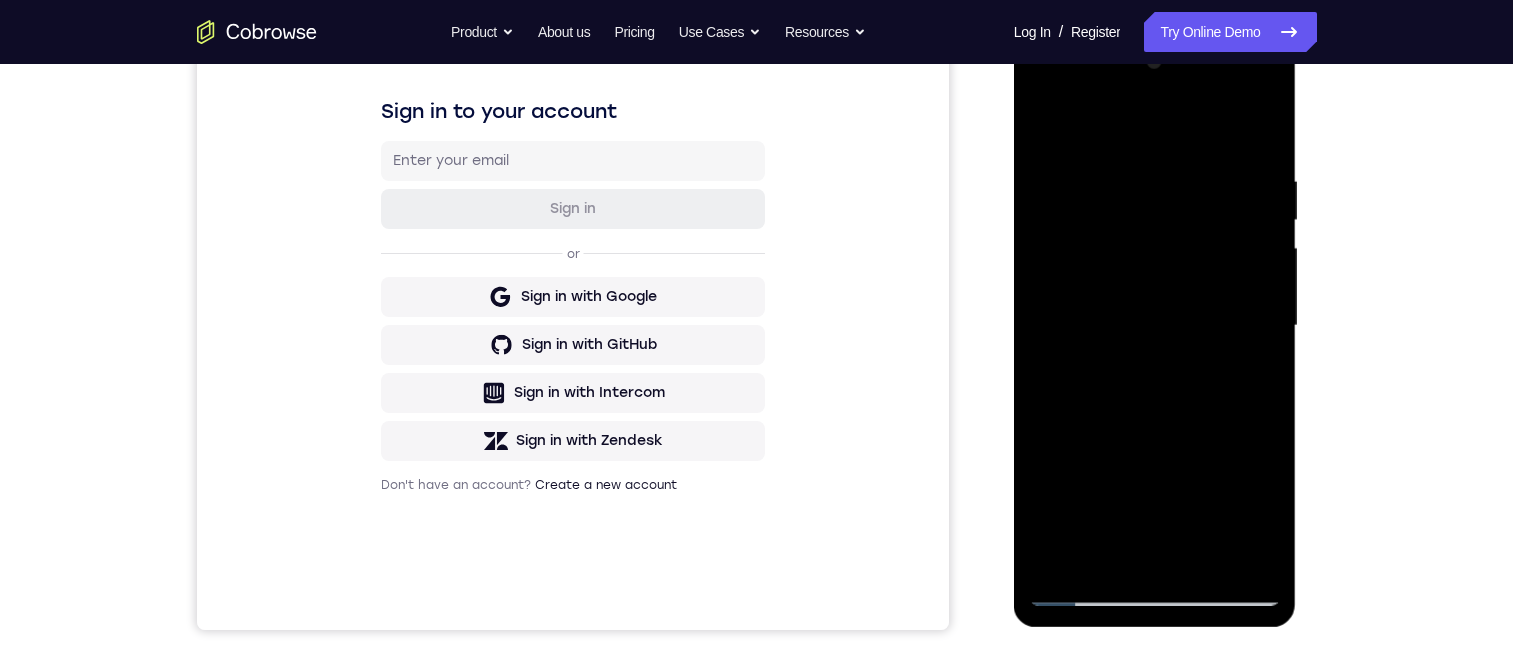 click at bounding box center (1155, 326) 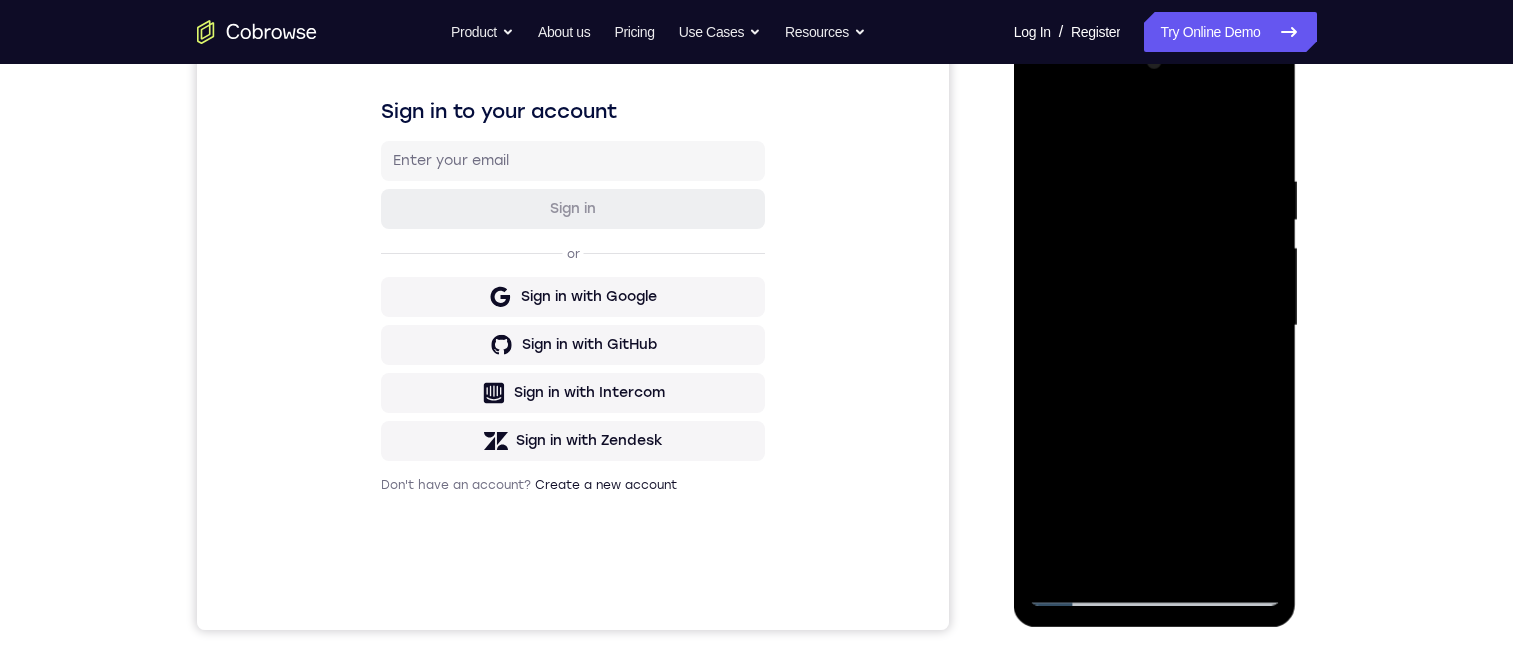 click at bounding box center [1155, 326] 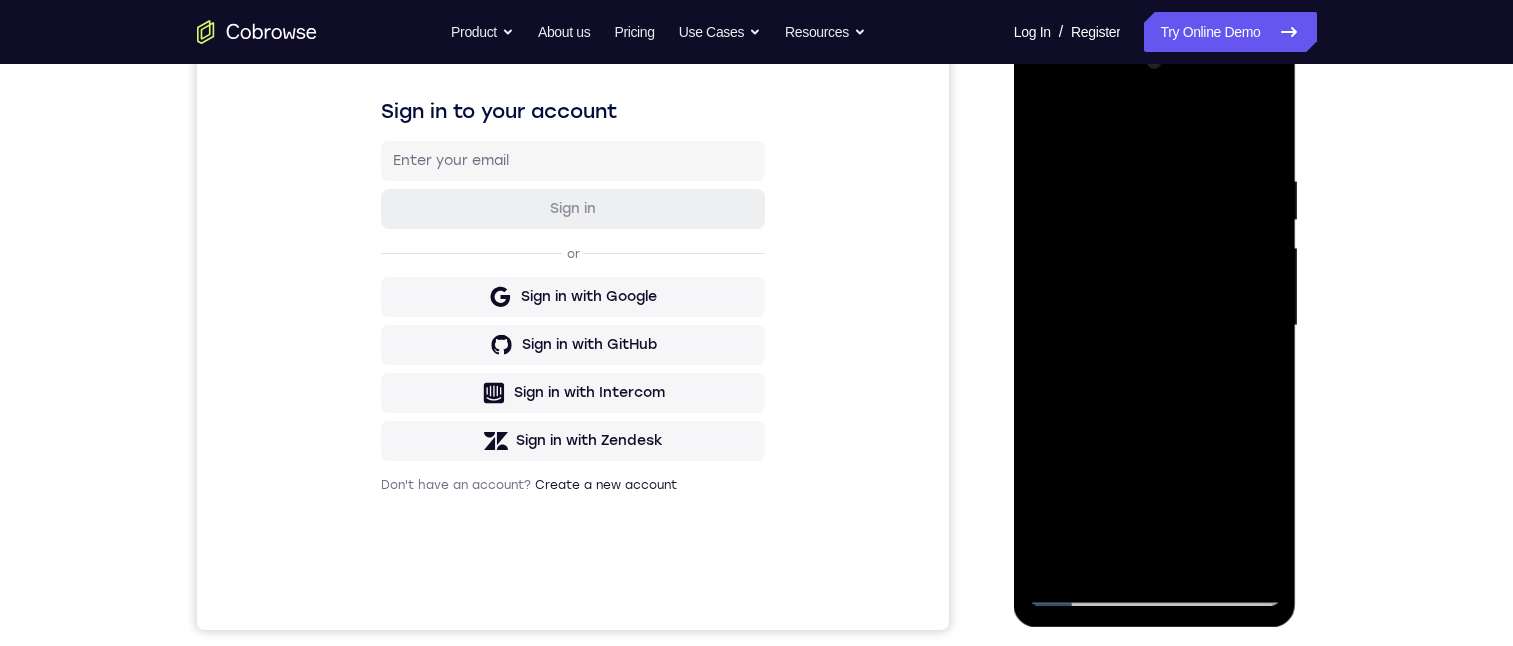 click at bounding box center (1155, 326) 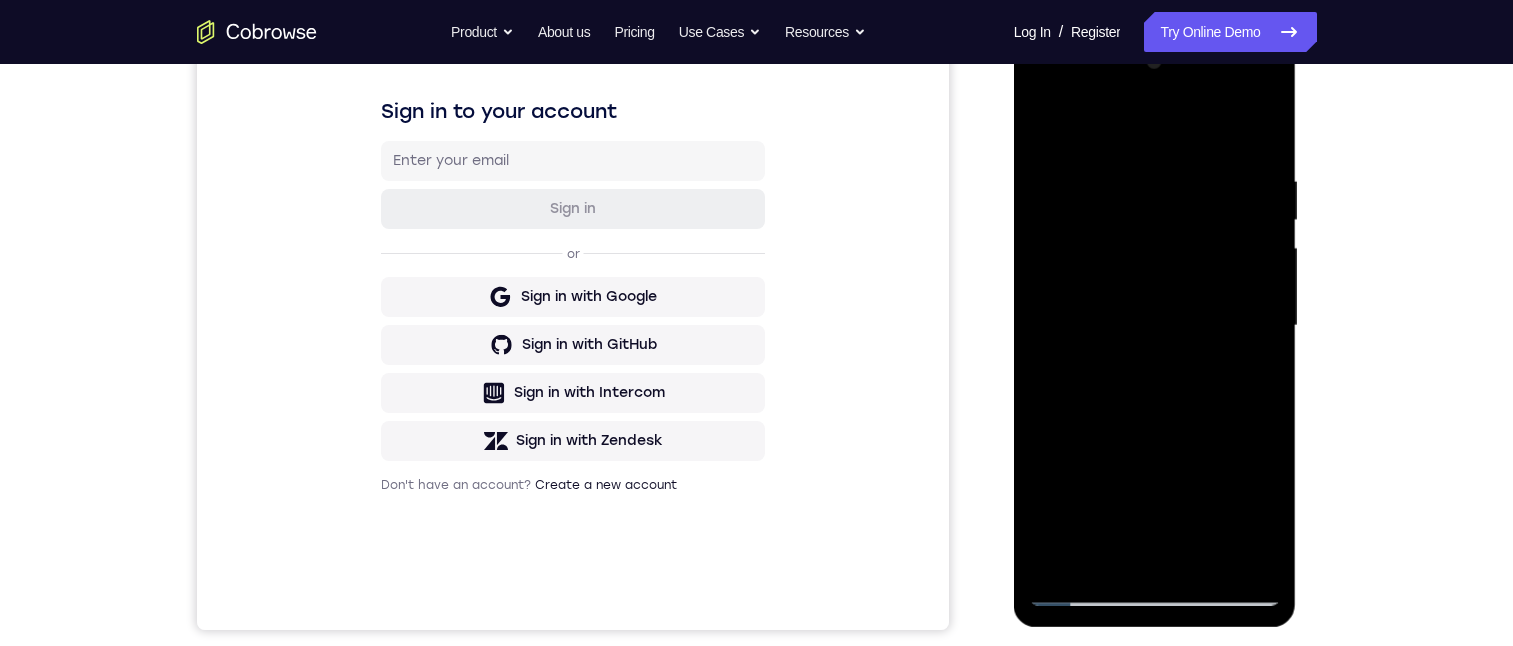 click at bounding box center [1155, 326] 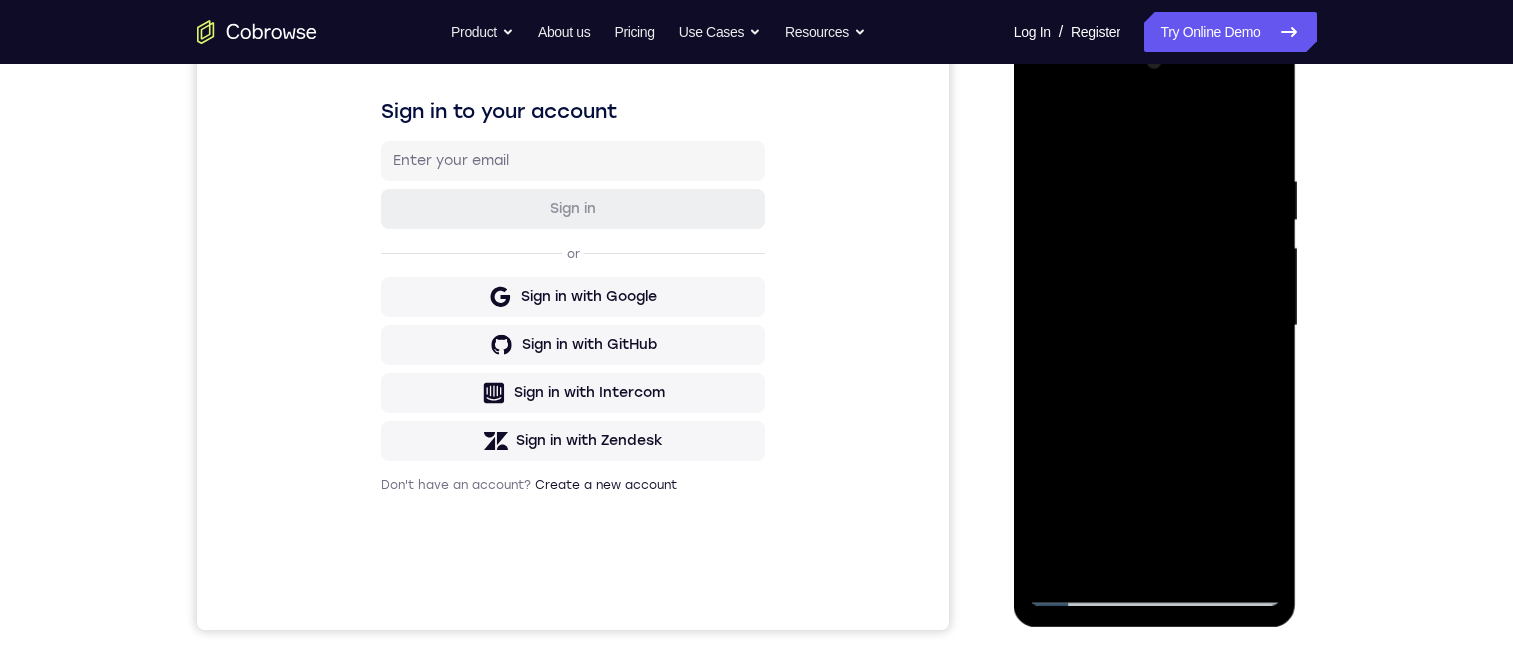 click at bounding box center (1155, 326) 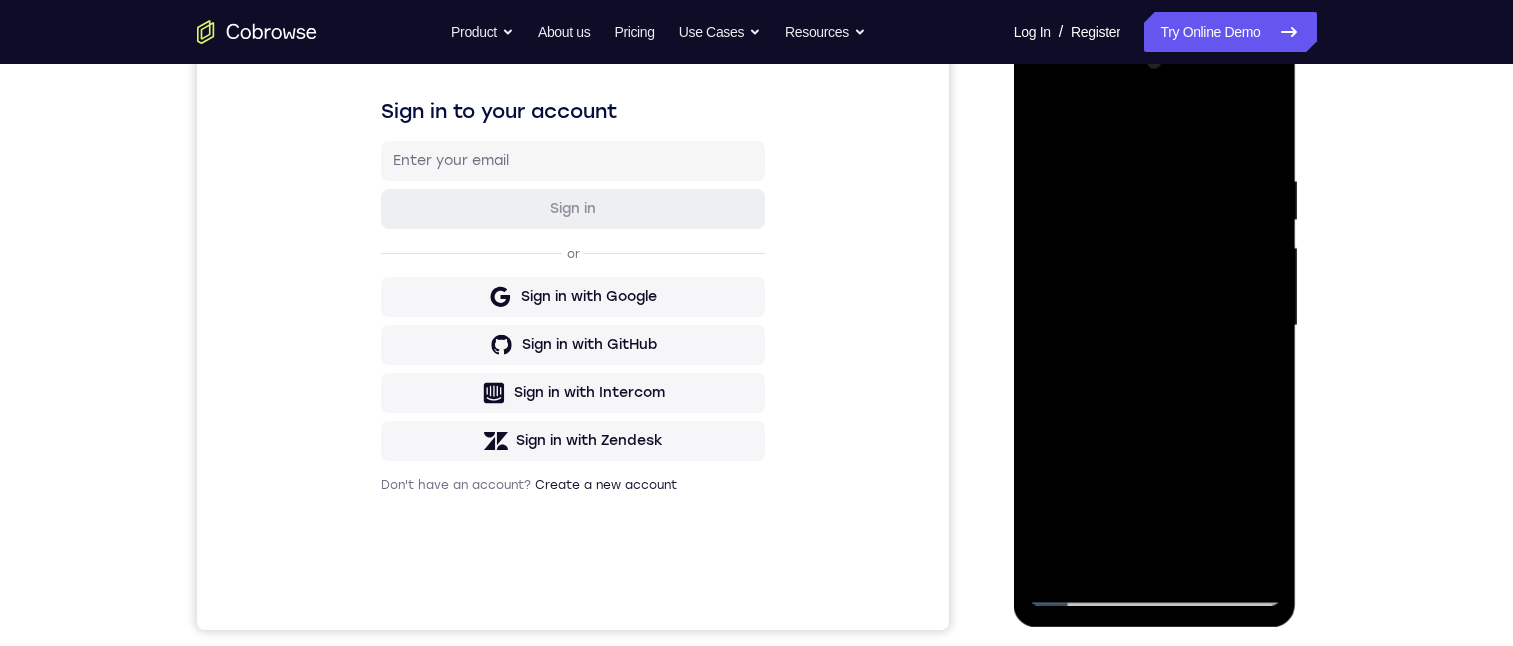 click at bounding box center [1155, 326] 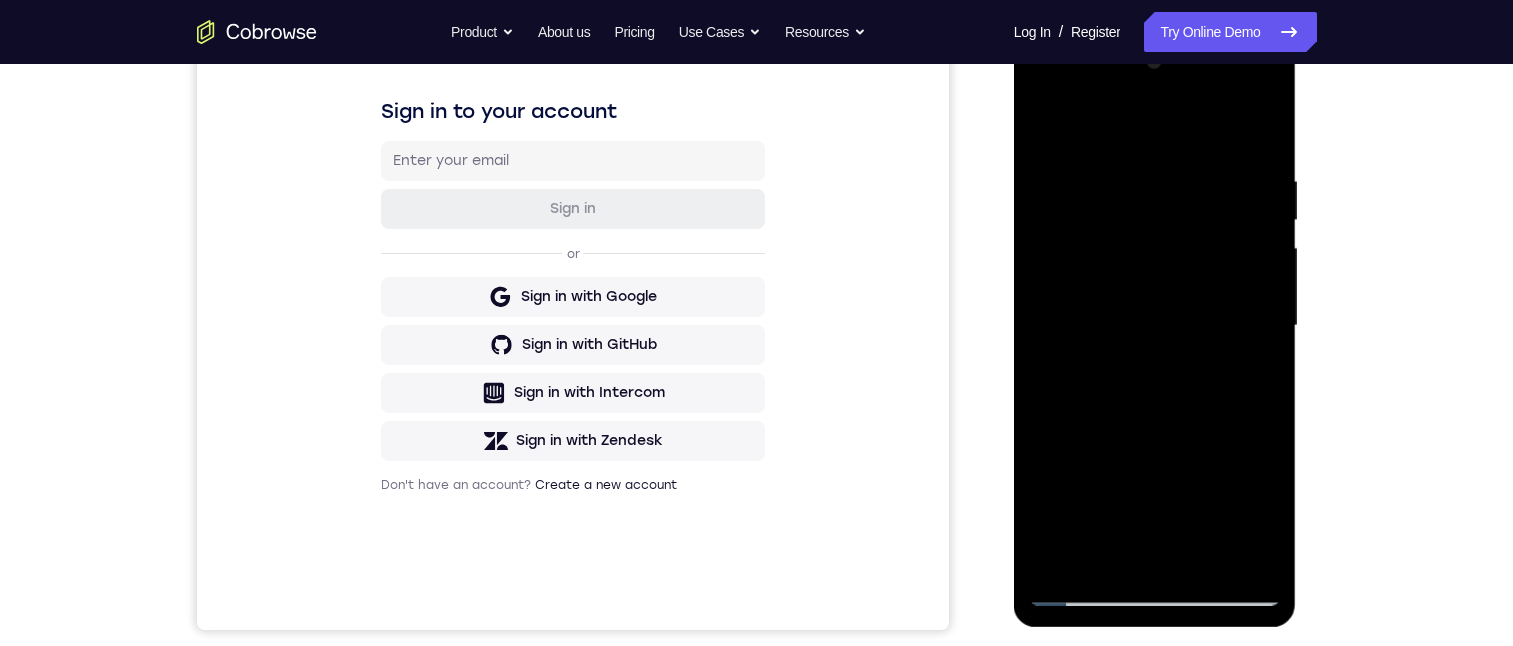 click at bounding box center (1155, 326) 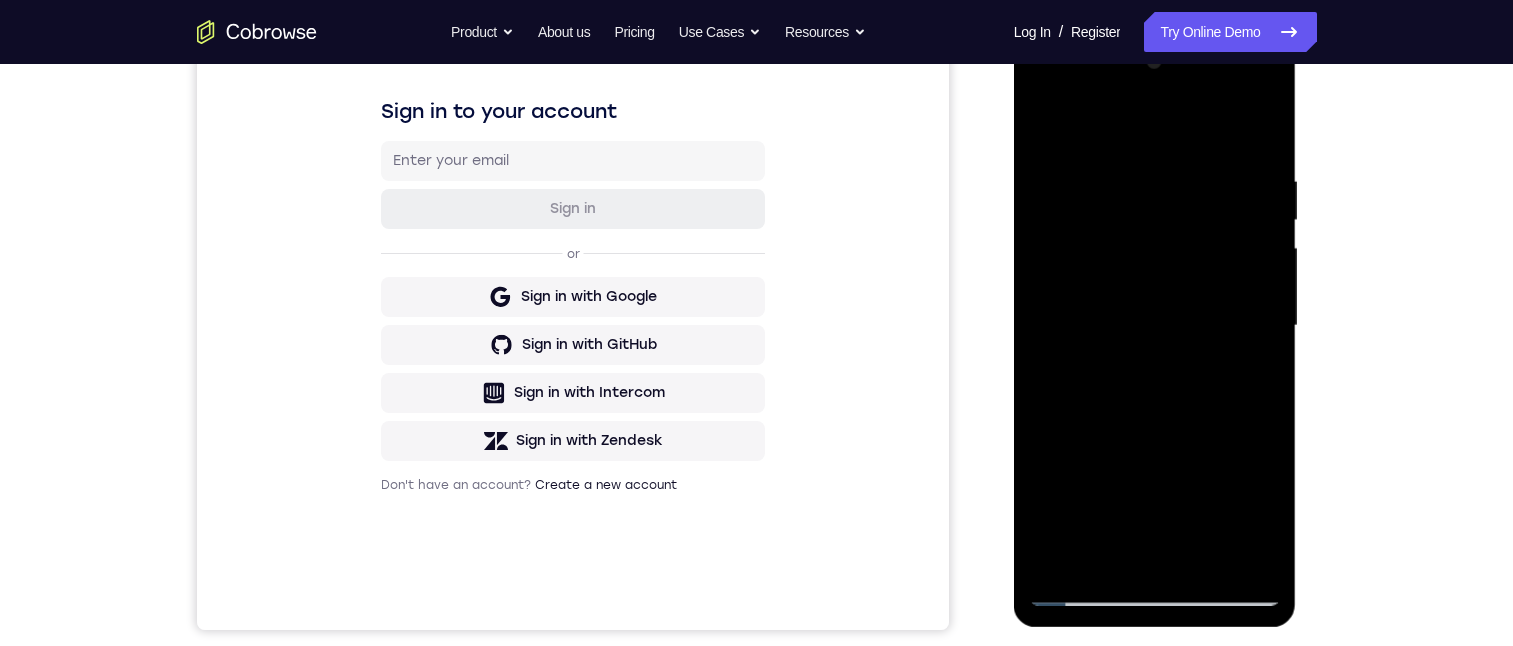 click at bounding box center (1155, 326) 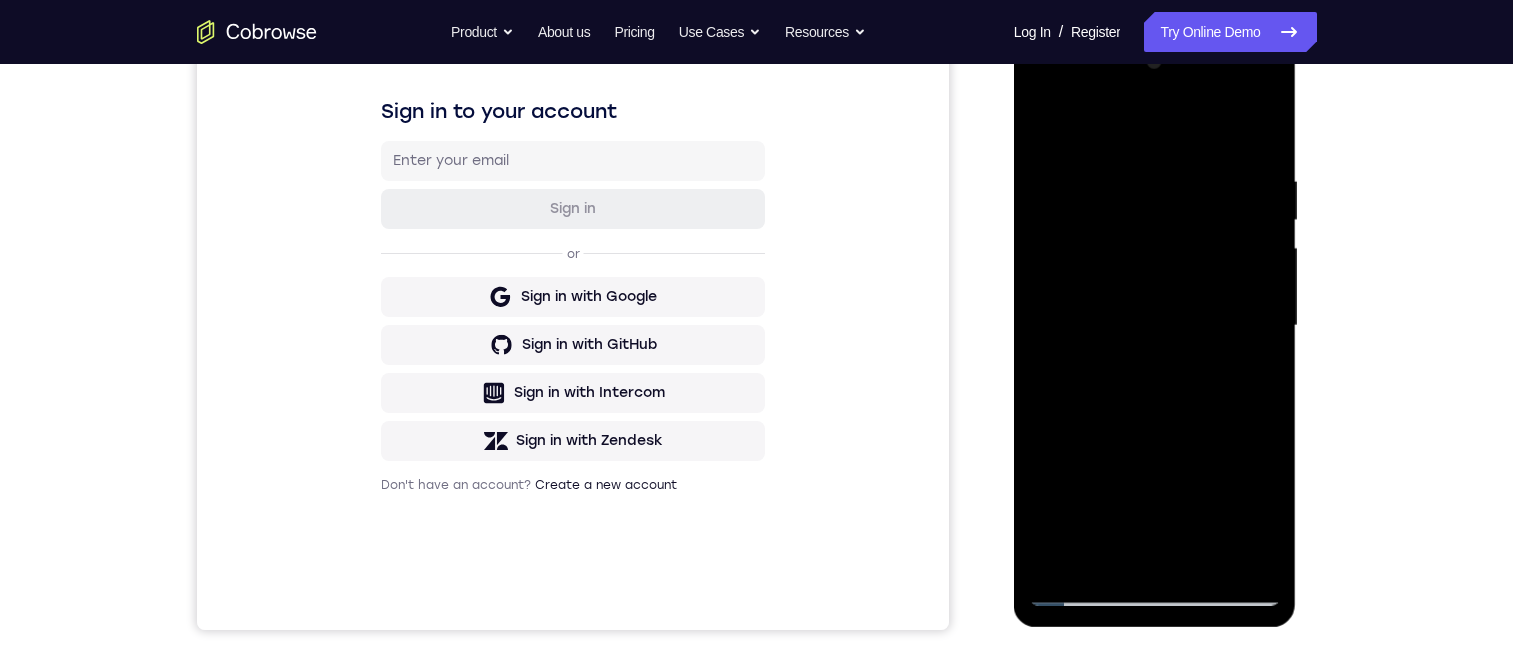click at bounding box center (1155, 326) 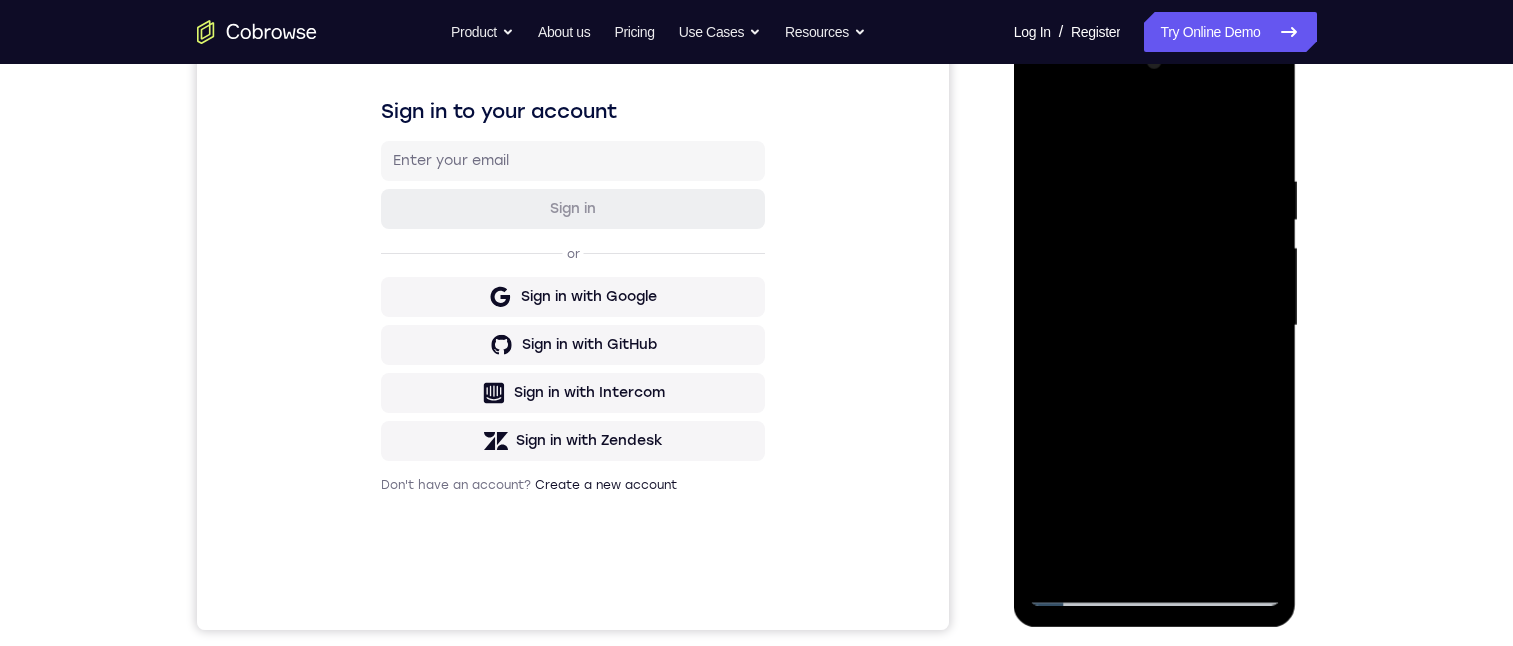 click at bounding box center [1155, 326] 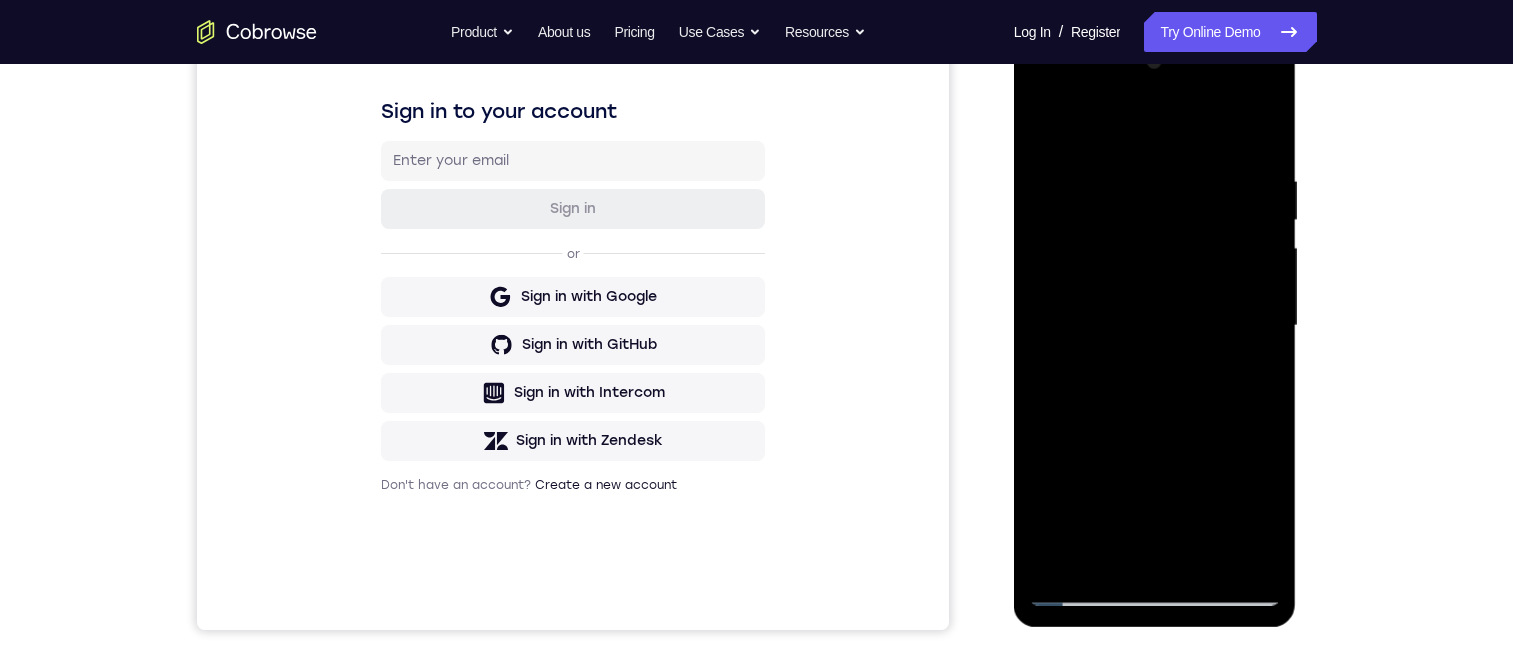 click at bounding box center (1155, 326) 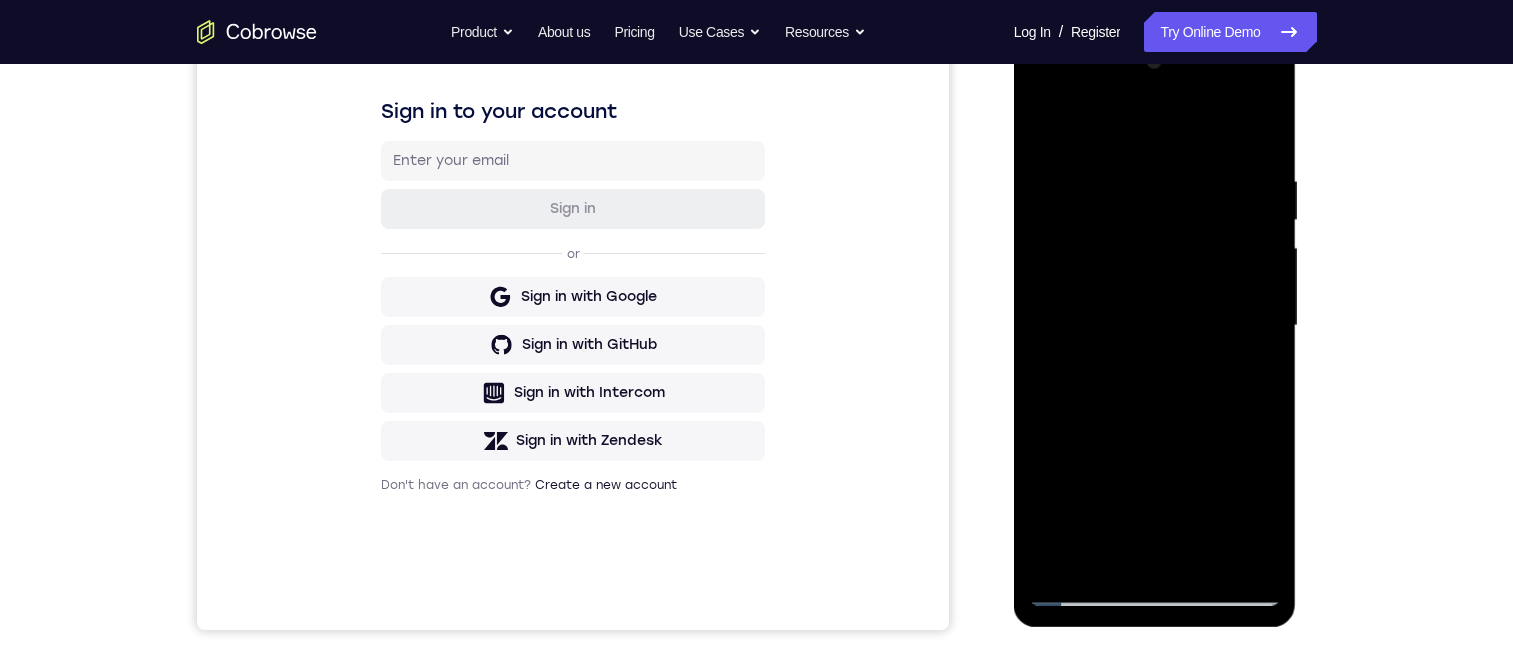 click at bounding box center (1155, 326) 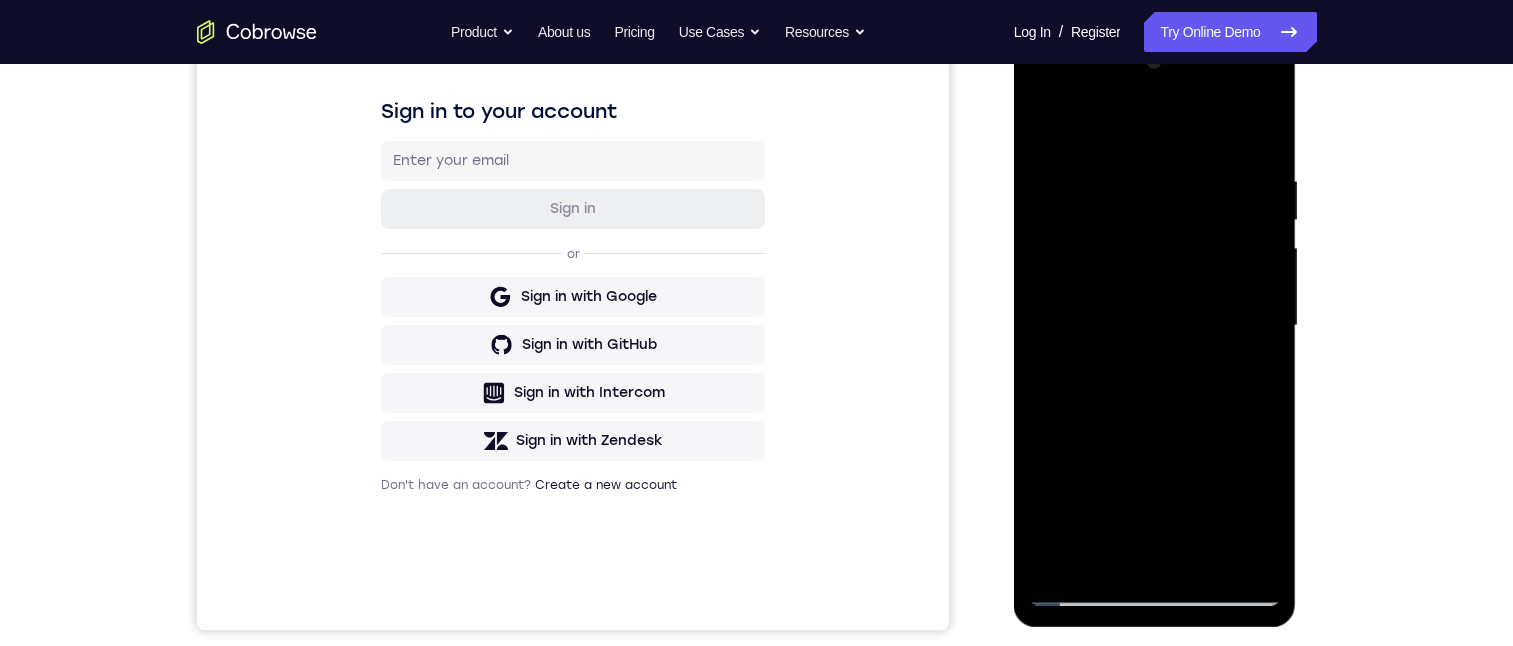 click at bounding box center [1155, 326] 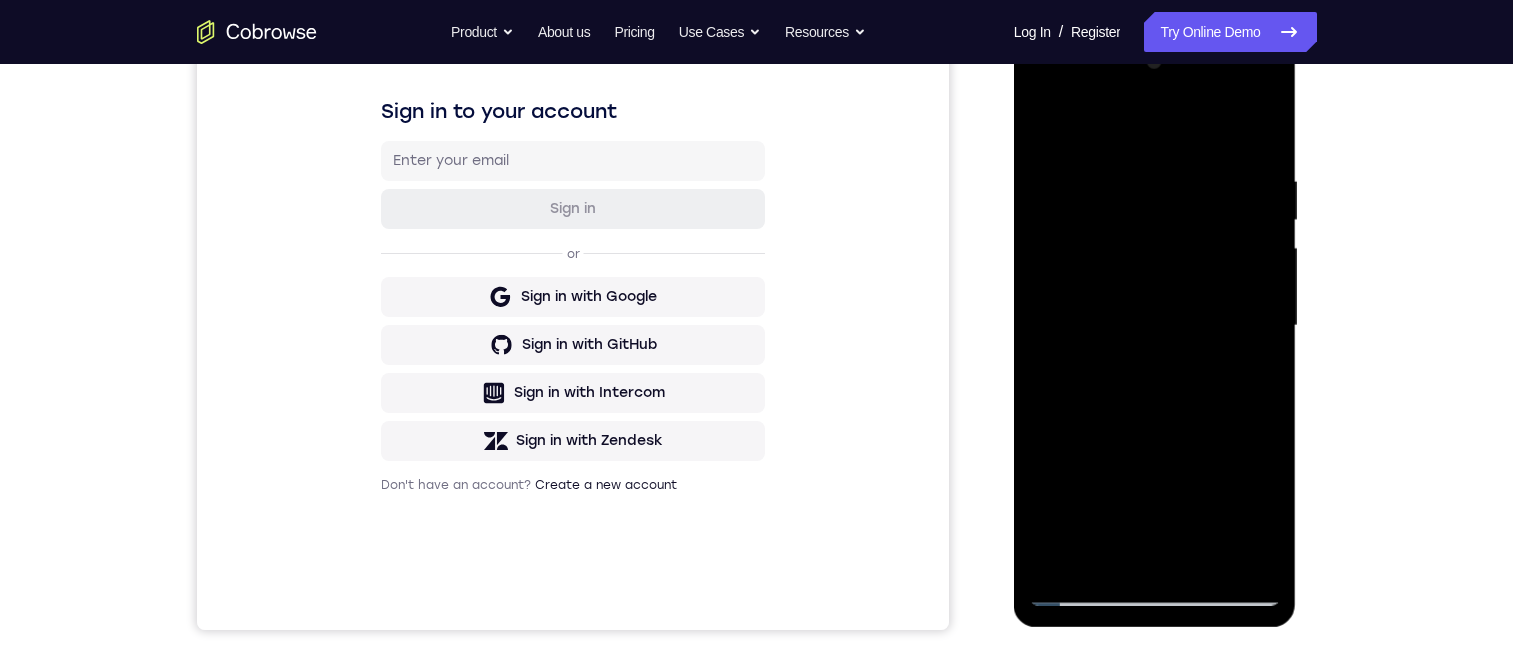 click at bounding box center (1155, 326) 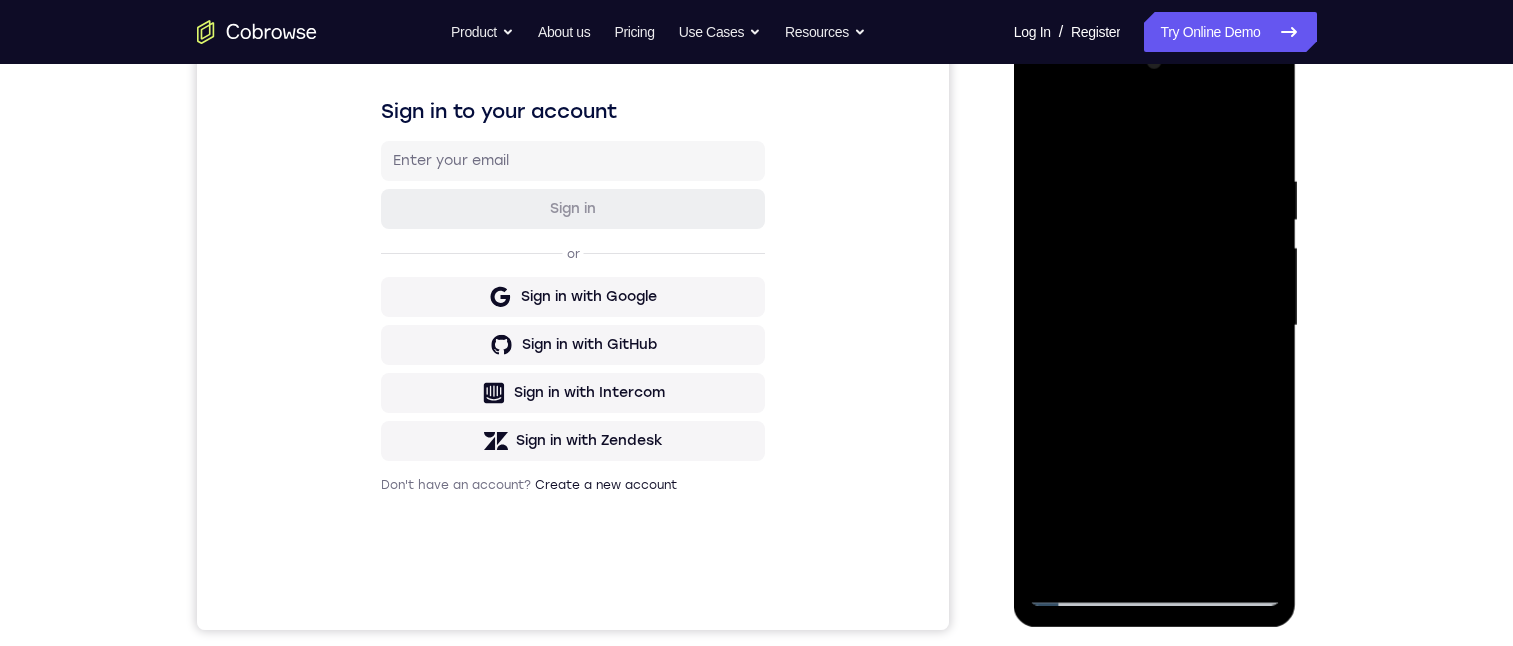 click at bounding box center [1155, 326] 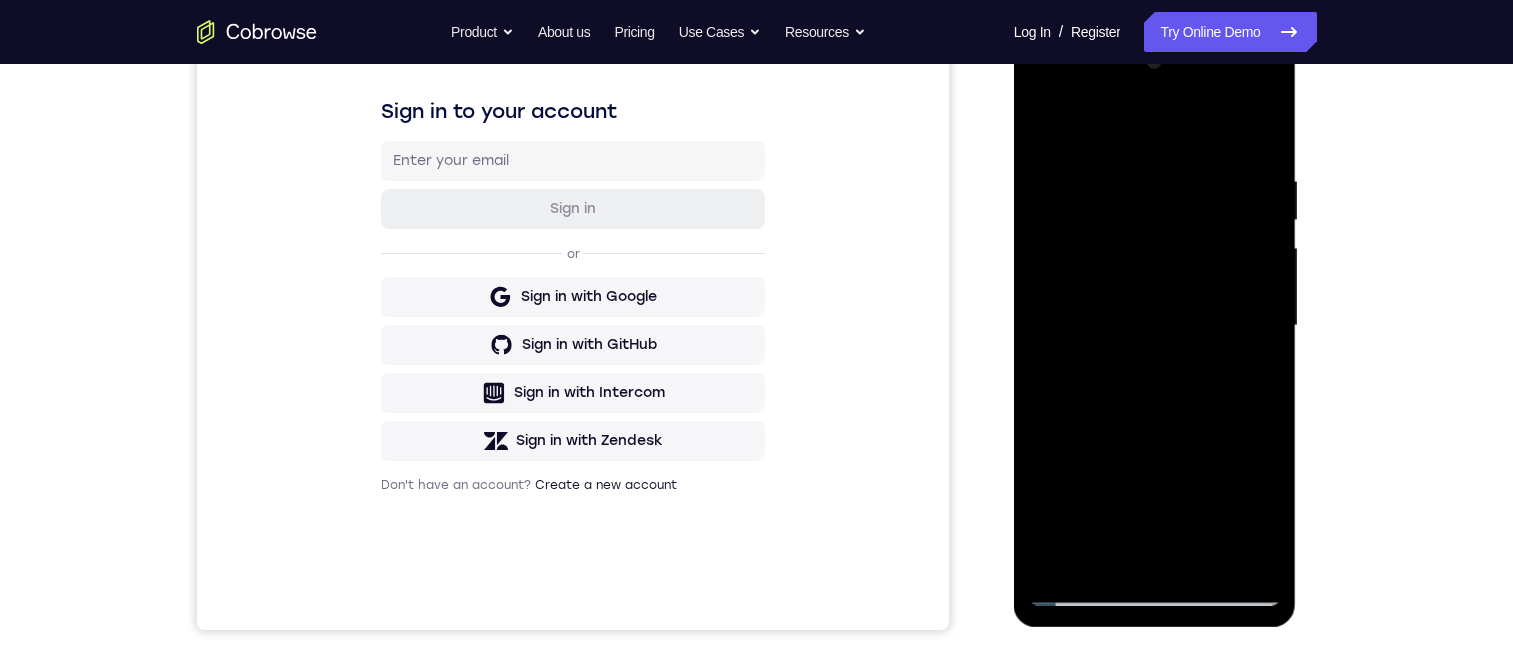 click at bounding box center (1155, 326) 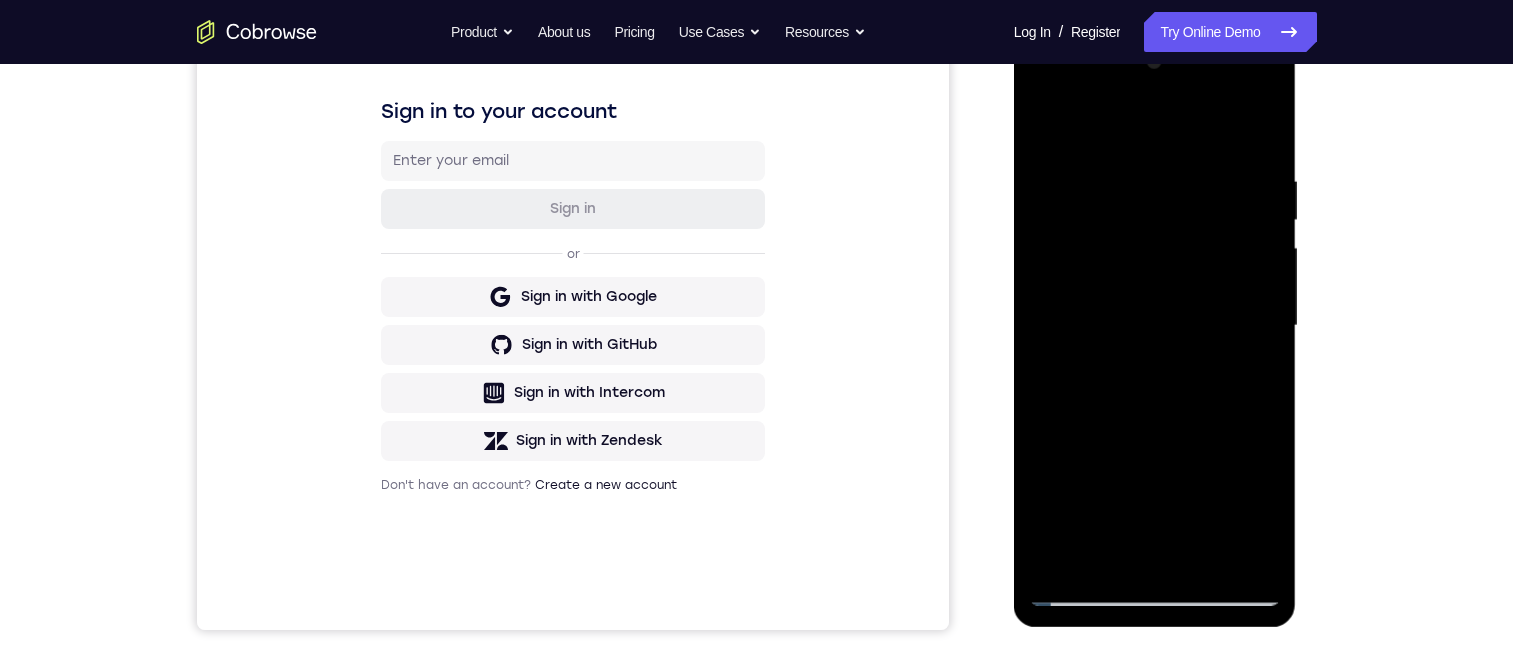 click at bounding box center (1155, 326) 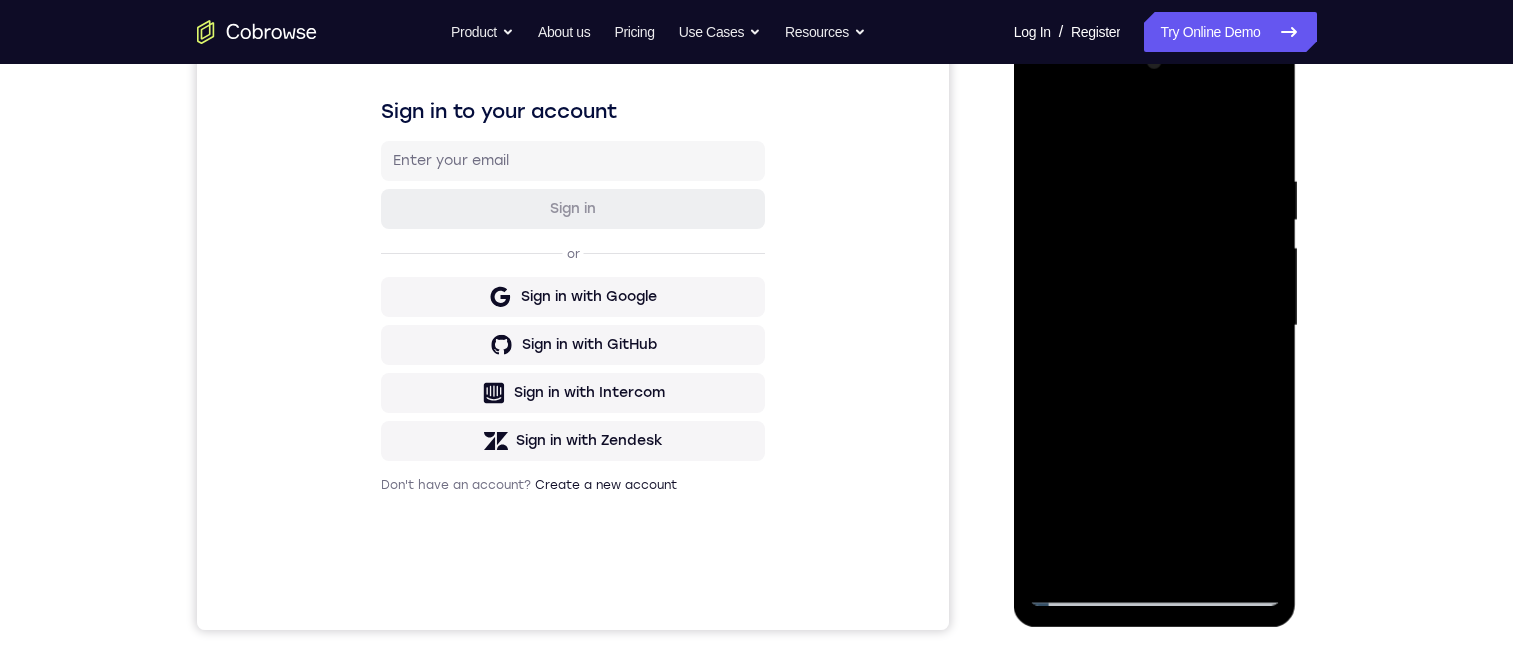 drag, startPoint x: 1056, startPoint y: 564, endPoint x: 1069, endPoint y: 519, distance: 46.840153 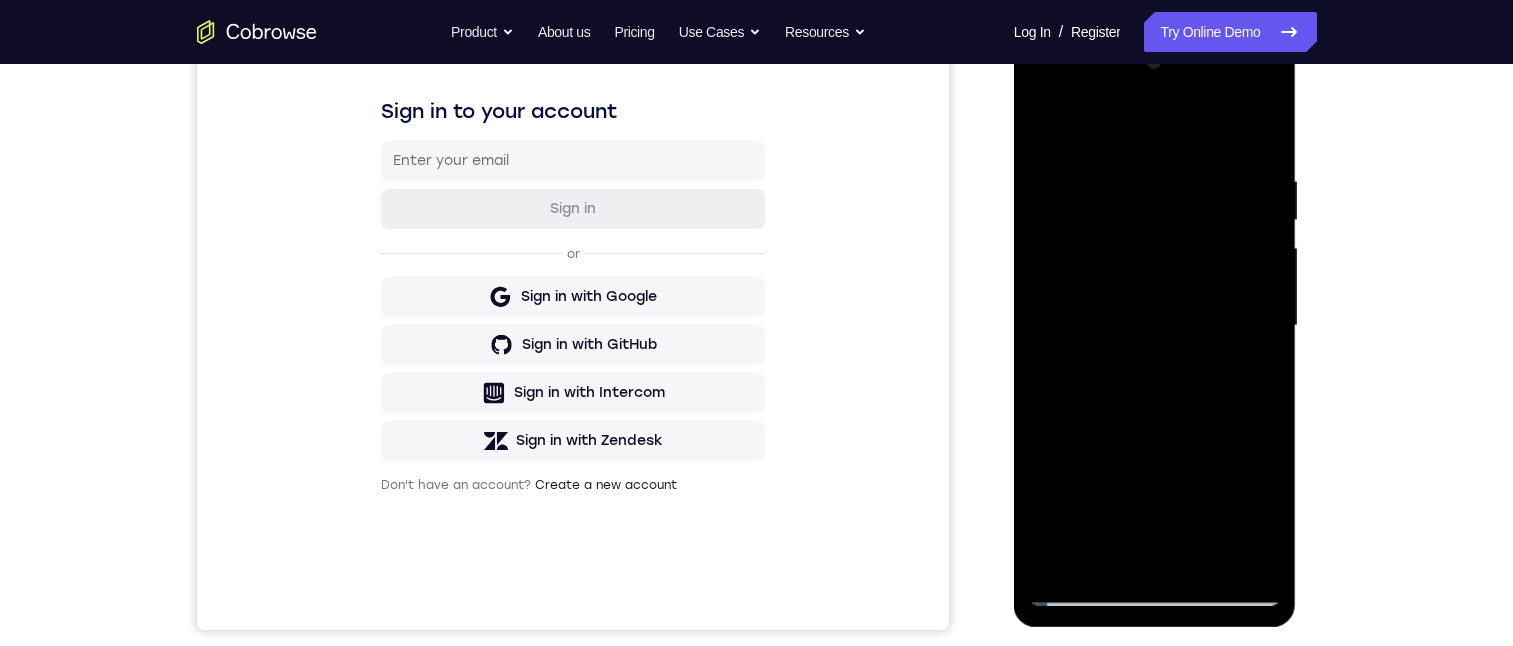 drag, startPoint x: 1142, startPoint y: 416, endPoint x: 1182, endPoint y: 417, distance: 40.012497 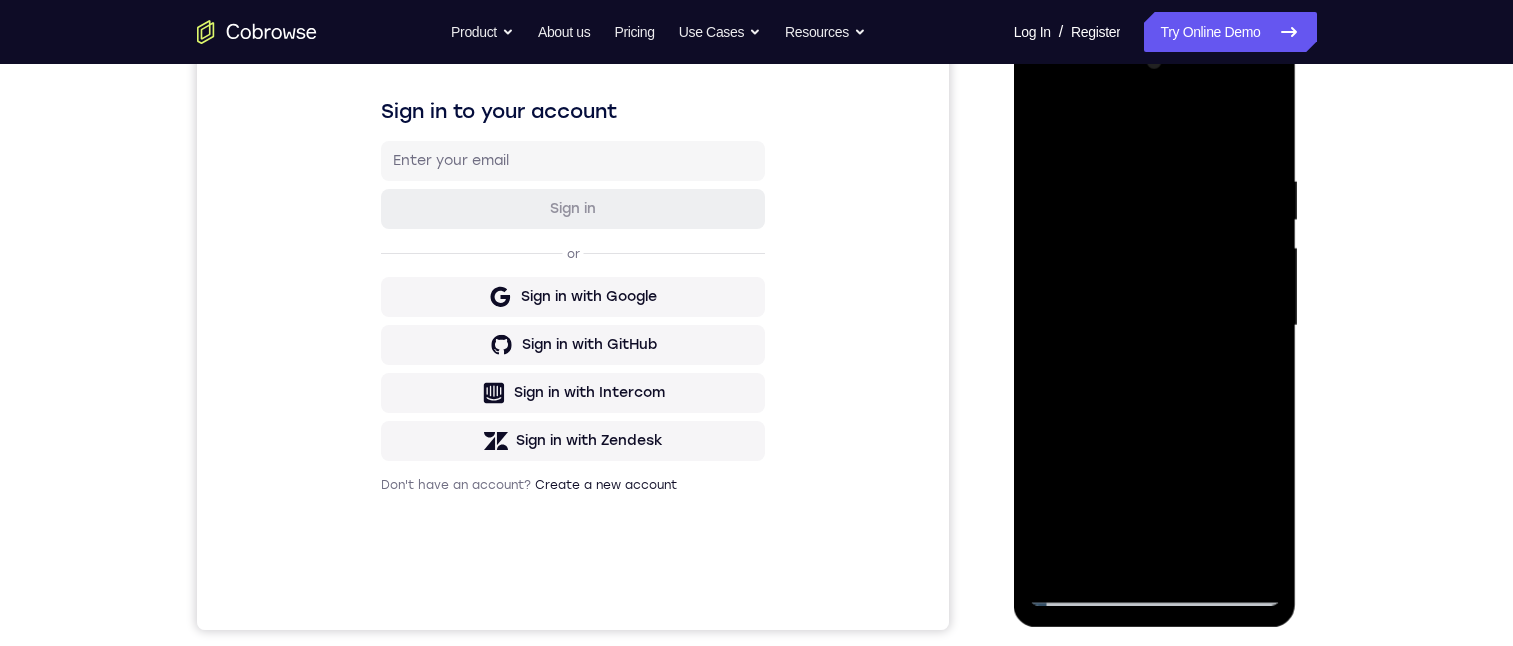 click at bounding box center [1155, 326] 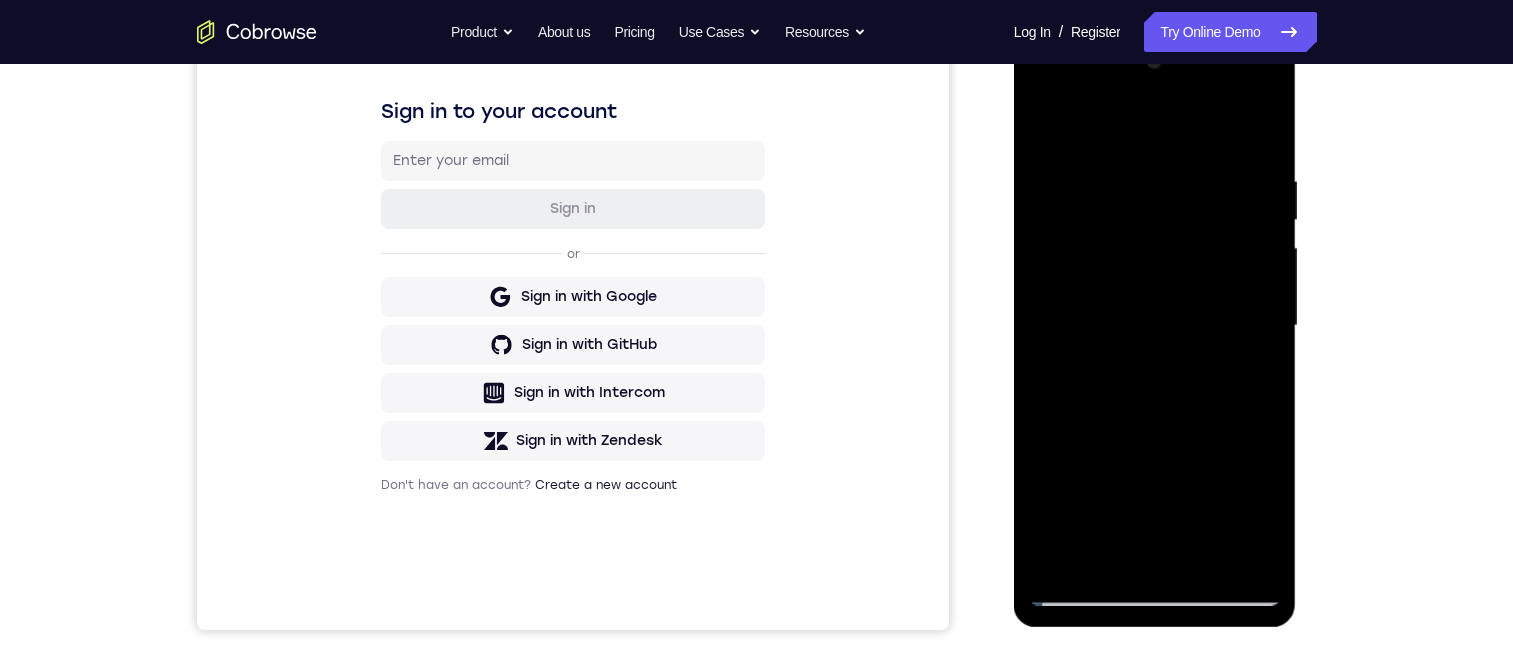 click at bounding box center [1155, 326] 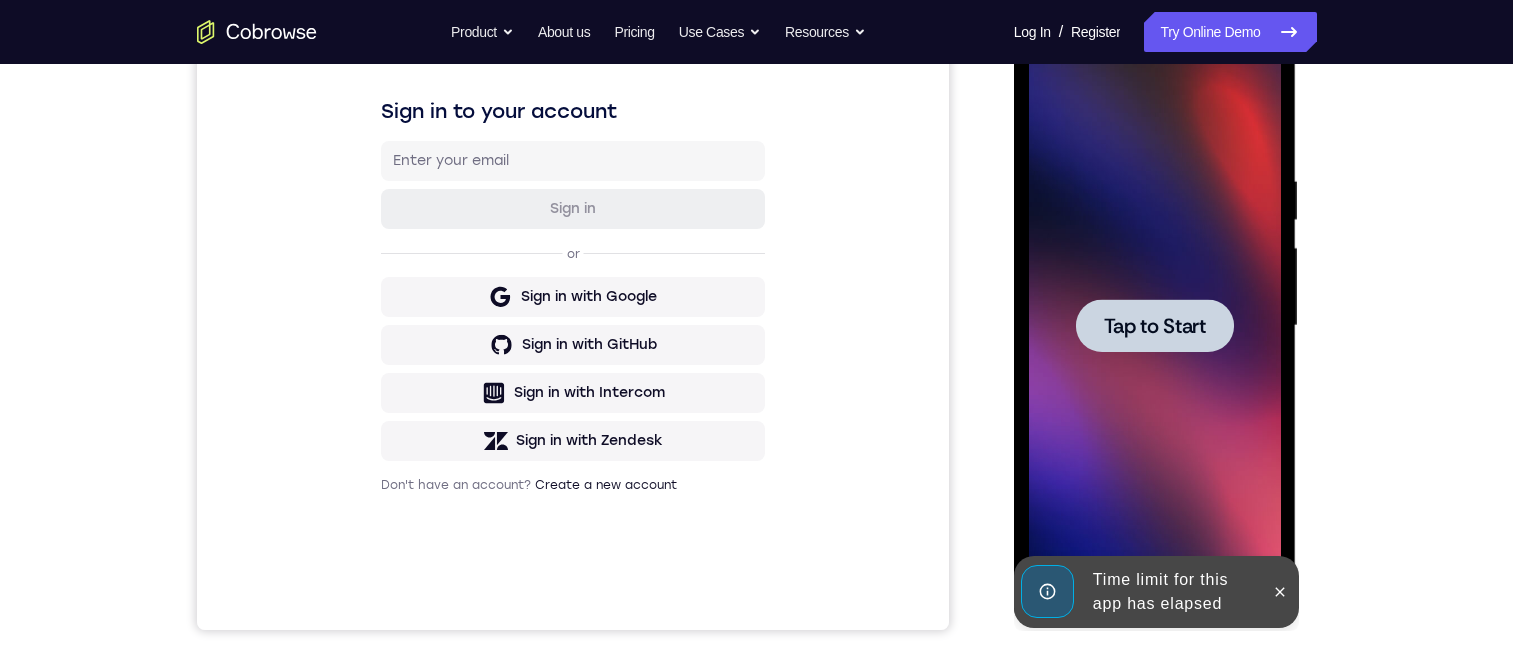 click on "Tap to Start" at bounding box center (1155, 326) 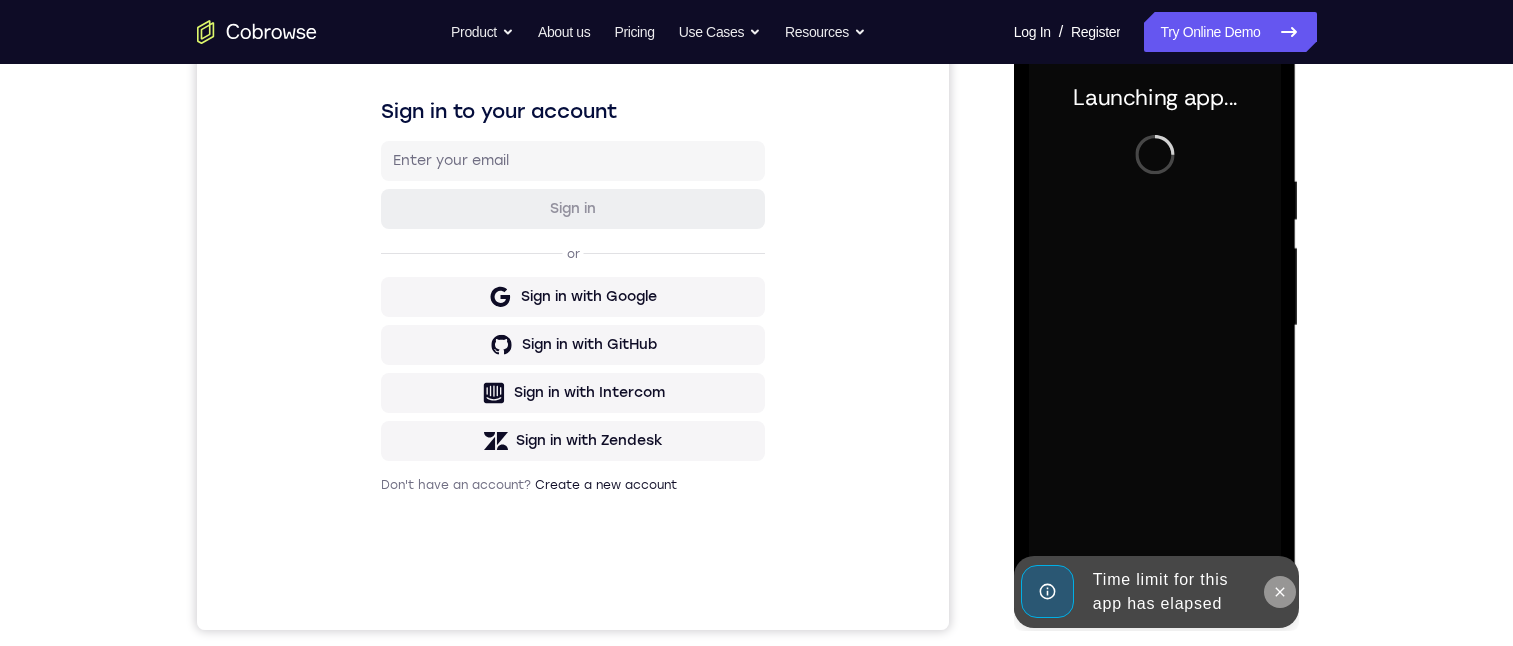 click 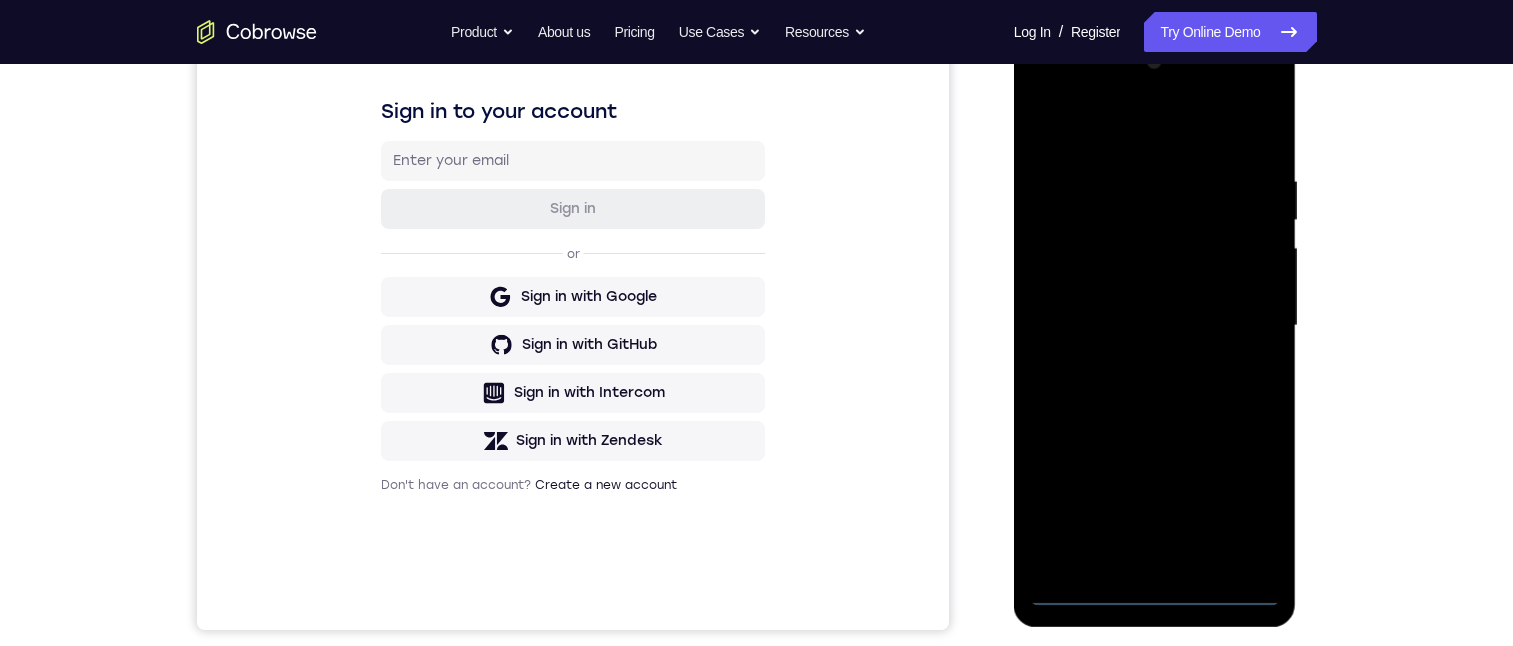 click at bounding box center (1155, 326) 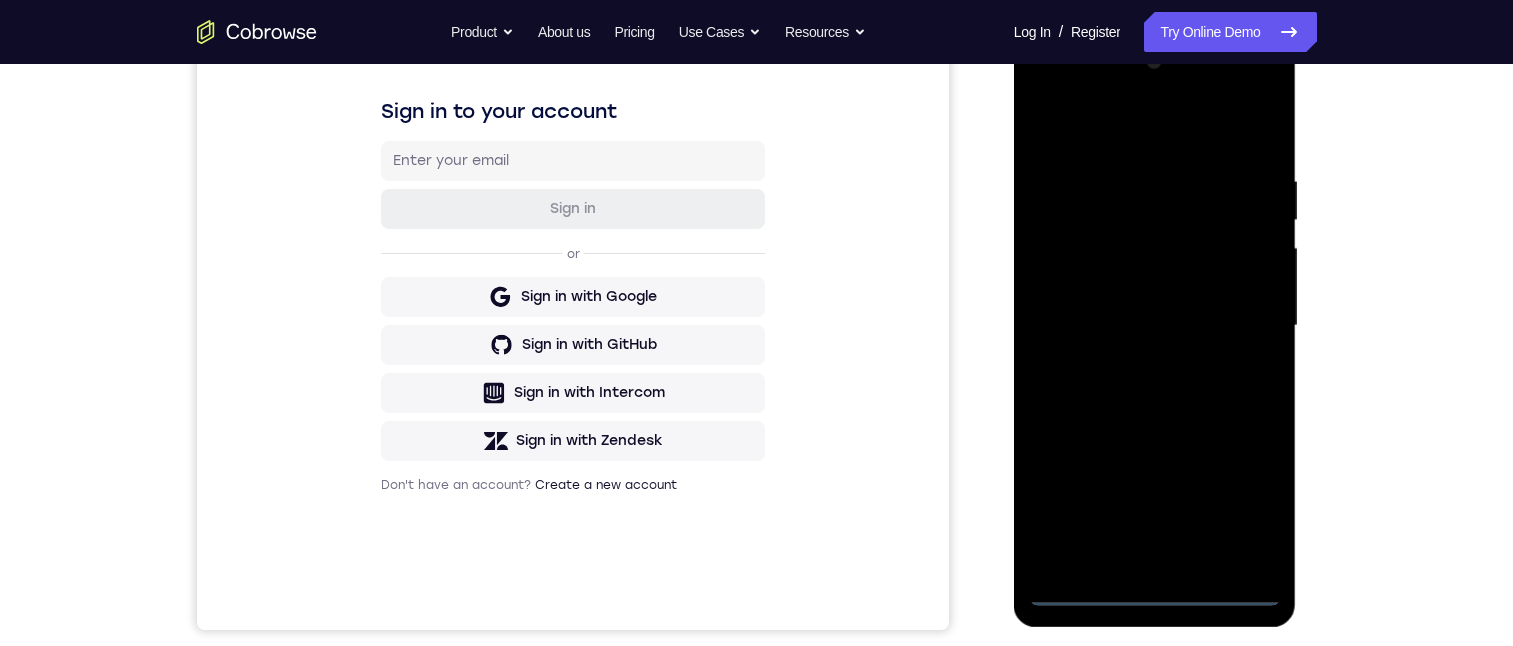 click at bounding box center [1155, 326] 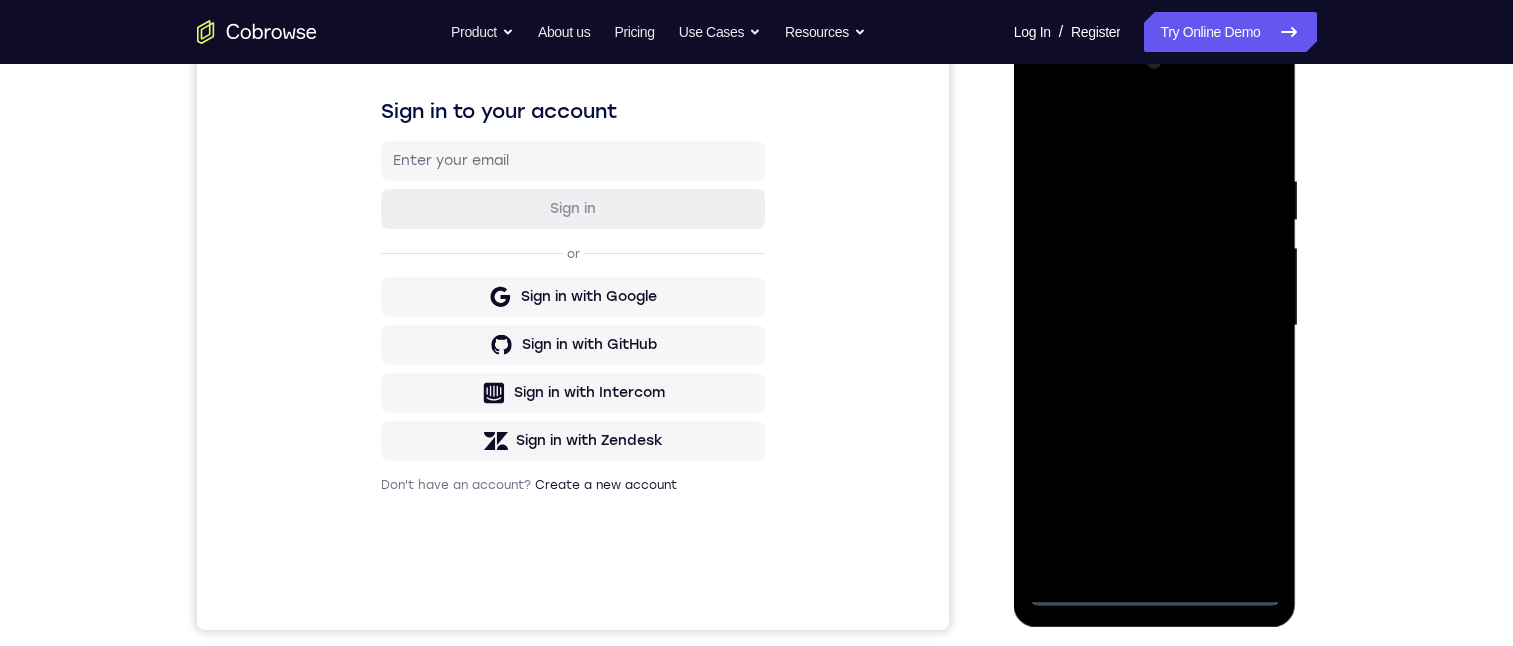 click at bounding box center [1155, 326] 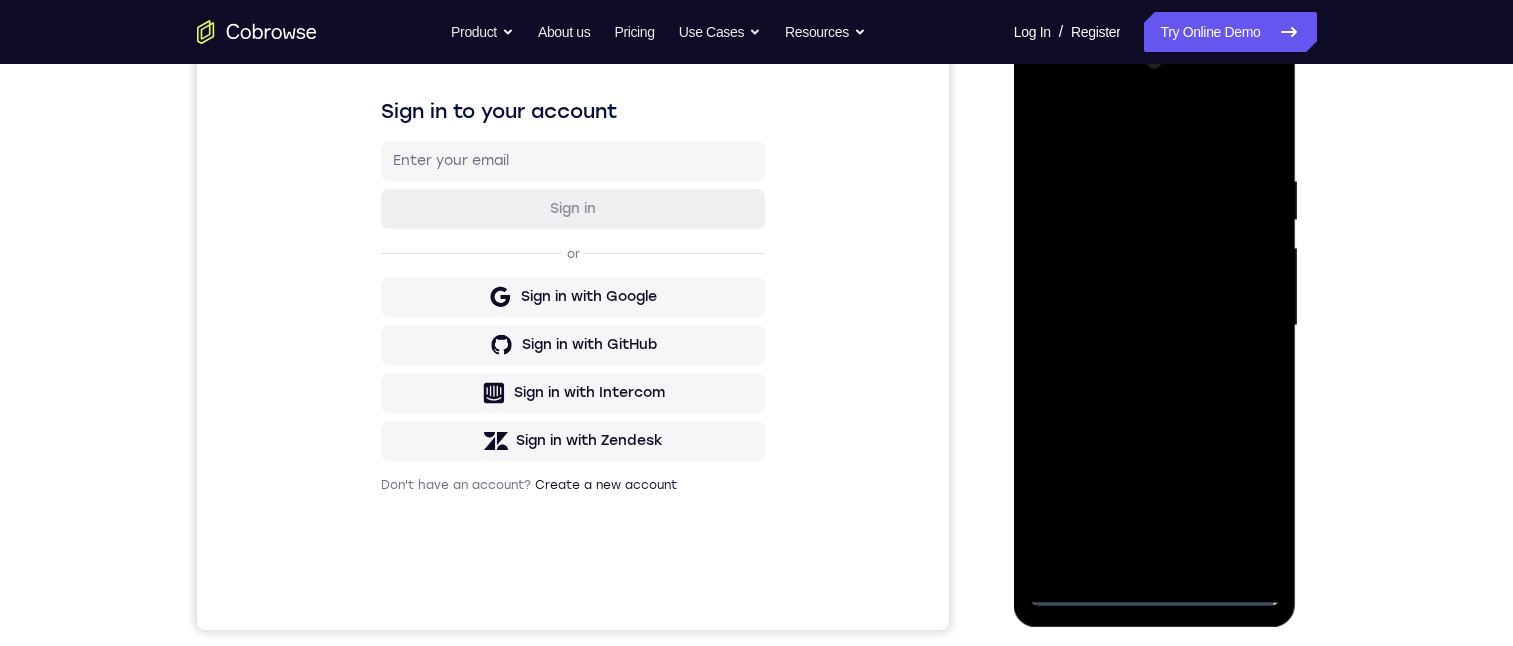 click at bounding box center [1155, 326] 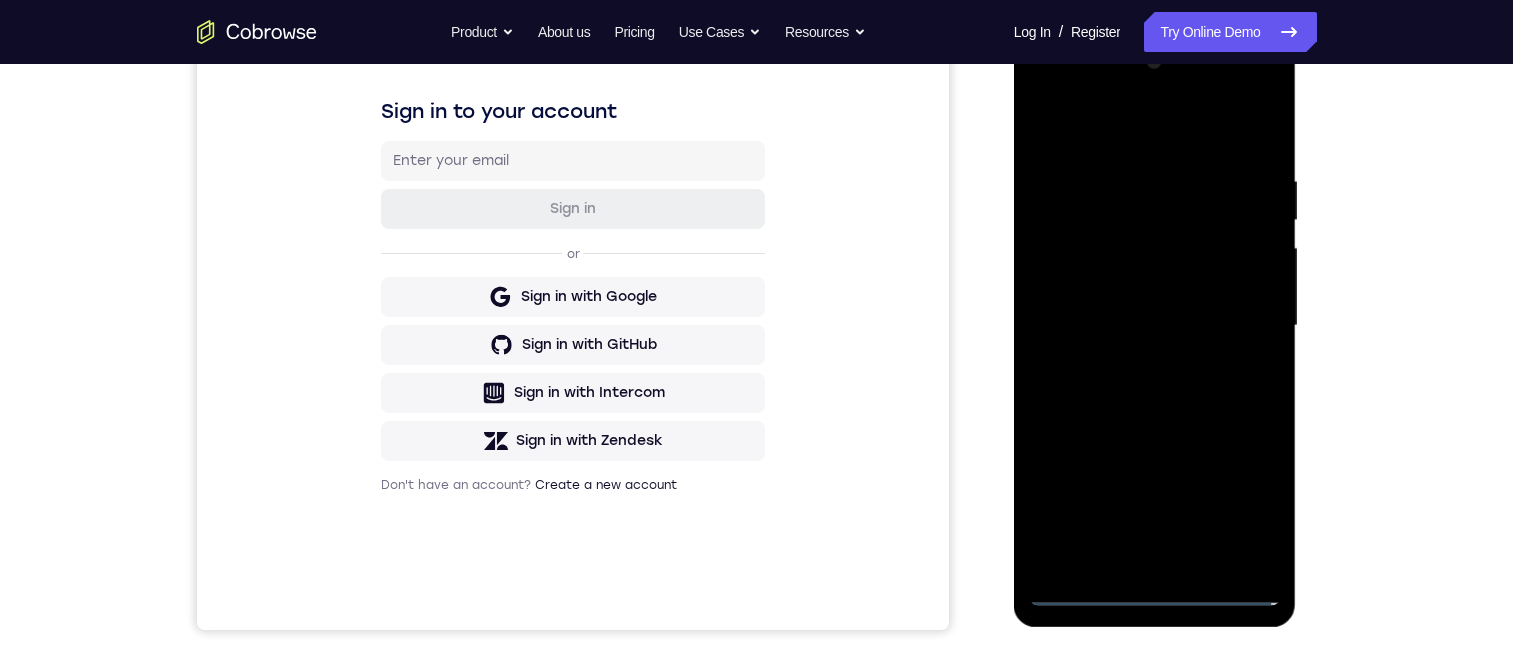click at bounding box center [1155, 326] 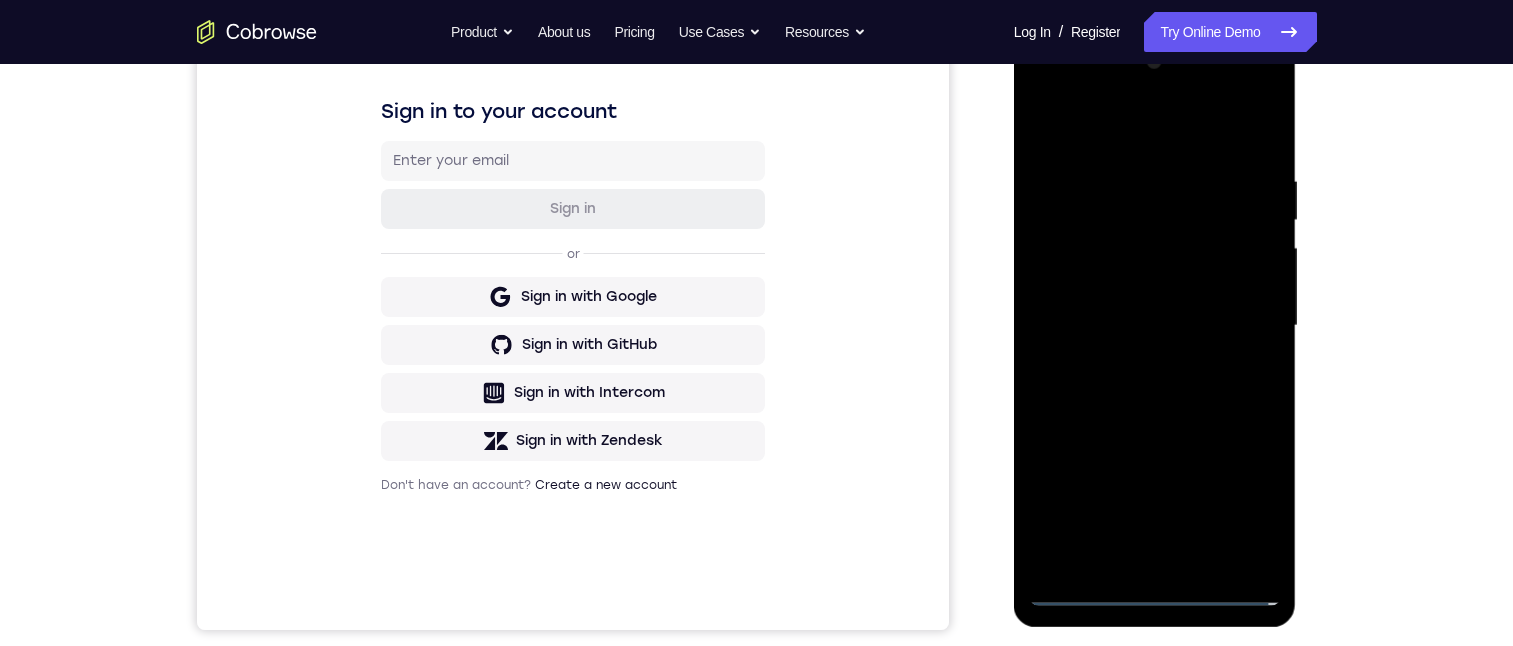 click at bounding box center [1155, 326] 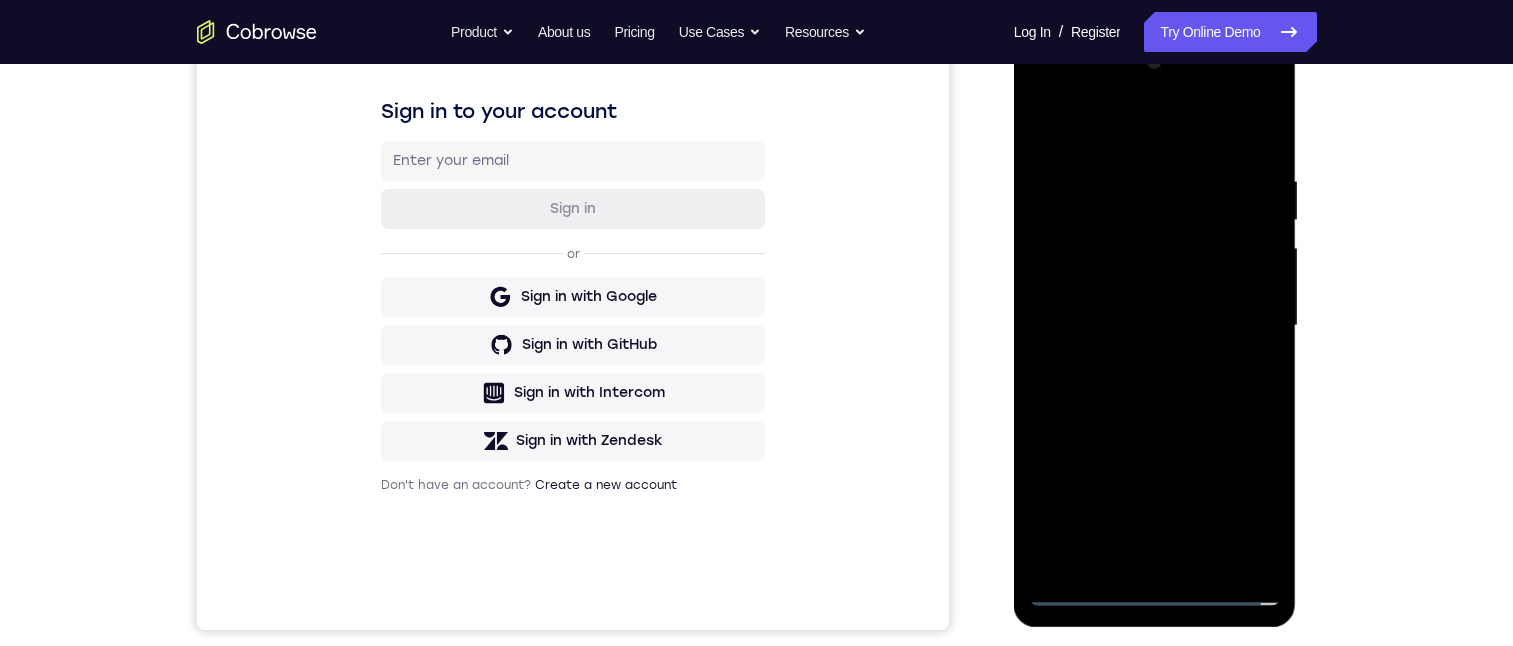 click at bounding box center (1155, 326) 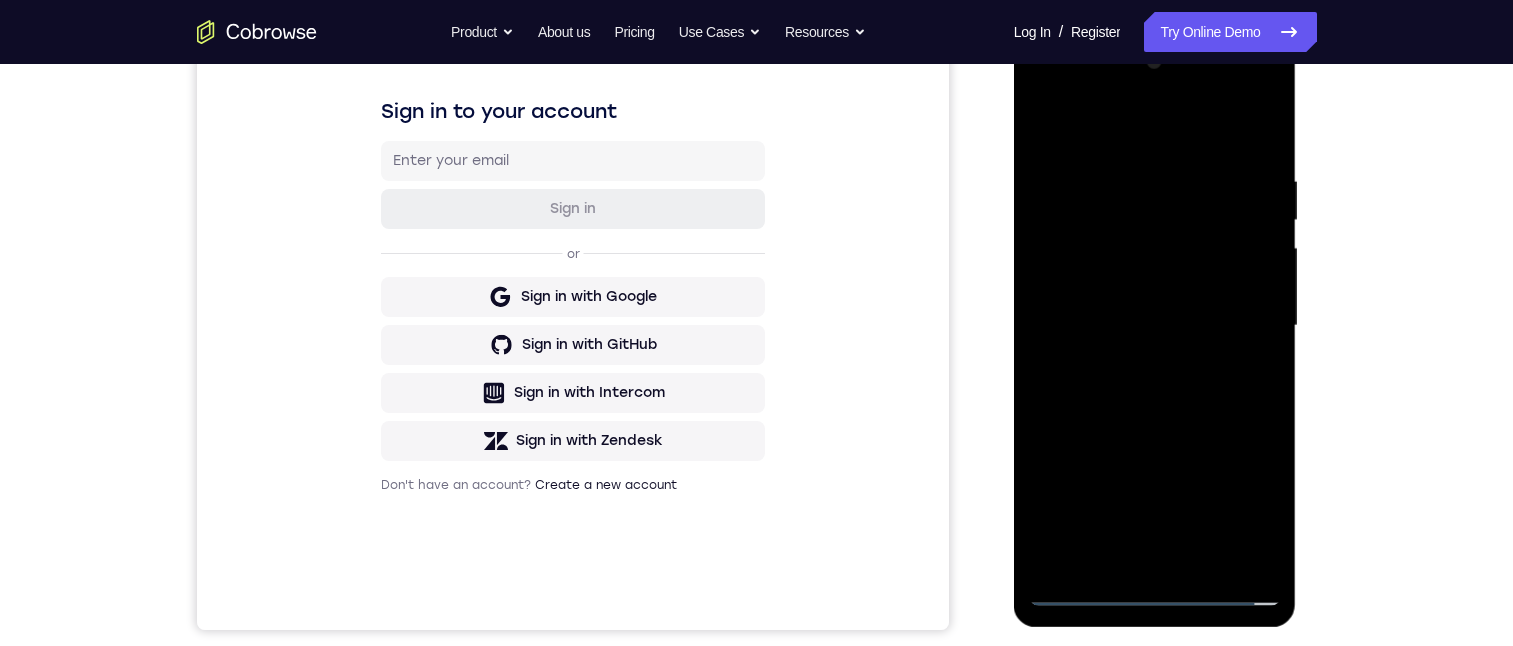 click at bounding box center [1155, 326] 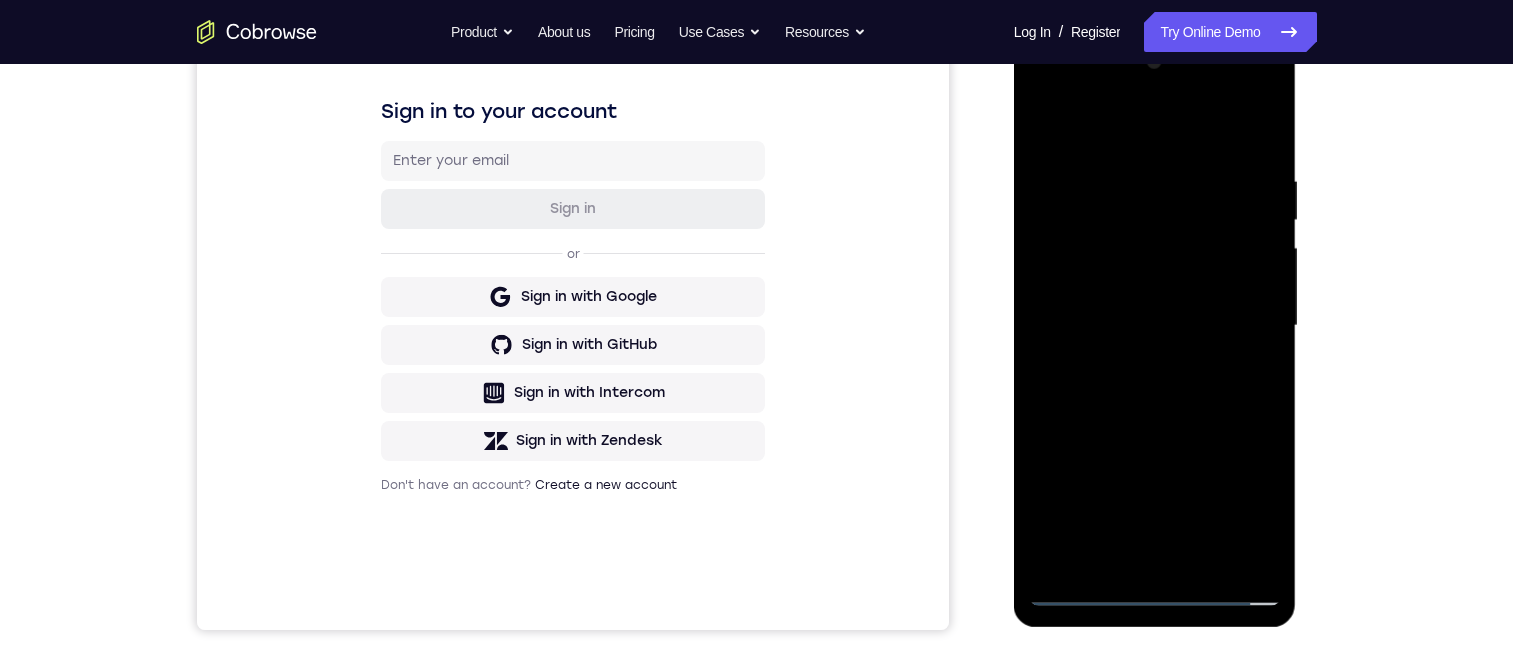click at bounding box center (1155, 326) 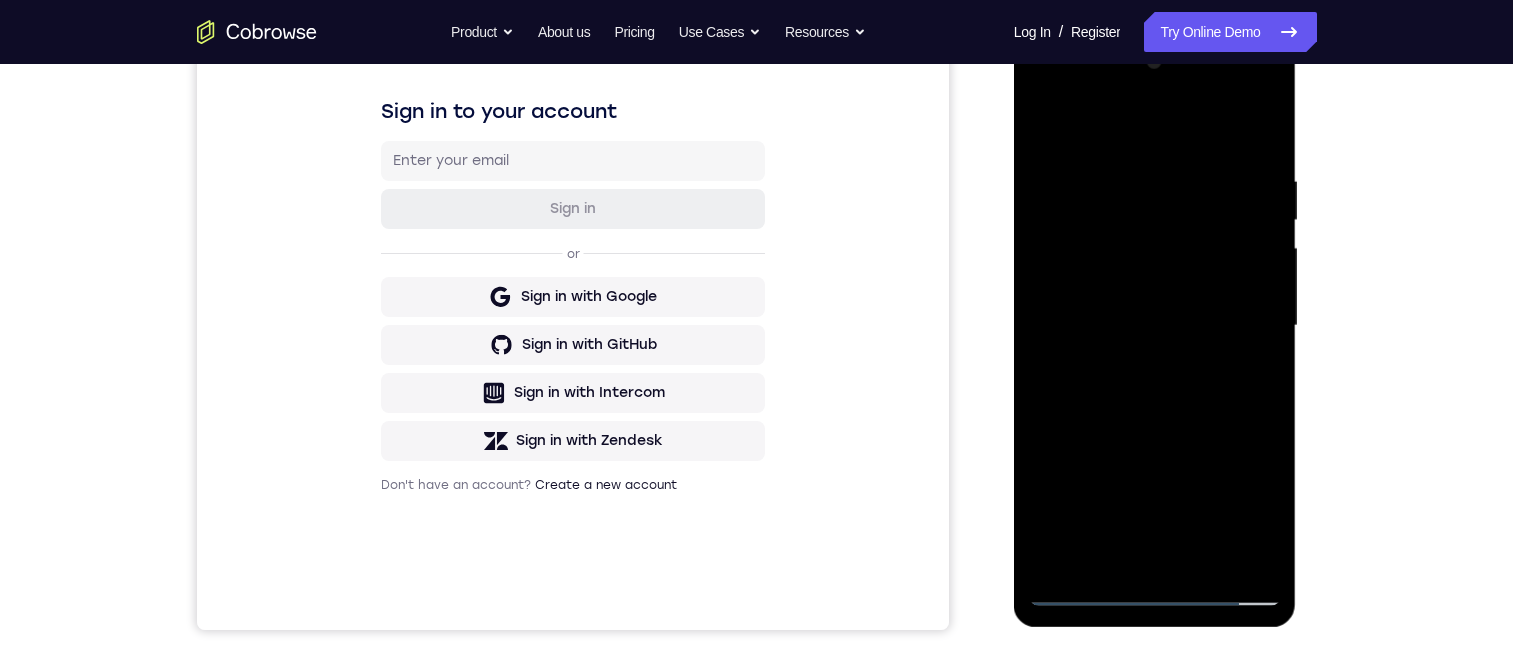 click at bounding box center (1155, 326) 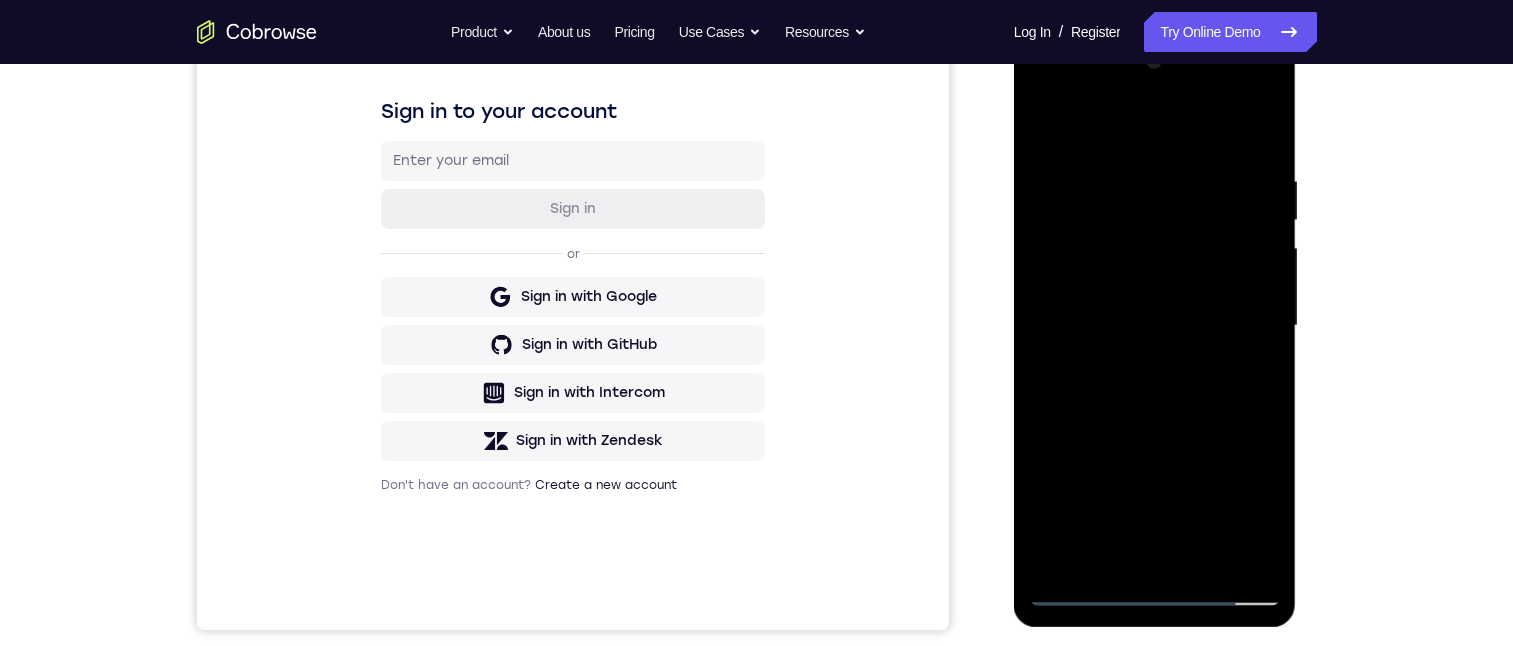 click at bounding box center [1155, 326] 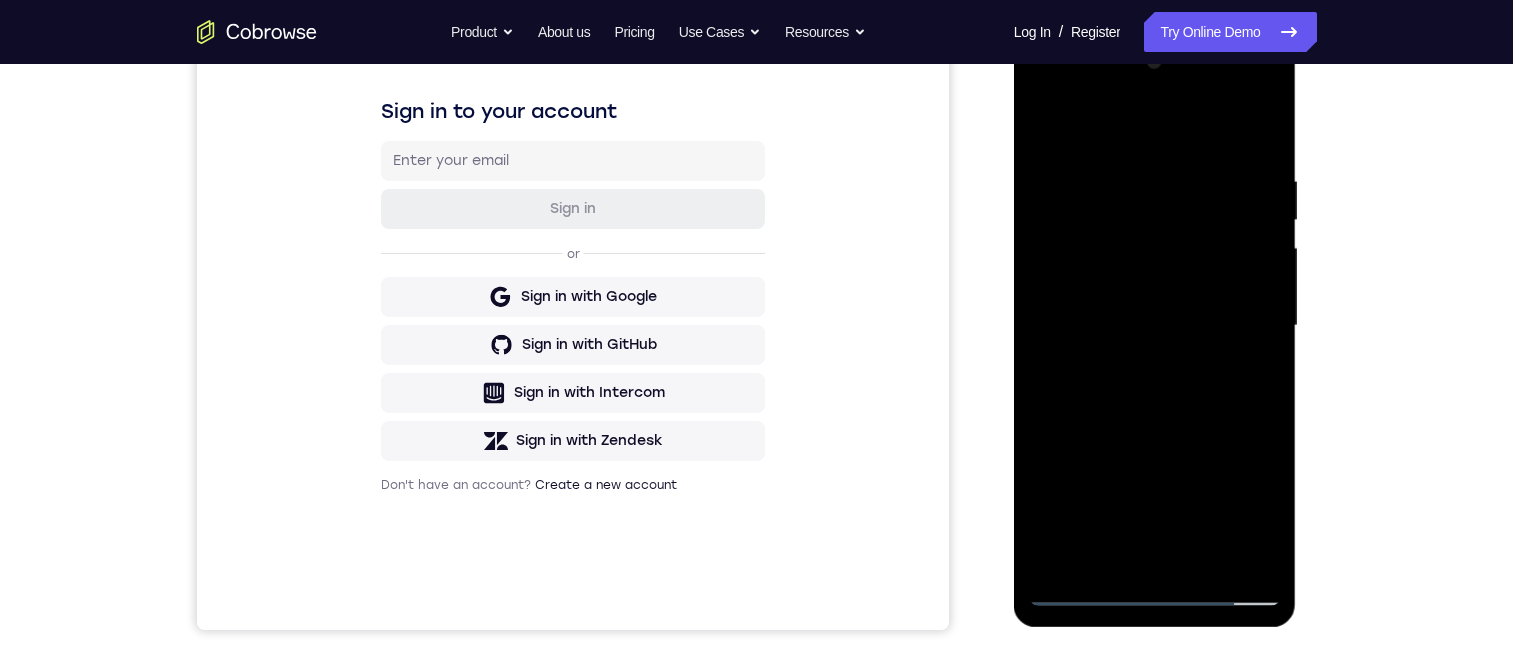 click at bounding box center (1155, 326) 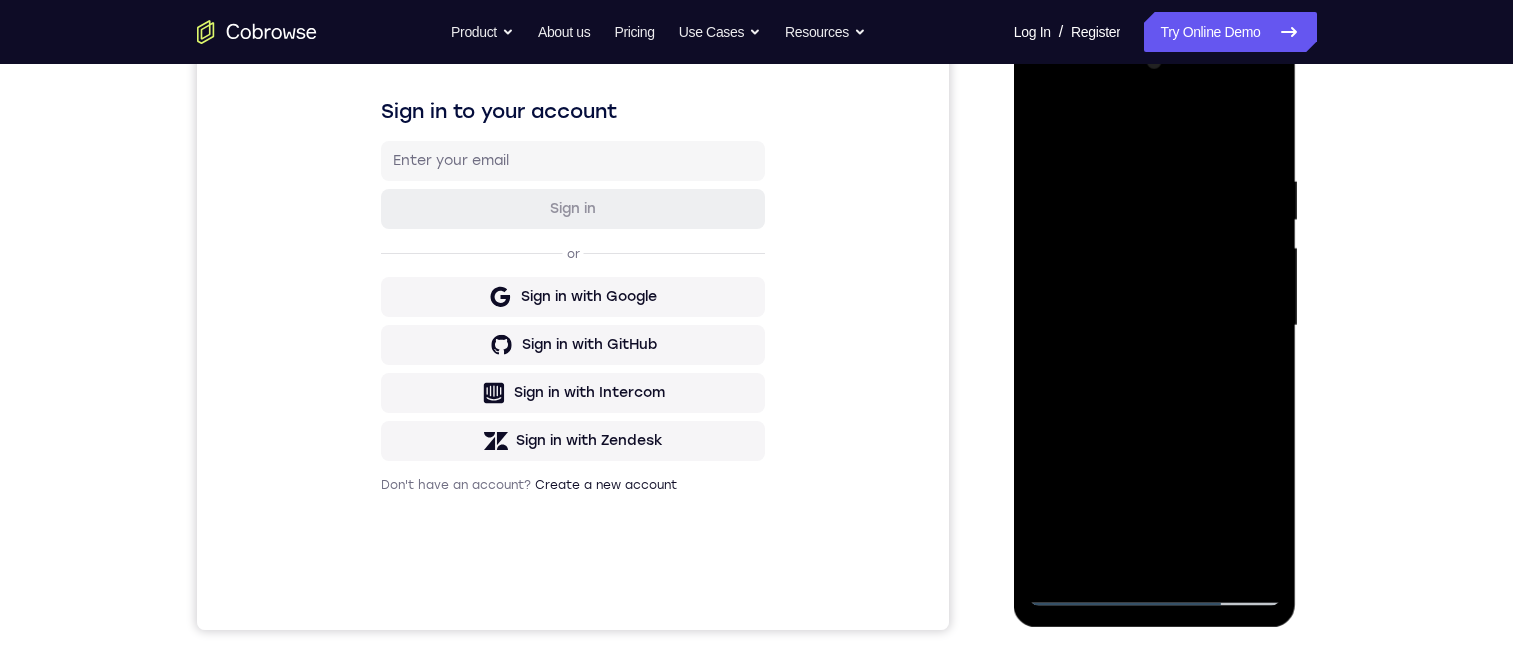 click at bounding box center (1155, 326) 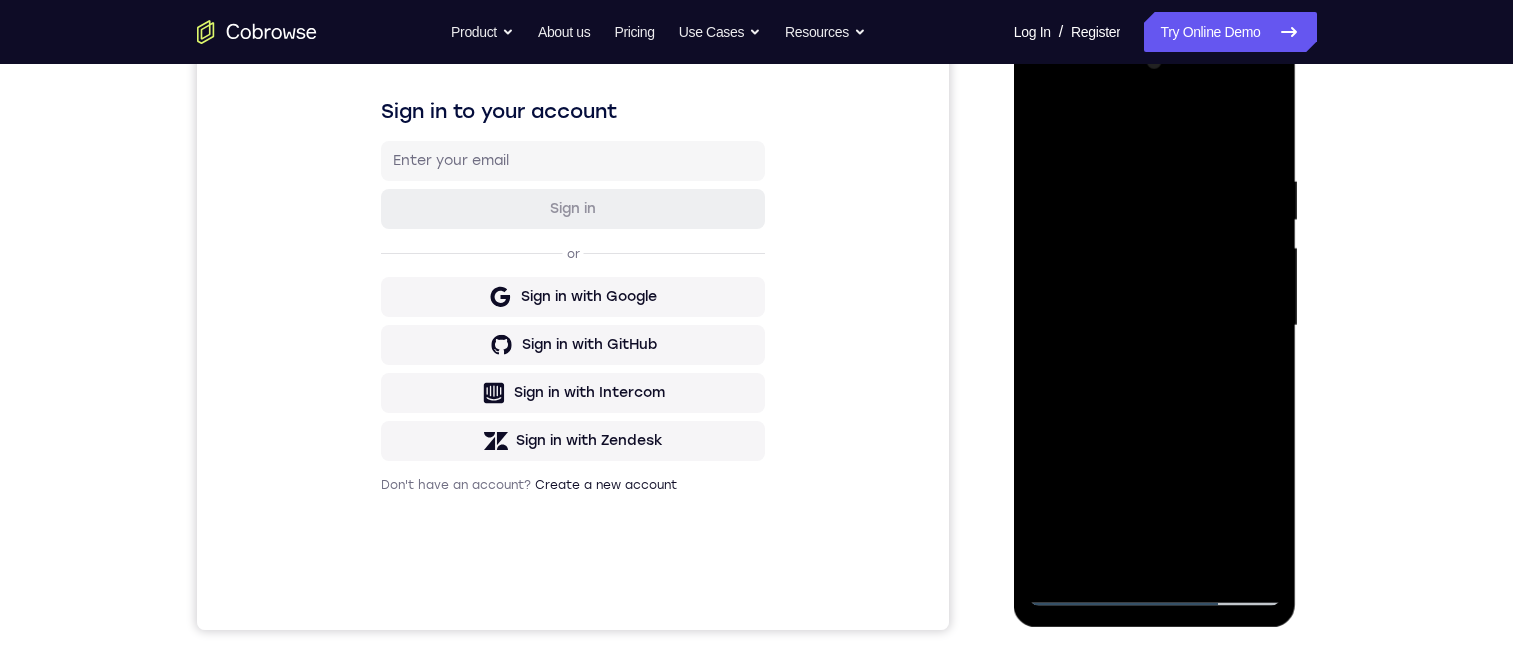 click at bounding box center [1155, 326] 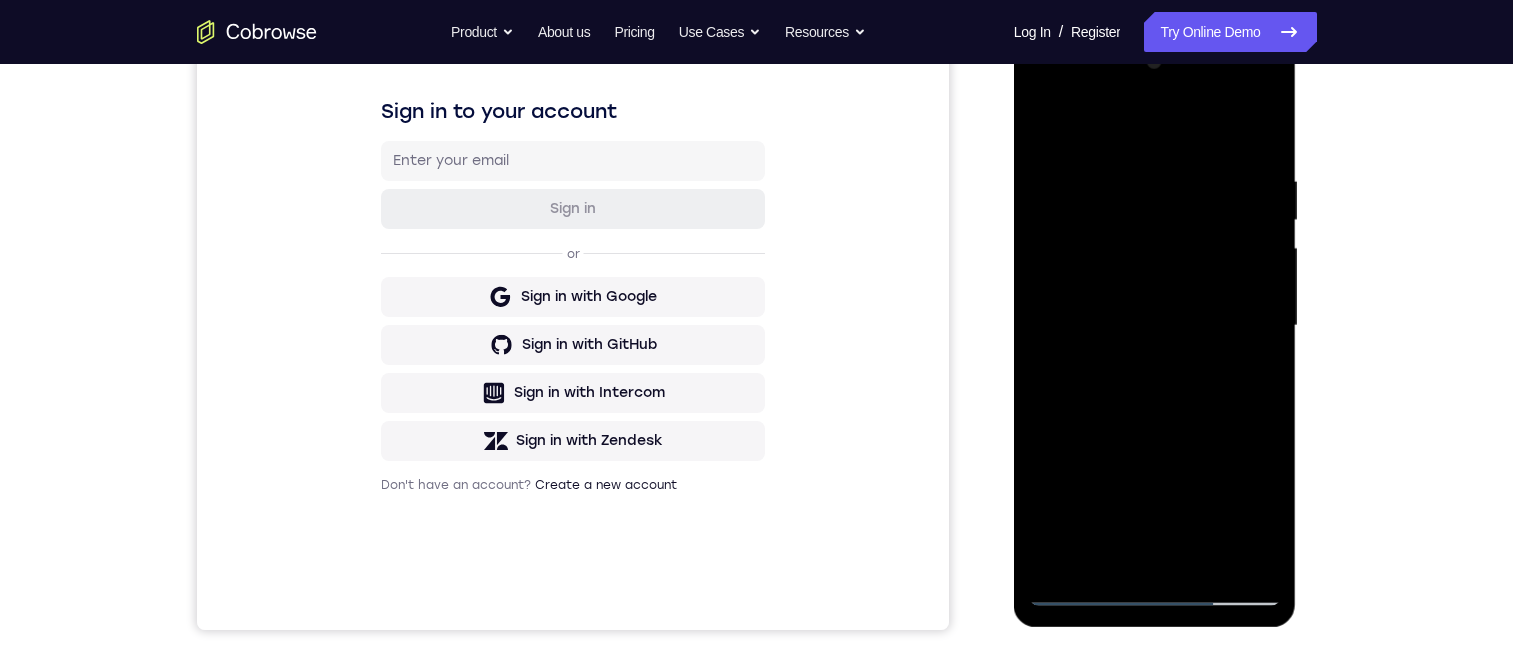 click at bounding box center (1155, 326) 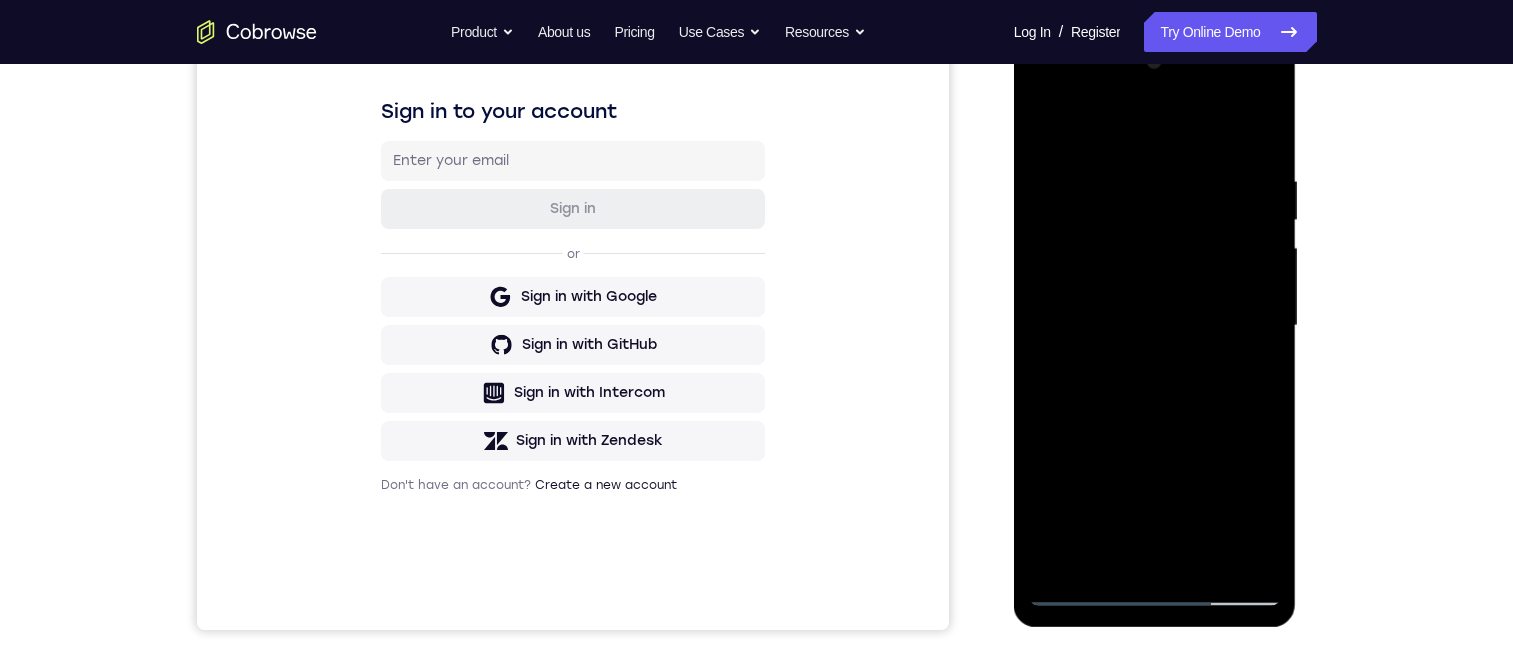 click at bounding box center [1155, 326] 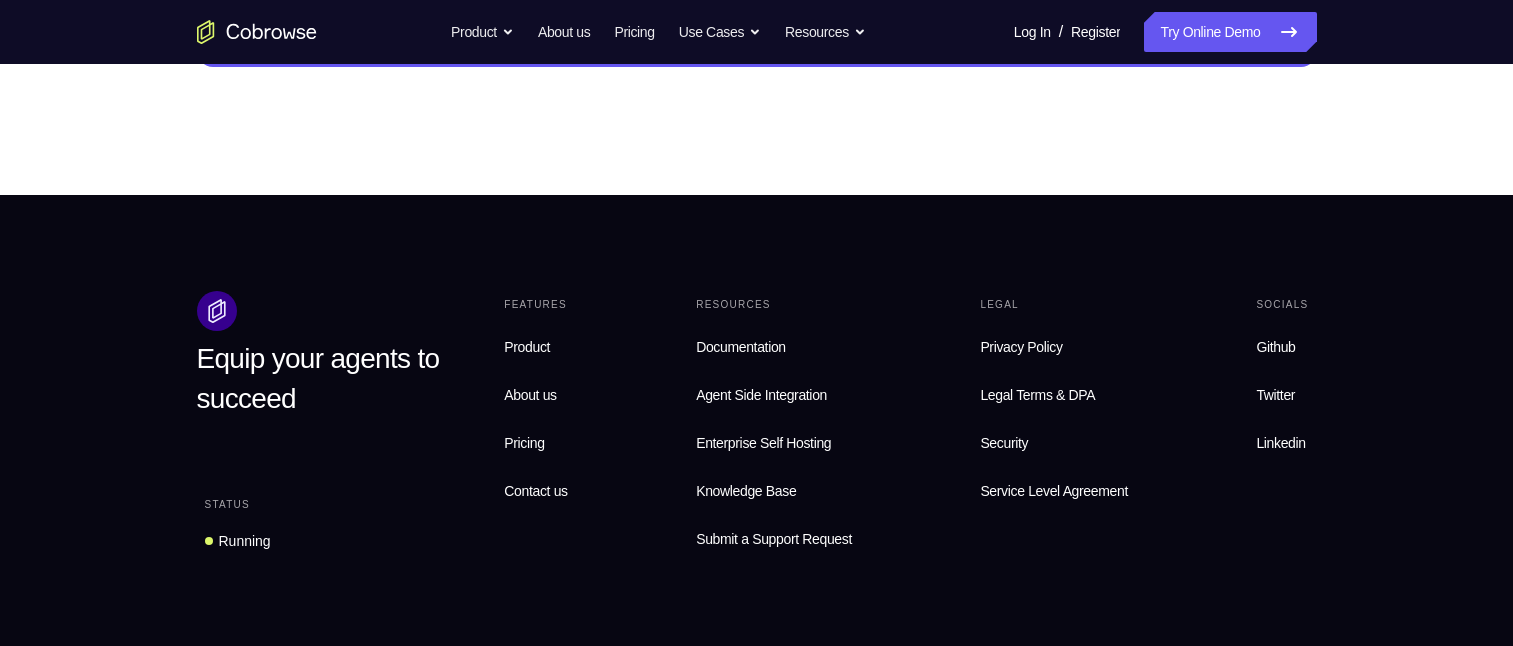 scroll, scrollTop: 900, scrollLeft: 0, axis: vertical 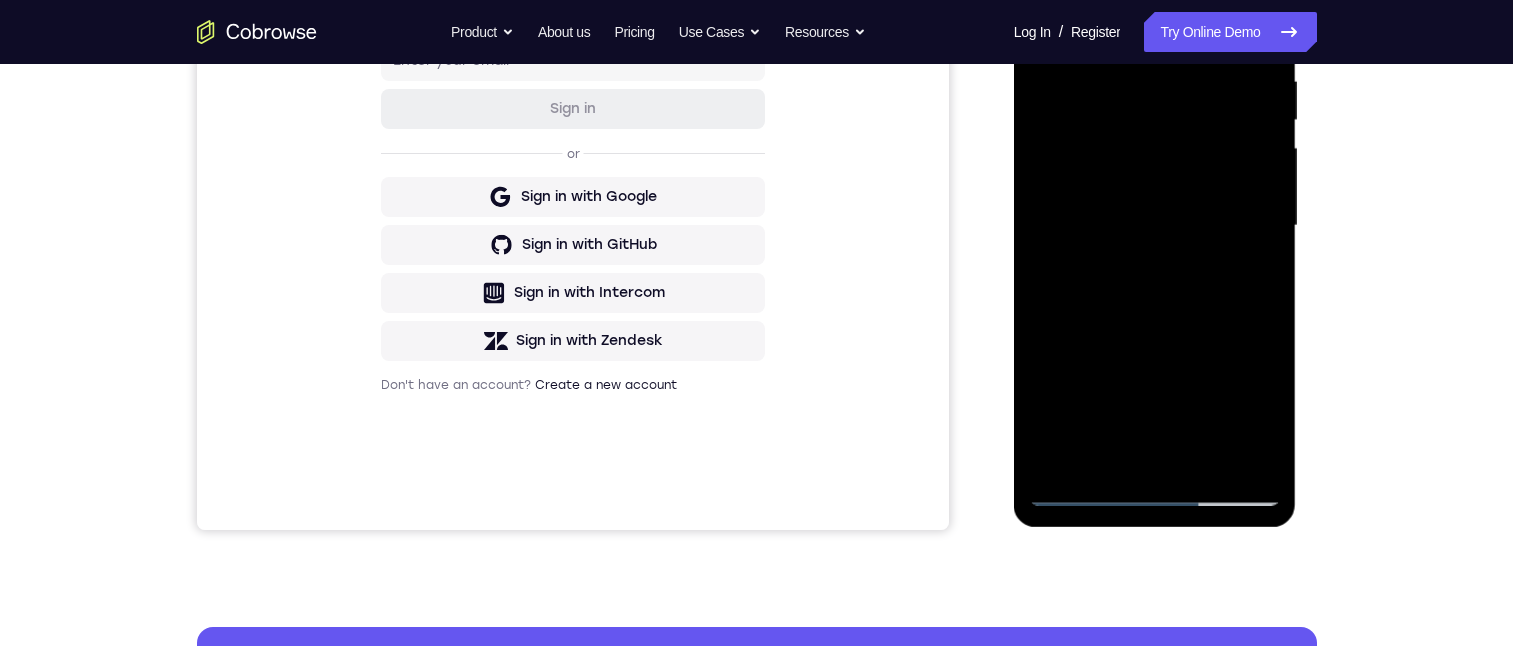 click at bounding box center (1155, 226) 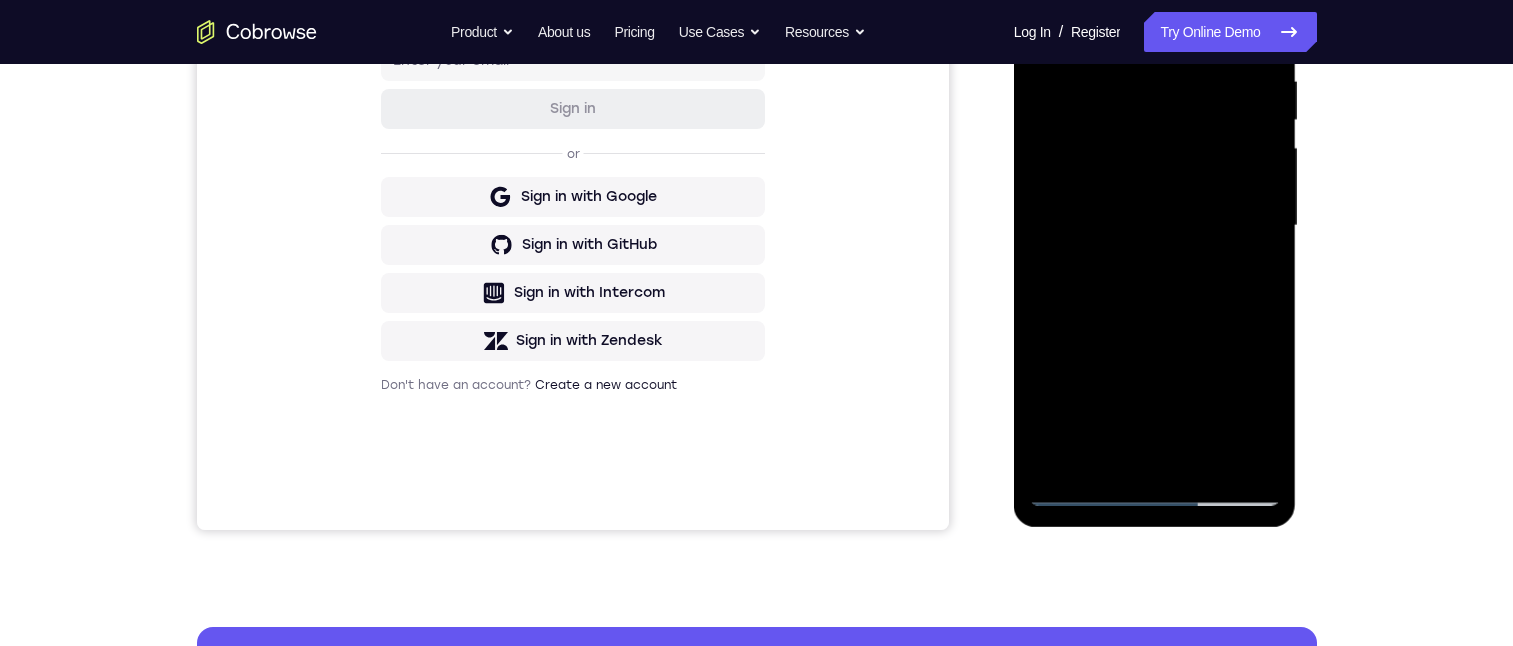click at bounding box center (1155, 226) 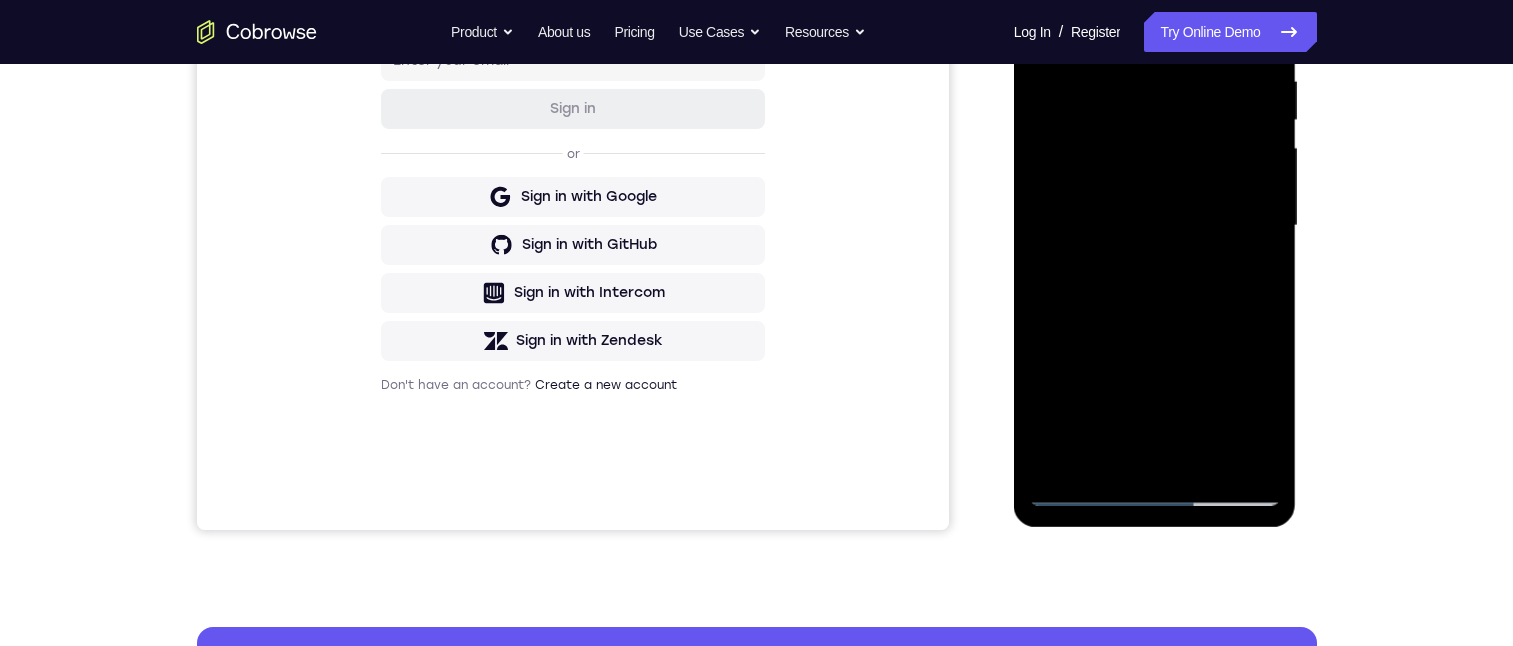 click at bounding box center [1155, 226] 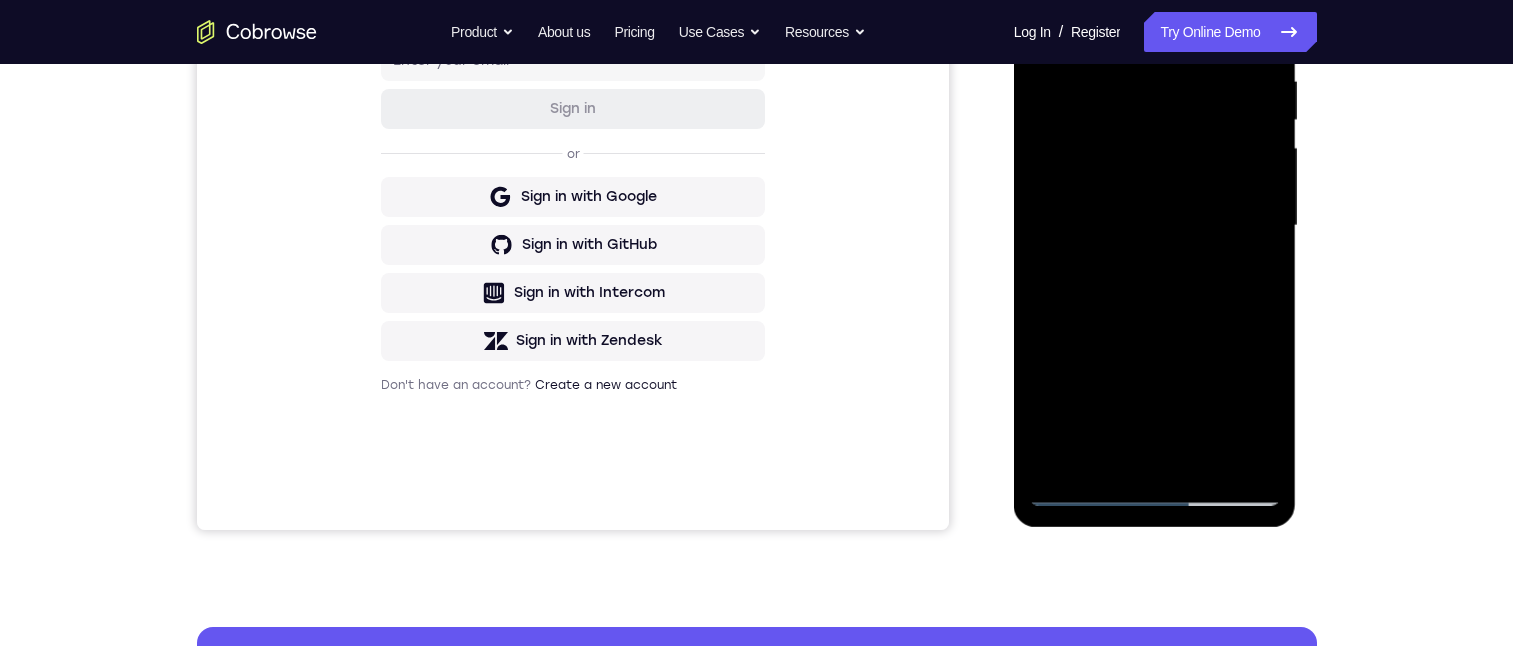 click at bounding box center [1155, 226] 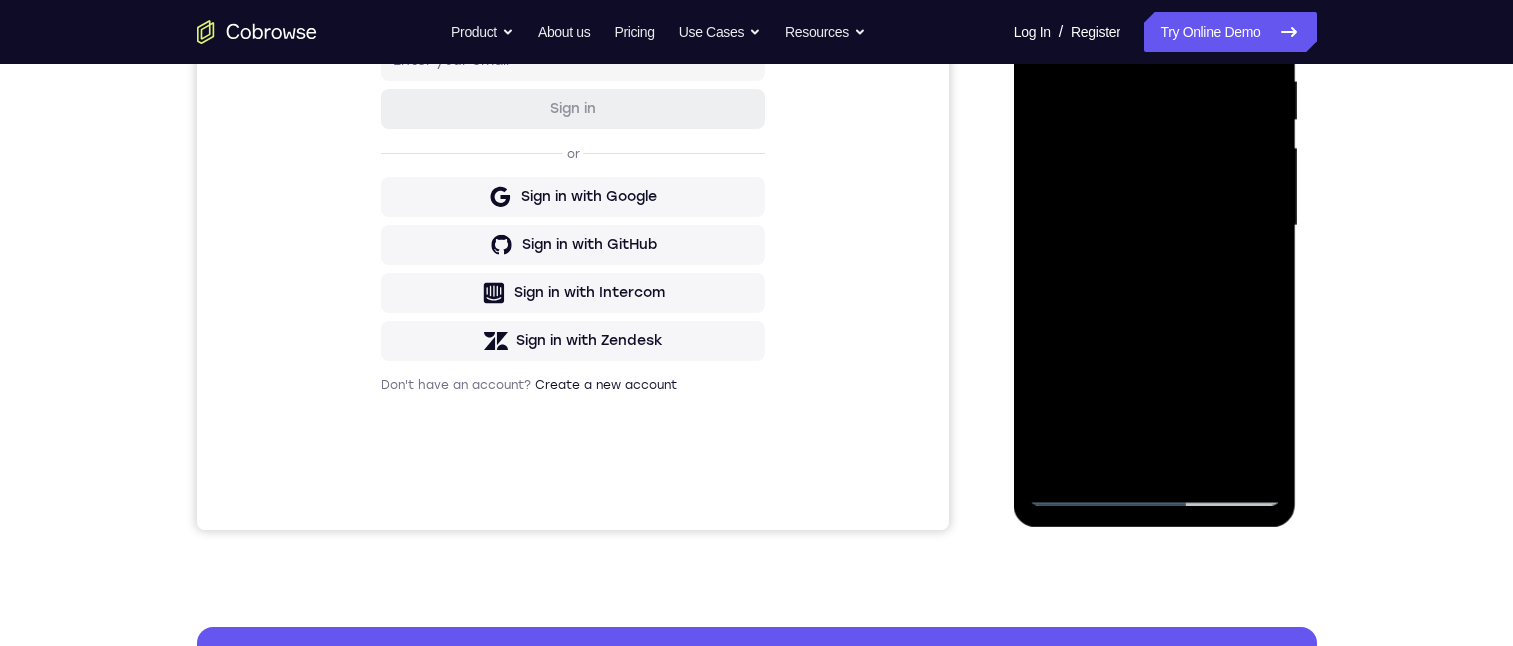 click at bounding box center [1155, 226] 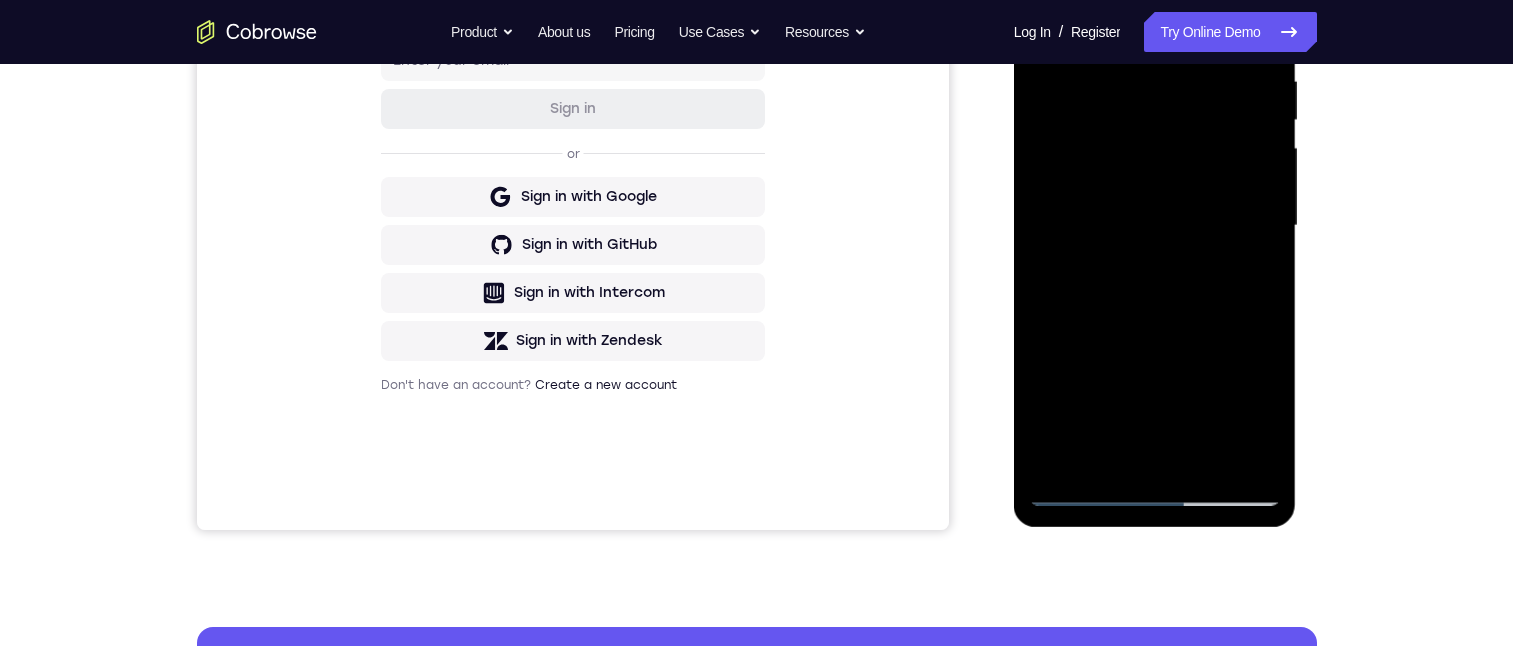 drag, startPoint x: 1192, startPoint y: 79, endPoint x: 936, endPoint y: 71, distance: 256.12497 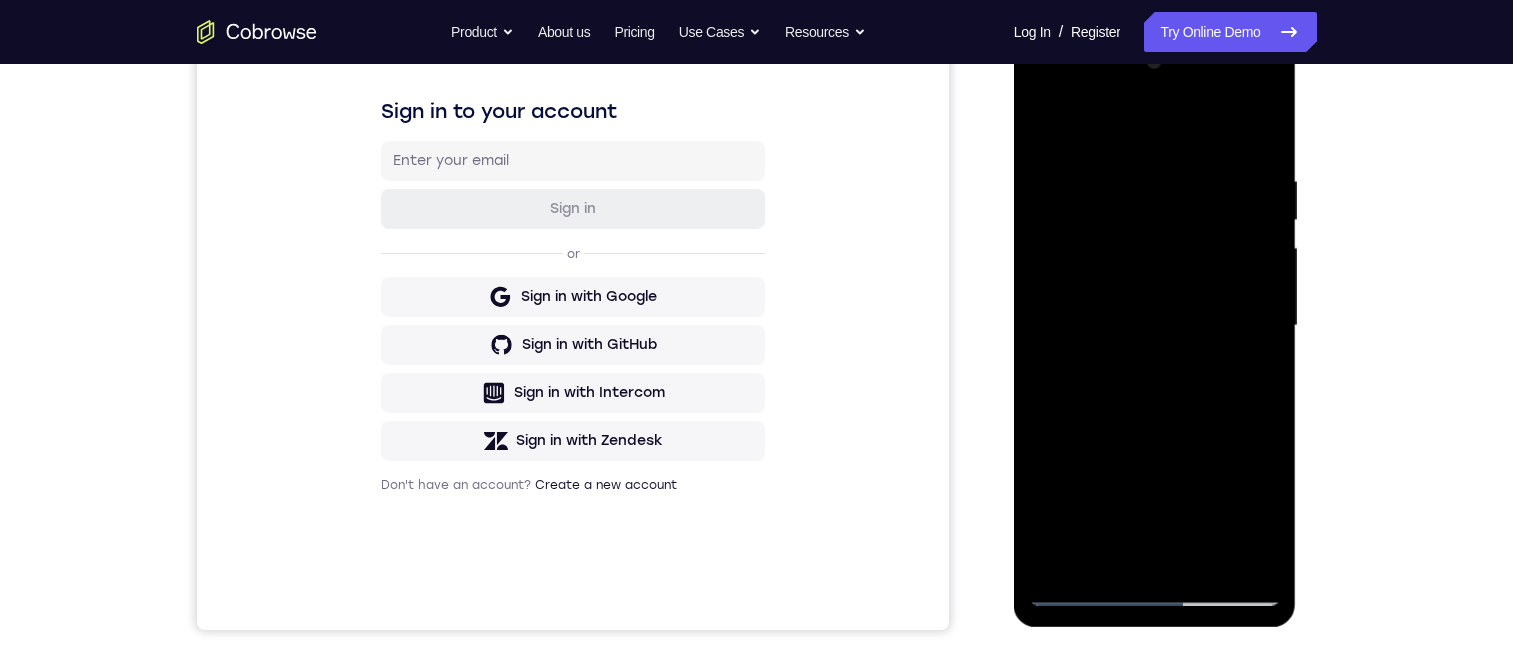 click at bounding box center (1155, 326) 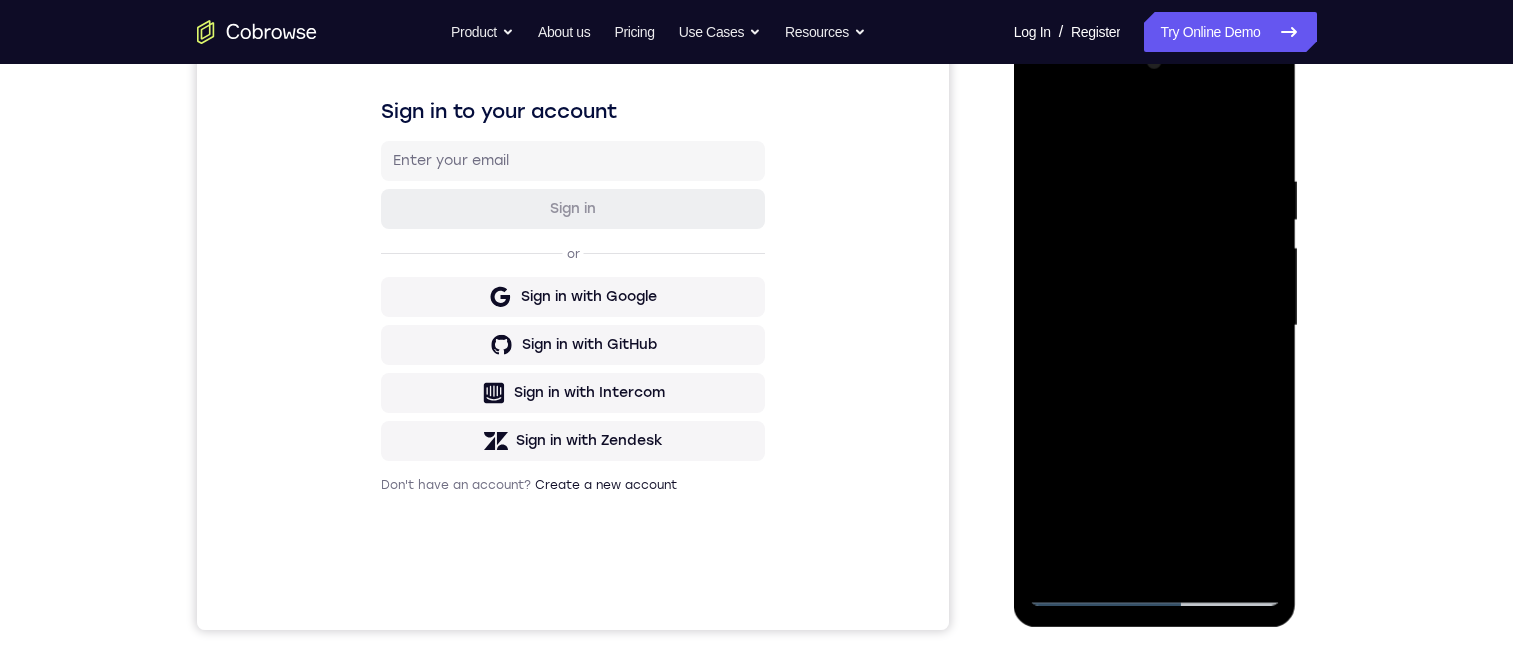 click at bounding box center [1155, 326] 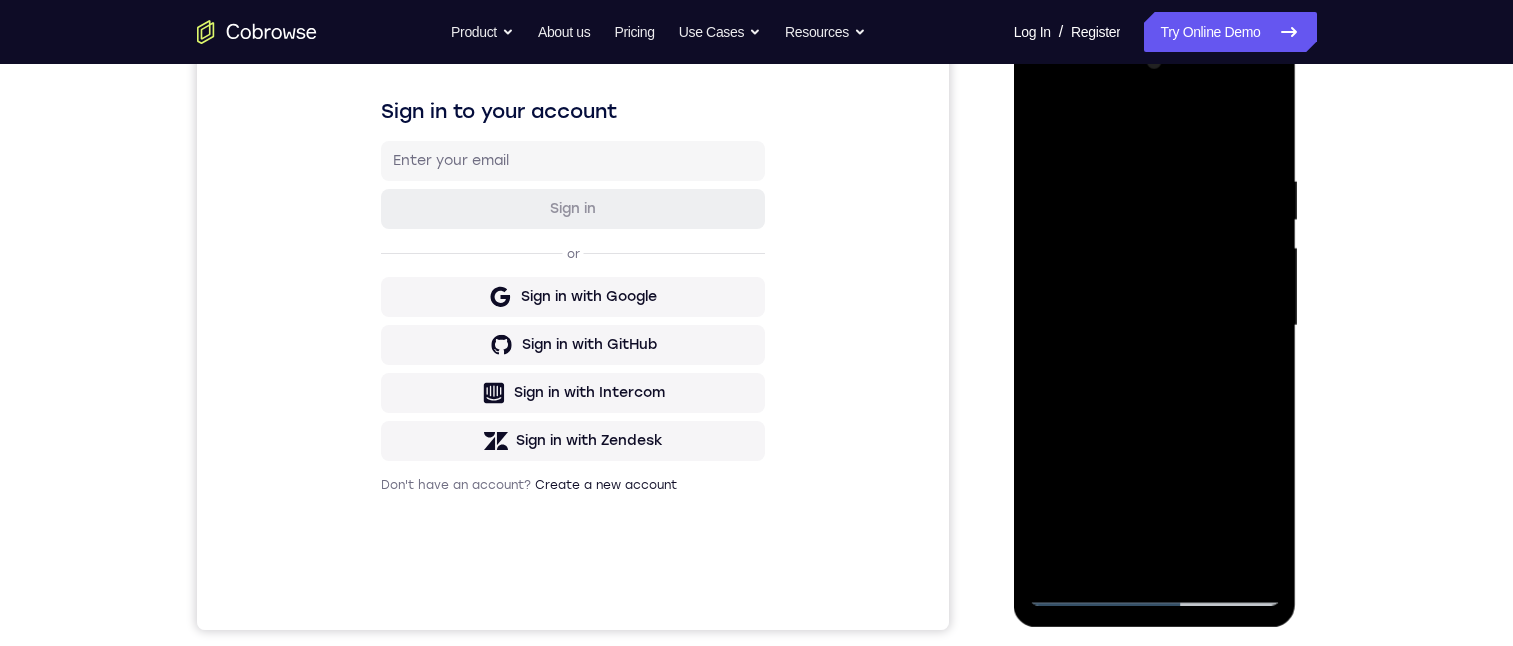 click at bounding box center (1155, 326) 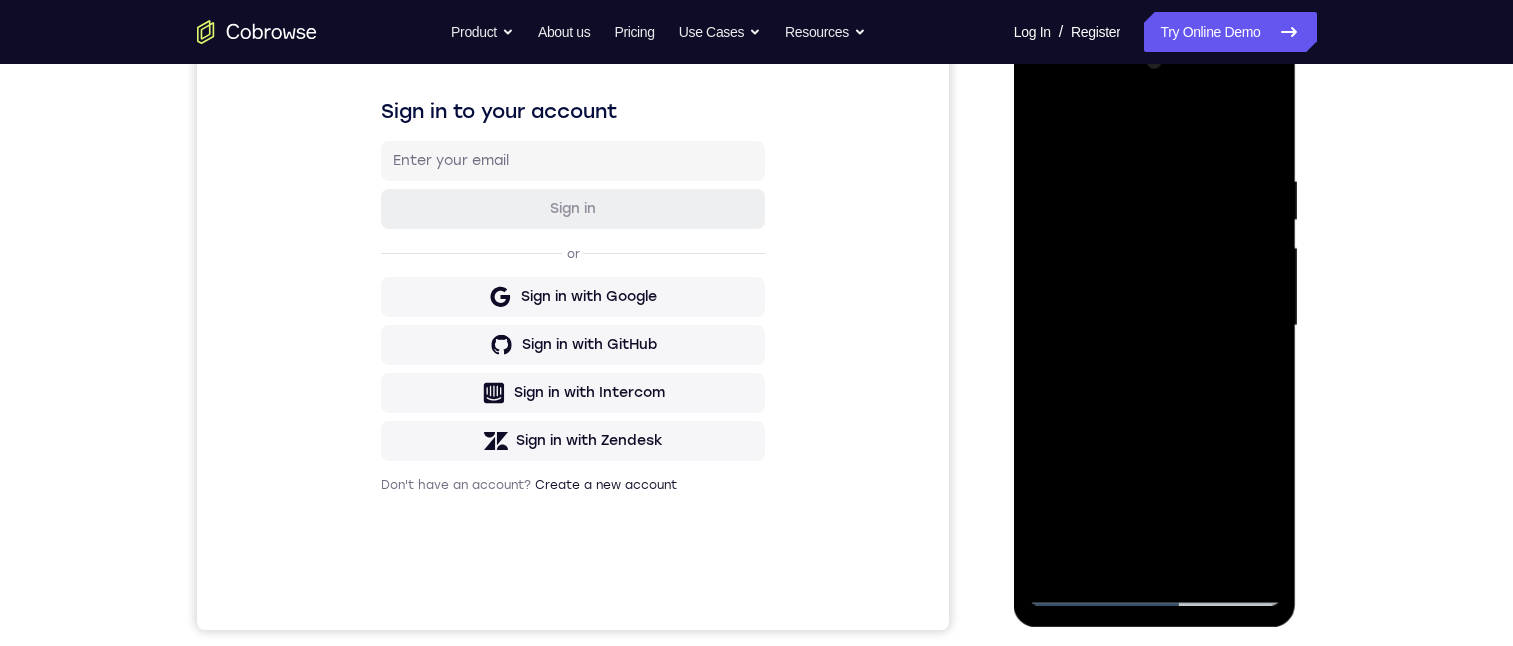 click at bounding box center (1155, 326) 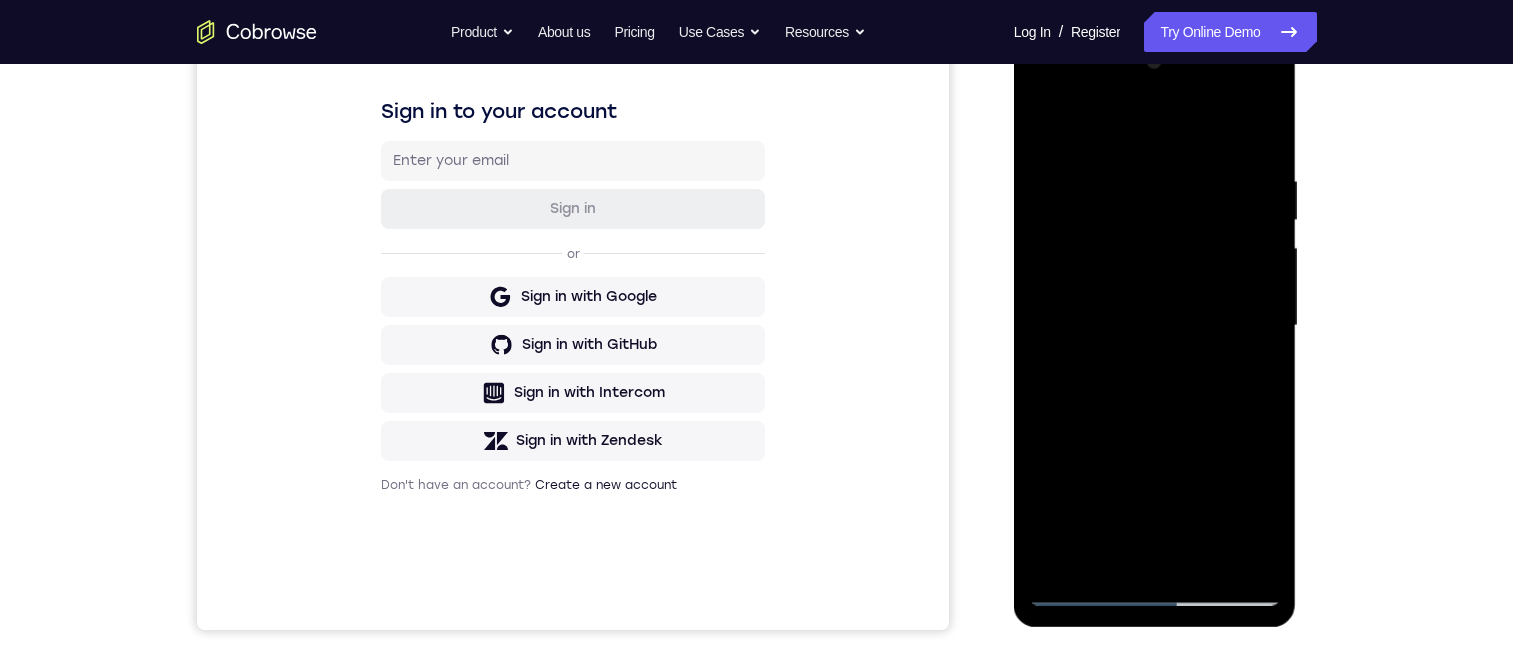 click at bounding box center [1155, 326] 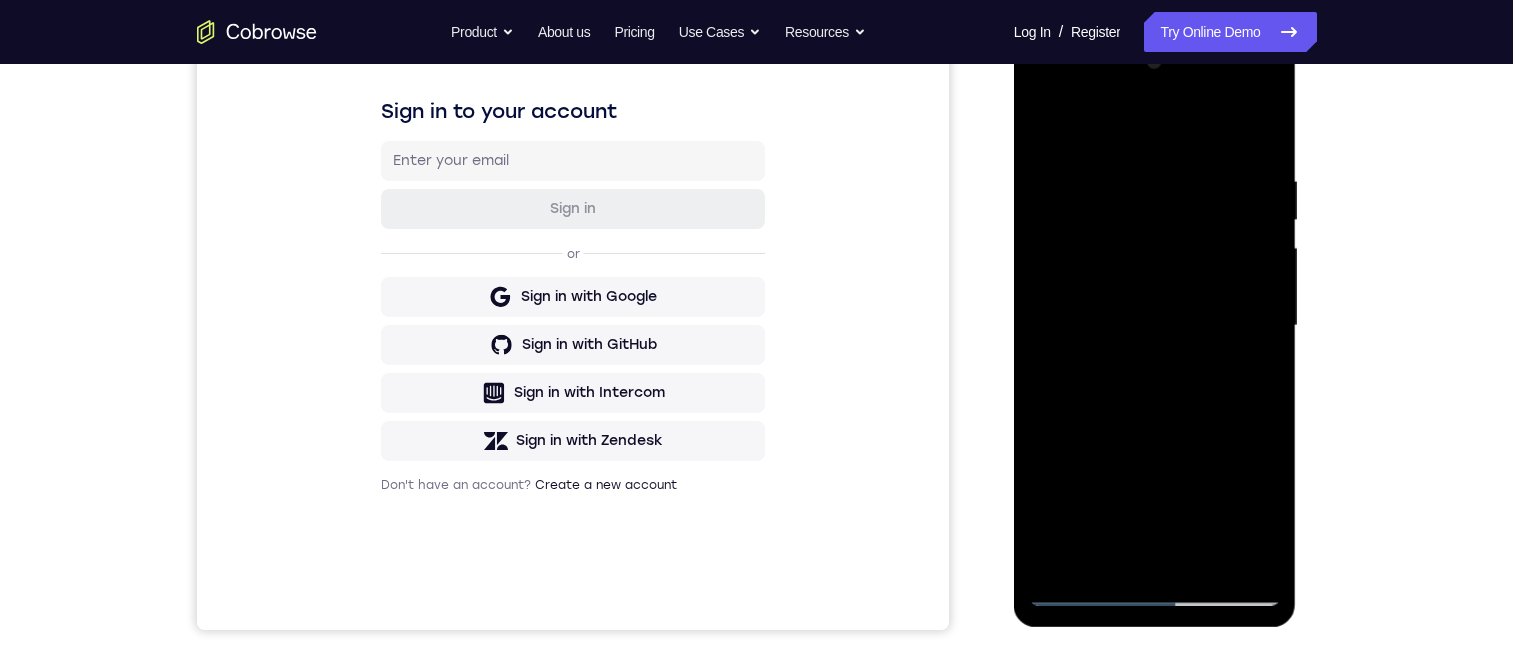drag, startPoint x: 1178, startPoint y: 498, endPoint x: 1173, endPoint y: 446, distance: 52.23983 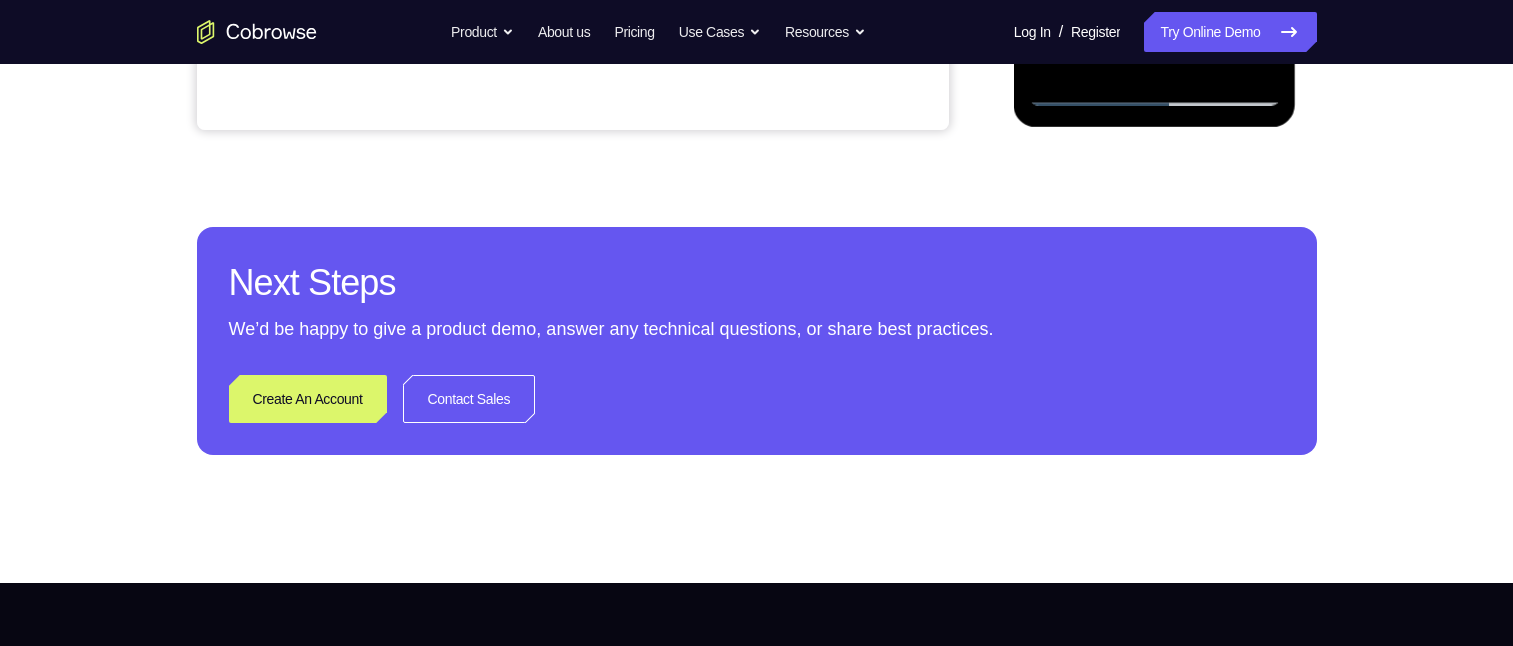 scroll, scrollTop: 516, scrollLeft: 0, axis: vertical 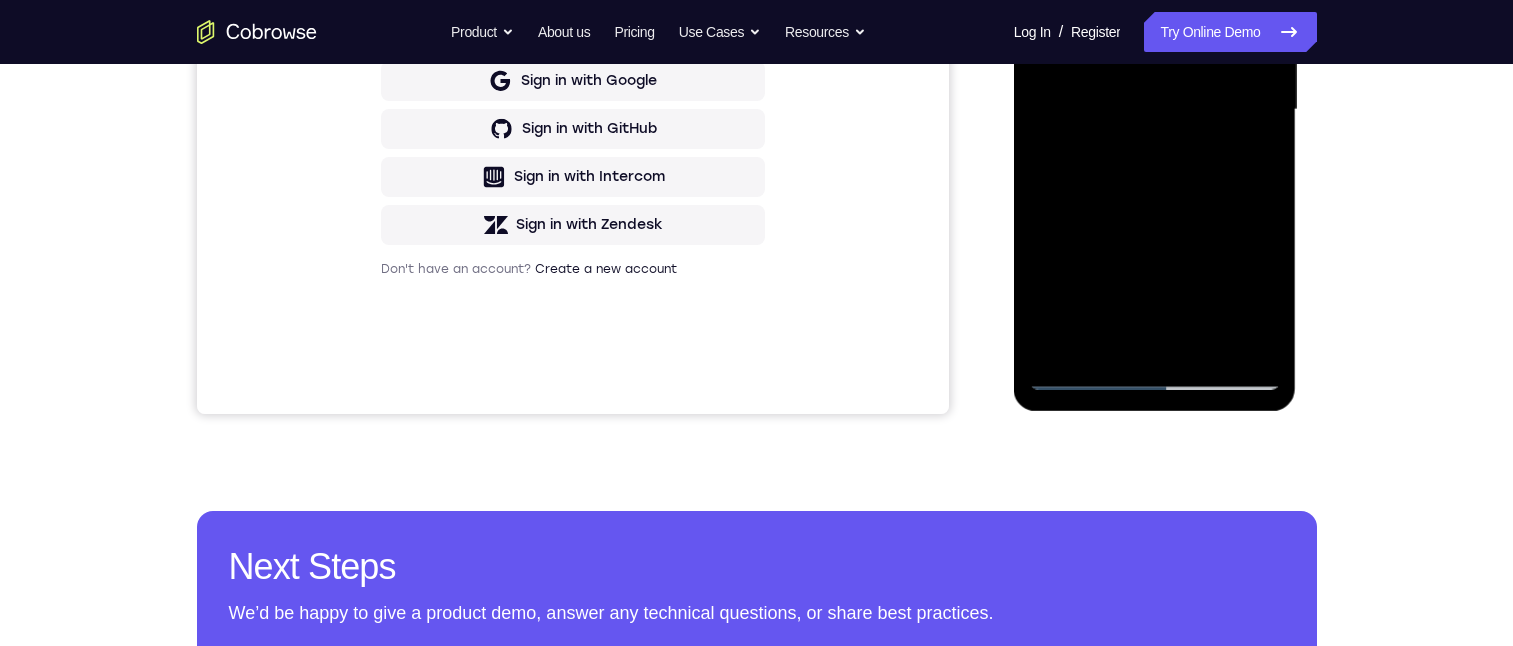 drag, startPoint x: 1224, startPoint y: 137, endPoint x: 1240, endPoint y: 91, distance: 48.703182 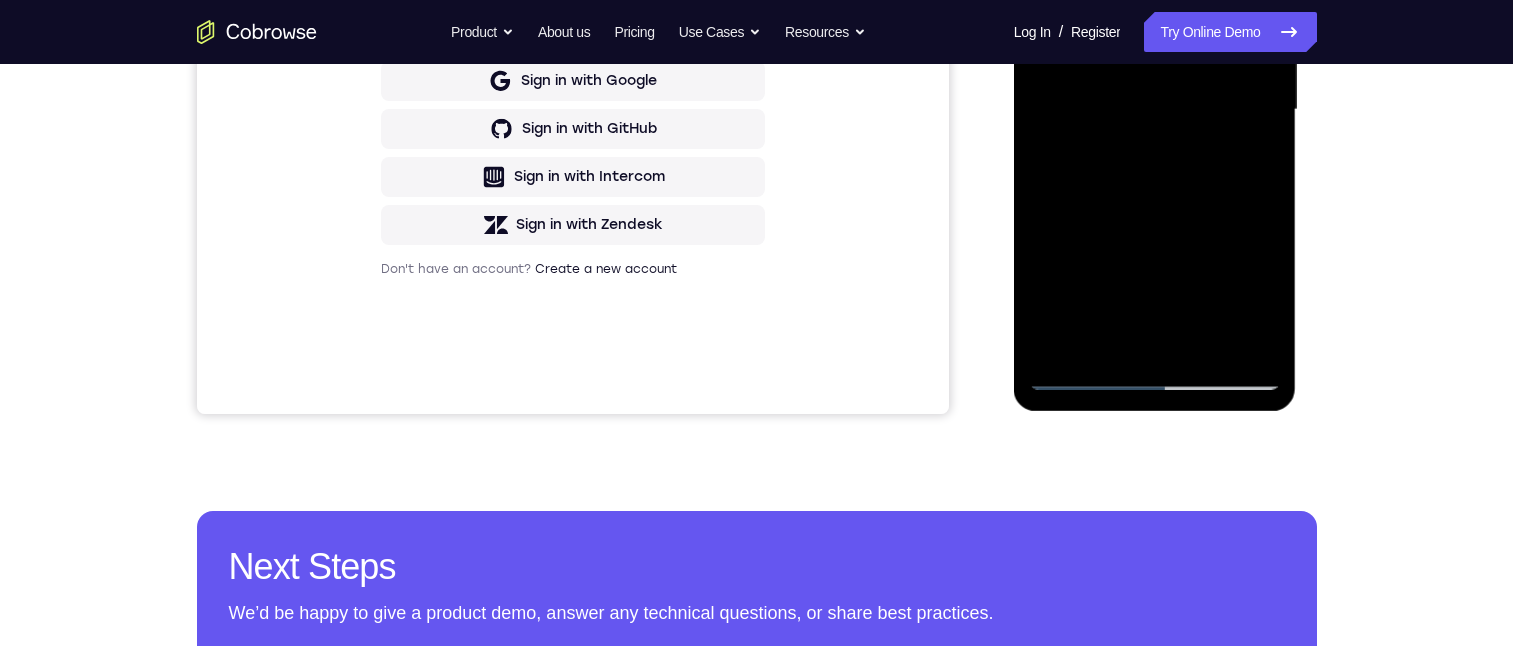 drag, startPoint x: 1227, startPoint y: 213, endPoint x: 1219, endPoint y: -50, distance: 263.12164 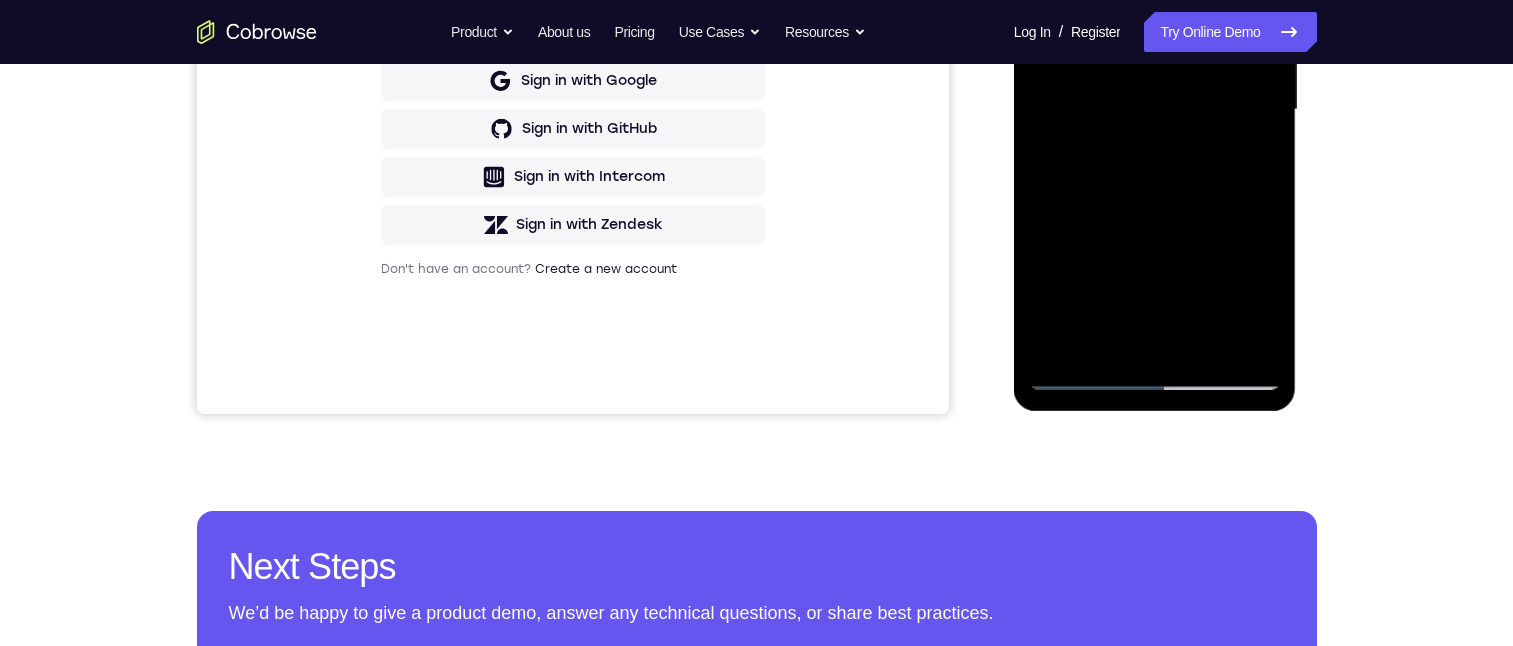 scroll, scrollTop: 400, scrollLeft: 0, axis: vertical 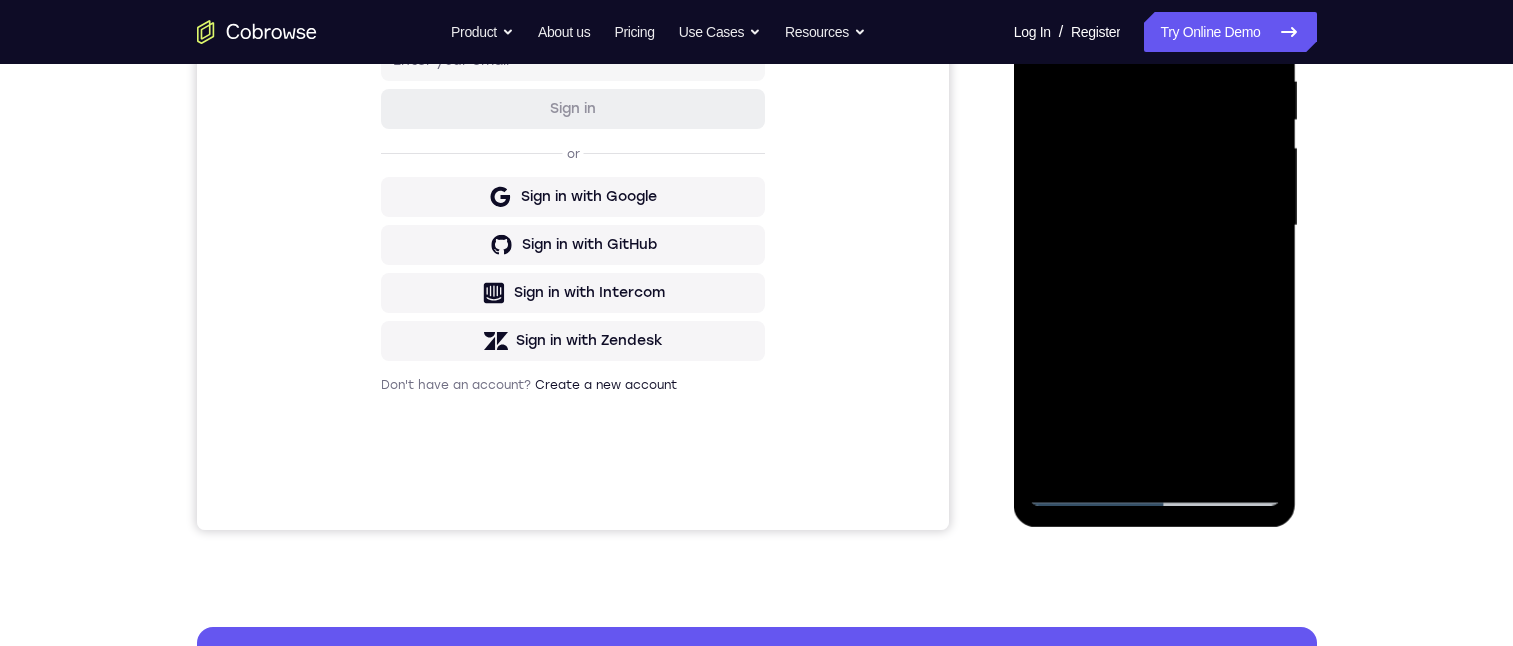 drag, startPoint x: 1221, startPoint y: 363, endPoint x: 1228, endPoint y: 95, distance: 268.0914 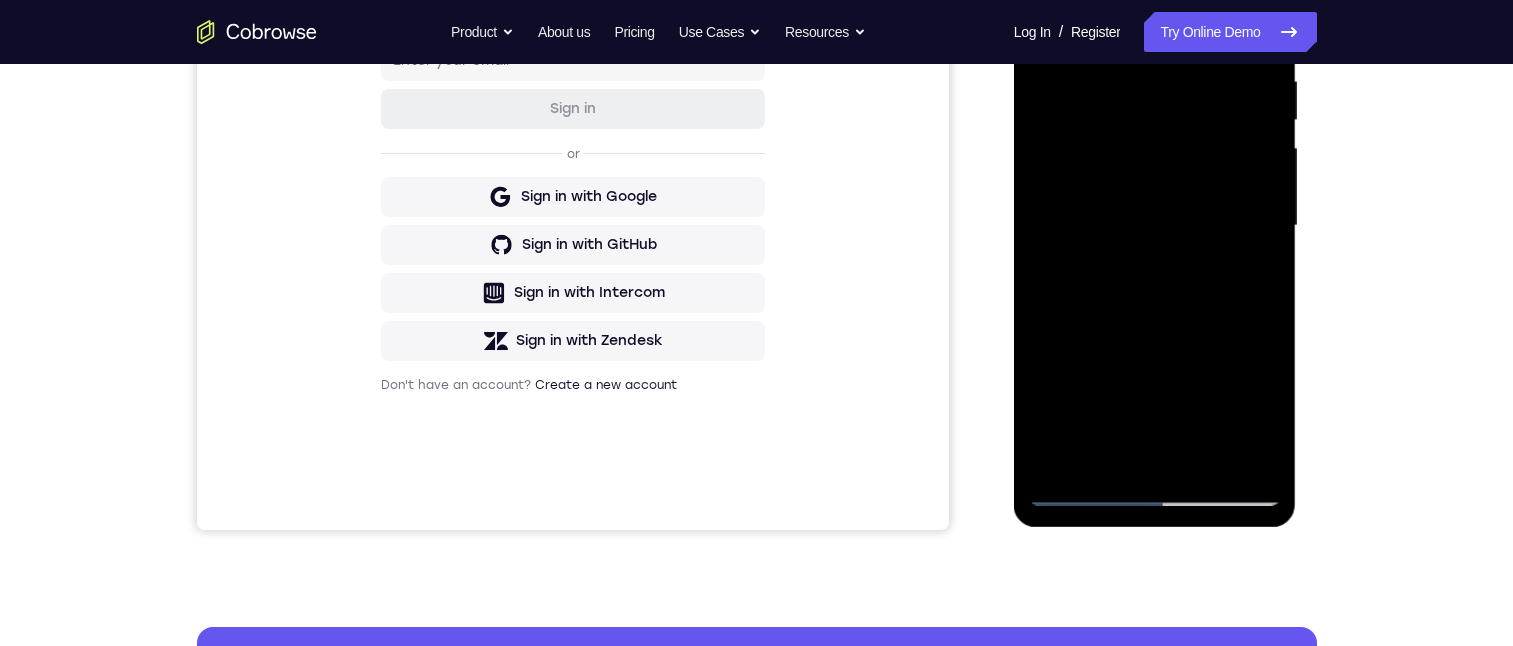 drag, startPoint x: 1189, startPoint y: 309, endPoint x: 1196, endPoint y: 107, distance: 202.12125 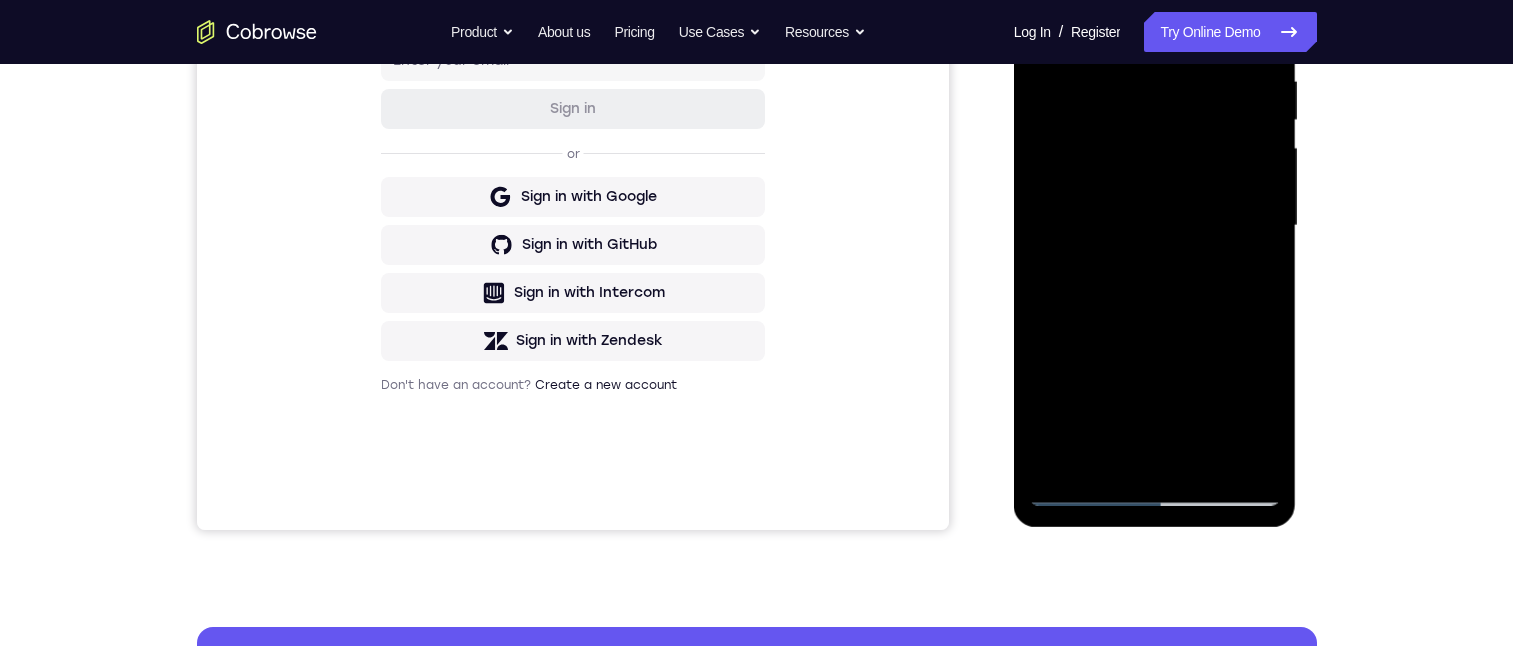 click at bounding box center (1155, 226) 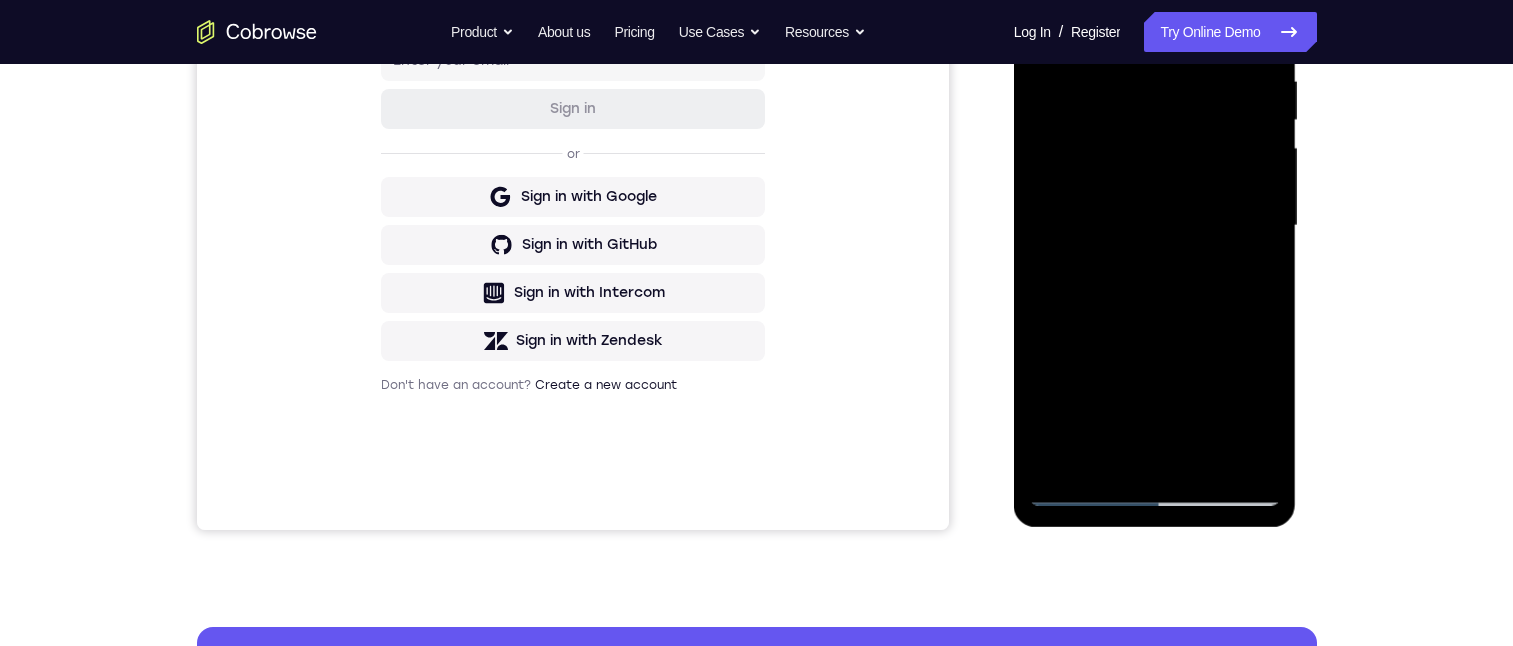 drag, startPoint x: 1196, startPoint y: 365, endPoint x: 1196, endPoint y: 143, distance: 222 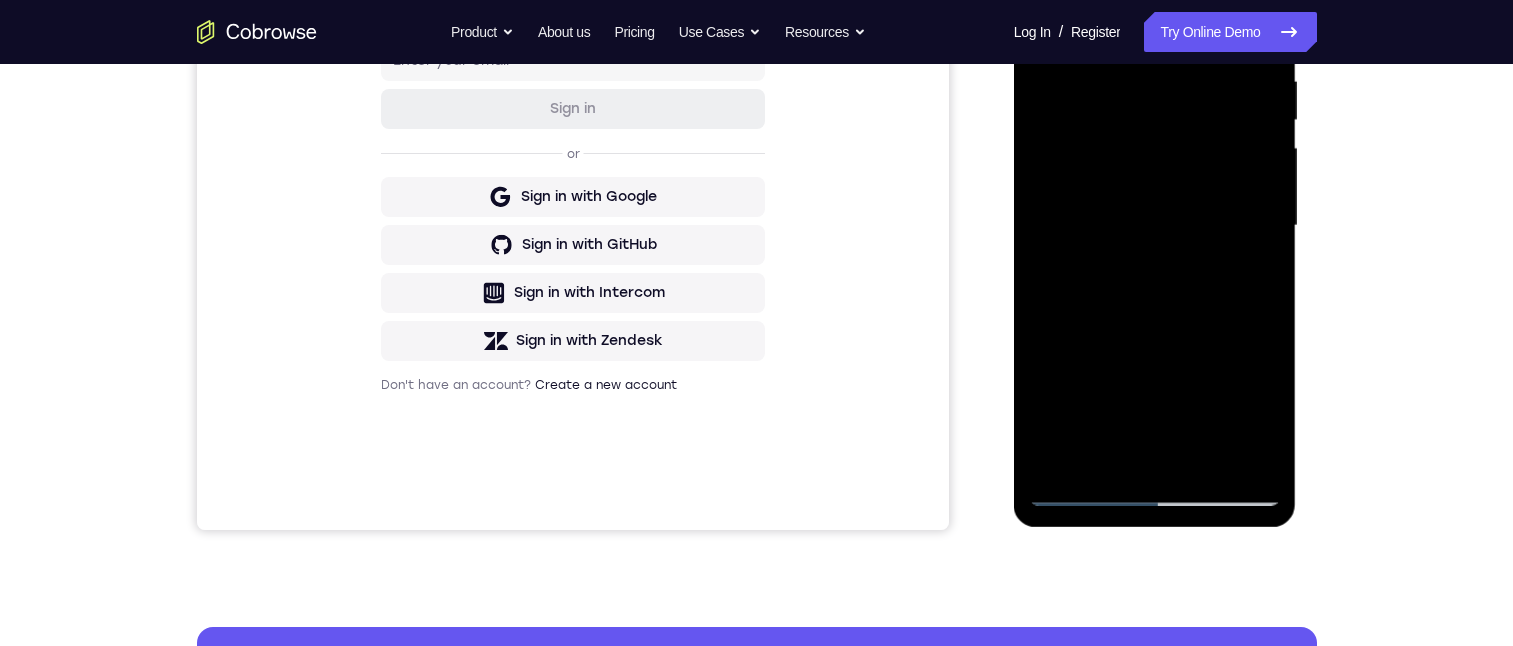 drag, startPoint x: 1212, startPoint y: 287, endPoint x: 1219, endPoint y: 72, distance: 215.11392 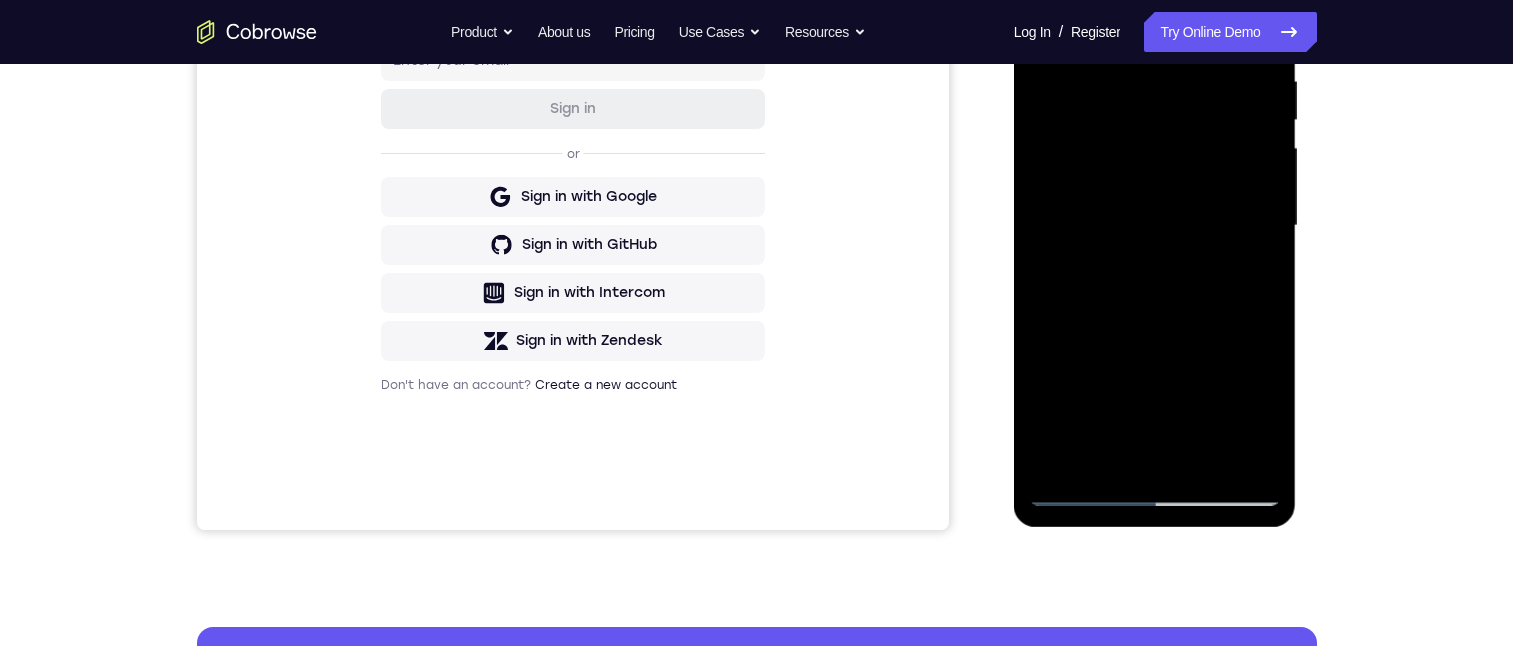 drag, startPoint x: 1232, startPoint y: 277, endPoint x: 1225, endPoint y: 175, distance: 102.239914 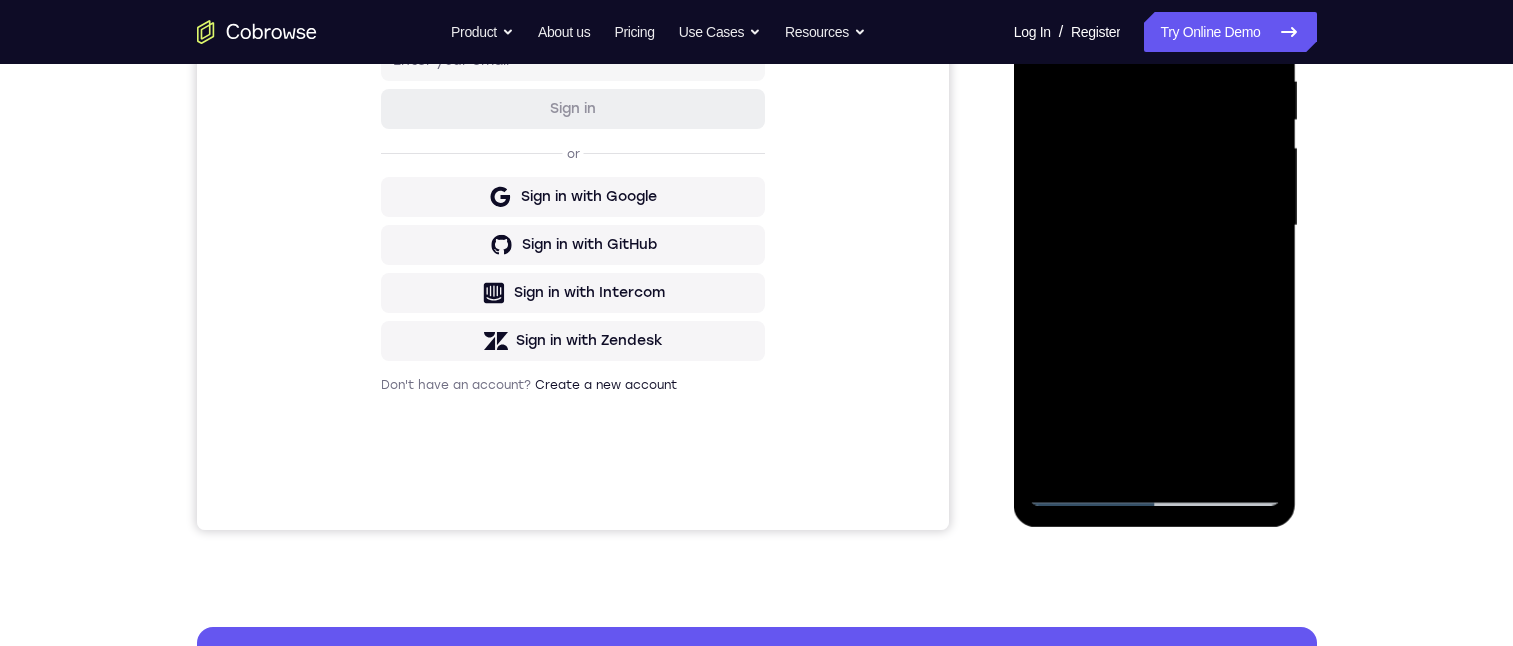 drag, startPoint x: 1194, startPoint y: 346, endPoint x: 1175, endPoint y: 206, distance: 141.2834 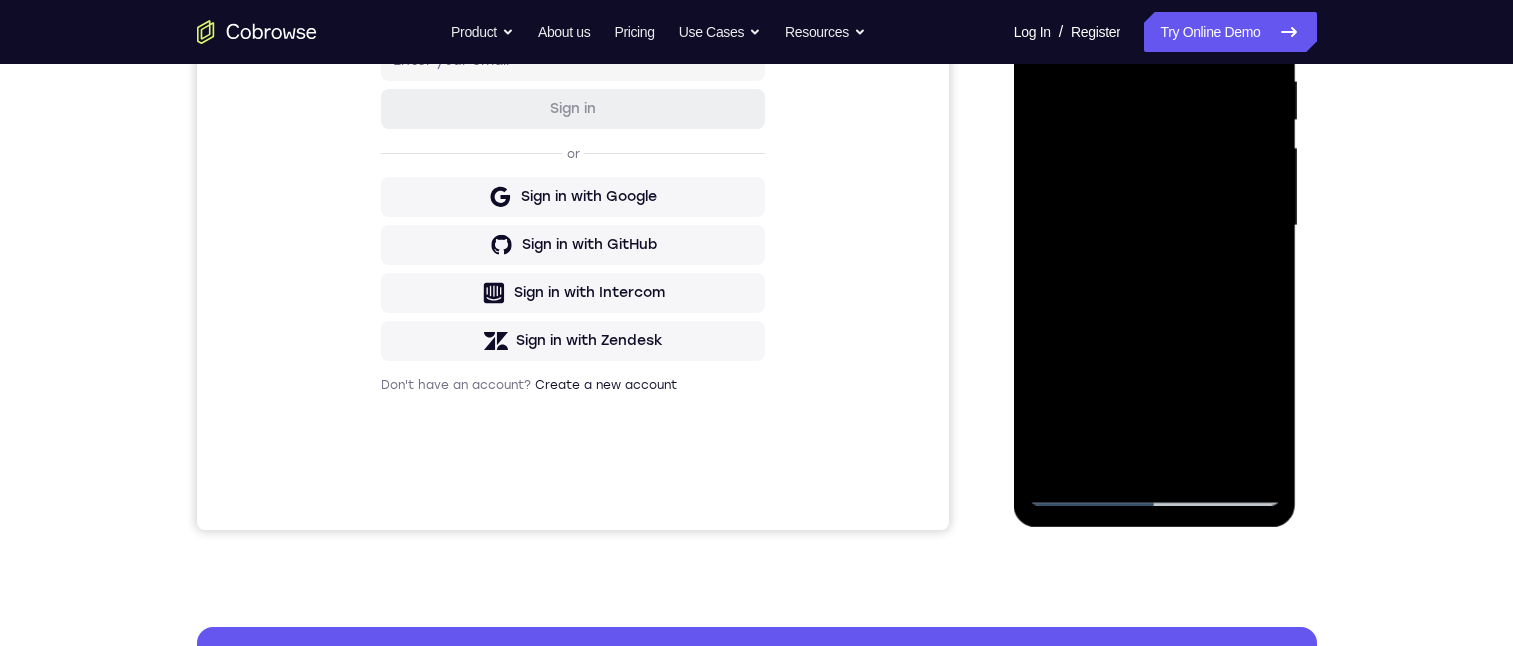 click at bounding box center (1155, 226) 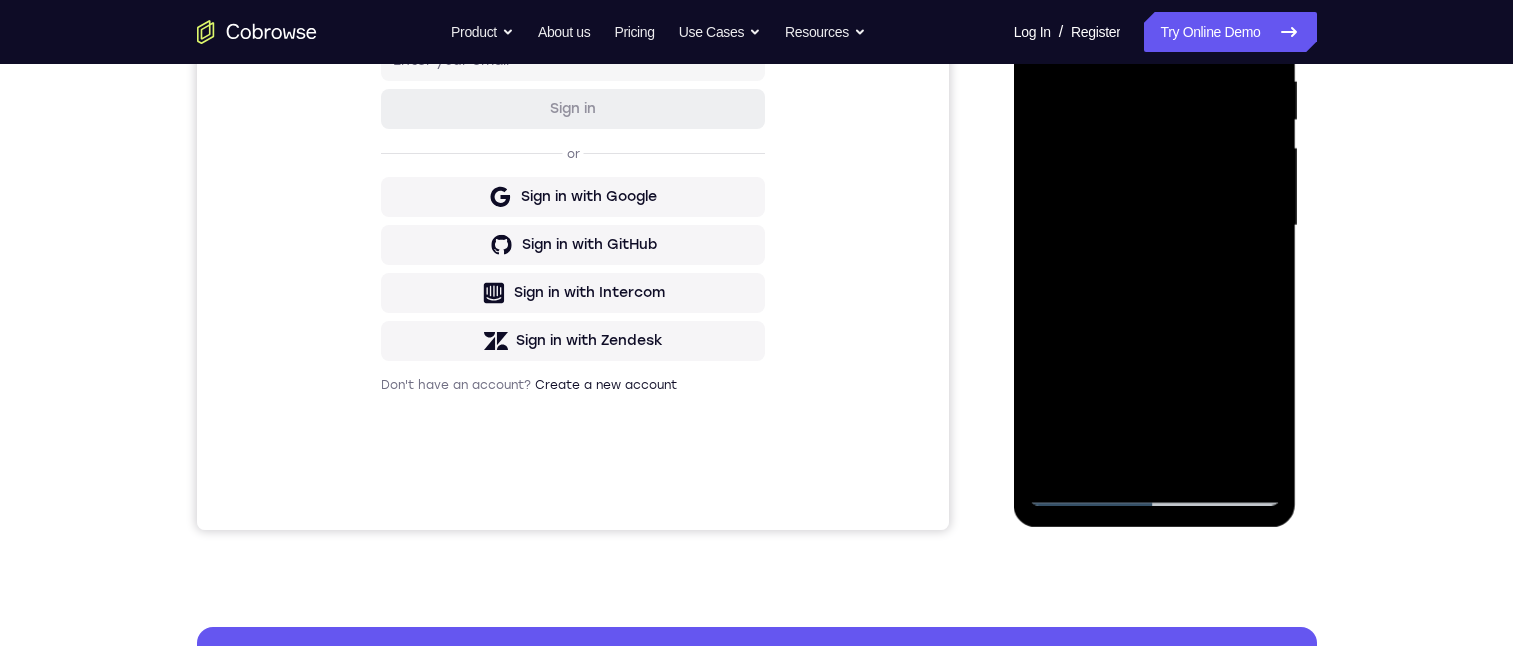 drag, startPoint x: 1201, startPoint y: 270, endPoint x: 1230, endPoint y: 124, distance: 148.85228 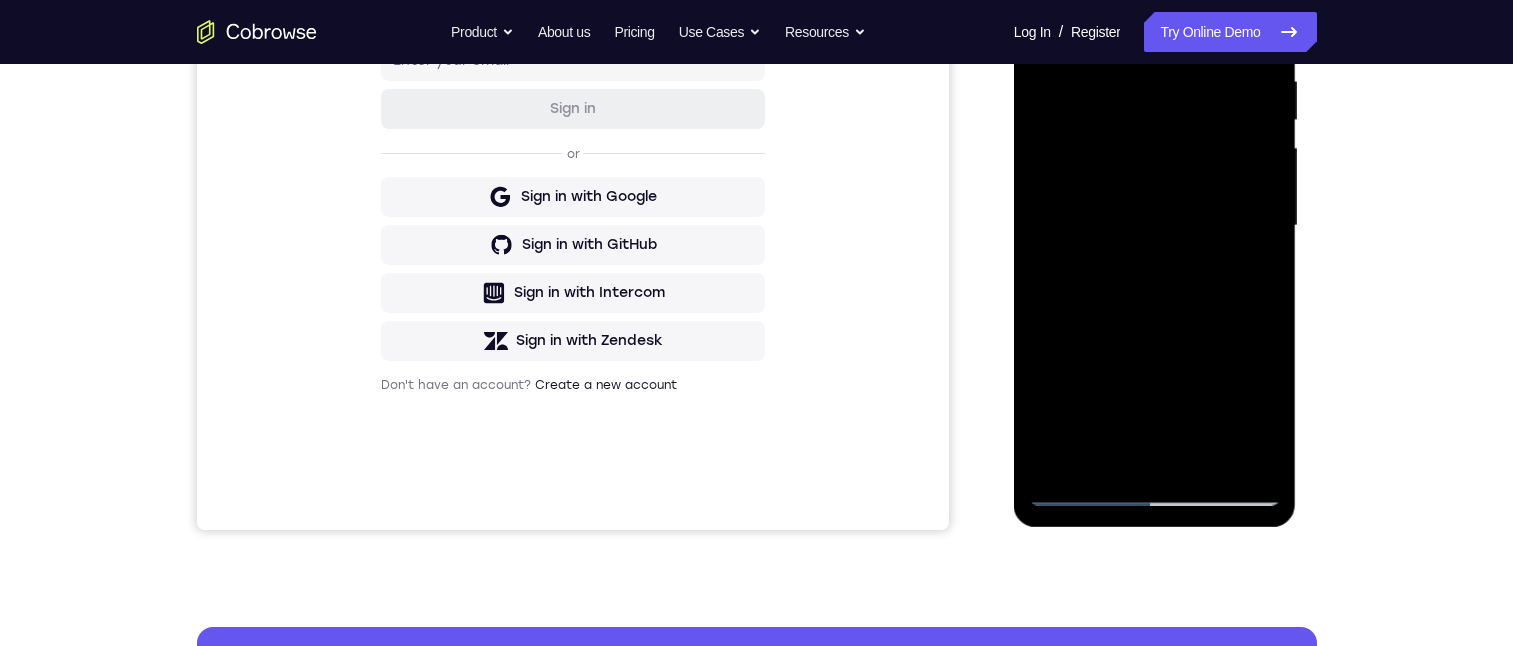 click at bounding box center (1155, 226) 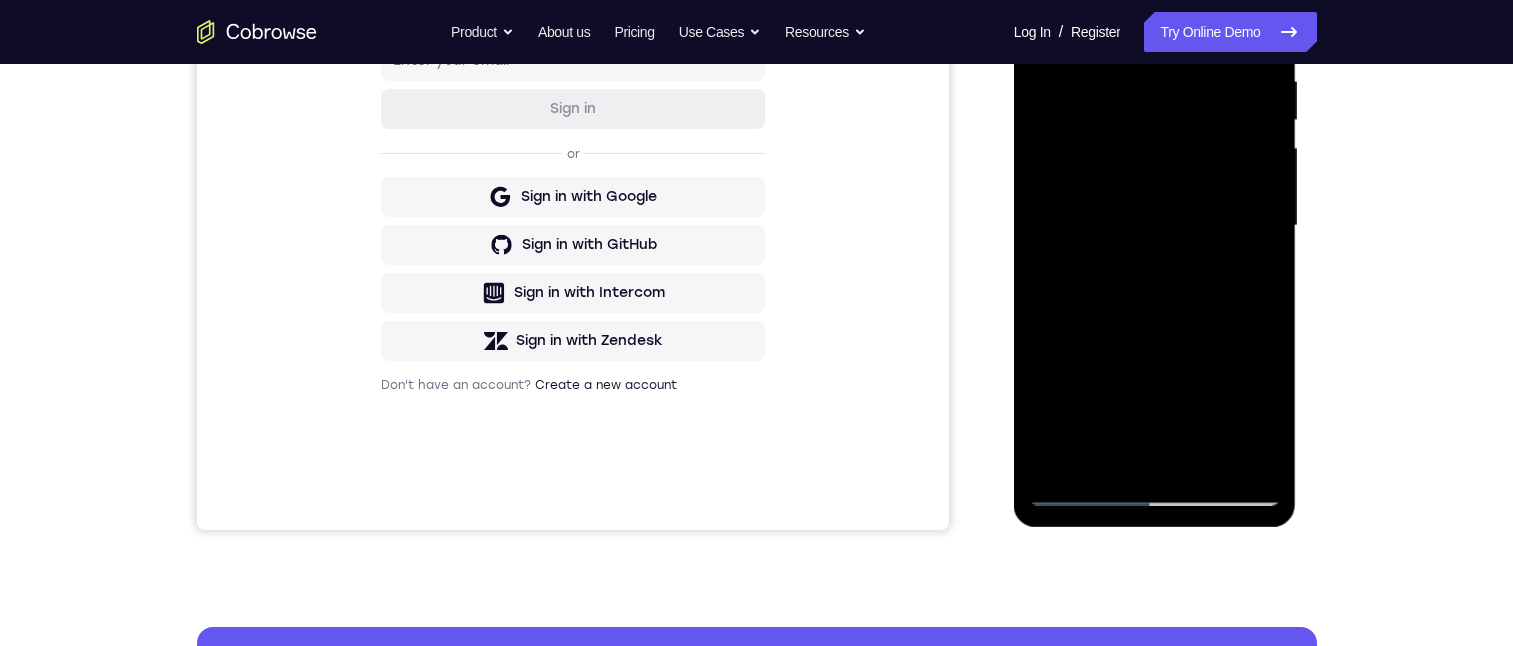 drag, startPoint x: 1235, startPoint y: 181, endPoint x: 1216, endPoint y: 355, distance: 175.03429 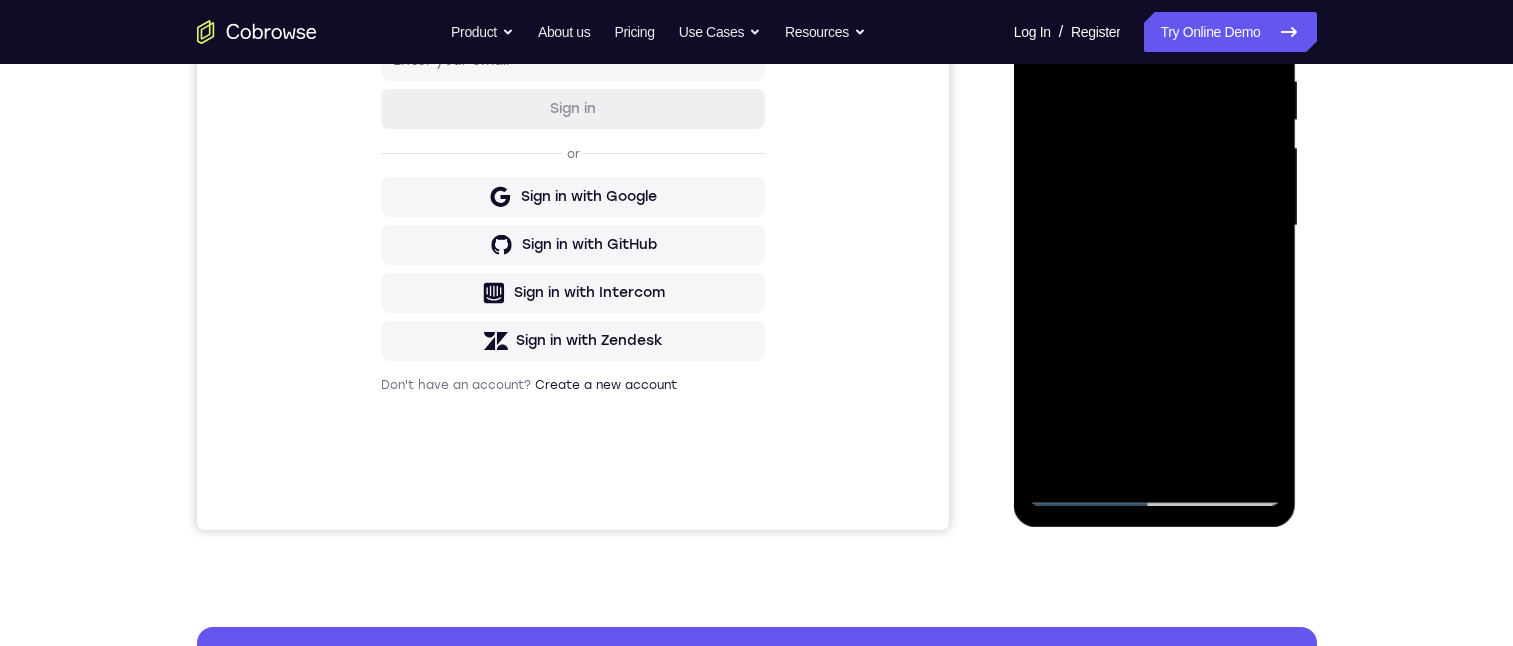 click at bounding box center [1155, 226] 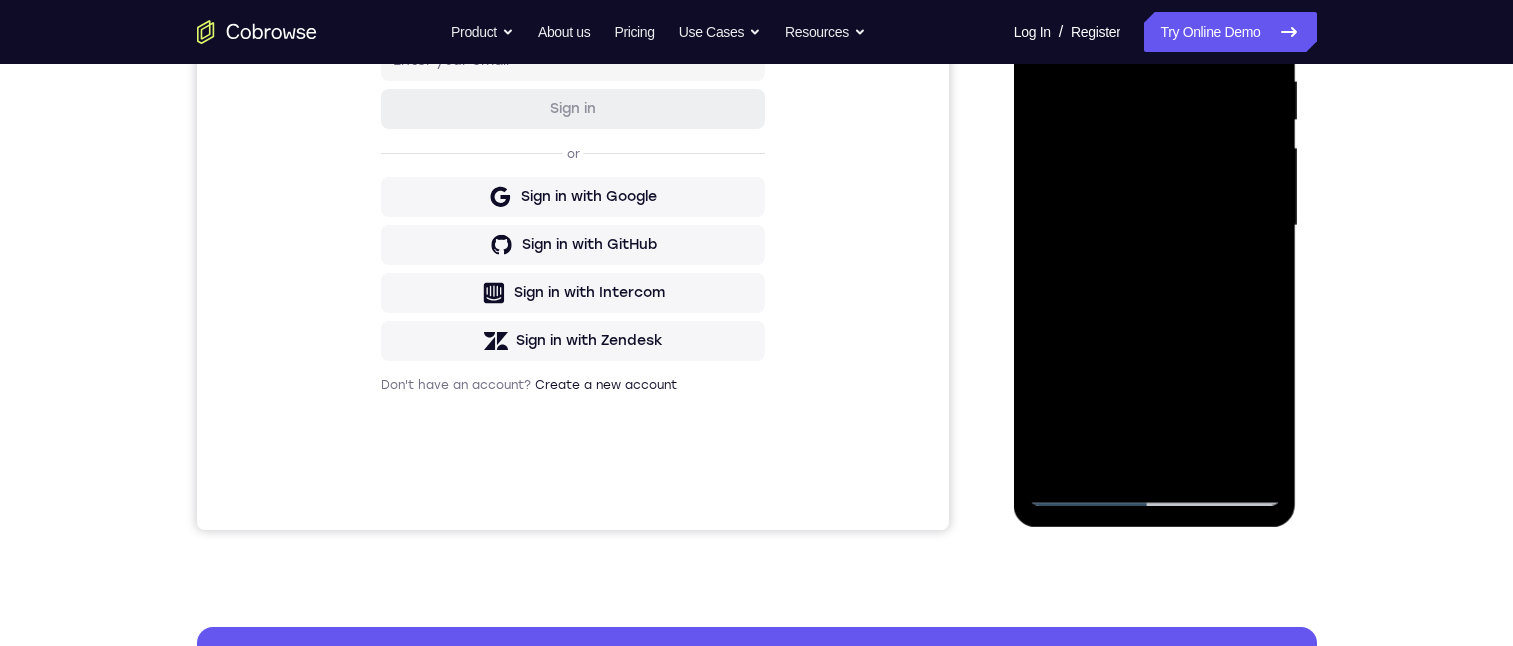 click at bounding box center (1155, 226) 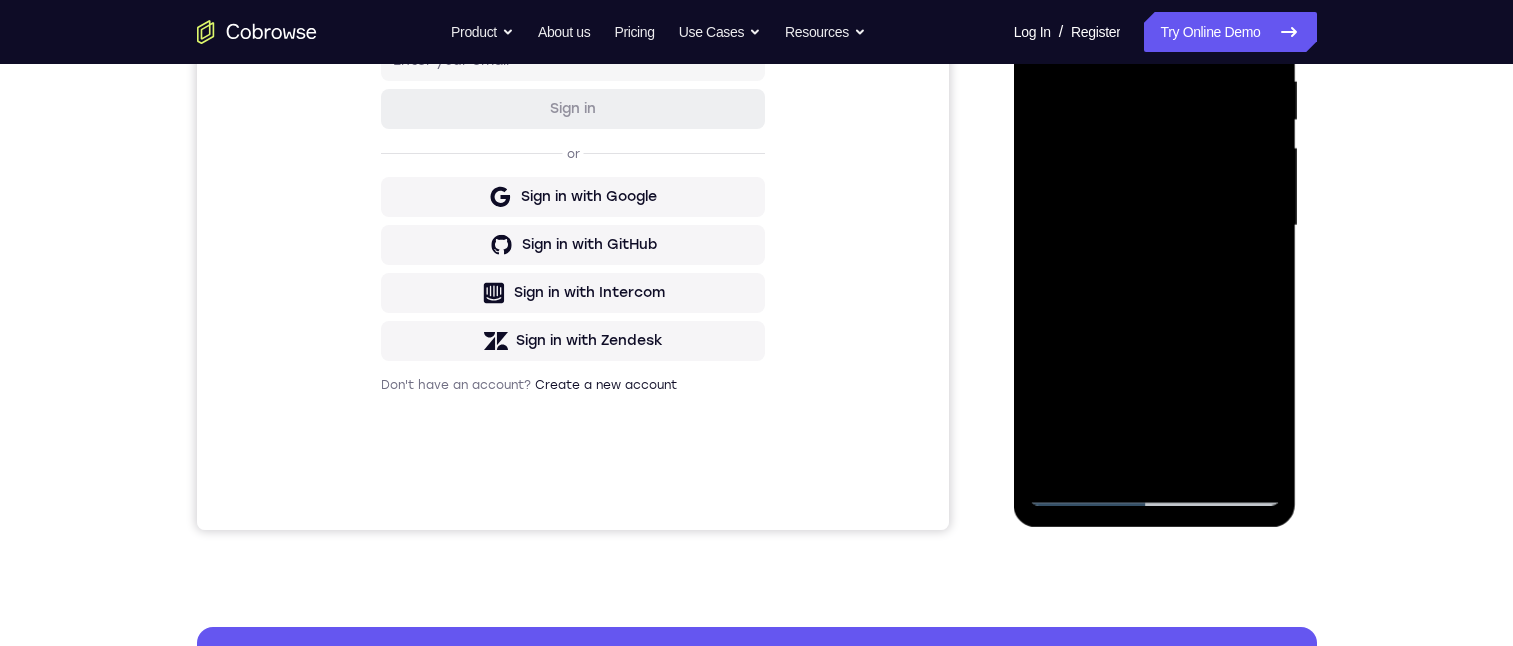 drag, startPoint x: 1193, startPoint y: 361, endPoint x: 1219, endPoint y: 75, distance: 287.17938 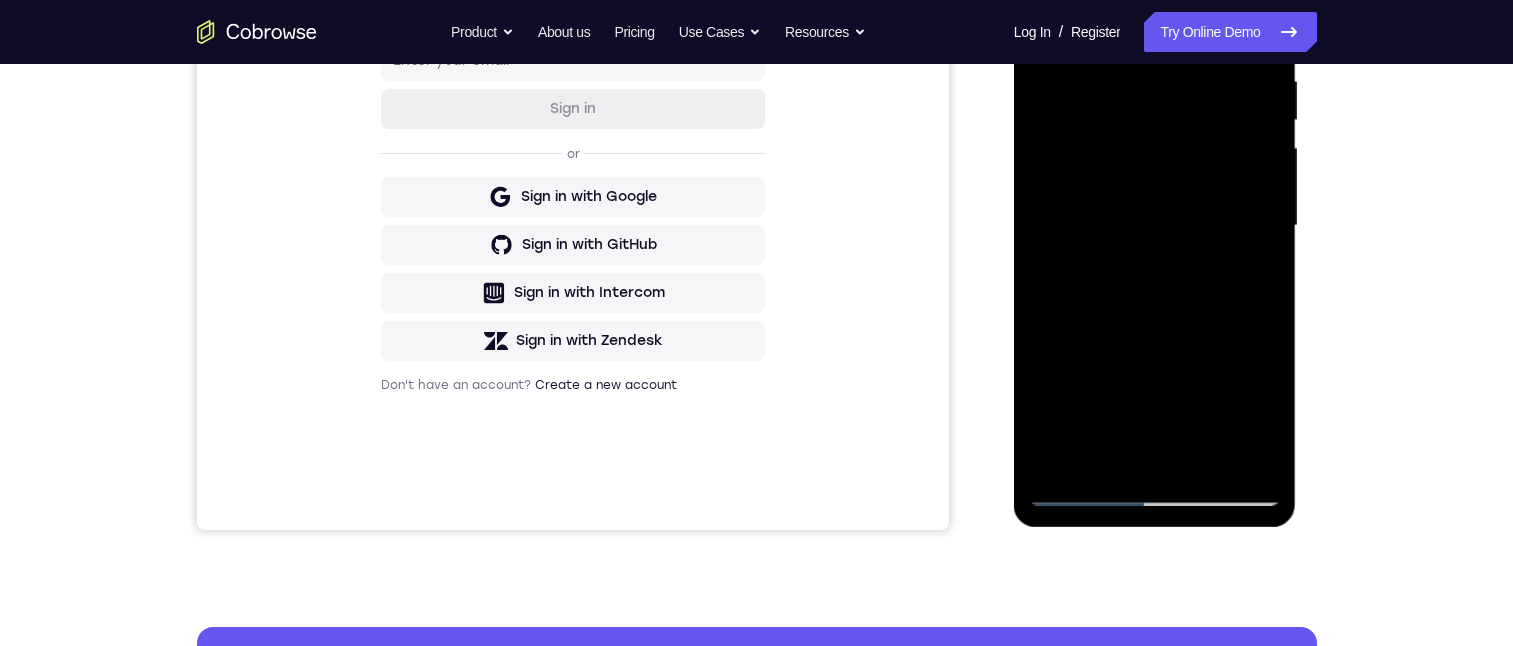 drag, startPoint x: 1231, startPoint y: 301, endPoint x: 1258, endPoint y: 65, distance: 237.53947 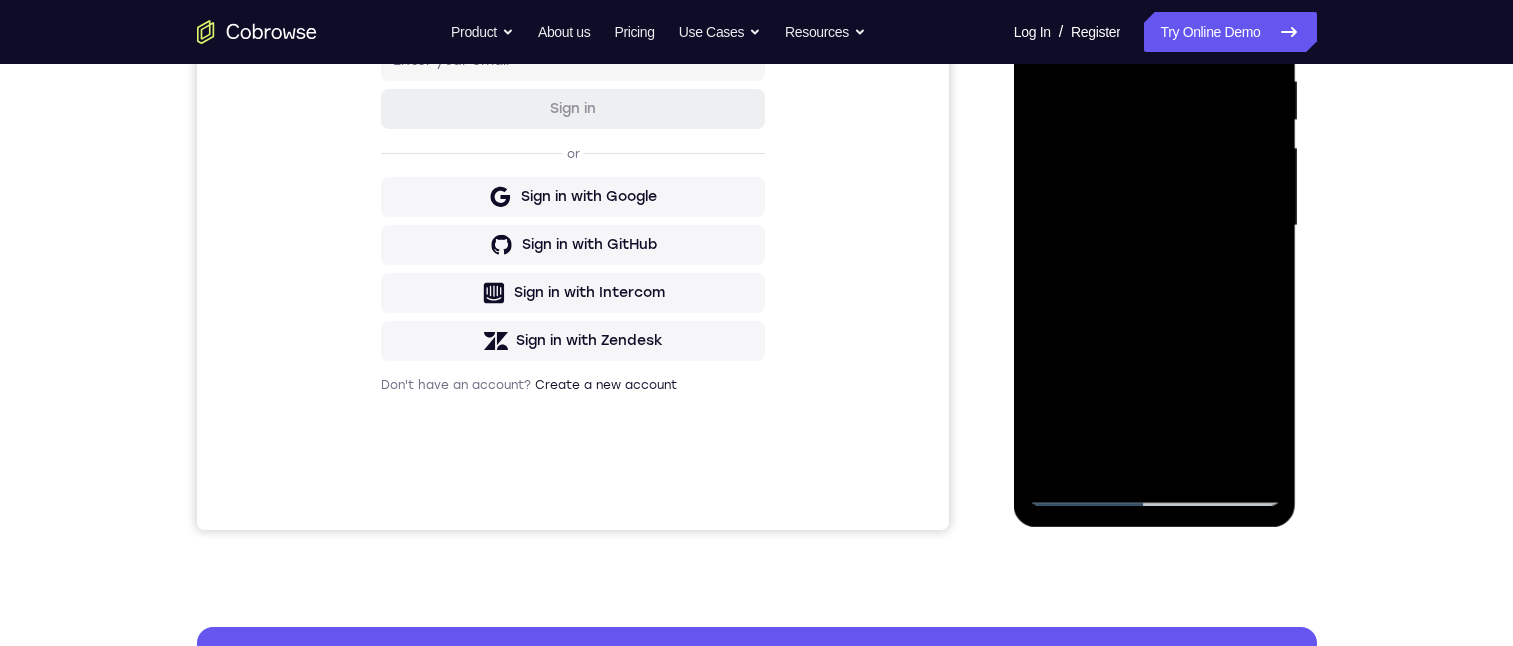 drag, startPoint x: 1183, startPoint y: 304, endPoint x: 1197, endPoint y: 147, distance: 157.62297 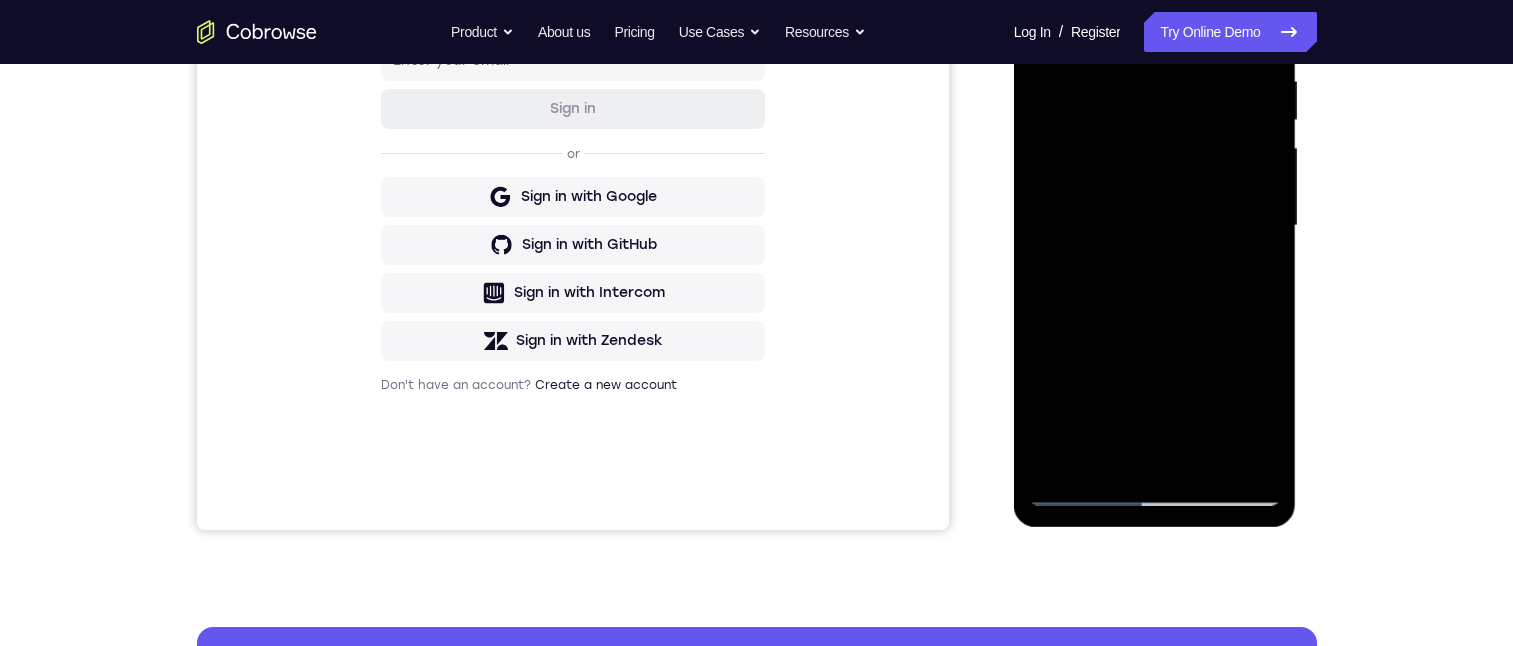 click at bounding box center (1155, 226) 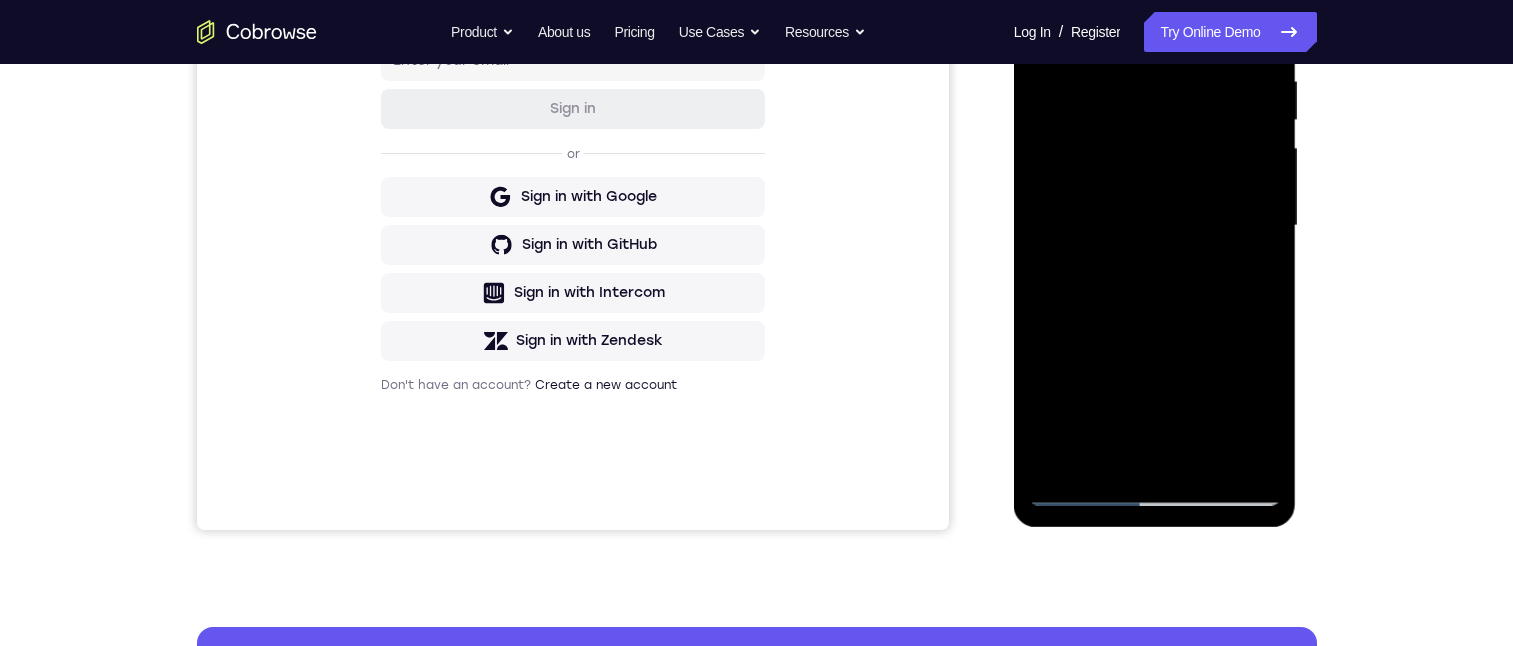 click at bounding box center [1155, 226] 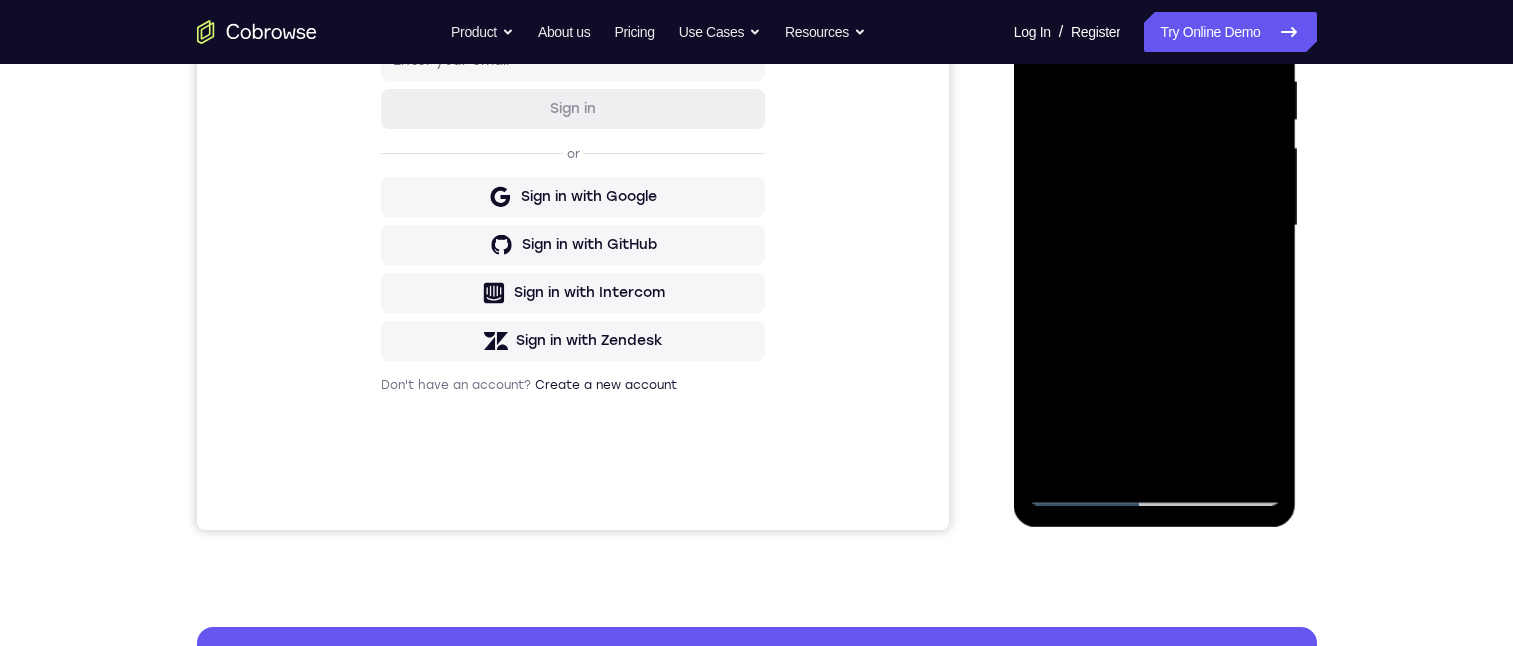 click at bounding box center [1155, 226] 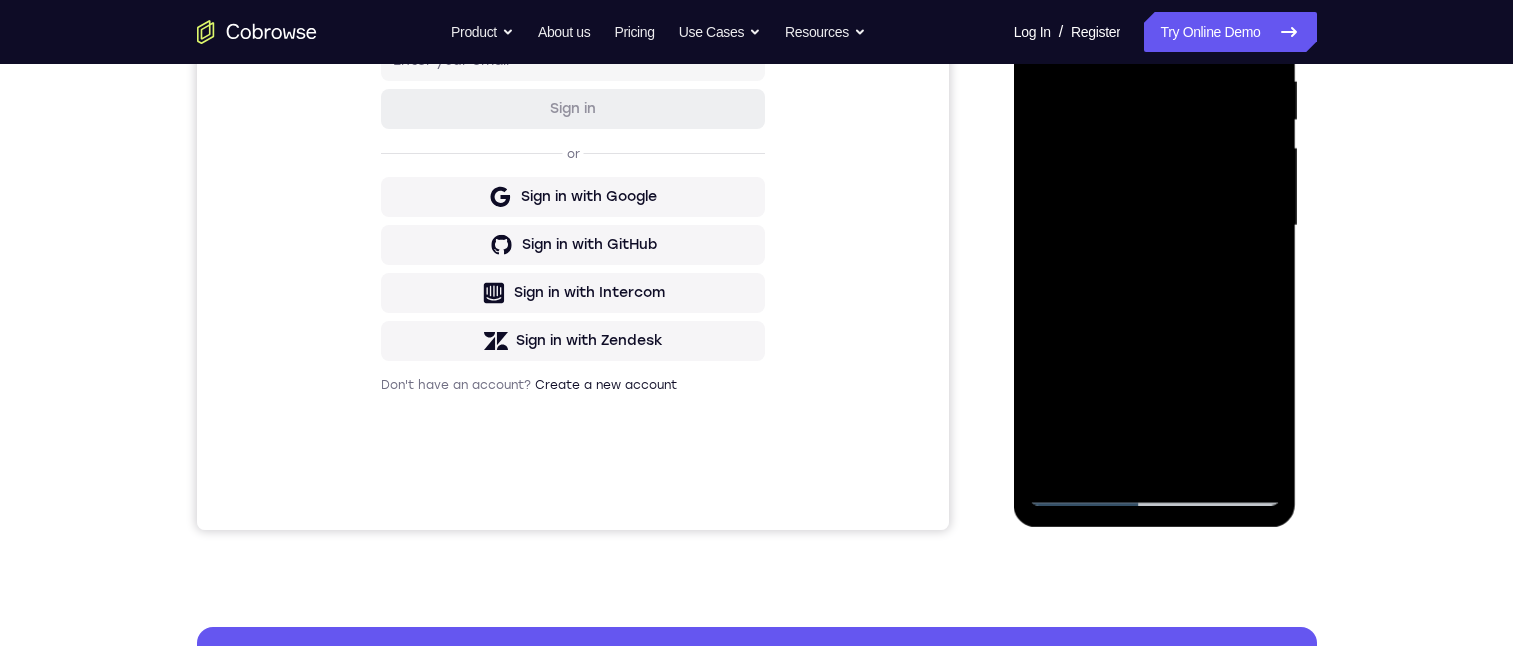 drag, startPoint x: 1195, startPoint y: 245, endPoint x: 1182, endPoint y: 85, distance: 160.52725 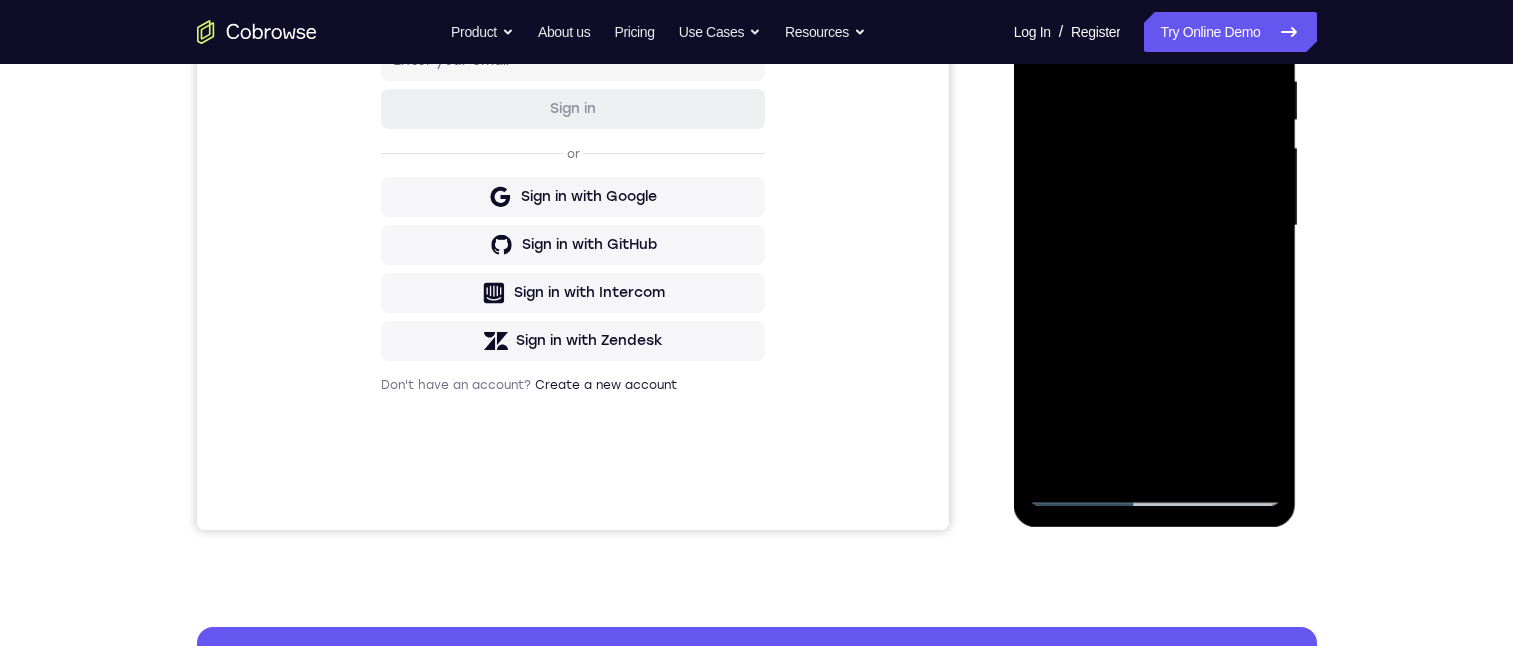click at bounding box center (1155, 226) 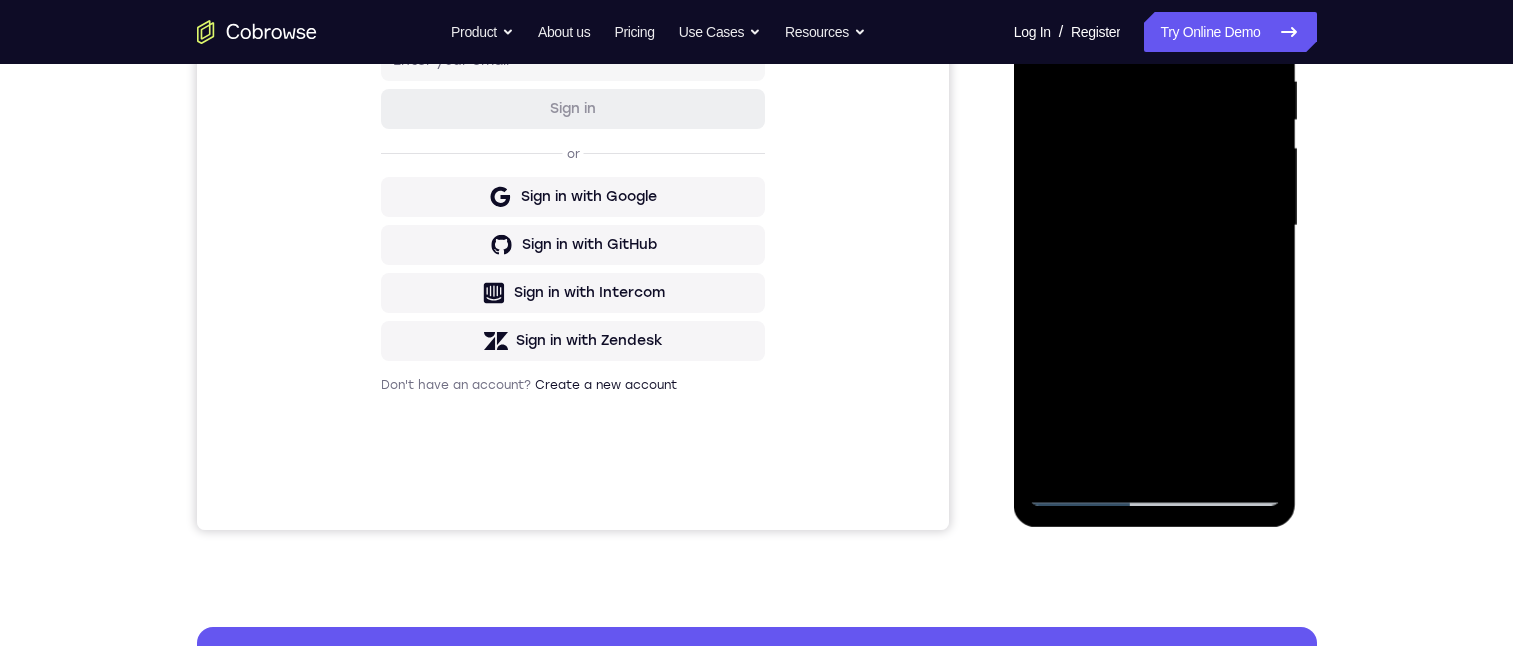 drag, startPoint x: 1182, startPoint y: 371, endPoint x: 1148, endPoint y: 304, distance: 75.13322 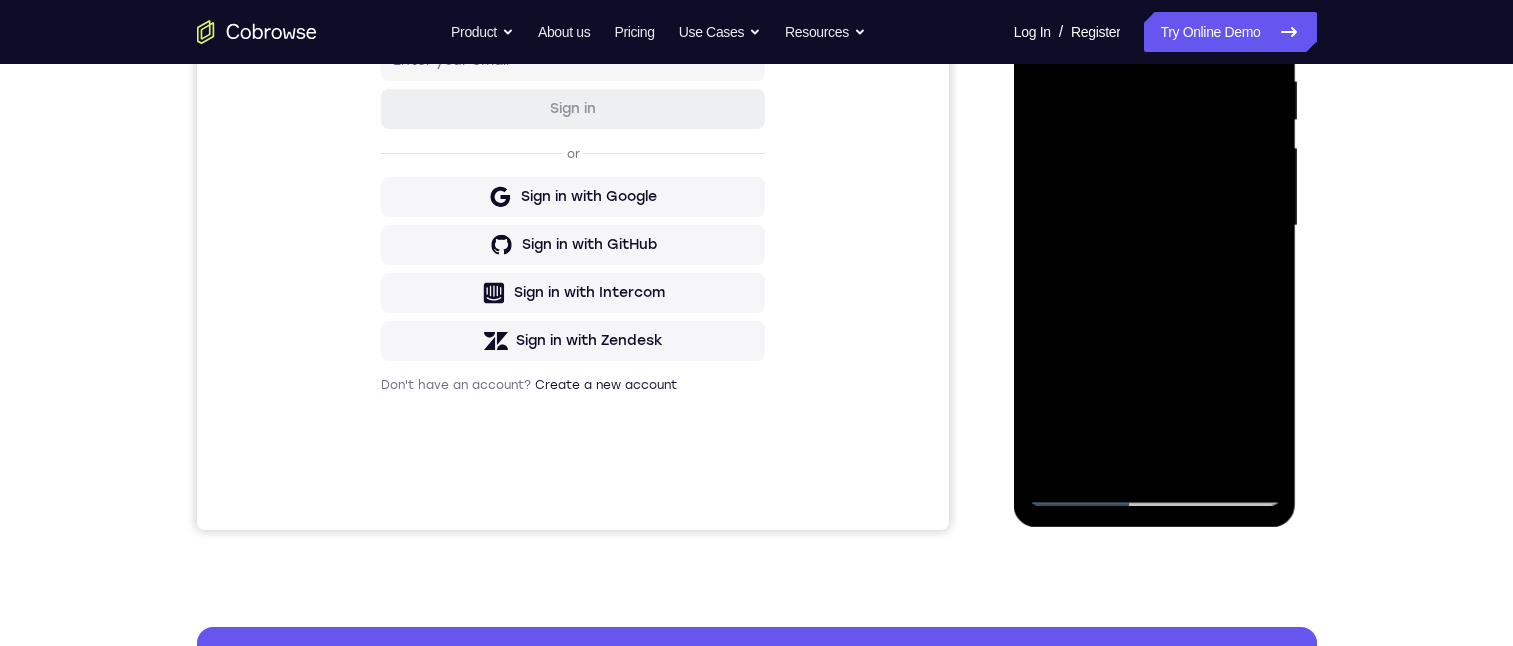 drag, startPoint x: 1169, startPoint y: 291, endPoint x: 1195, endPoint y: 131, distance: 162.09874 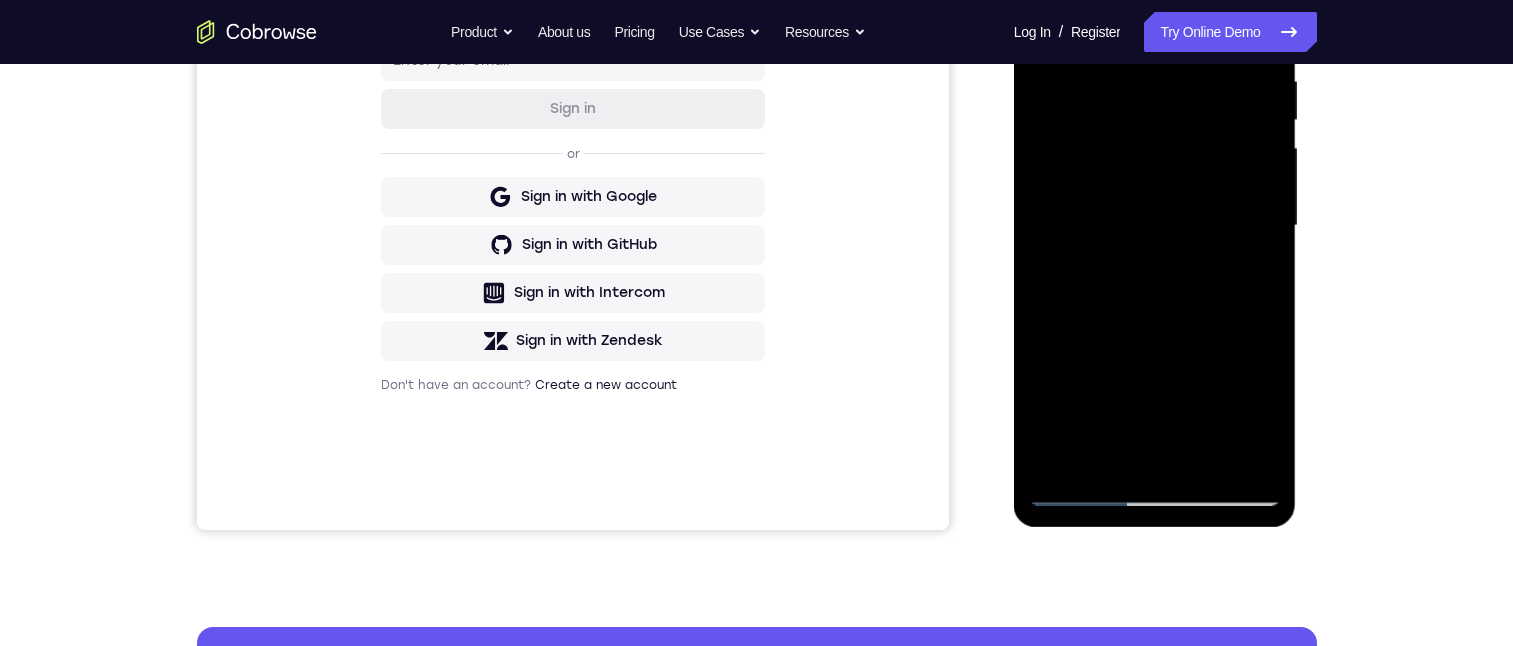 click at bounding box center [1155, 226] 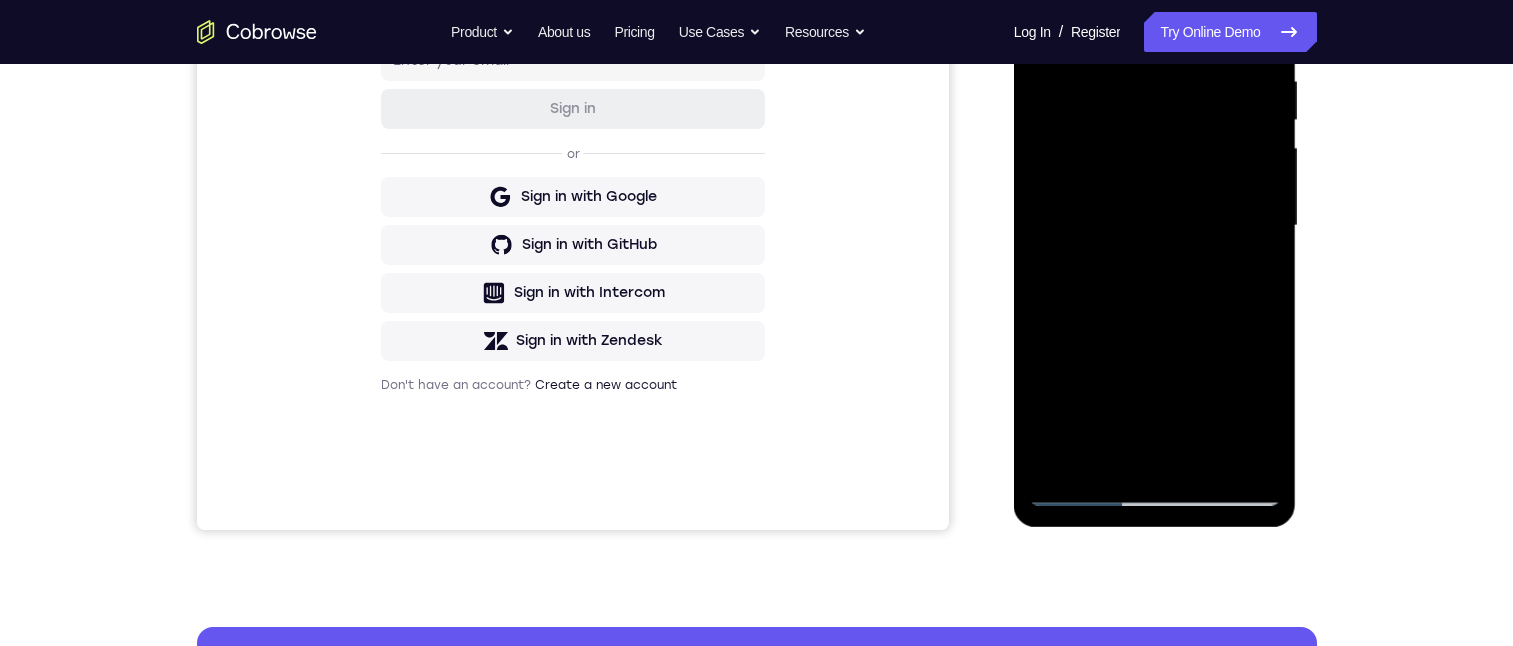 drag, startPoint x: 1192, startPoint y: 191, endPoint x: 1192, endPoint y: 265, distance: 74 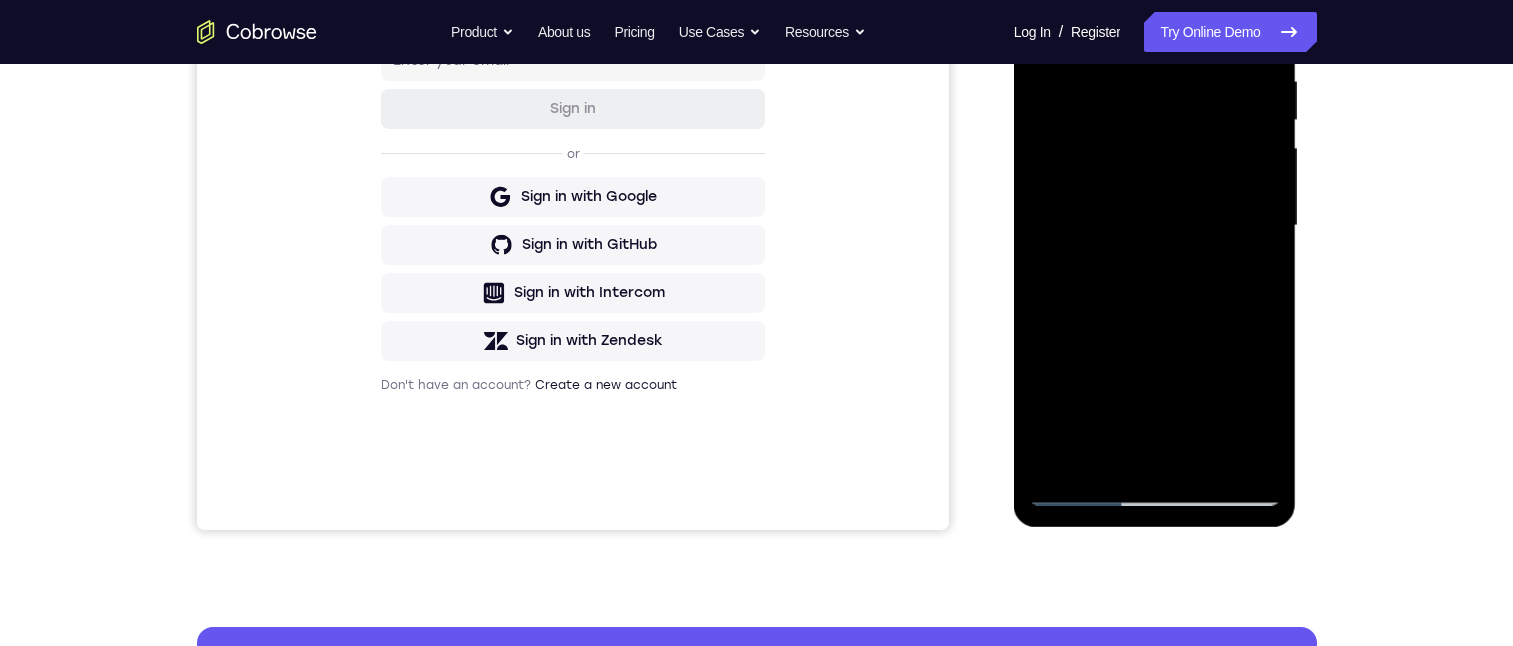 drag, startPoint x: 1175, startPoint y: 315, endPoint x: 1239, endPoint y: 64, distance: 259.03088 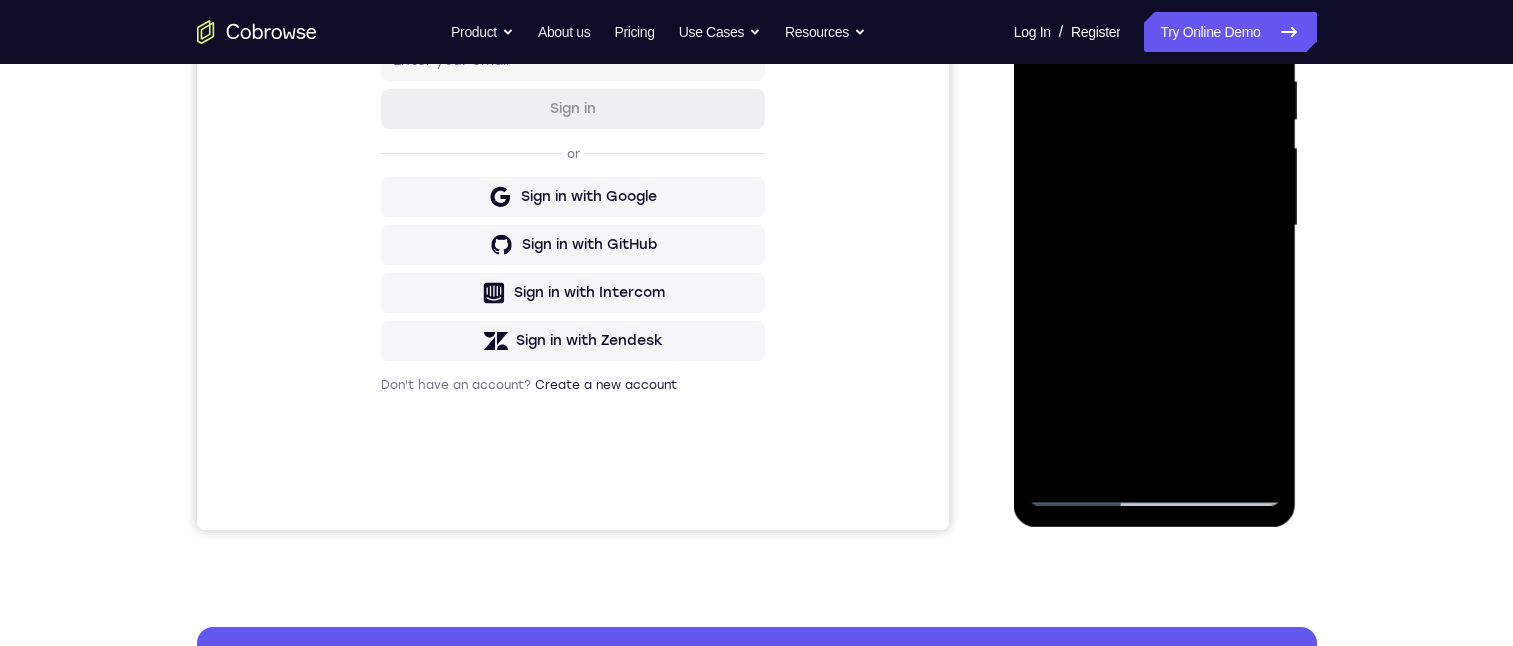 drag, startPoint x: 1180, startPoint y: 299, endPoint x: 1147, endPoint y: 67, distance: 234.33524 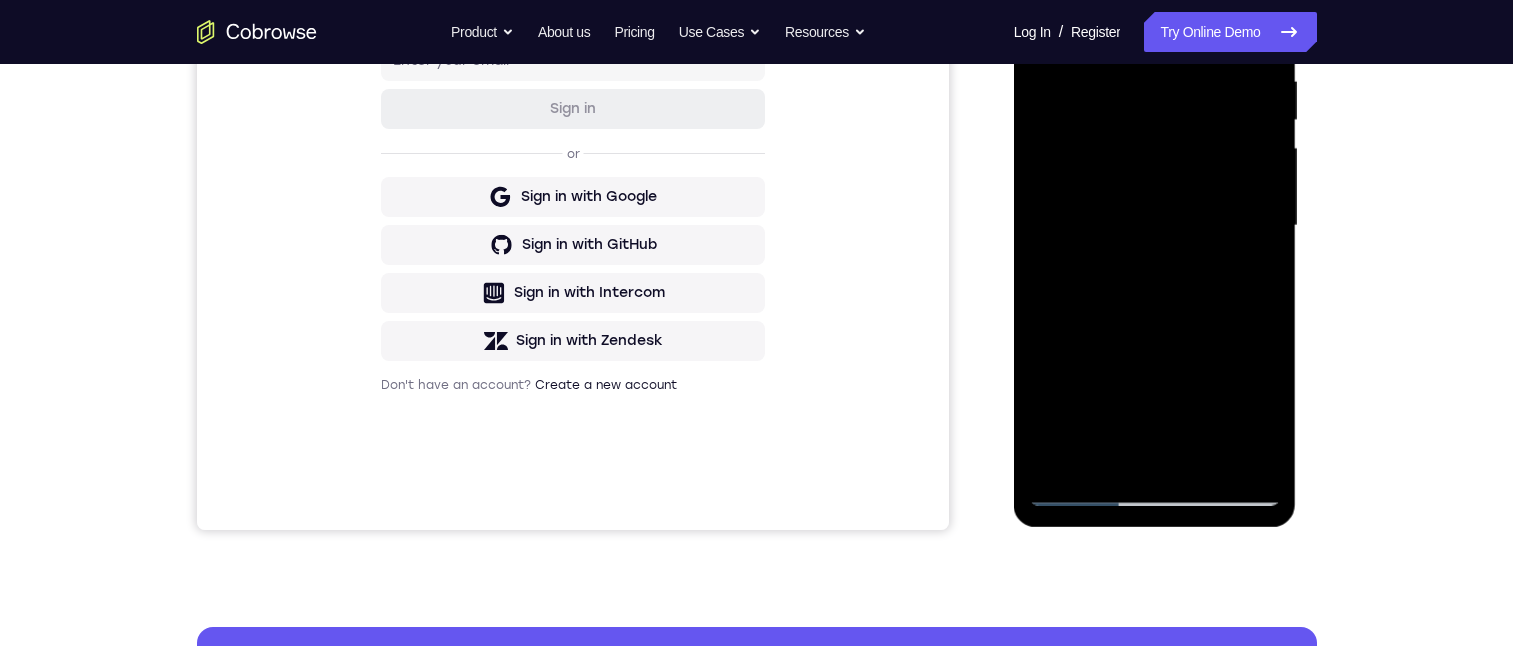 drag, startPoint x: 1134, startPoint y: 335, endPoint x: 1143, endPoint y: 120, distance: 215.1883 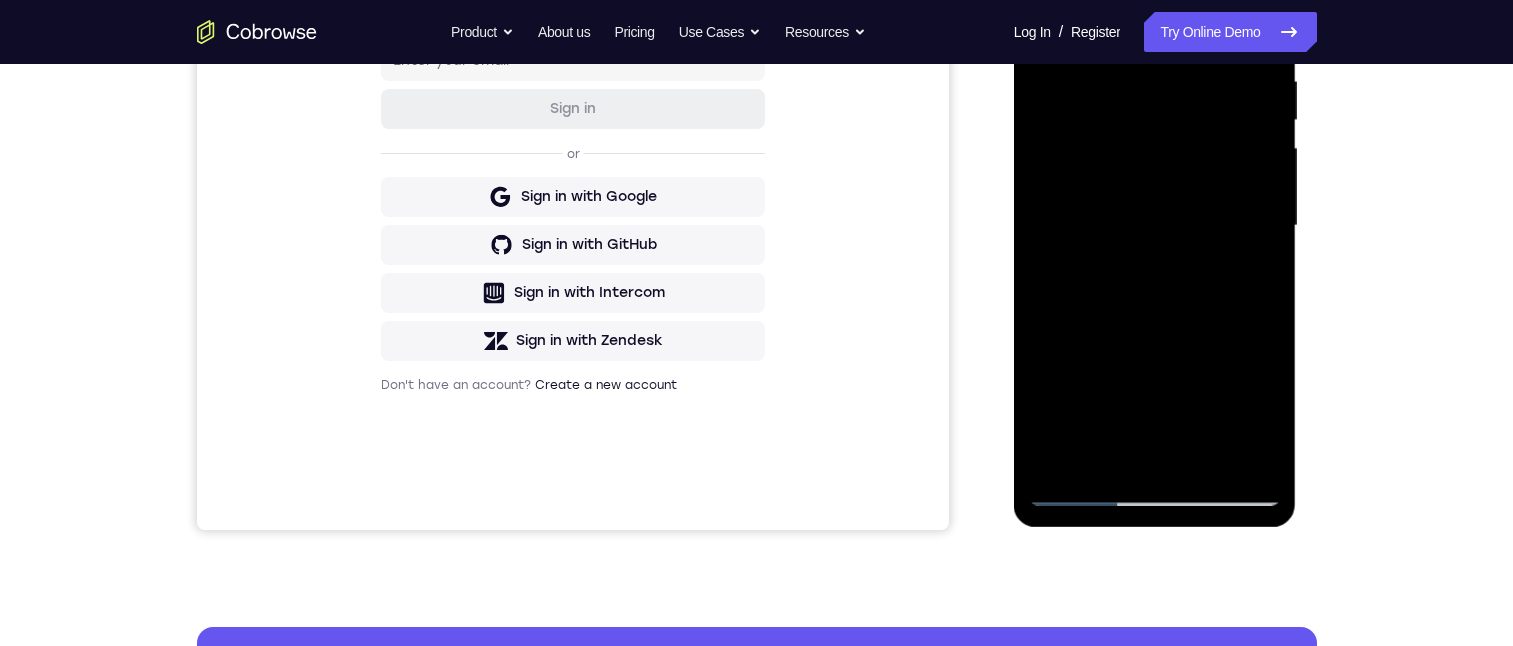 drag, startPoint x: 1134, startPoint y: 182, endPoint x: 1126, endPoint y: 193, distance: 13.601471 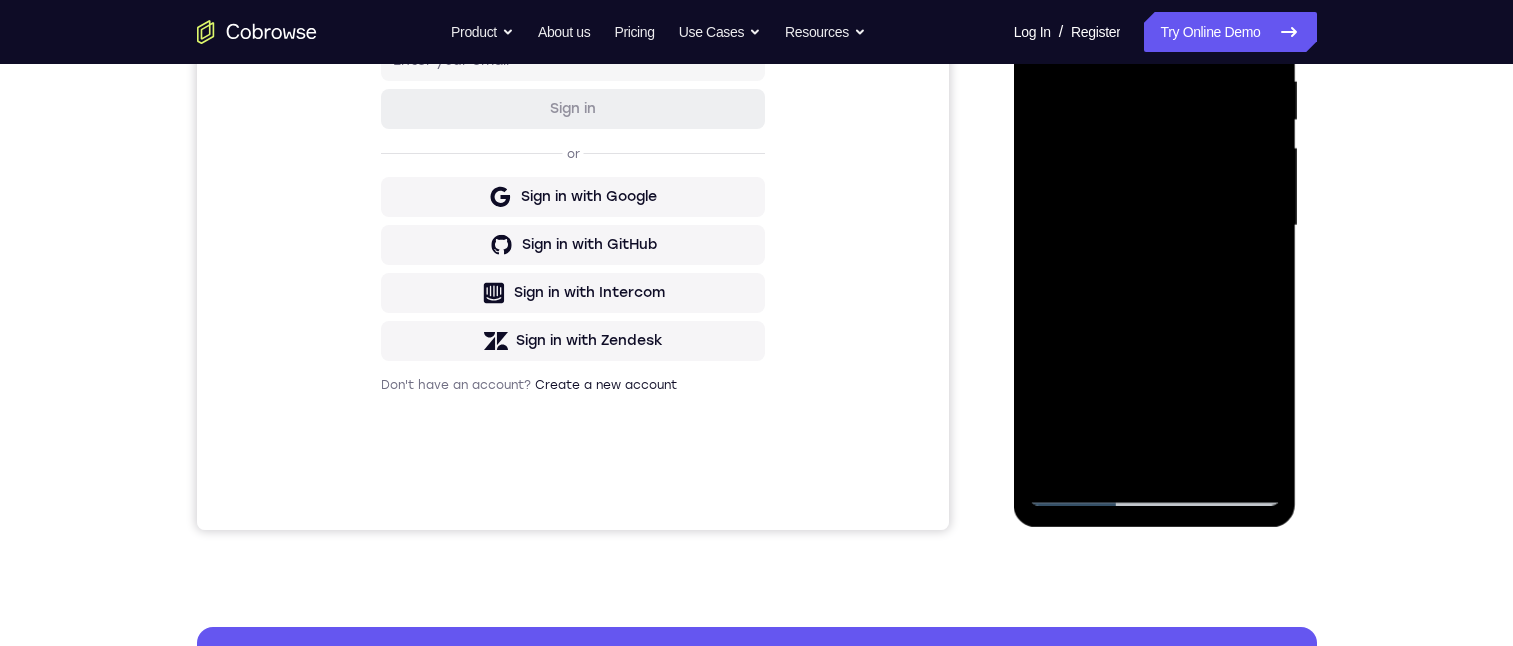 drag, startPoint x: 1140, startPoint y: 356, endPoint x: 1112, endPoint y: 199, distance: 159.47726 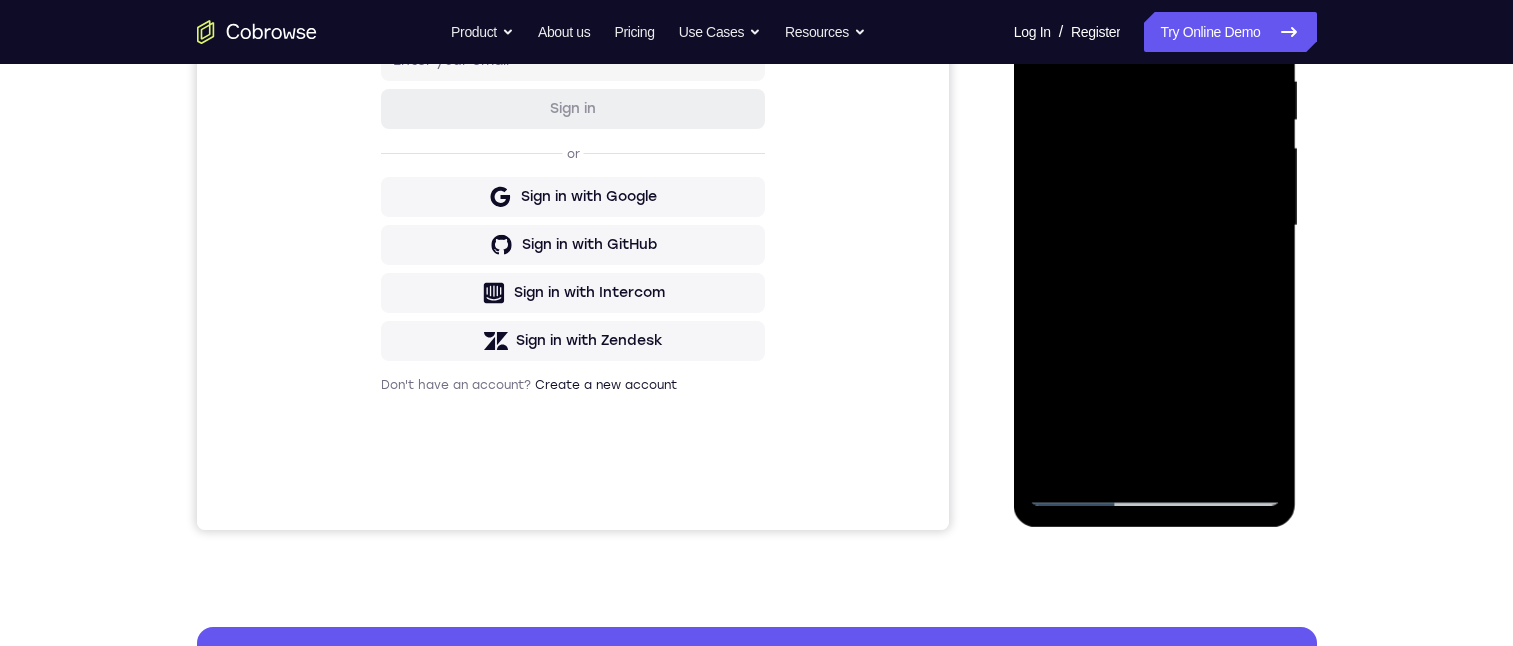 click at bounding box center [1155, 226] 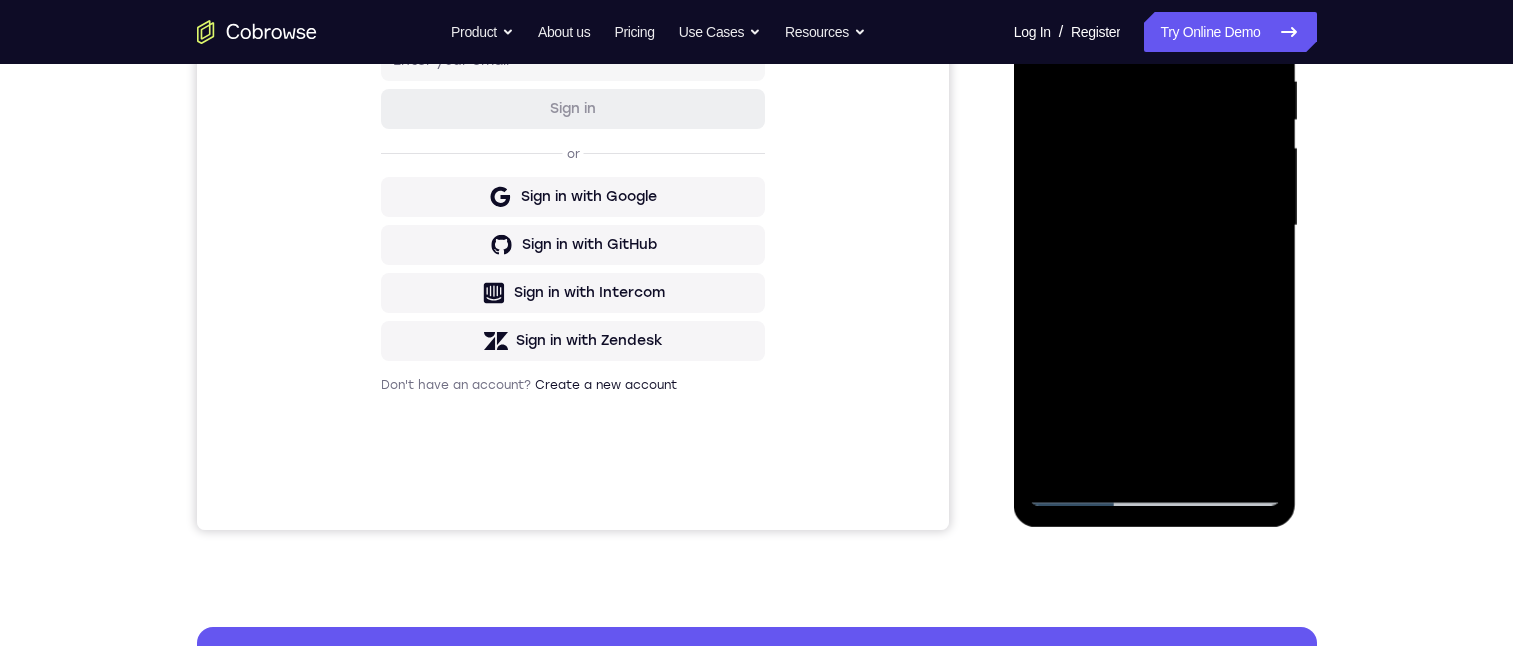 drag, startPoint x: 1225, startPoint y: 405, endPoint x: 1229, endPoint y: 415, distance: 10.770329 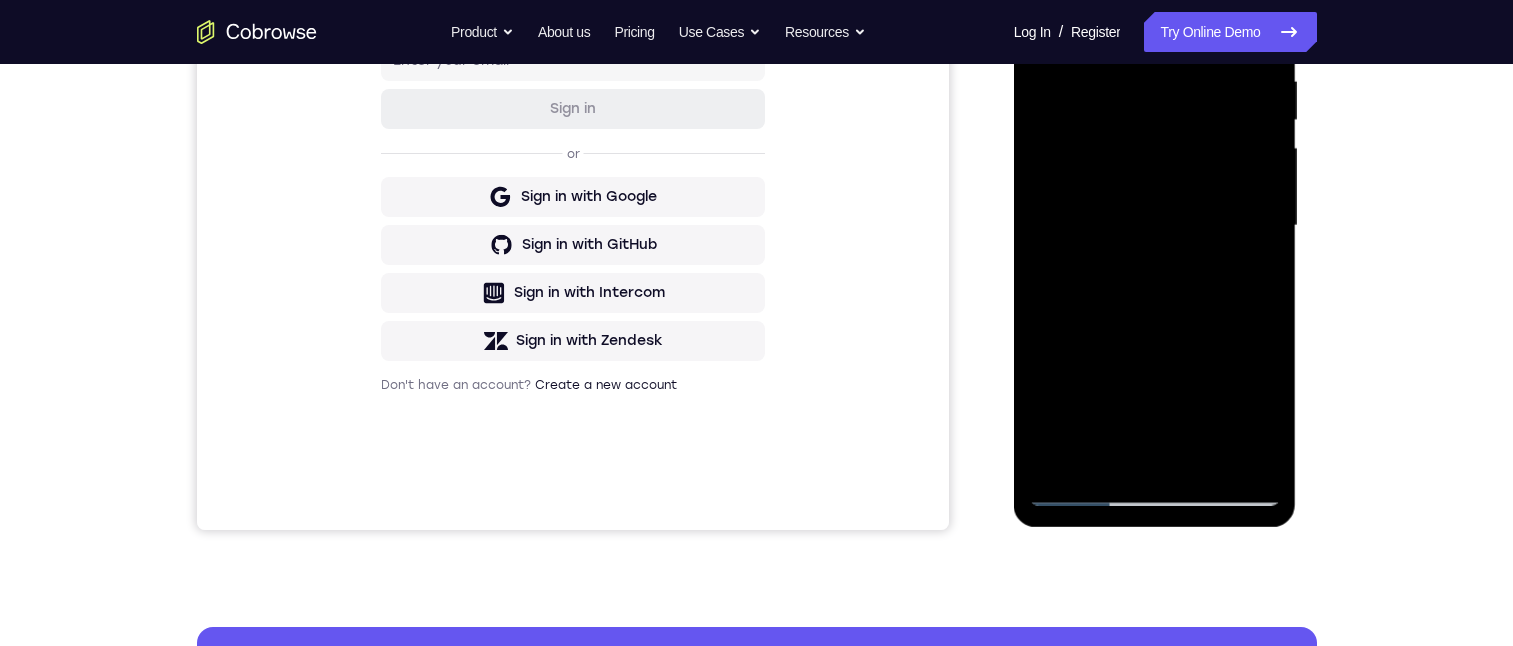click at bounding box center (1155, 226) 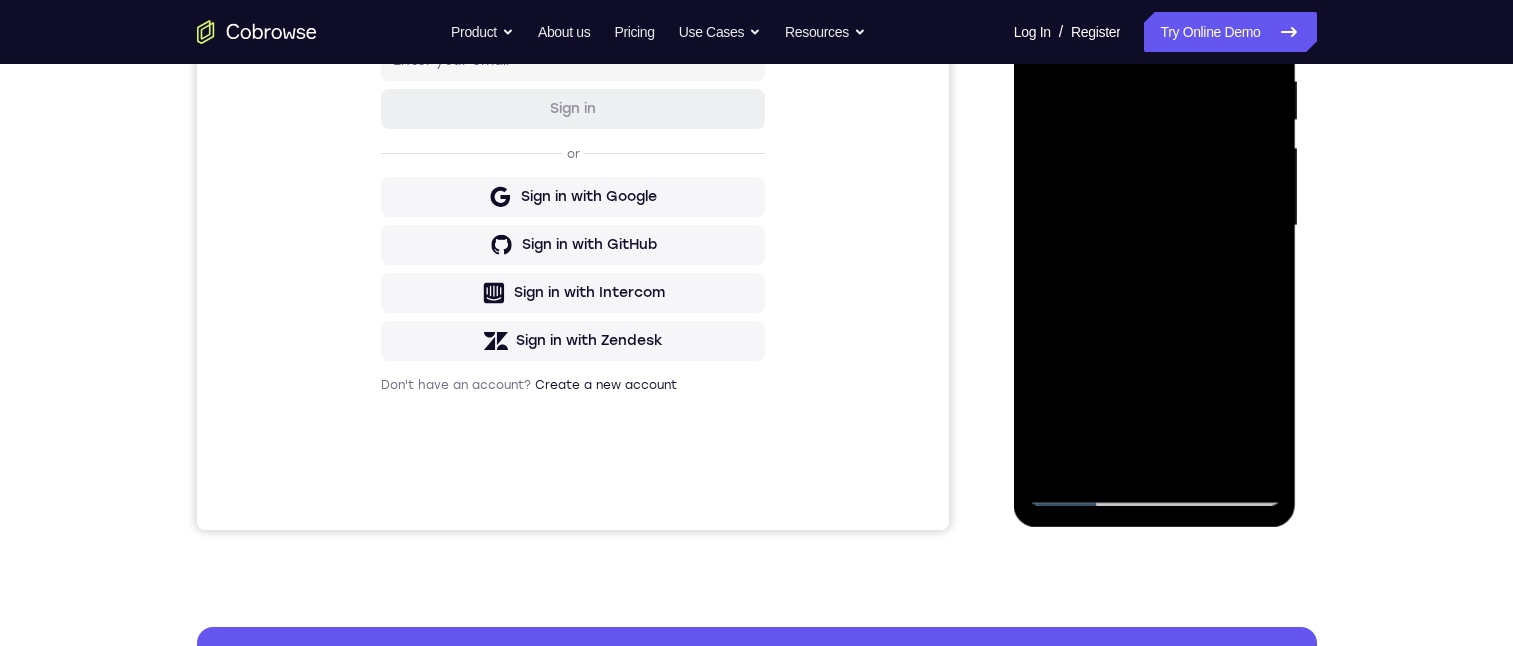 click at bounding box center [1155, 226] 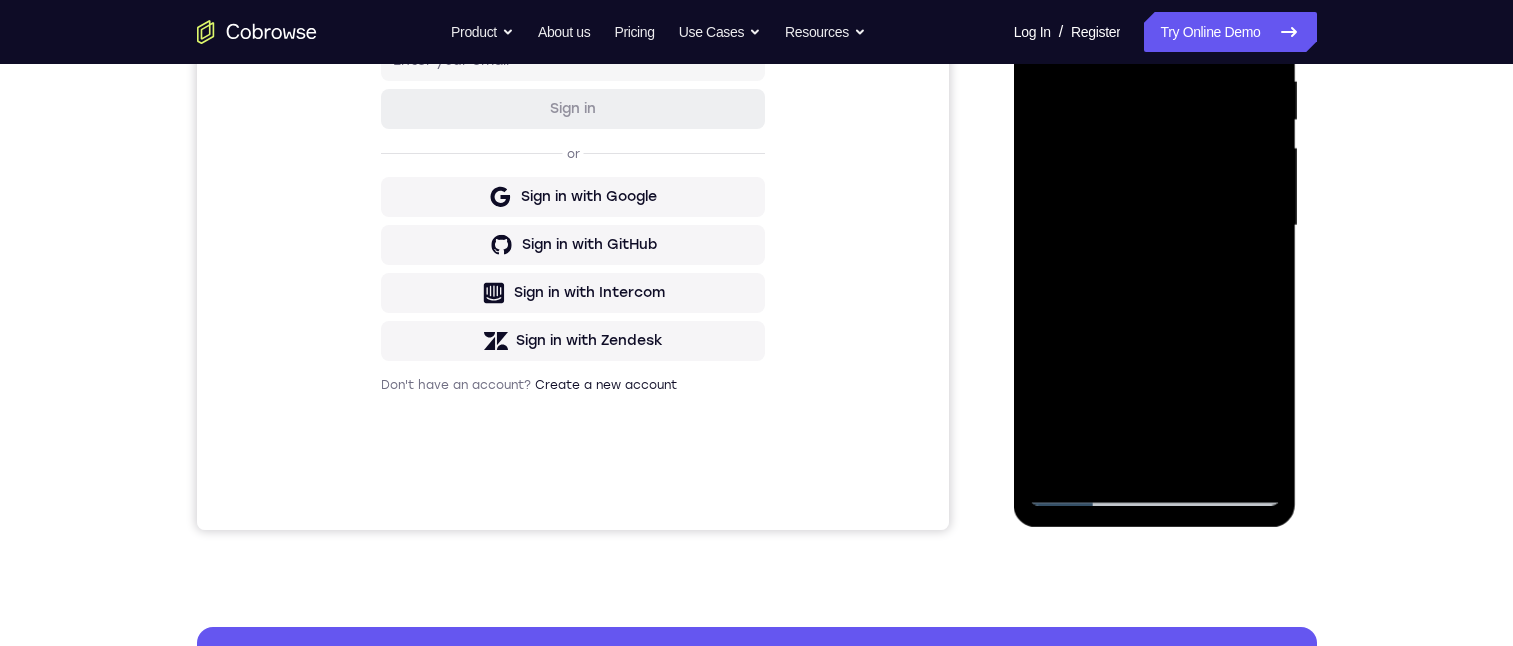 click at bounding box center [1155, 226] 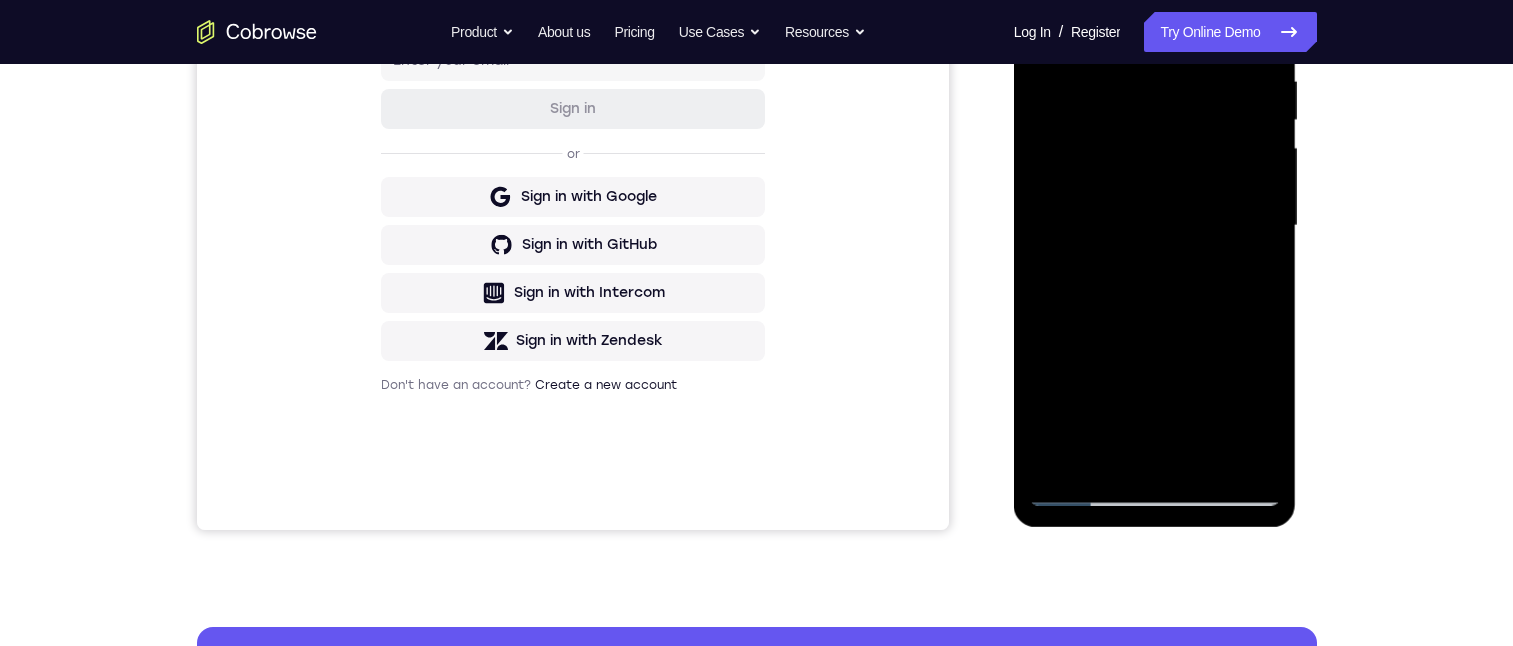 drag, startPoint x: 1051, startPoint y: 72, endPoint x: 940, endPoint y: 75, distance: 111.040535 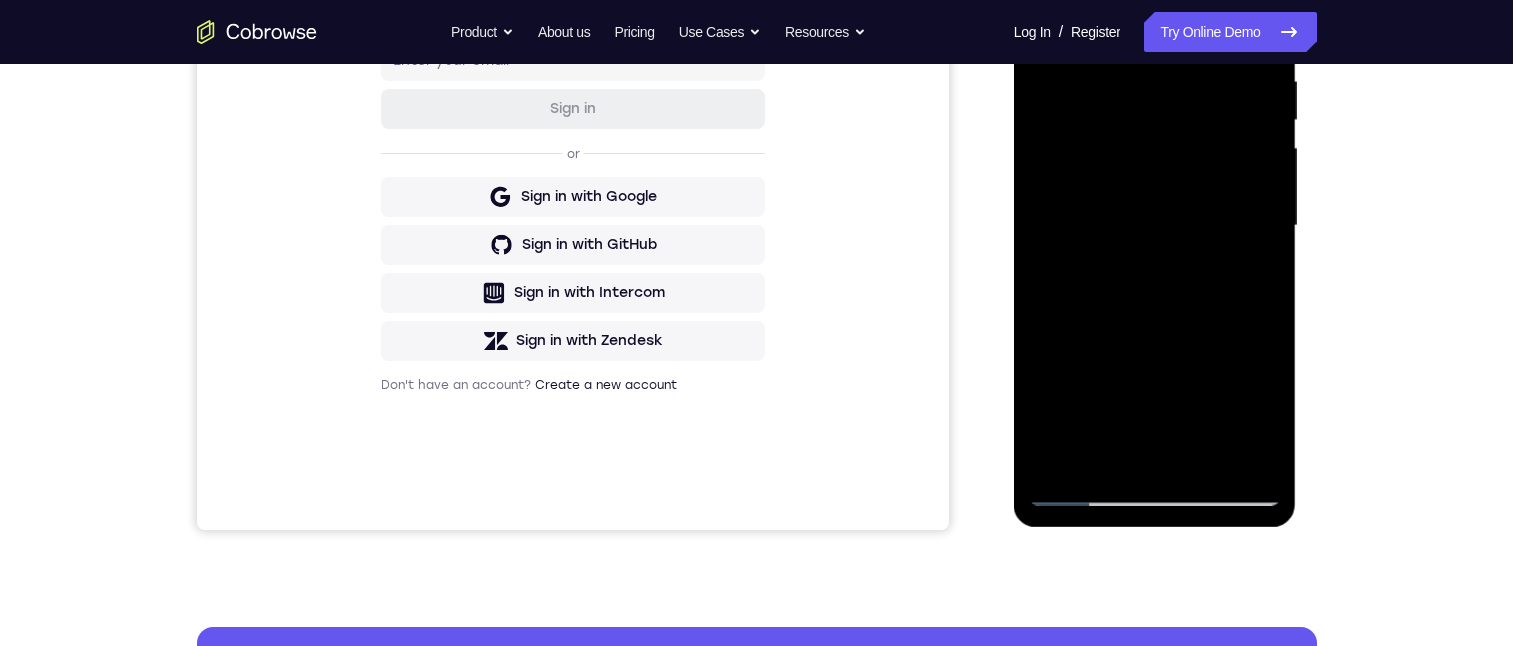scroll, scrollTop: 300, scrollLeft: 0, axis: vertical 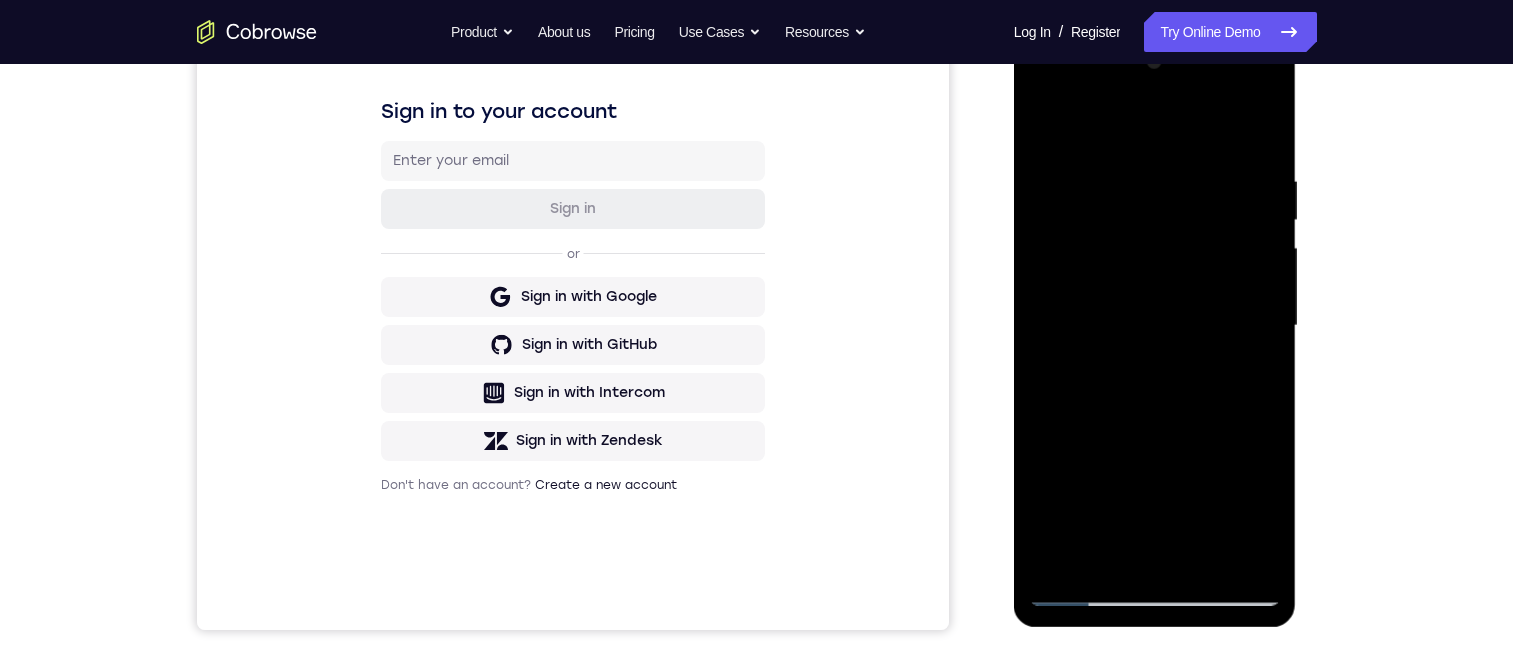 click at bounding box center (1155, 326) 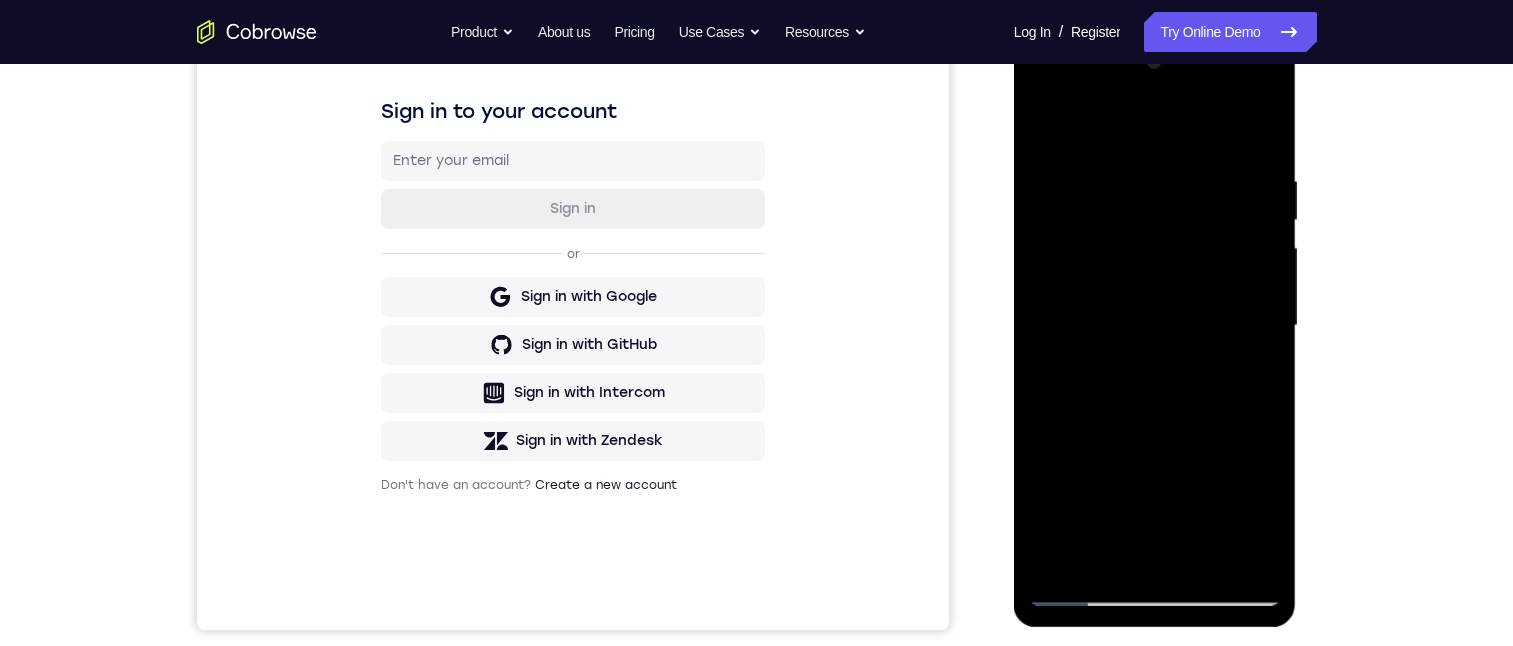 click at bounding box center (1155, 326) 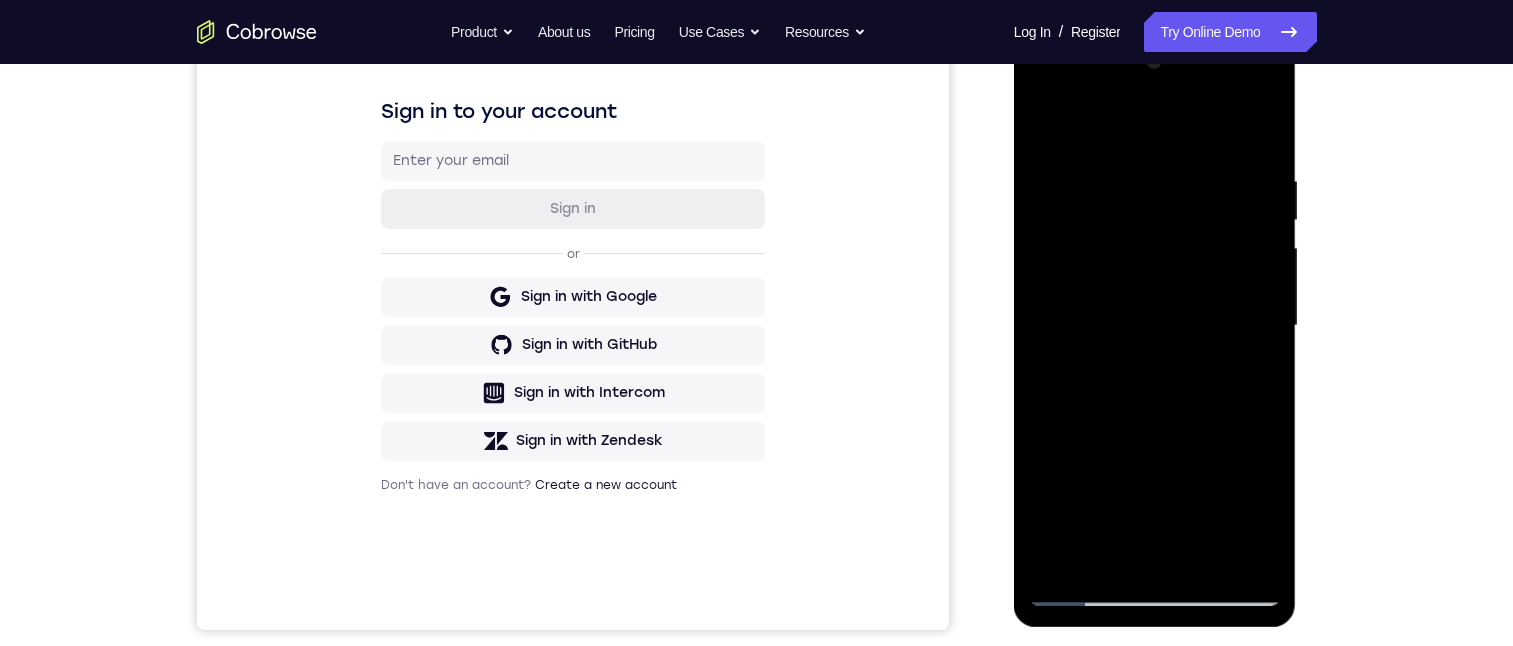 drag, startPoint x: 1012, startPoint y: 179, endPoint x: 926, endPoint y: 187, distance: 86.37129 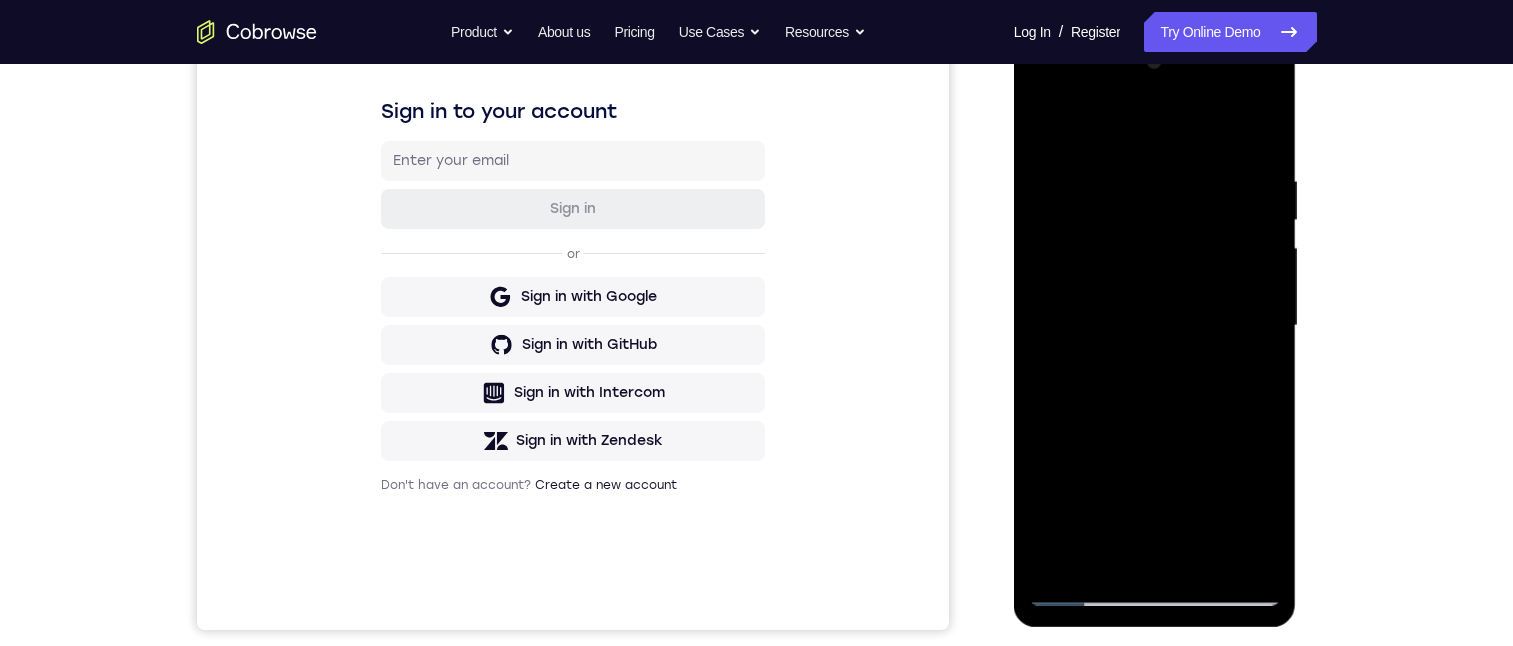 drag, startPoint x: 1051, startPoint y: 175, endPoint x: 1097, endPoint y: 175, distance: 46 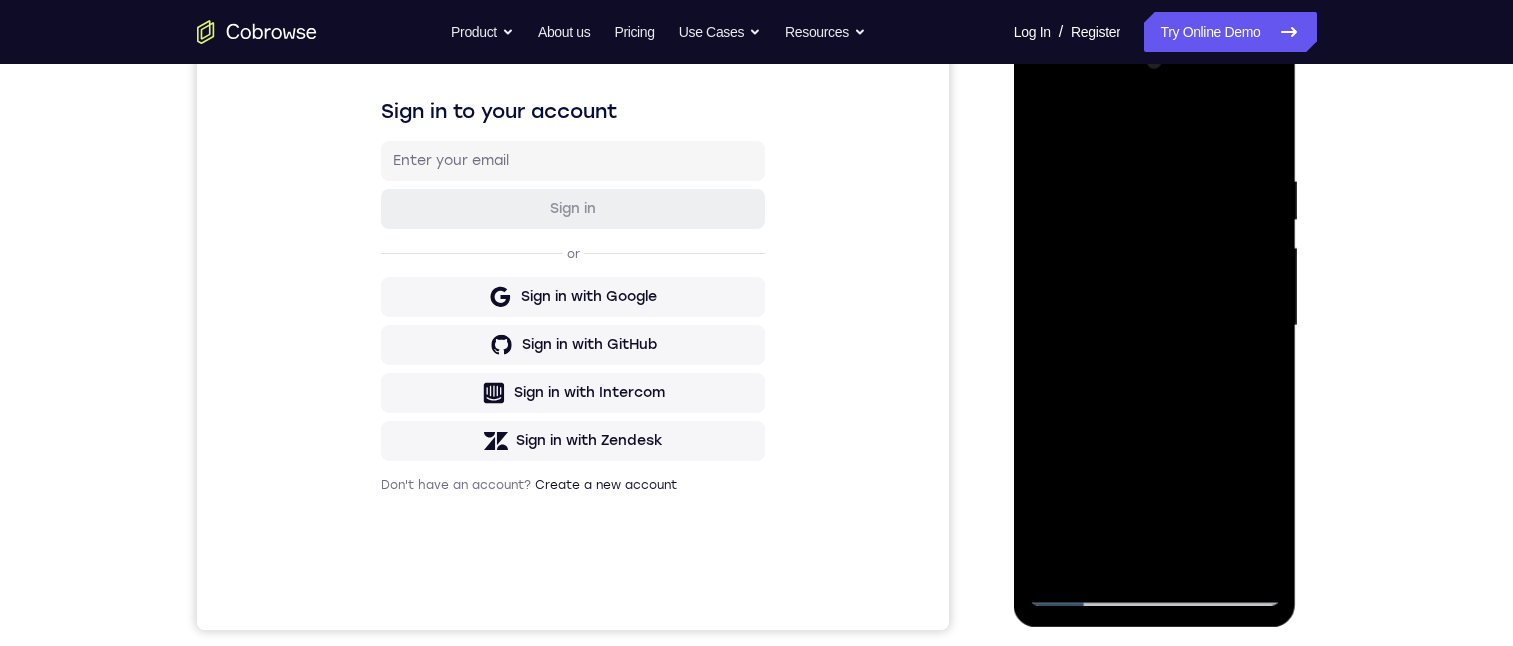 click at bounding box center [1155, 326] 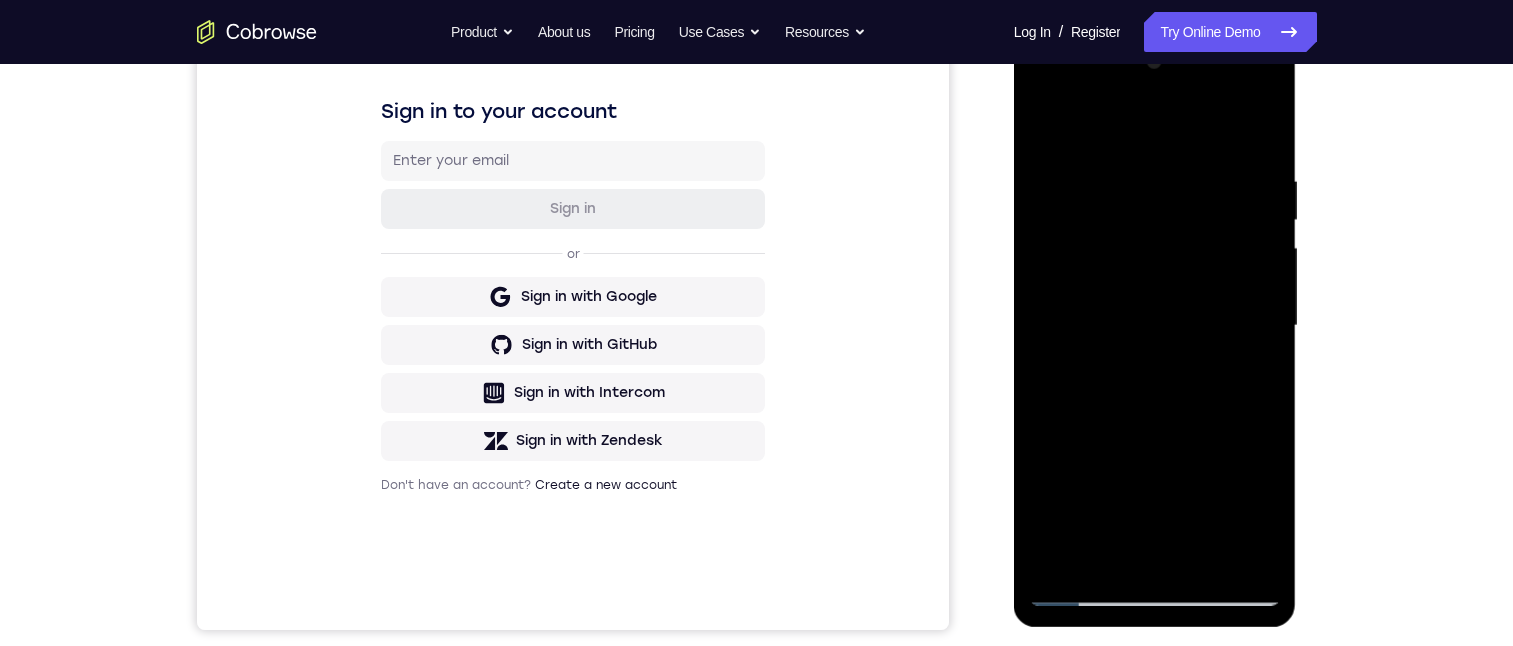 click at bounding box center (1155, 326) 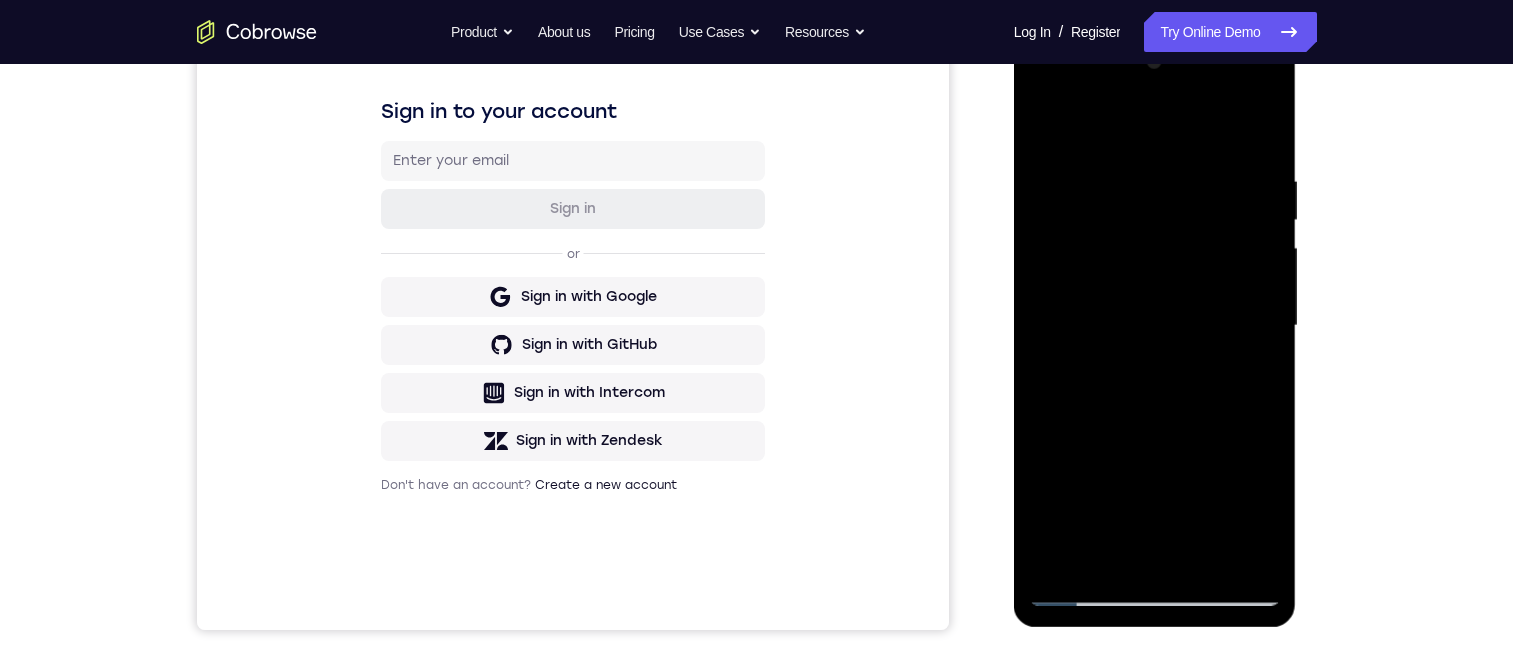 click at bounding box center [1155, 326] 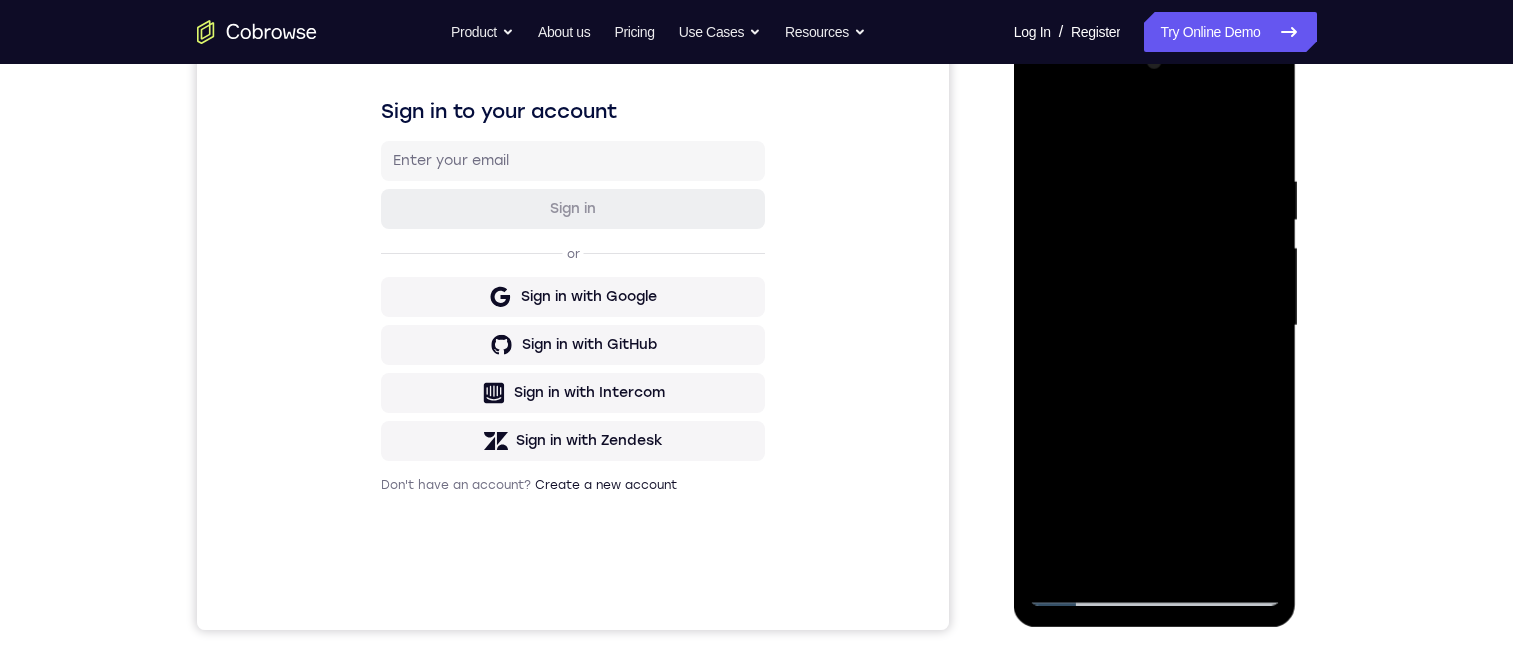 click at bounding box center (1155, 326) 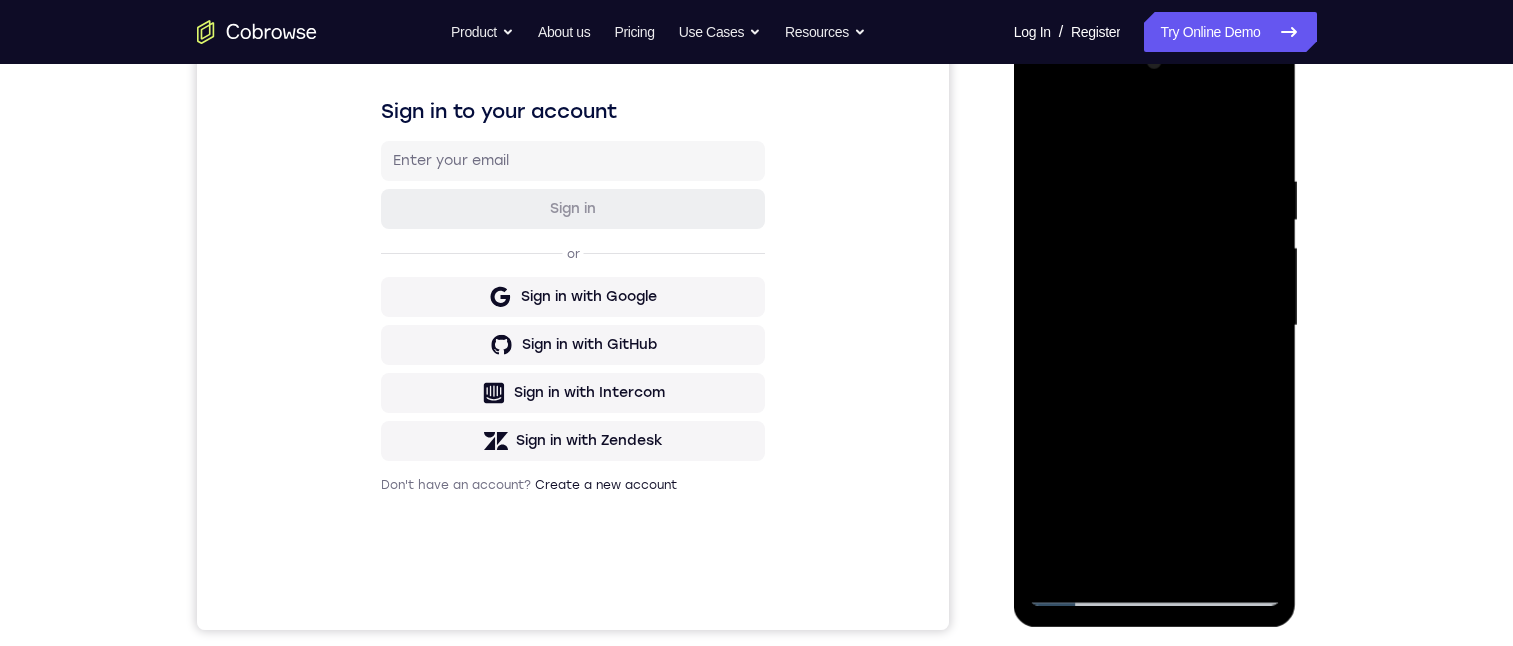 click at bounding box center (1155, 326) 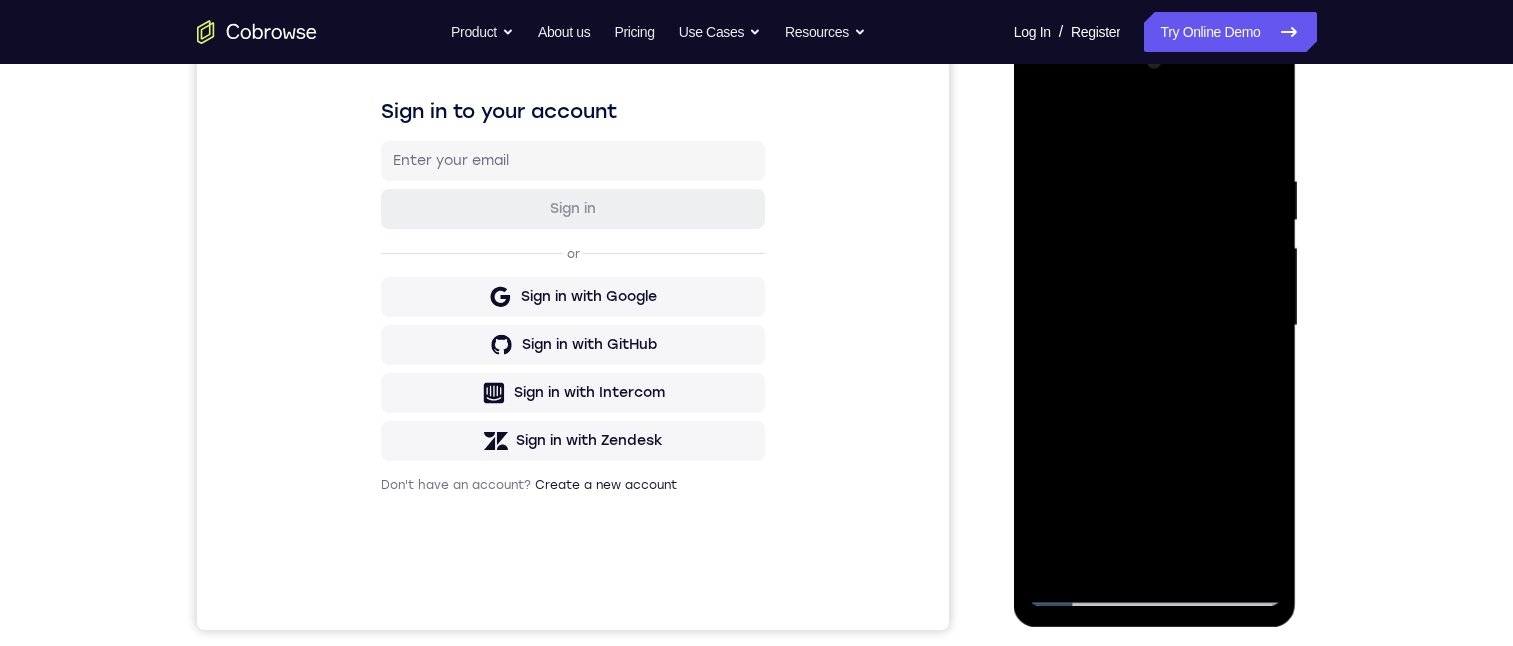 drag, startPoint x: 1156, startPoint y: 433, endPoint x: 1276, endPoint y: 359, distance: 140.98227 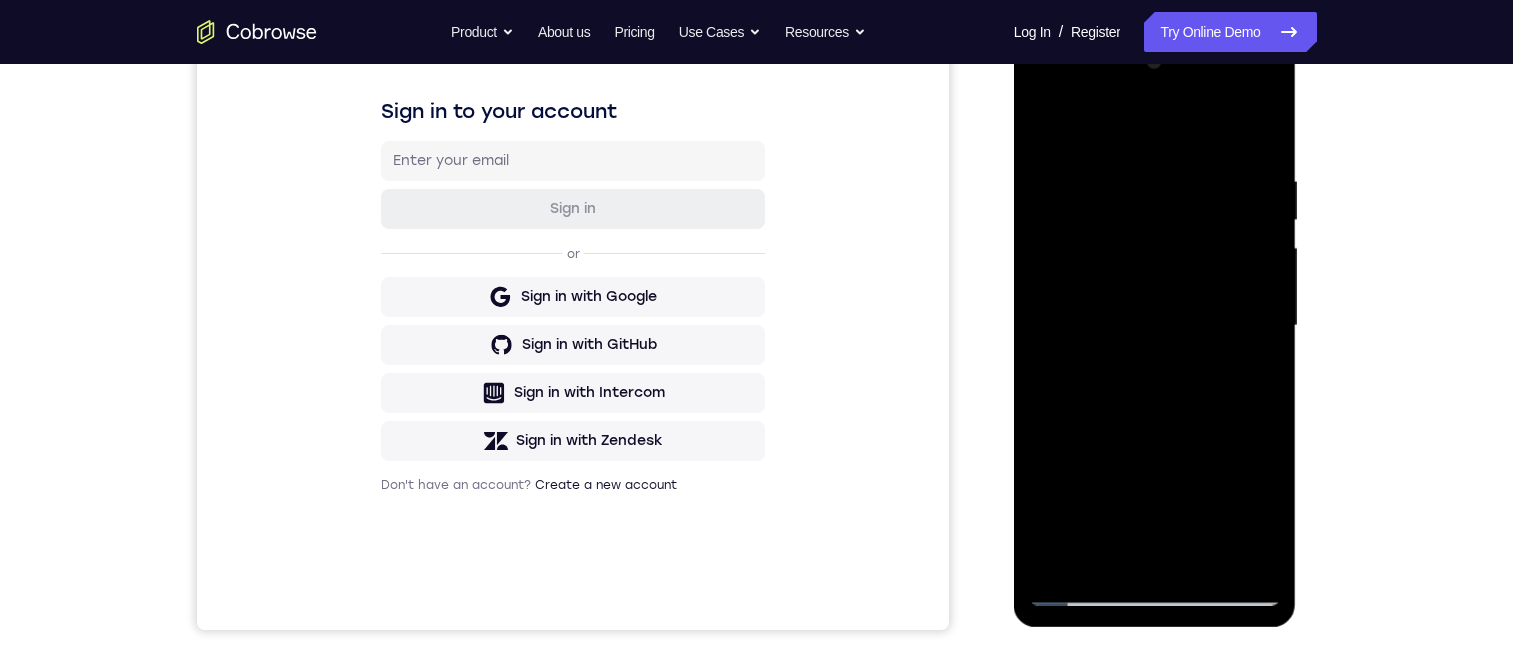 click at bounding box center [1155, 326] 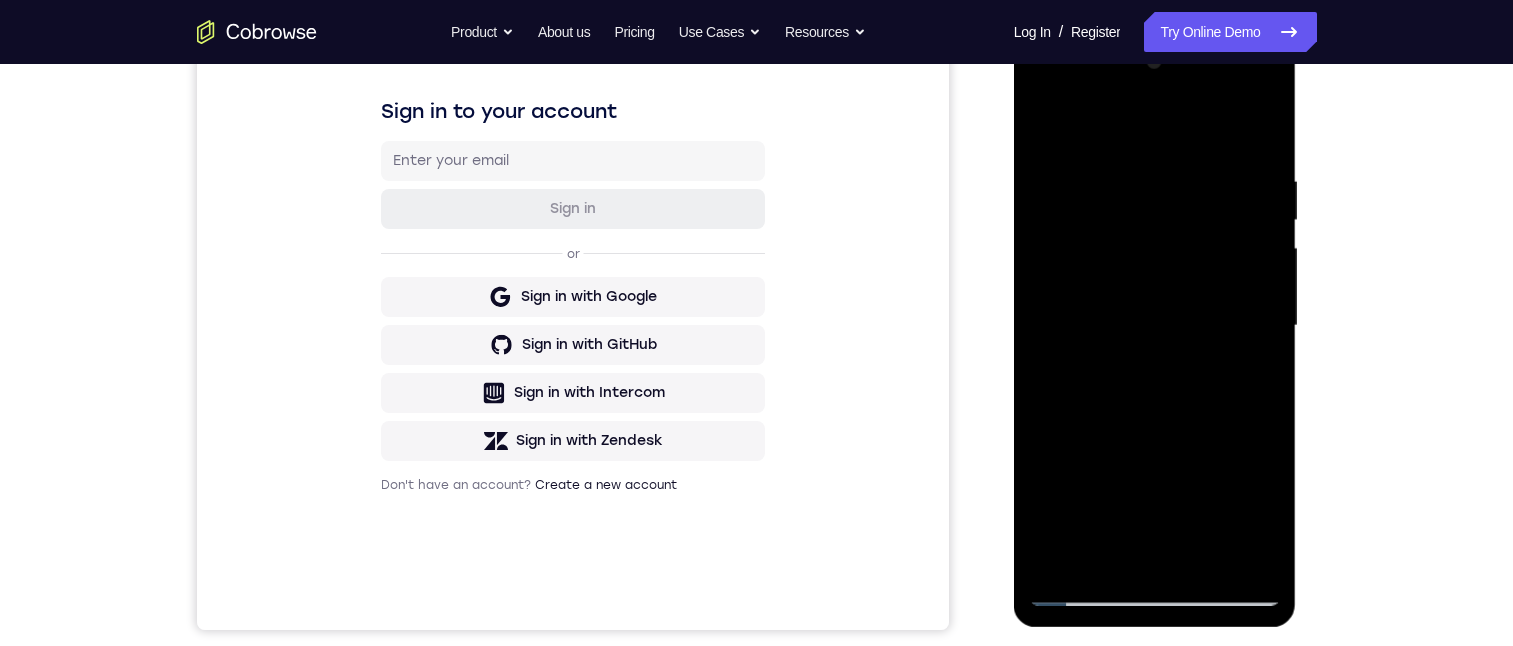 click at bounding box center [1155, 326] 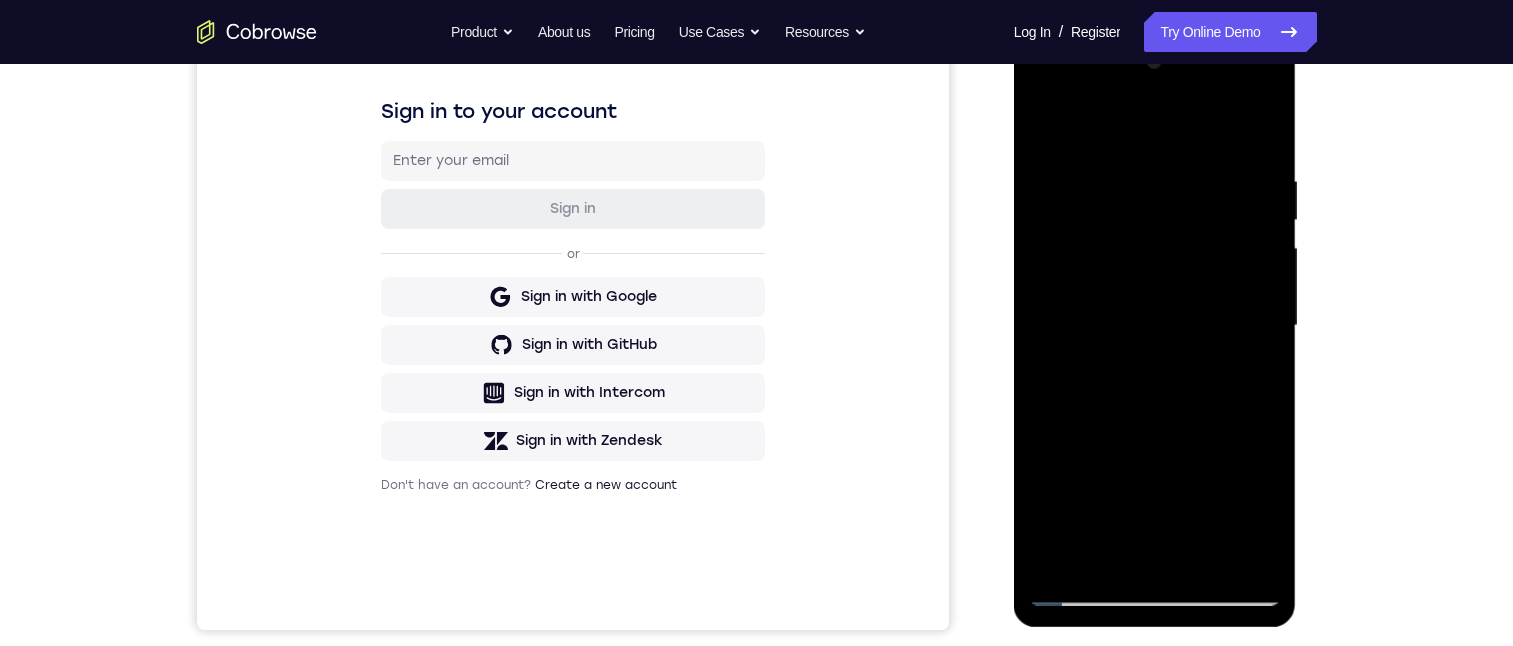 scroll, scrollTop: 200, scrollLeft: 0, axis: vertical 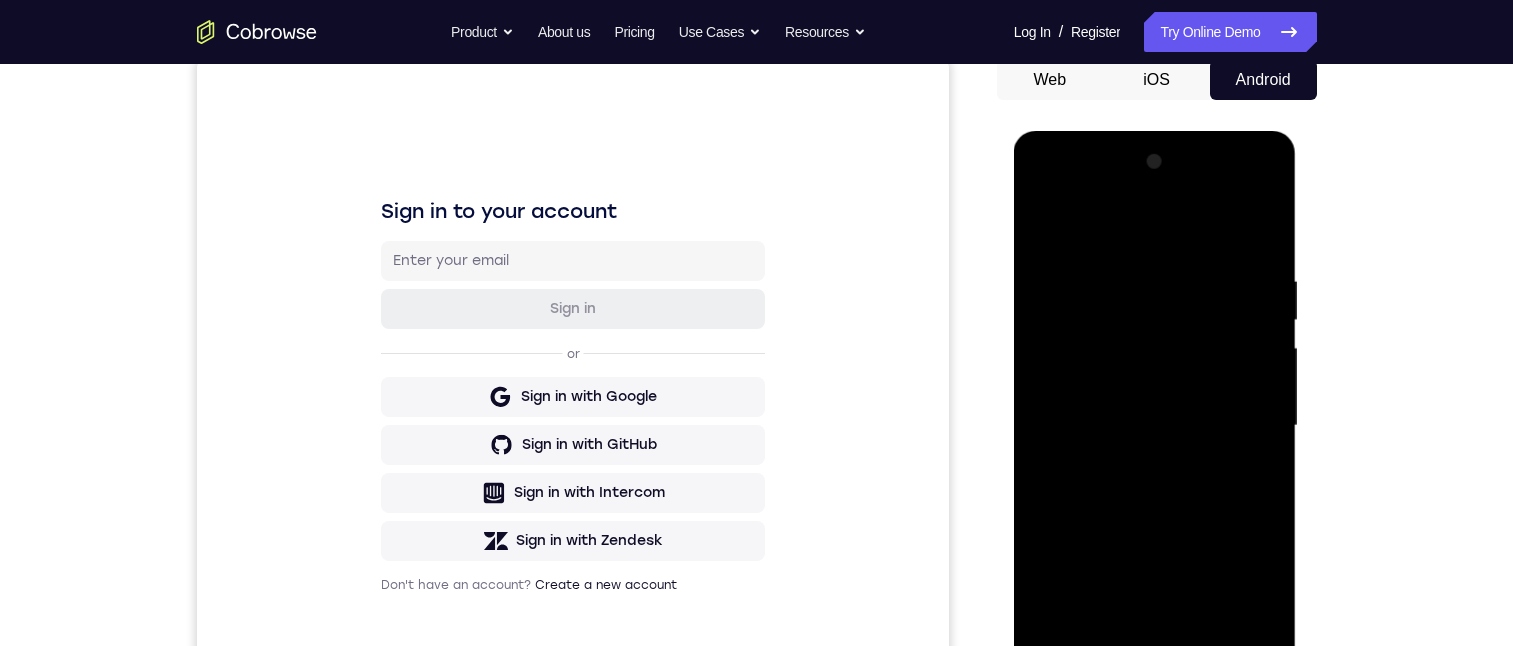 click at bounding box center [1155, 426] 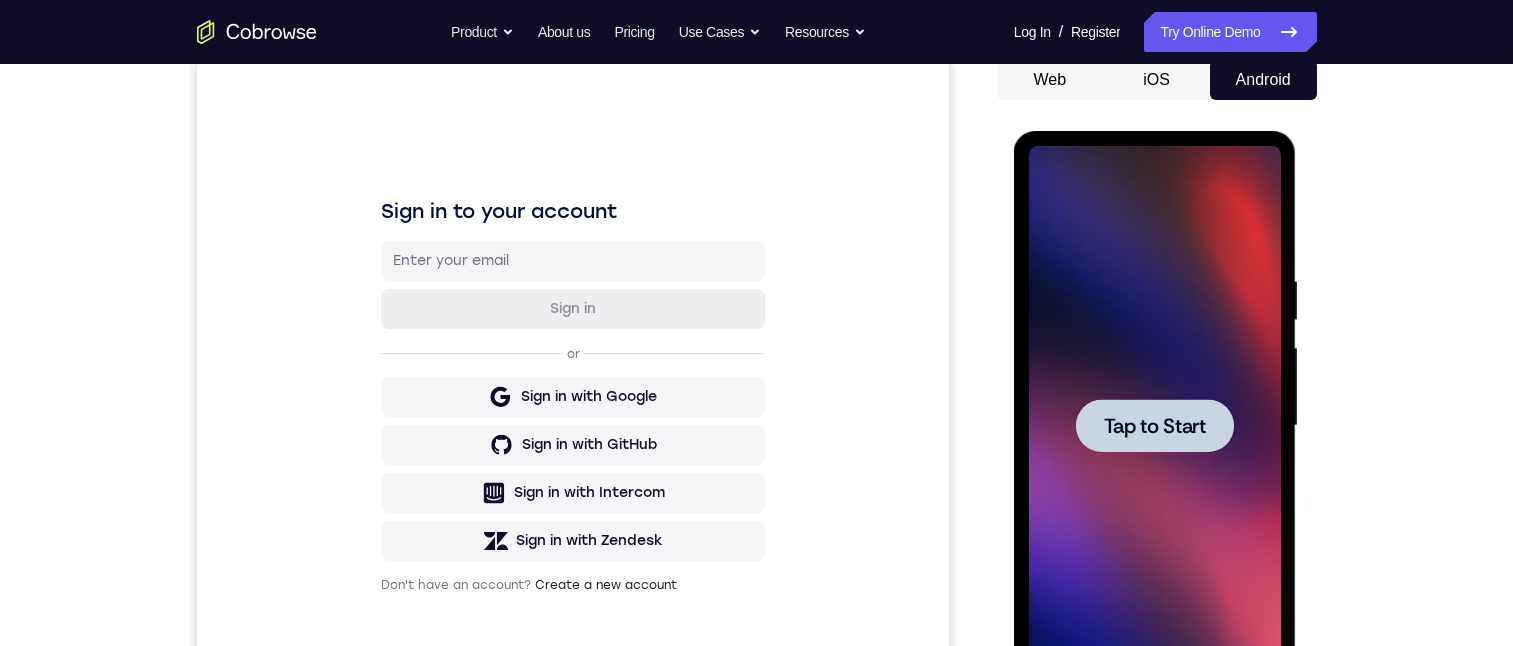 click at bounding box center (1155, 426) 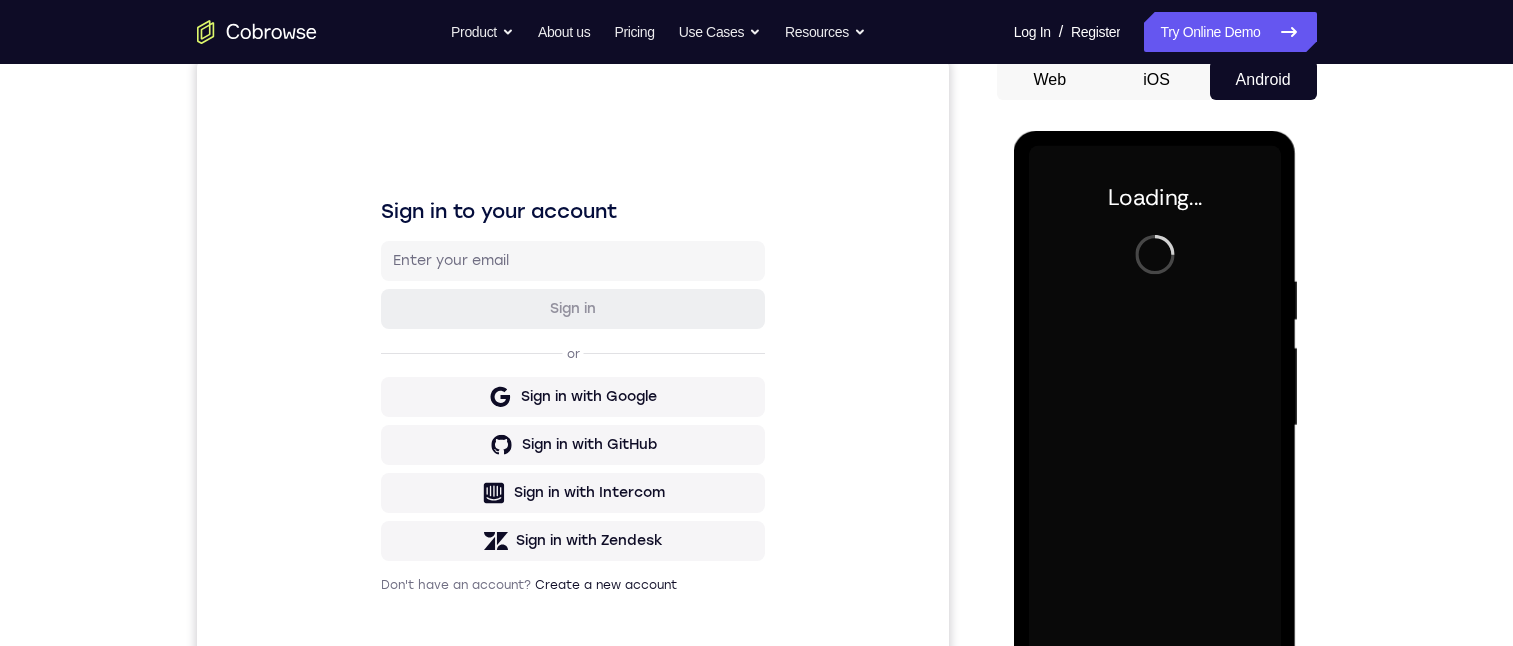 click at bounding box center [1280, 692] 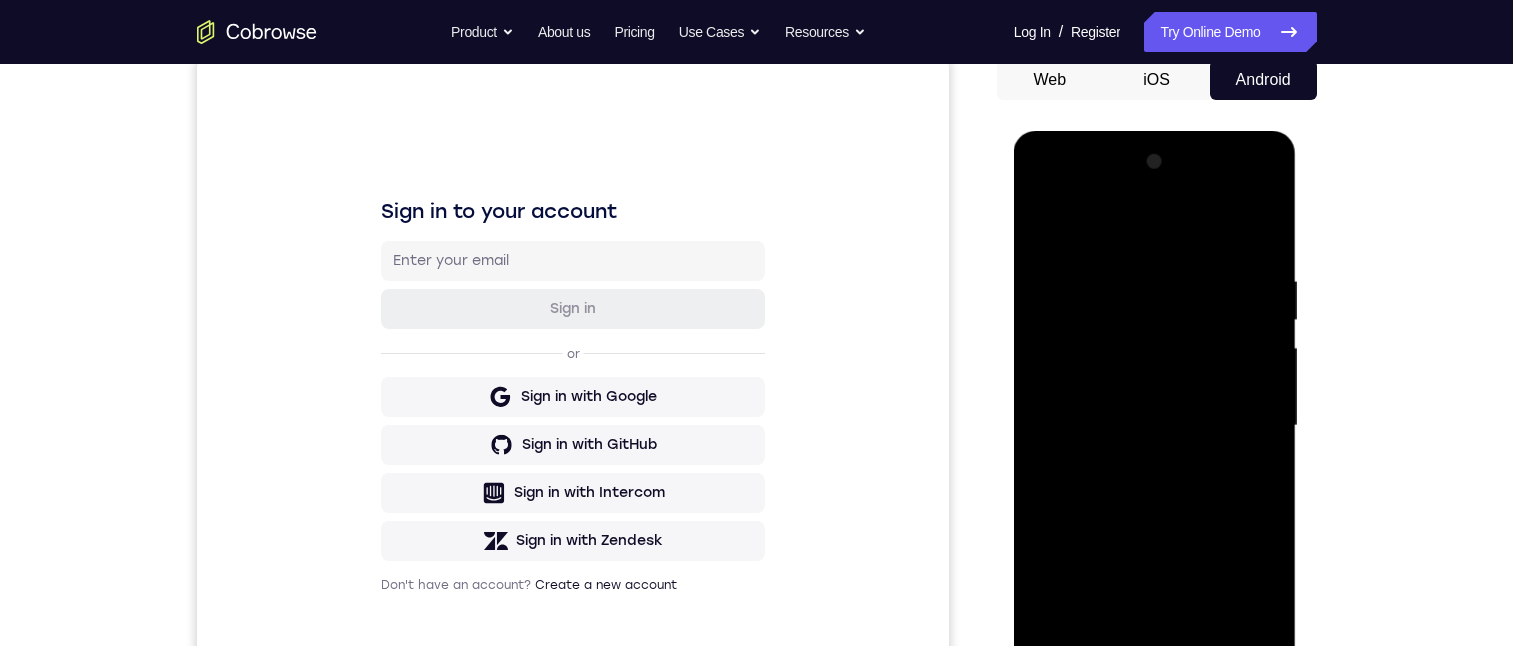 scroll, scrollTop: 300, scrollLeft: 0, axis: vertical 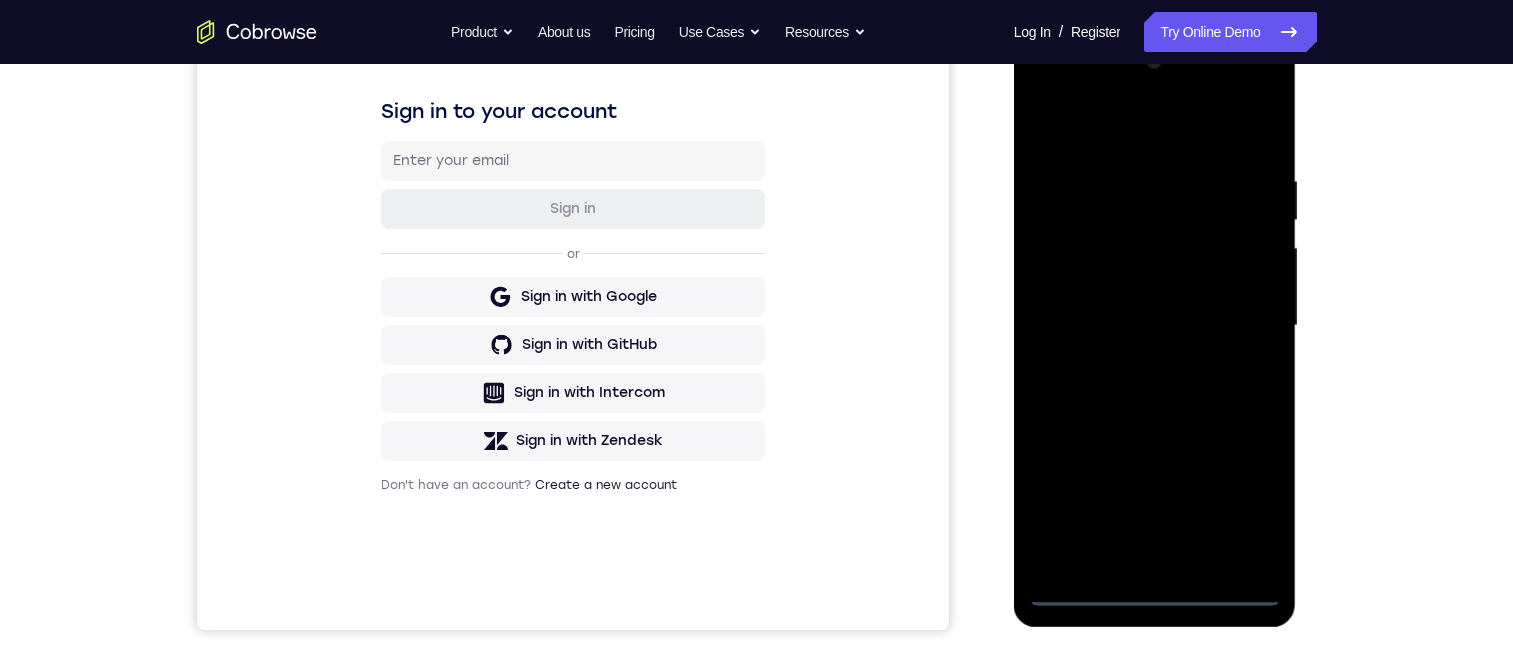 click at bounding box center [1155, 326] 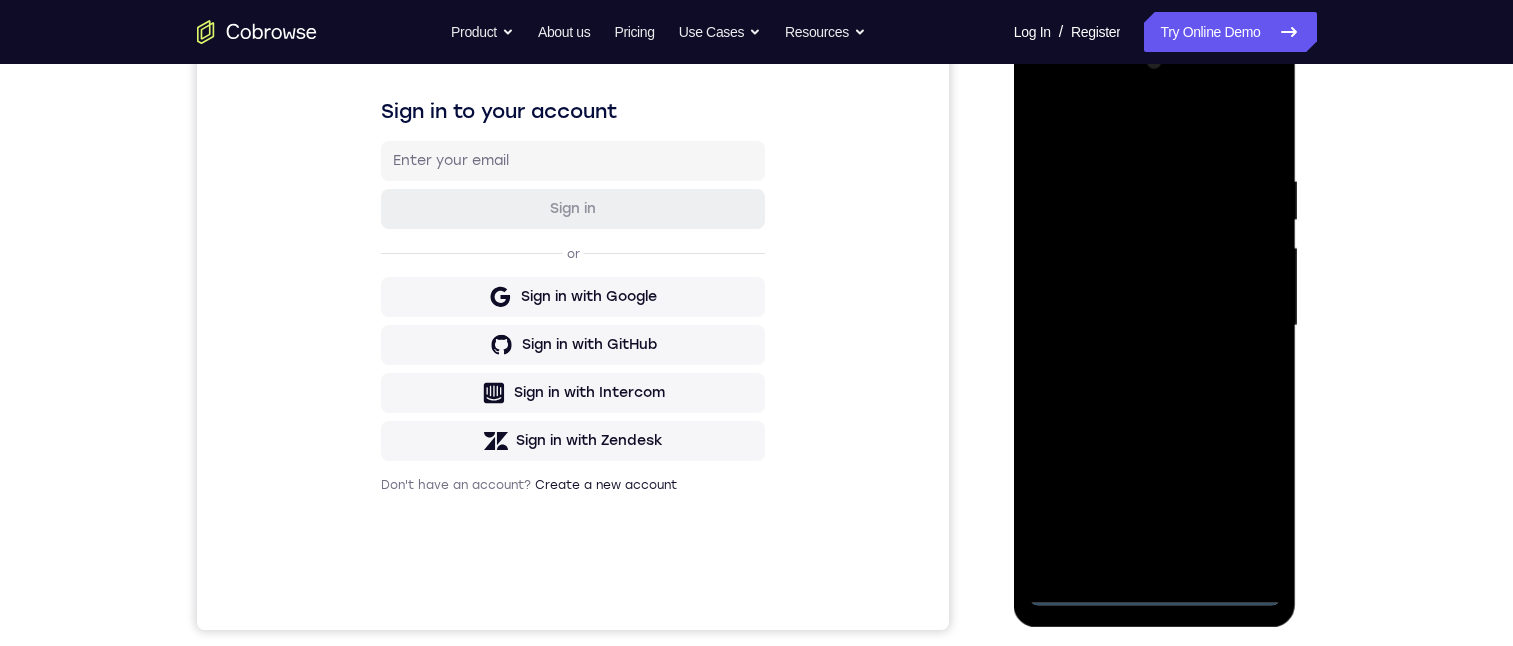 click at bounding box center (1155, 326) 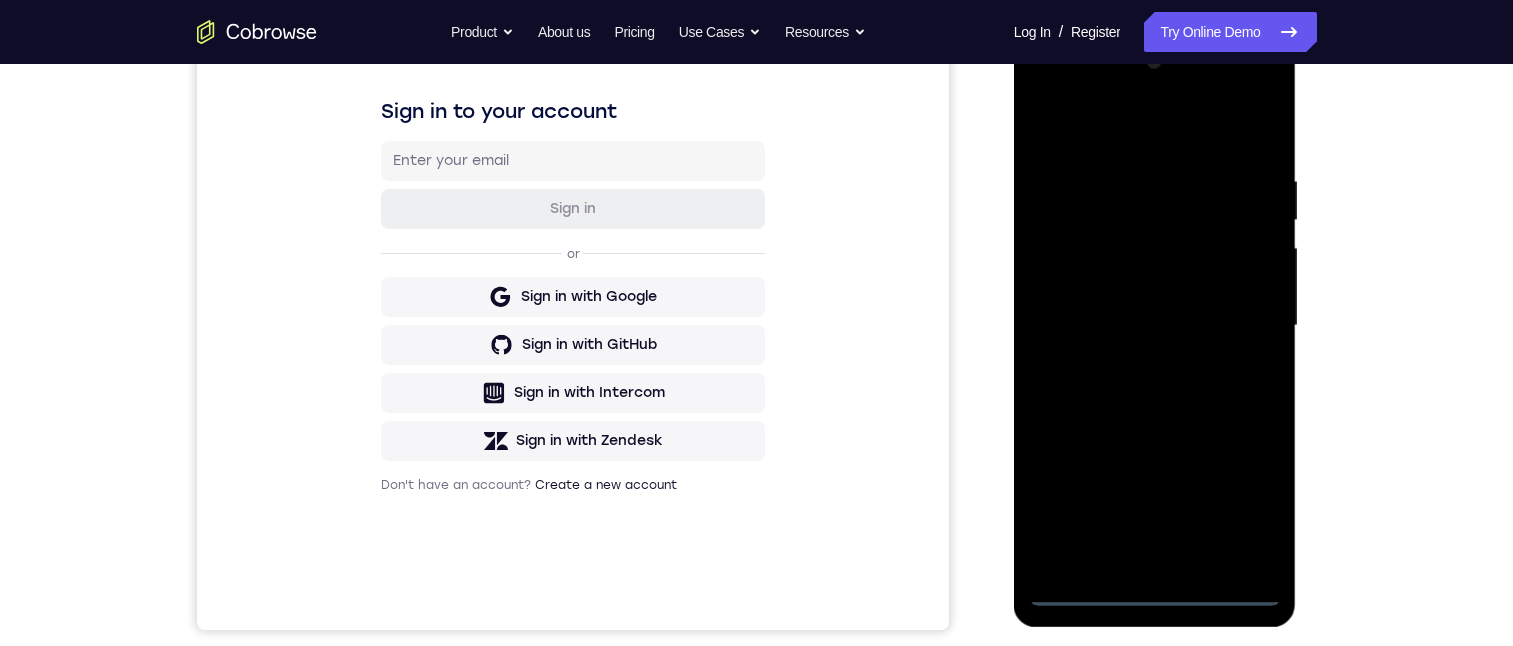 click at bounding box center (1155, 326) 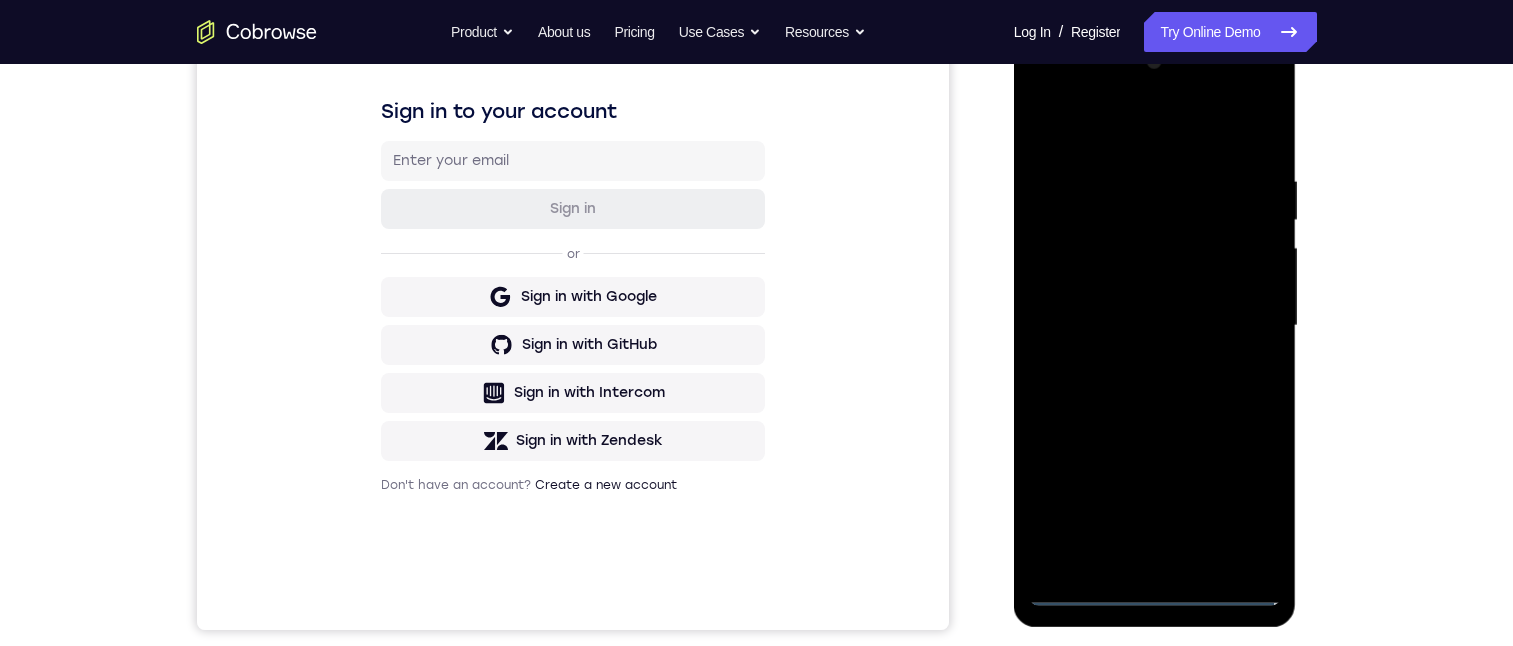 click at bounding box center [1155, 326] 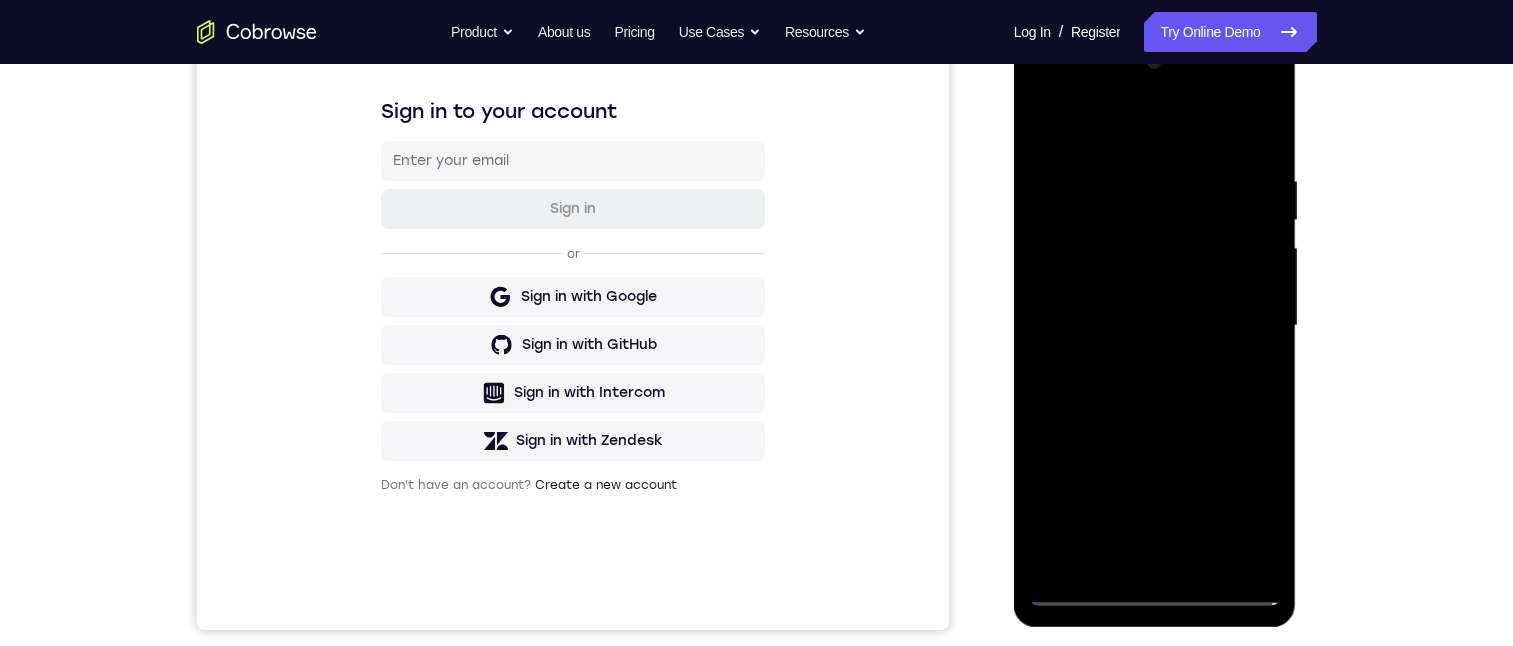 drag, startPoint x: 1243, startPoint y: 303, endPoint x: 1243, endPoint y: 315, distance: 12 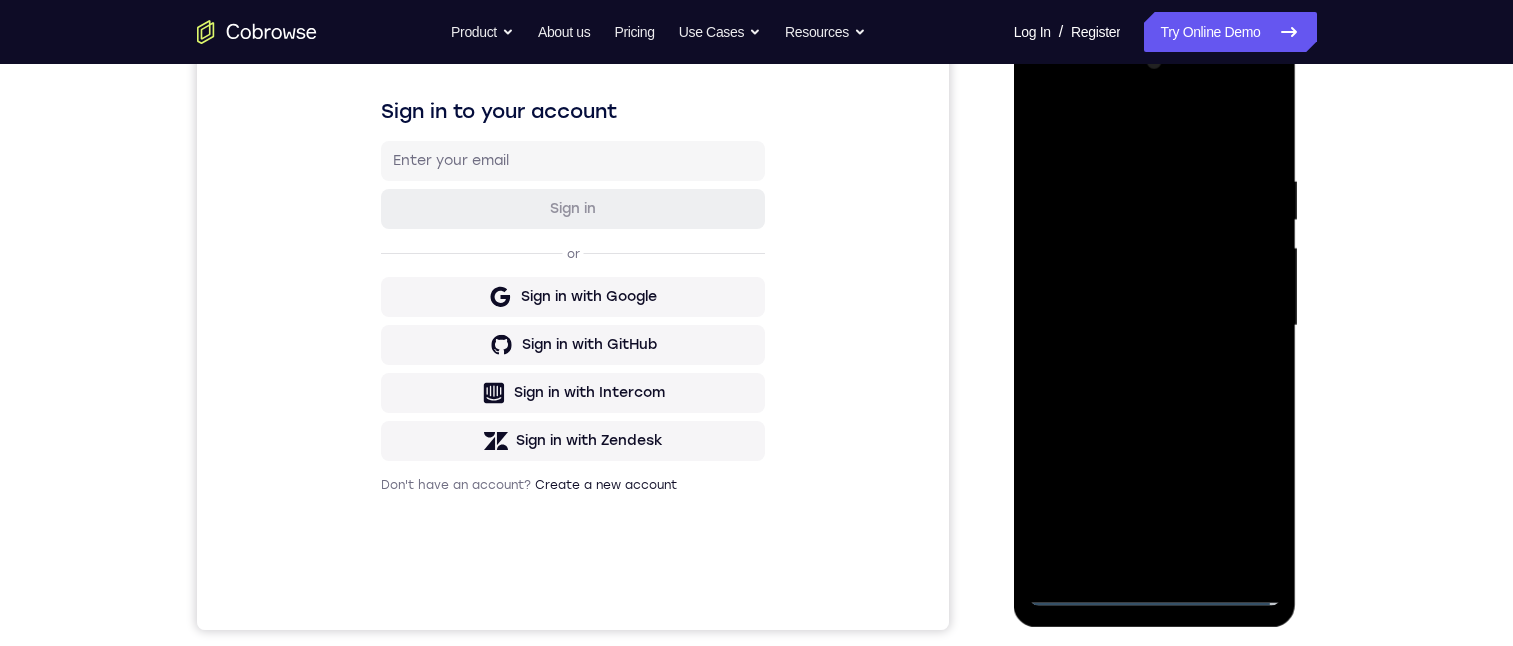 click at bounding box center [1155, 326] 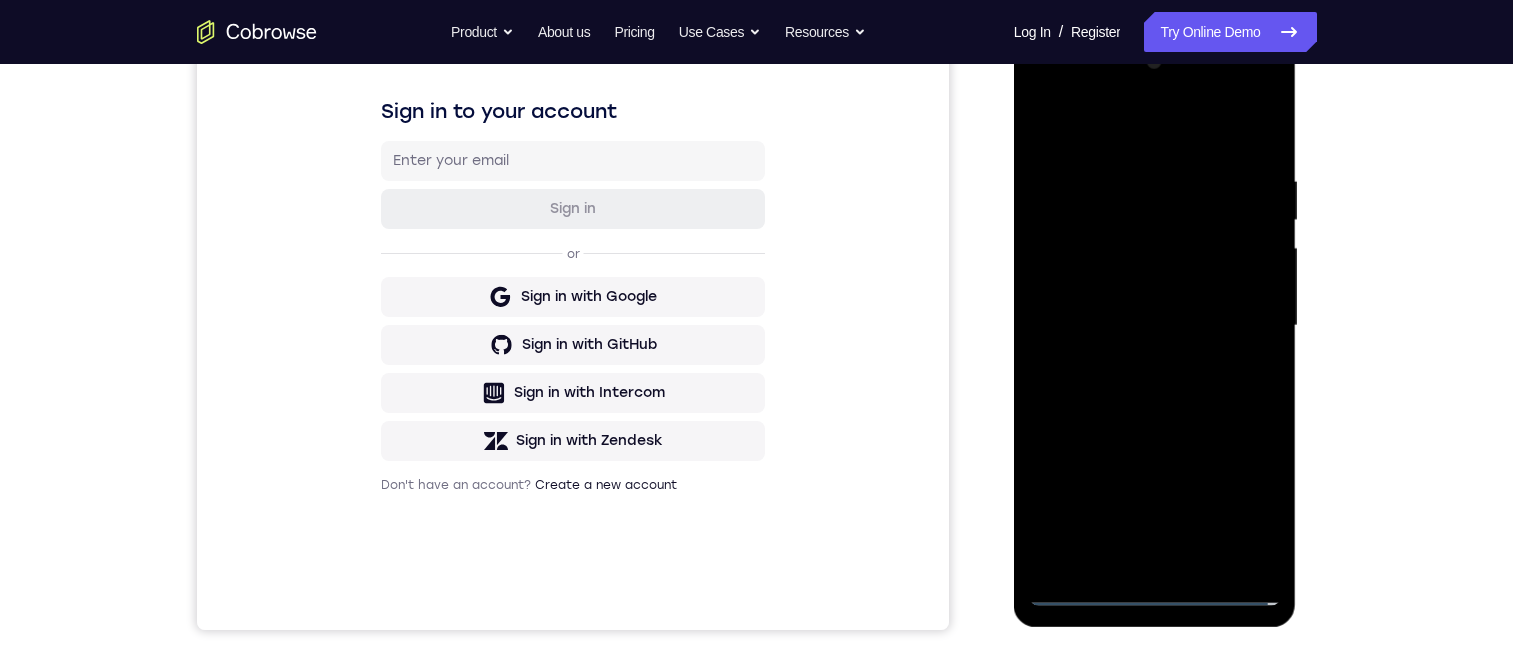 click at bounding box center [1155, 326] 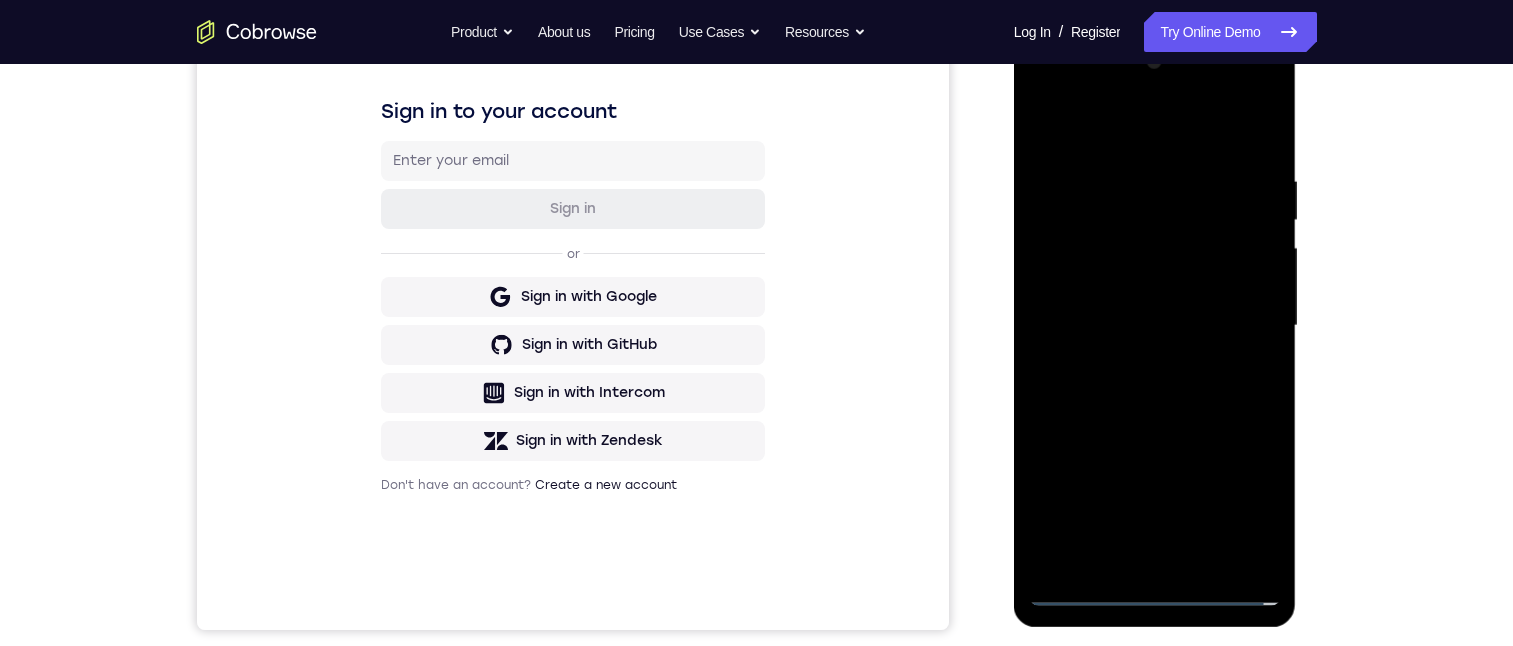 click at bounding box center (1155, 326) 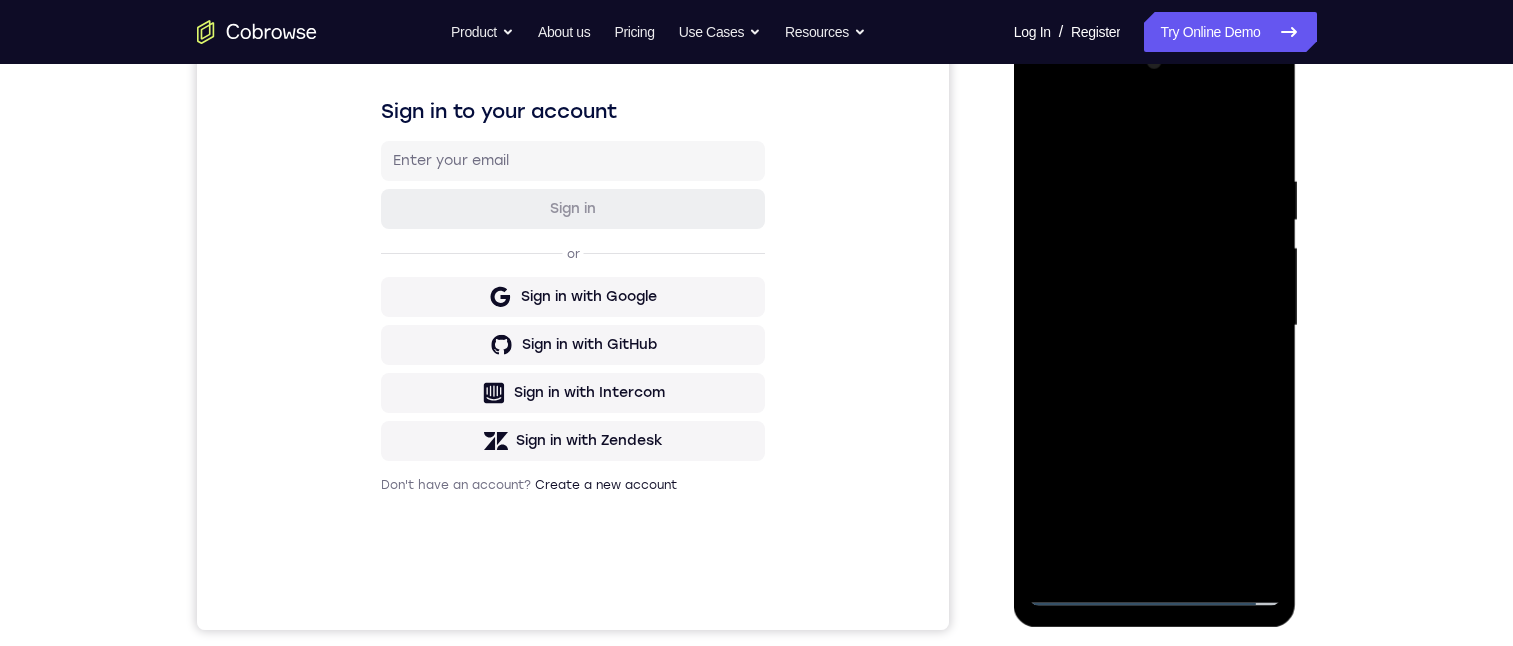 click at bounding box center (1155, 326) 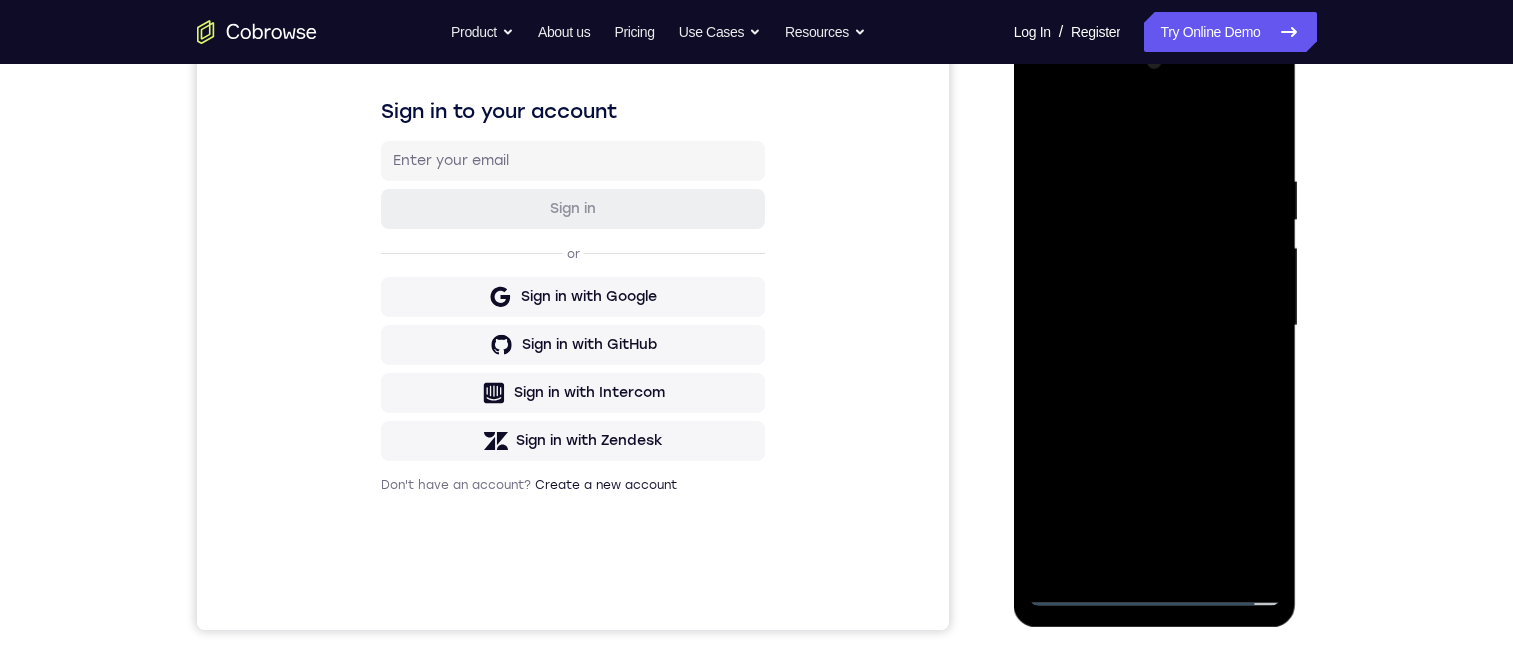 click at bounding box center [1155, 326] 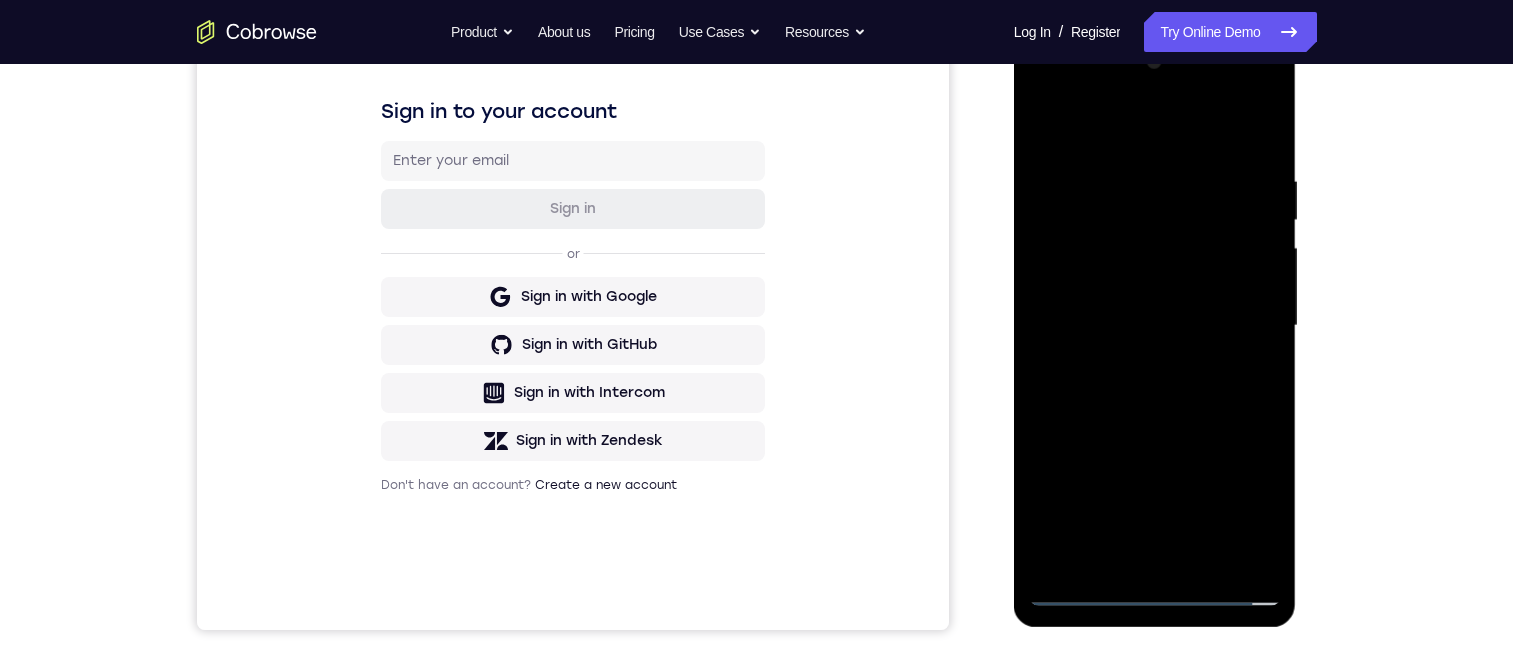 click at bounding box center (1155, 326) 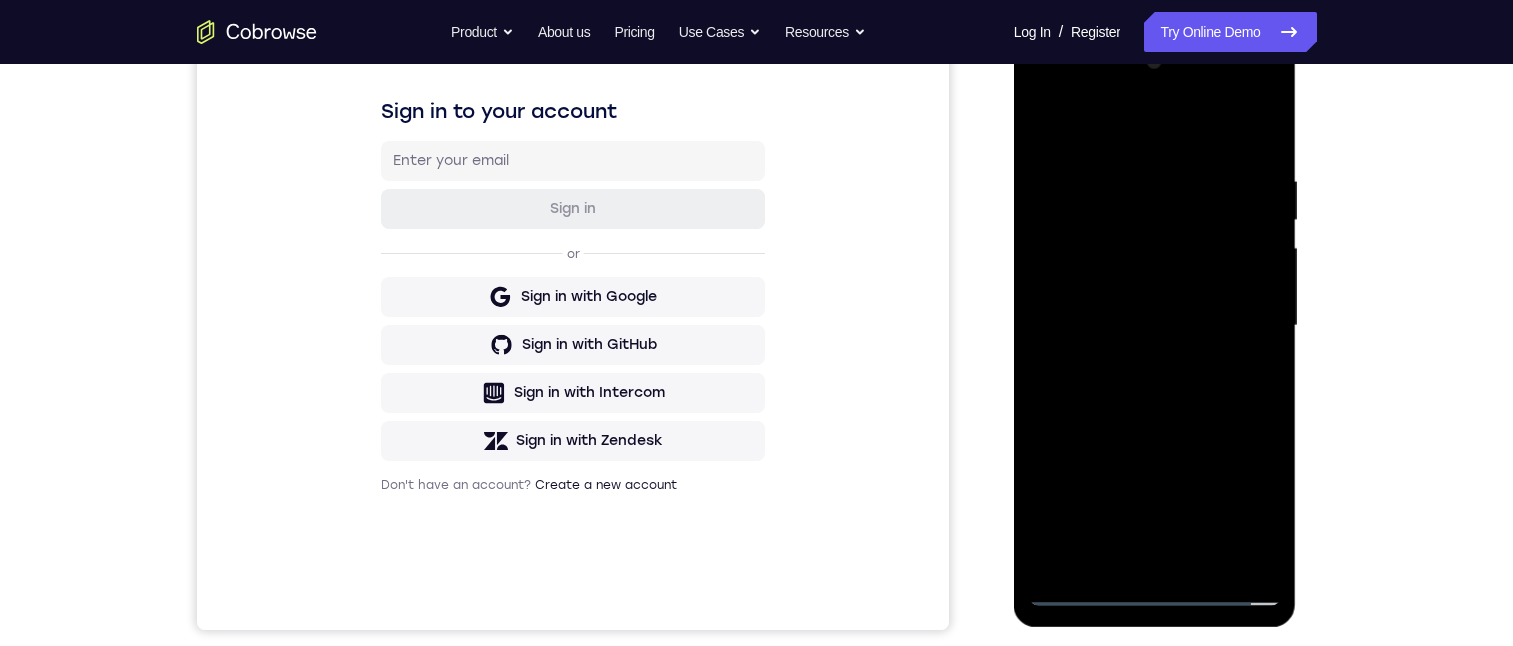 click at bounding box center [1155, 326] 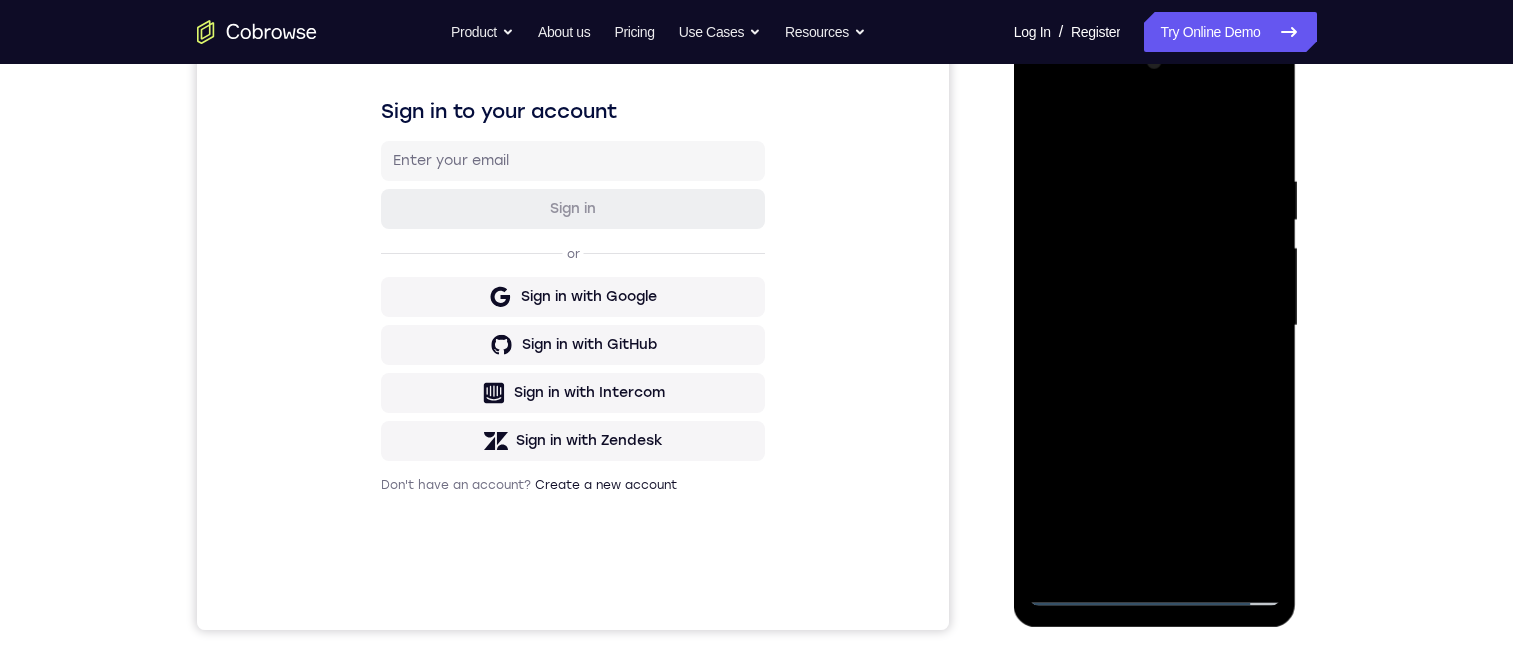 drag, startPoint x: 1101, startPoint y: 95, endPoint x: 1109, endPoint y: 164, distance: 69.46222 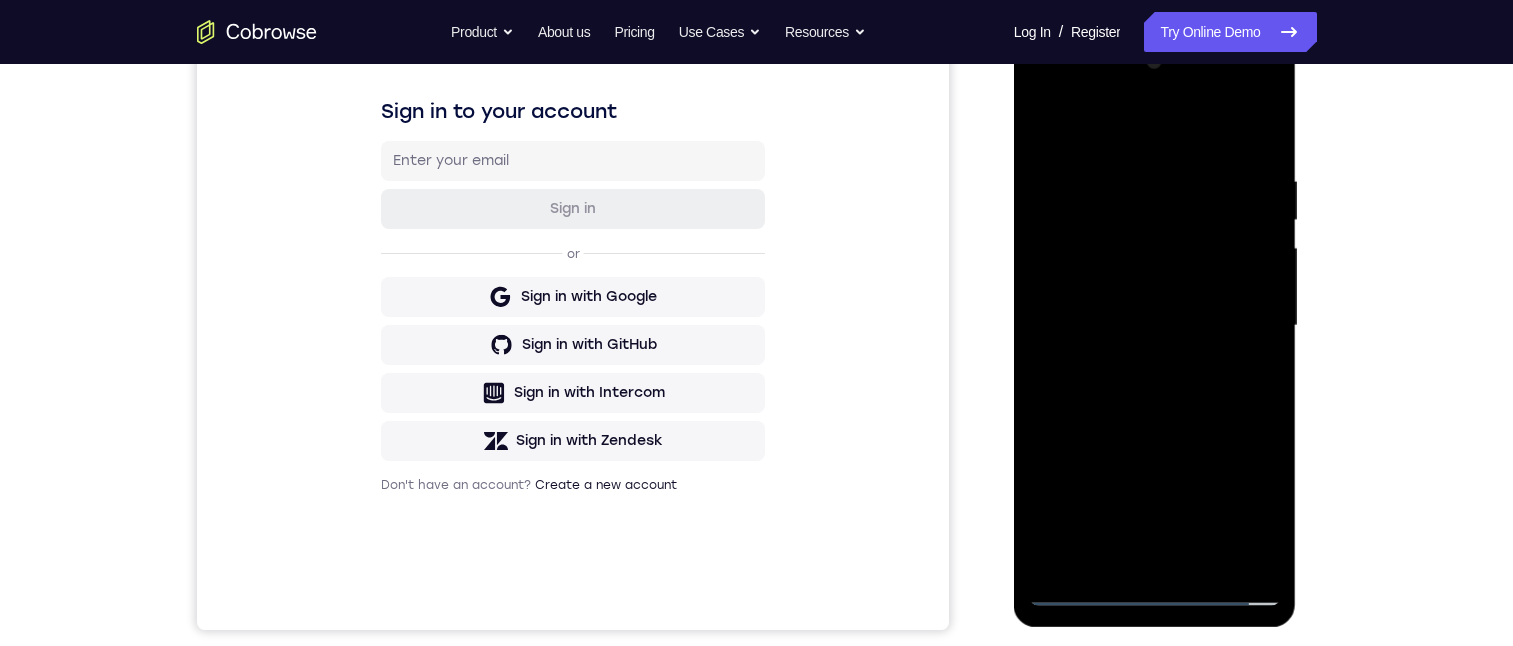 click at bounding box center (1155, 326) 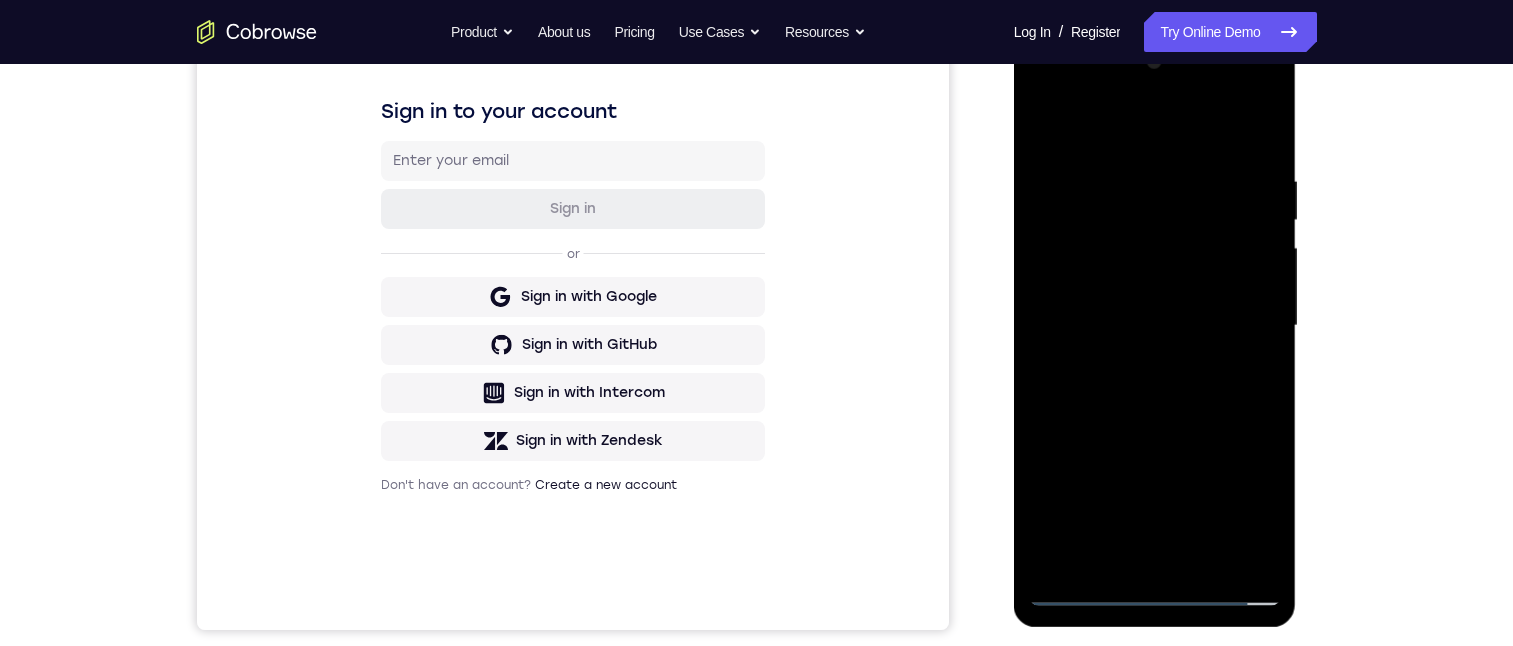 click at bounding box center (1155, 326) 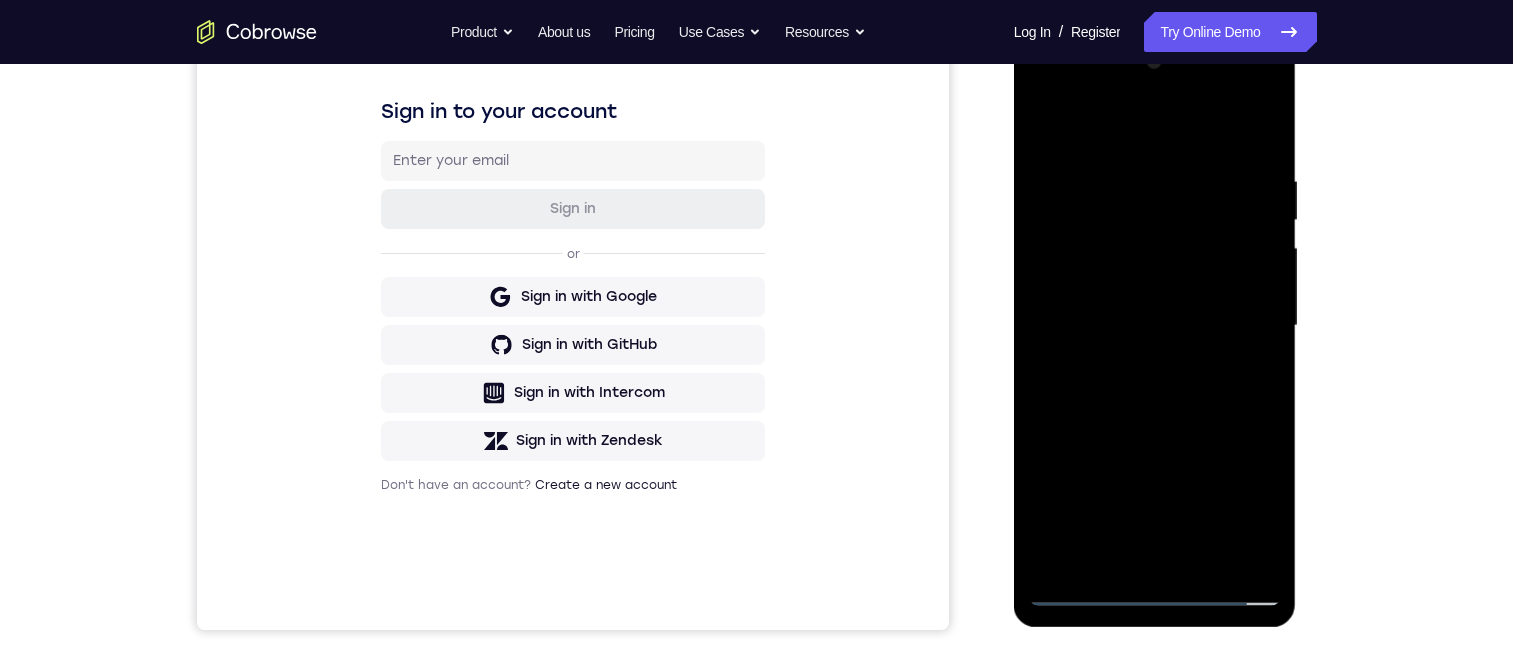 click at bounding box center [1155, 326] 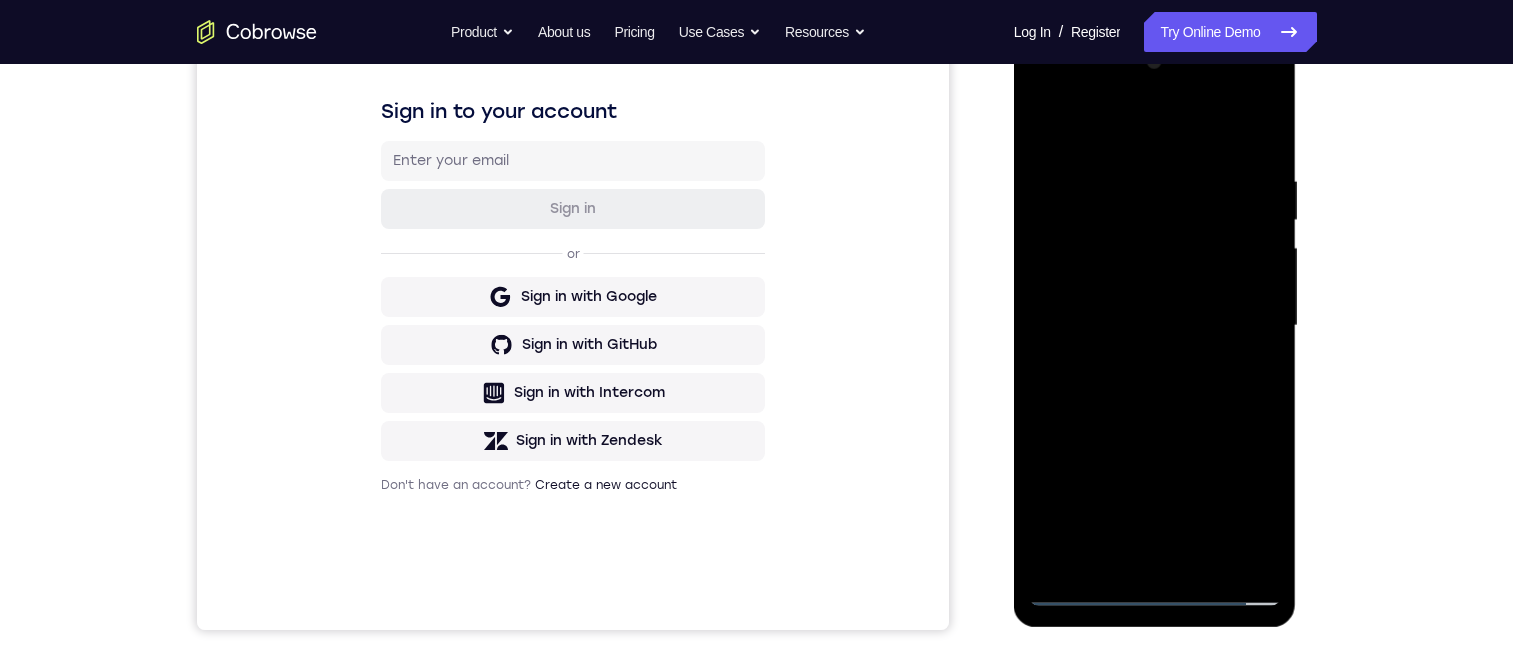 click at bounding box center [1155, 326] 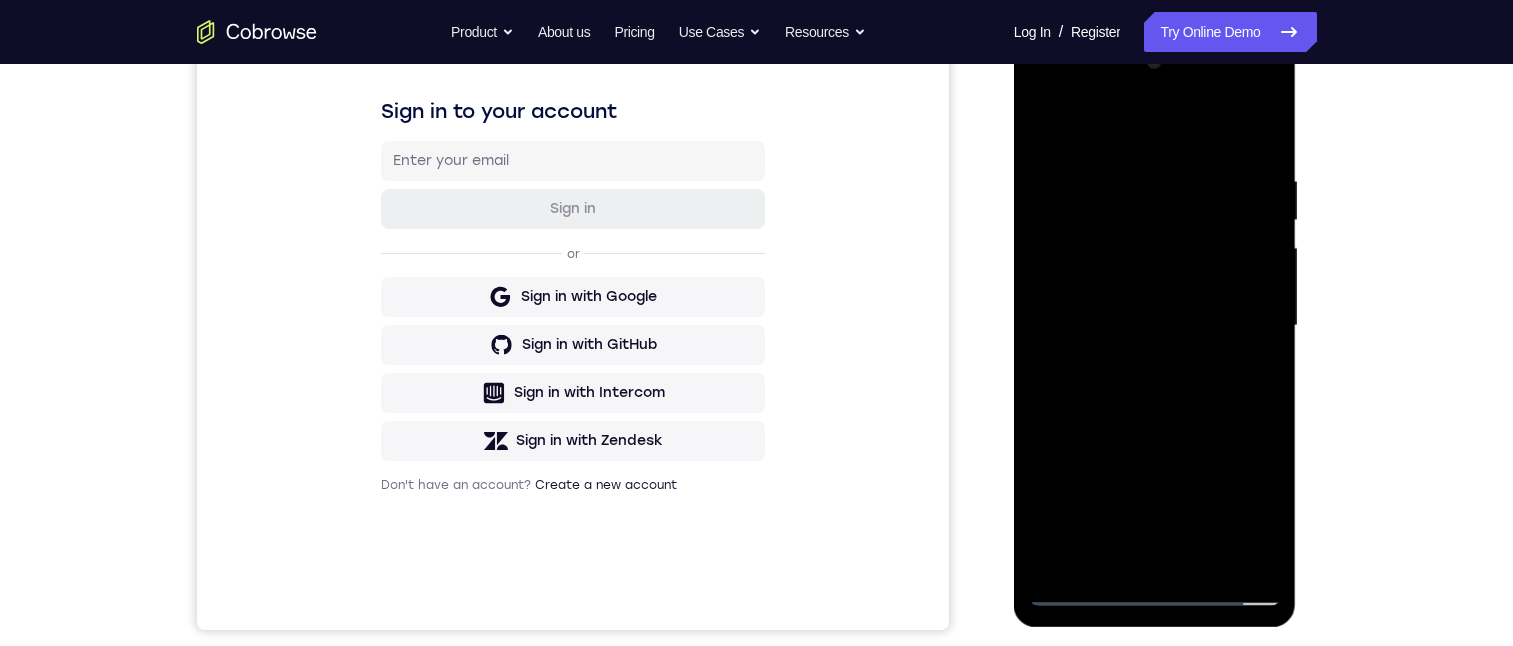 click at bounding box center [1155, 326] 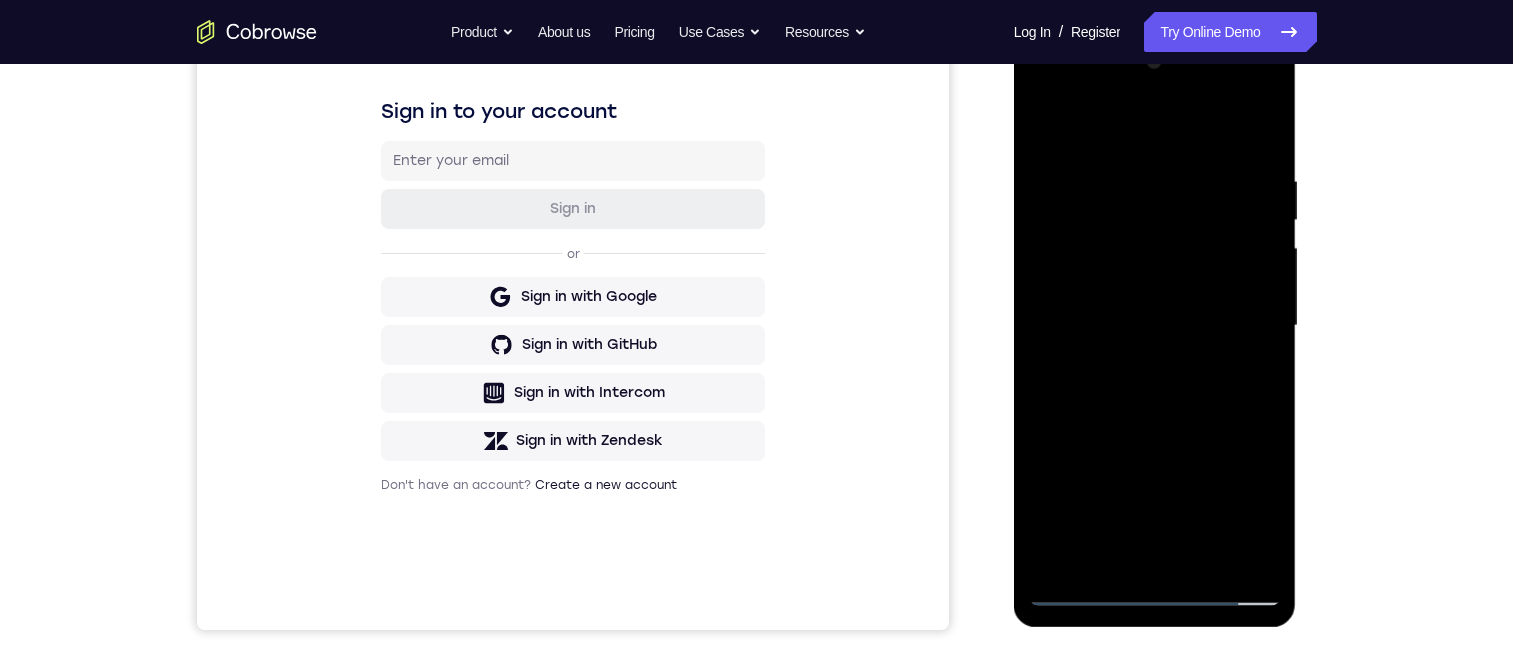 click at bounding box center [1155, 326] 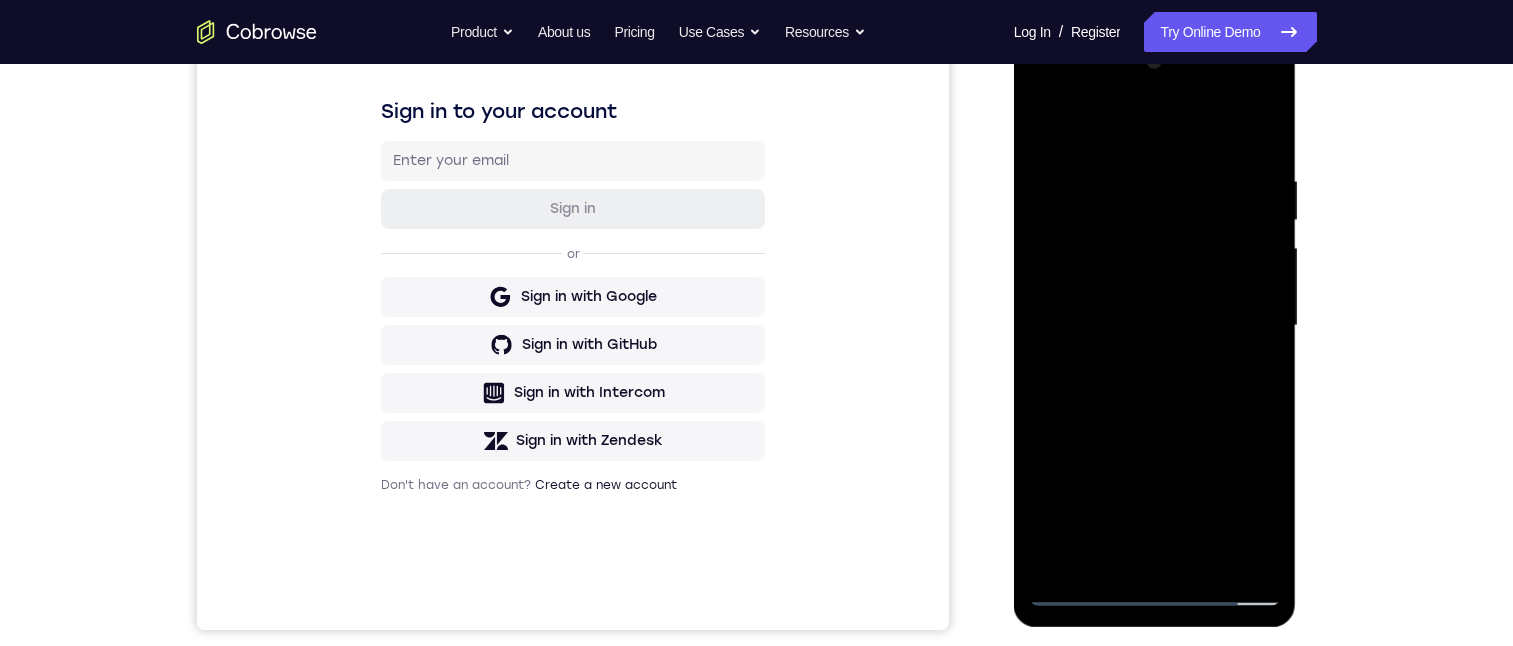 click at bounding box center [1155, 326] 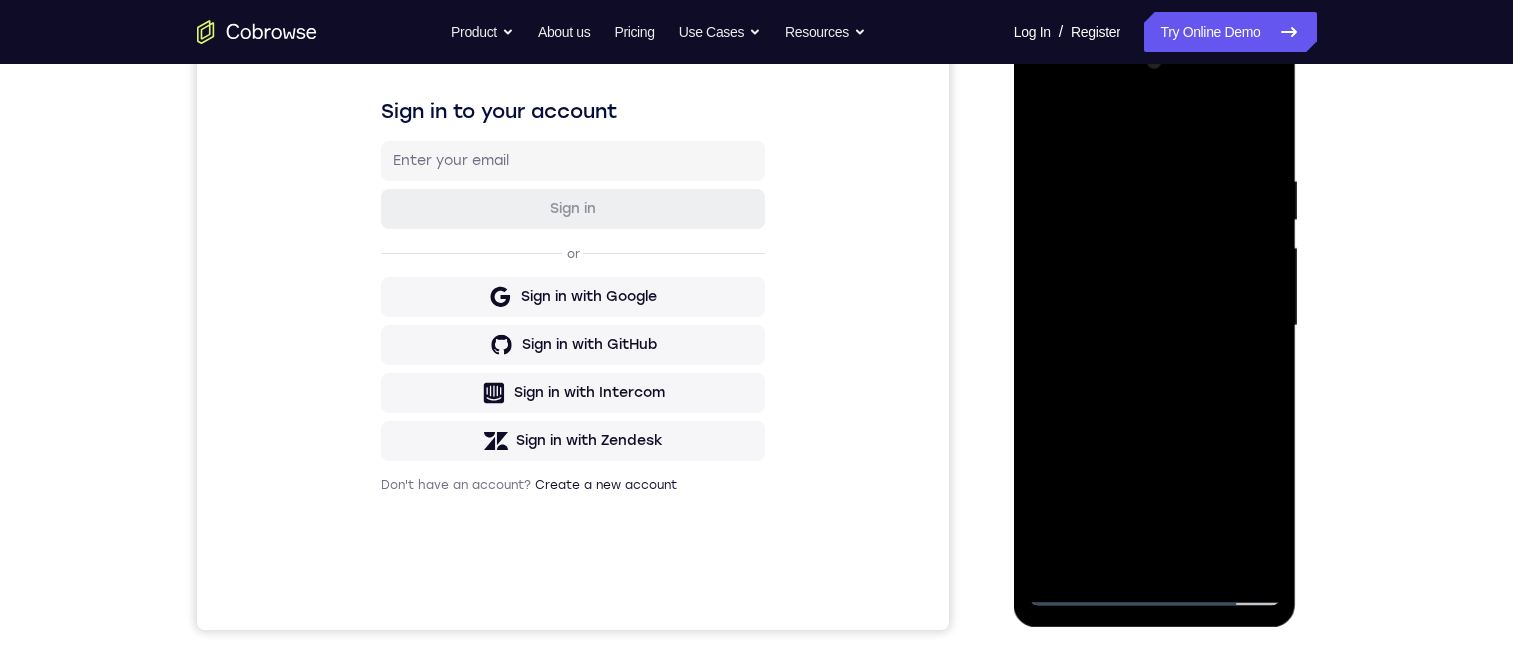 click at bounding box center [1155, 326] 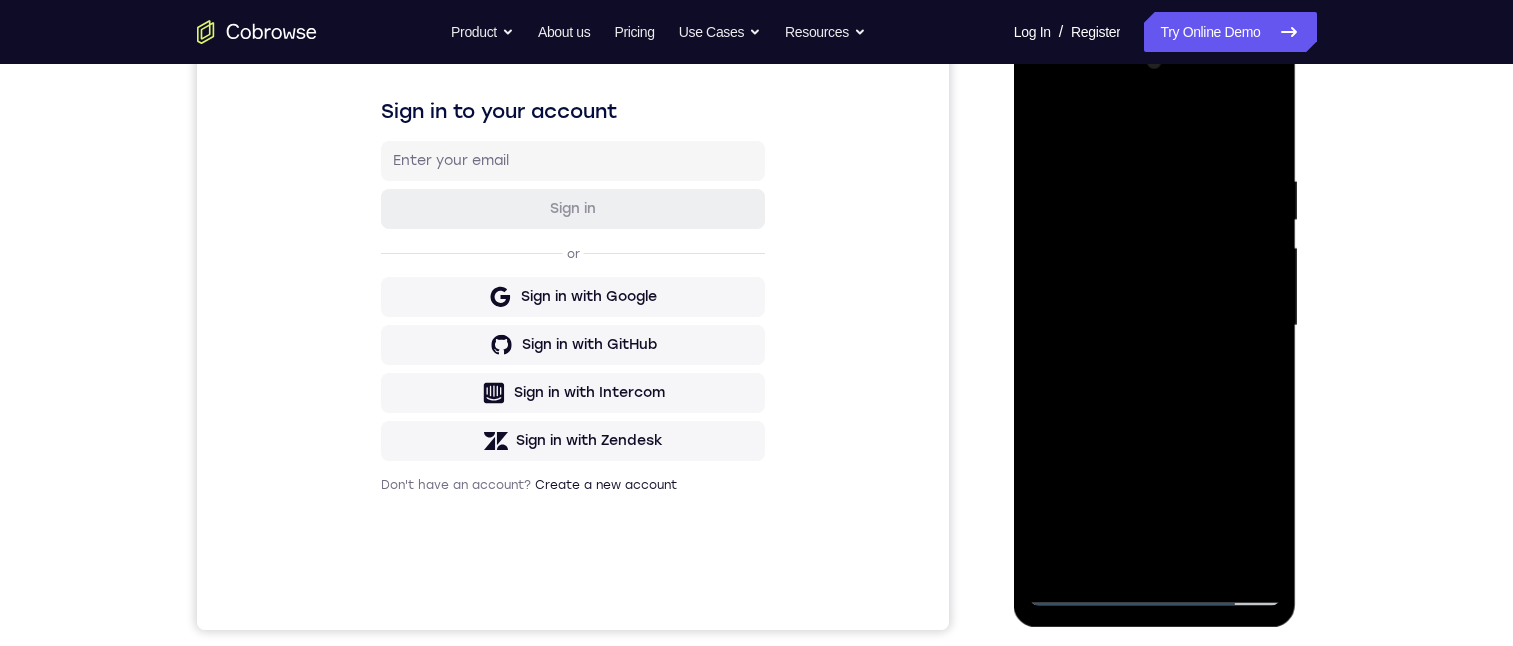 click at bounding box center [1155, 326] 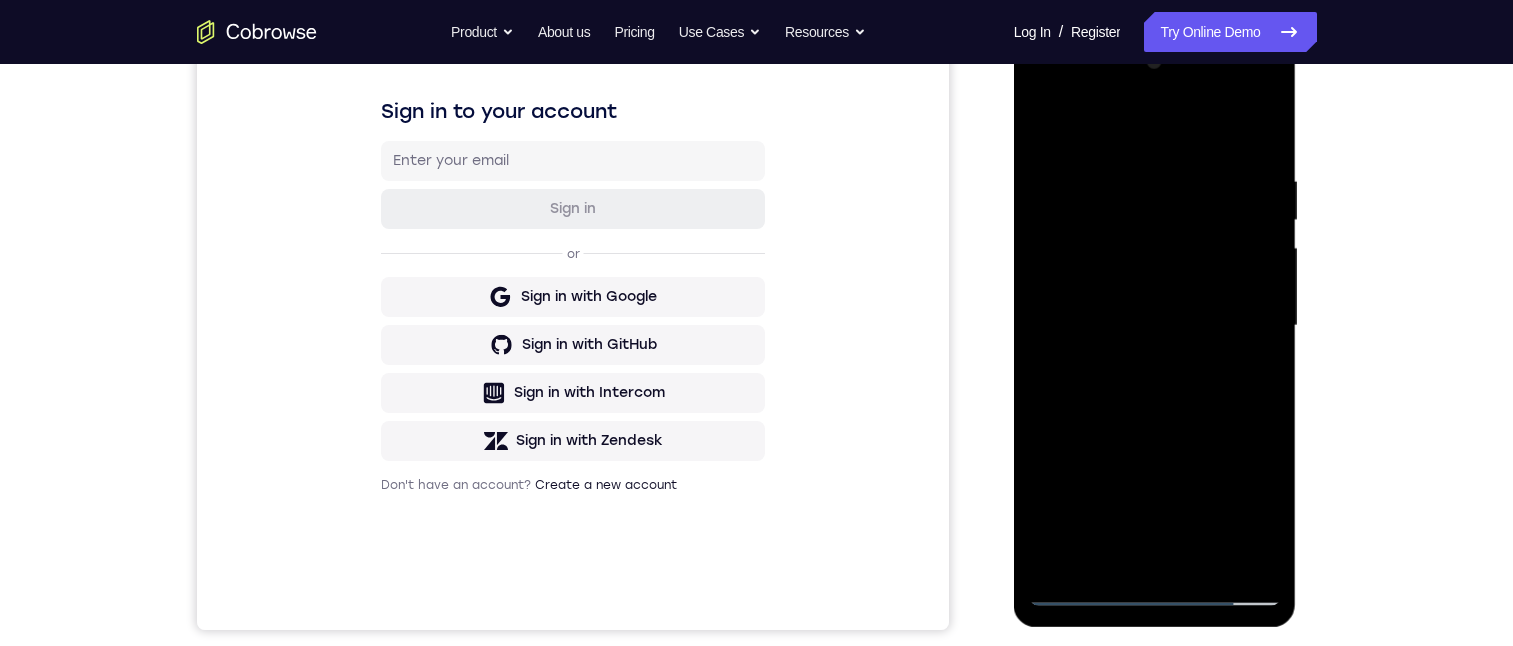click at bounding box center (1155, 326) 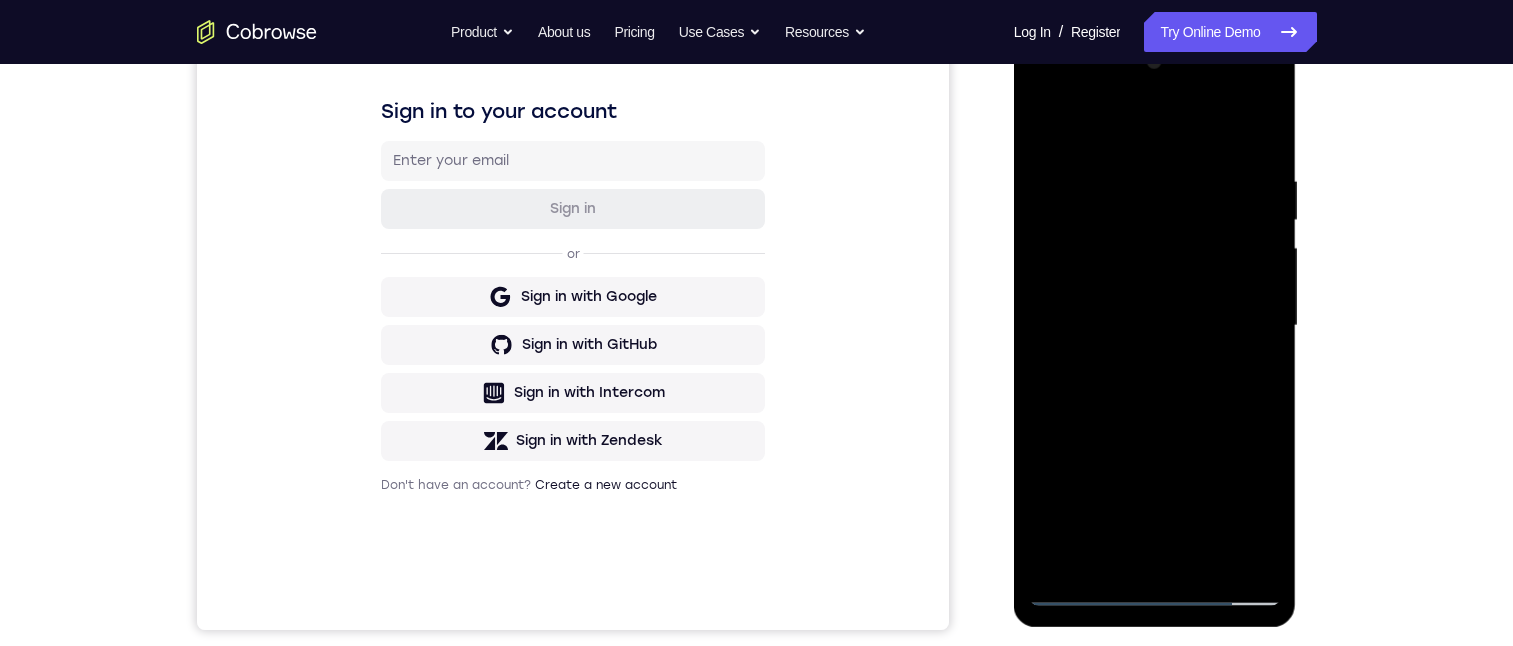drag, startPoint x: 1169, startPoint y: 424, endPoint x: 1208, endPoint y: 285, distance: 144.36758 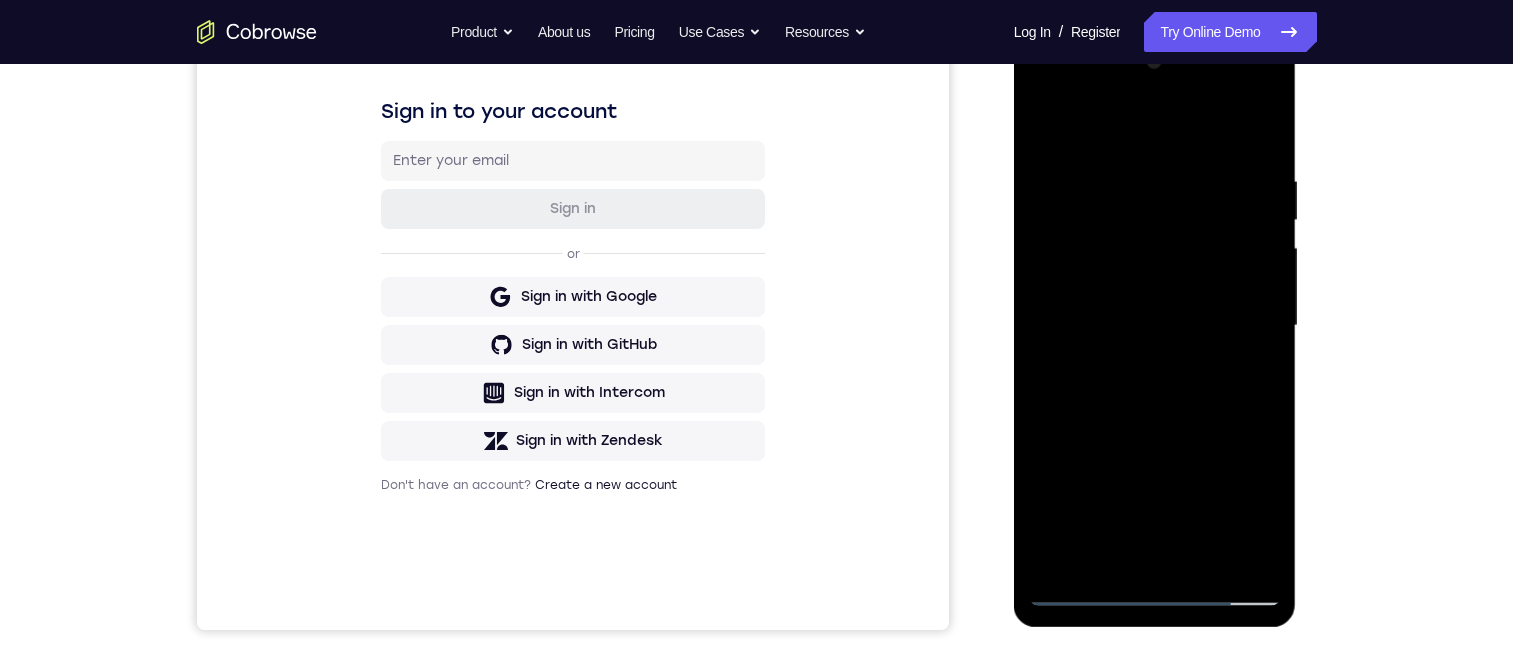 click at bounding box center (1155, 326) 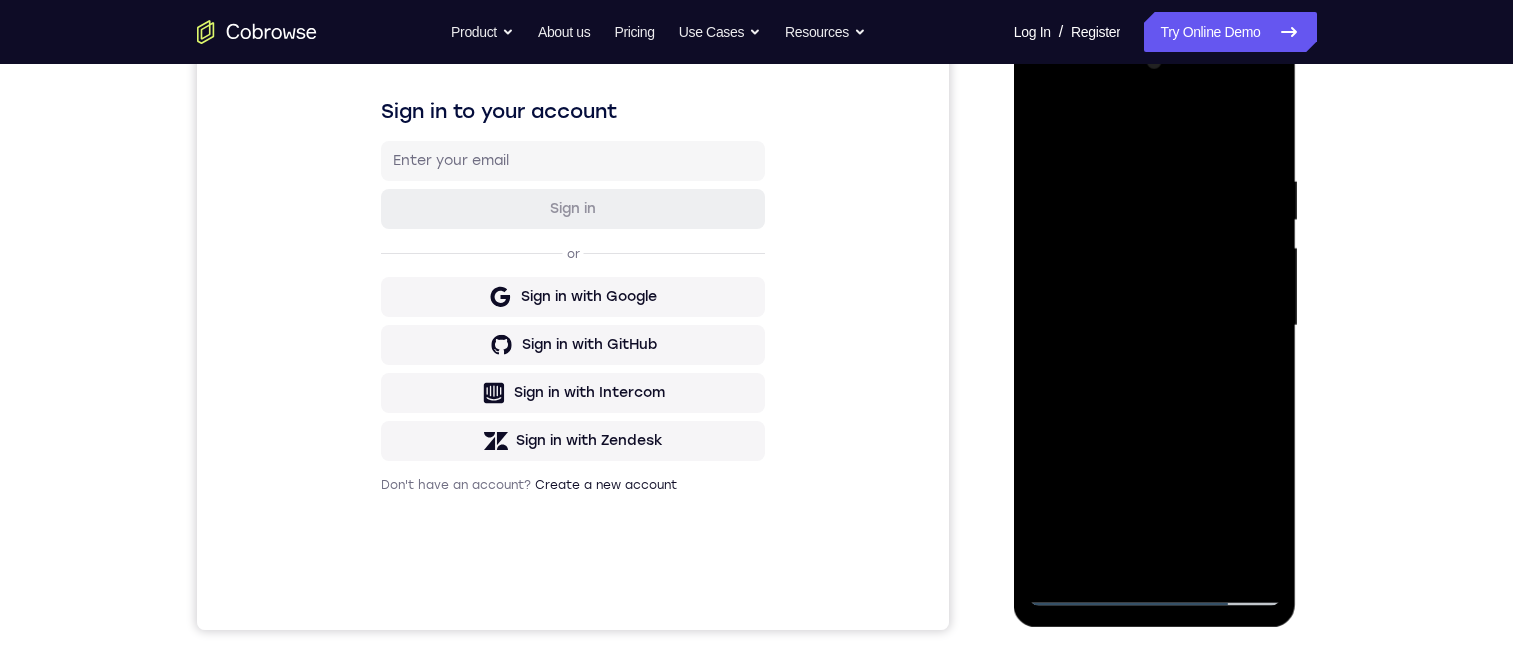 click at bounding box center [1155, 326] 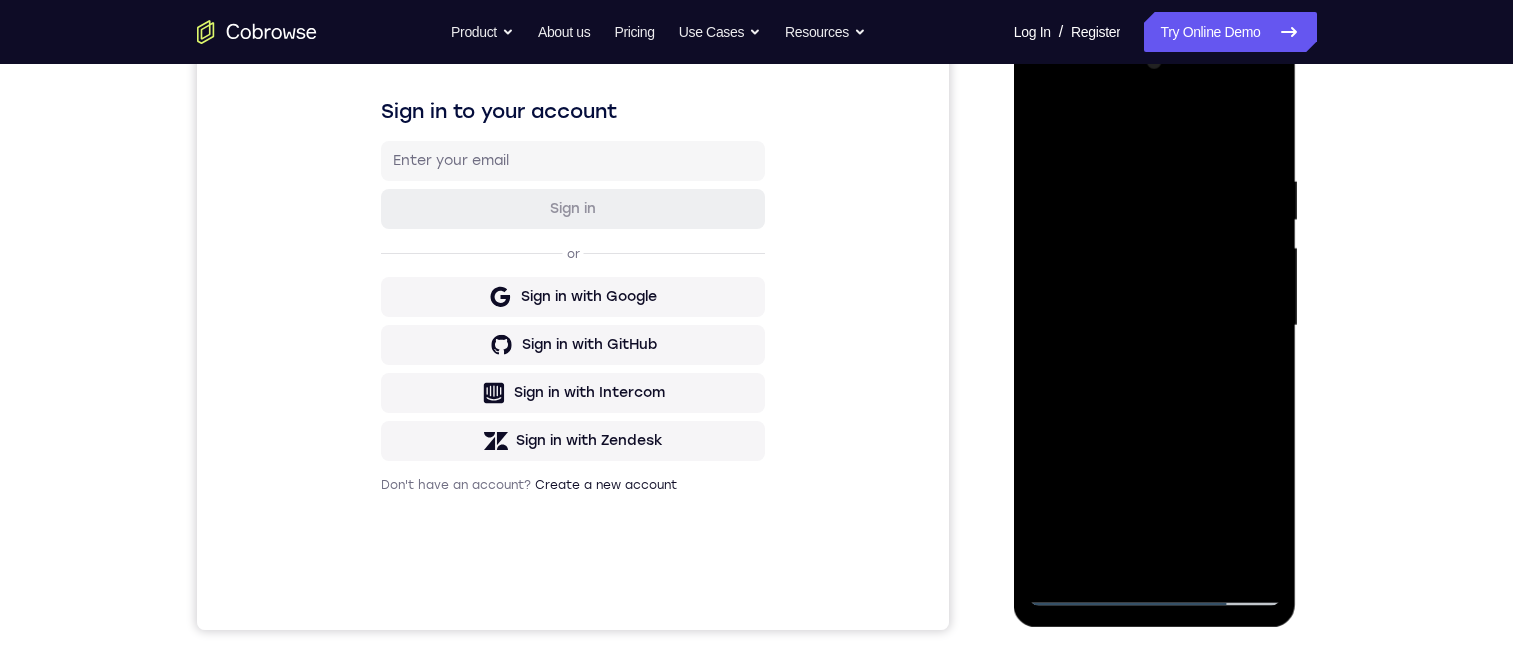 click at bounding box center [1155, 326] 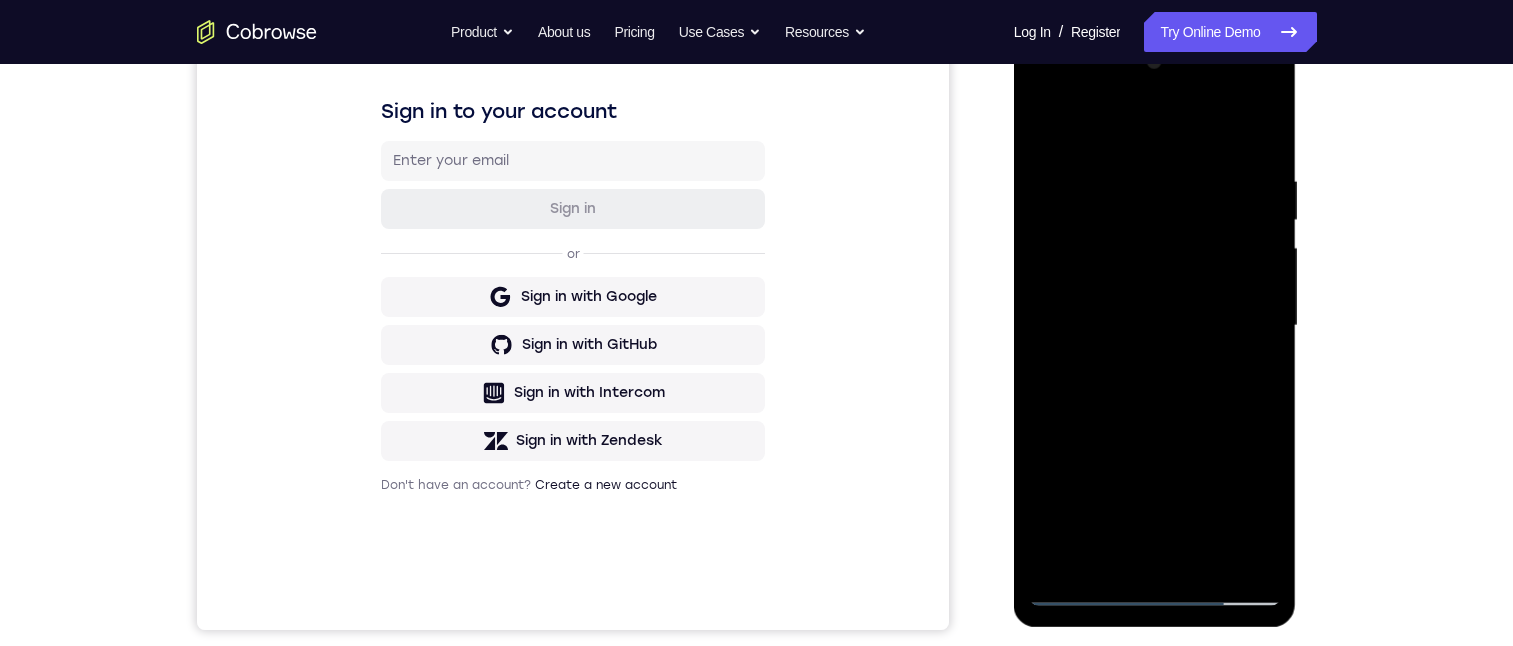 click at bounding box center [1155, 326] 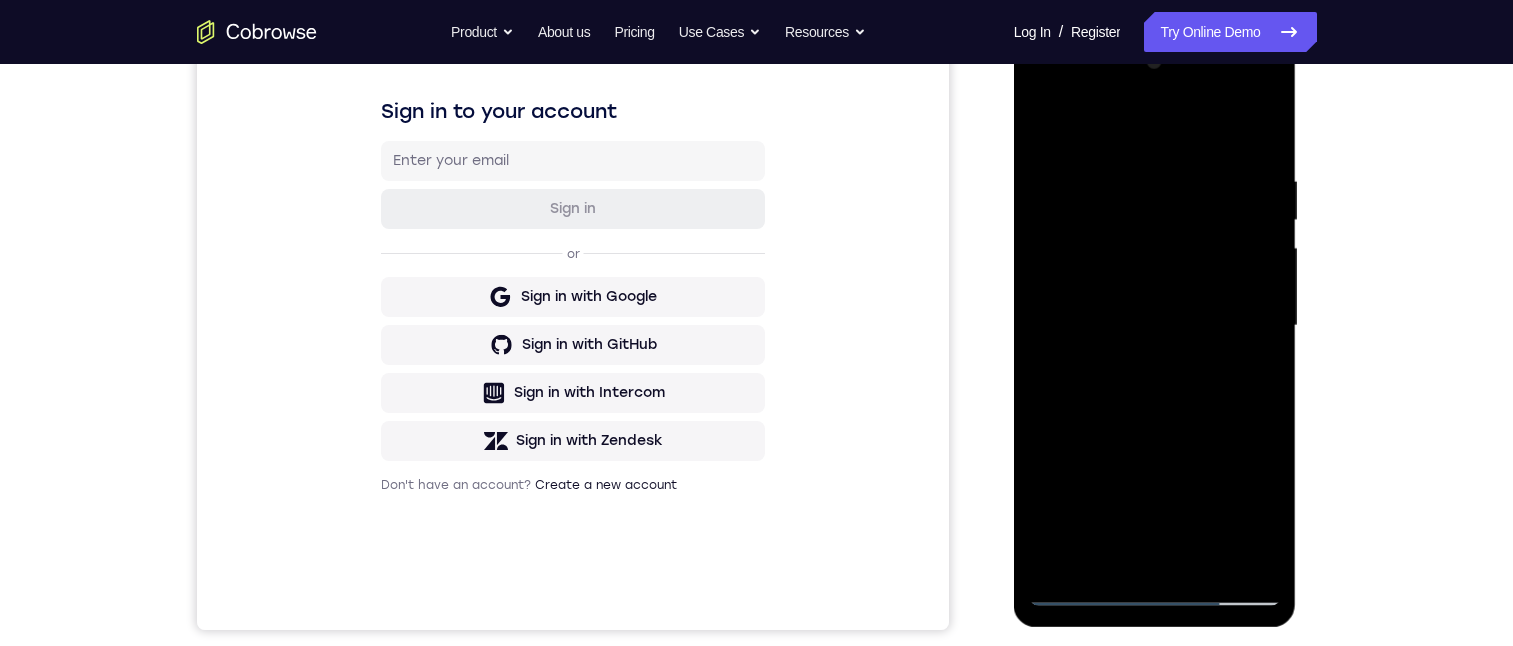click at bounding box center [1155, 326] 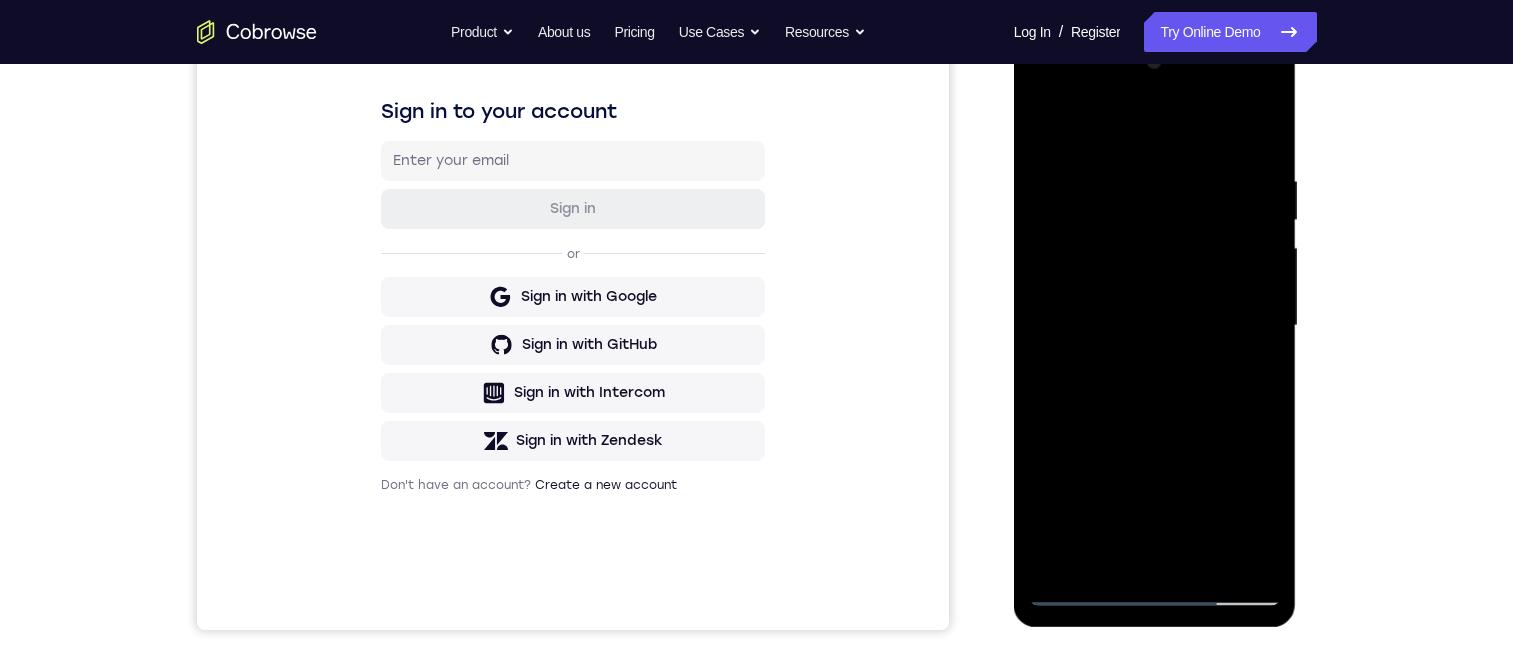 click at bounding box center (1155, 326) 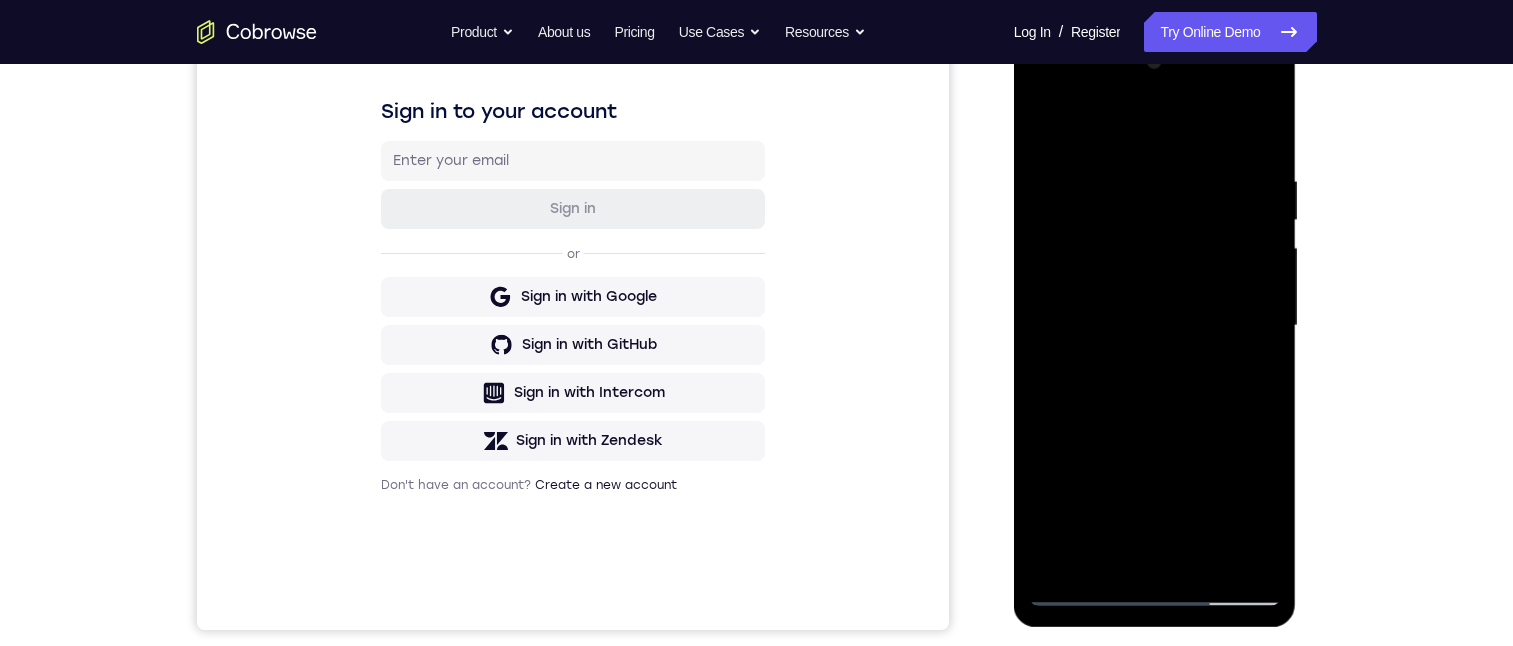 click at bounding box center [1155, 326] 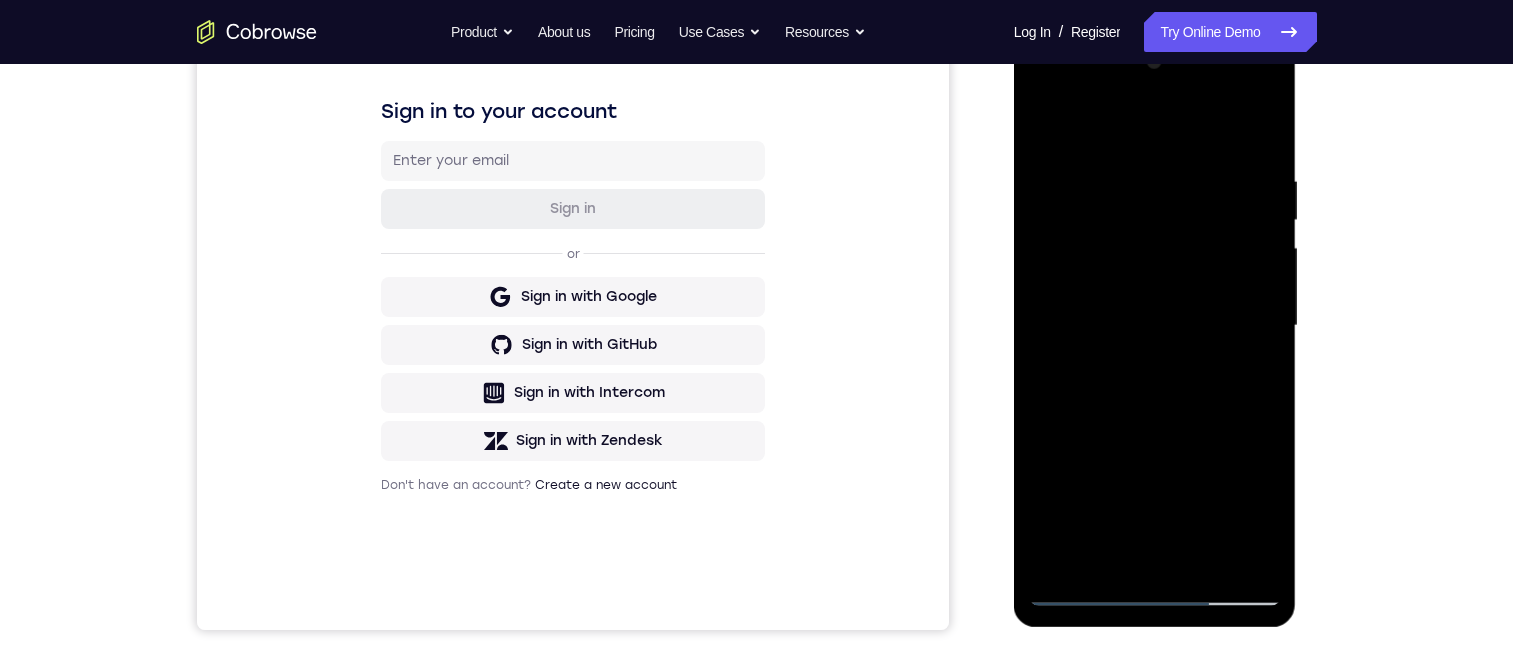 click at bounding box center (1155, 326) 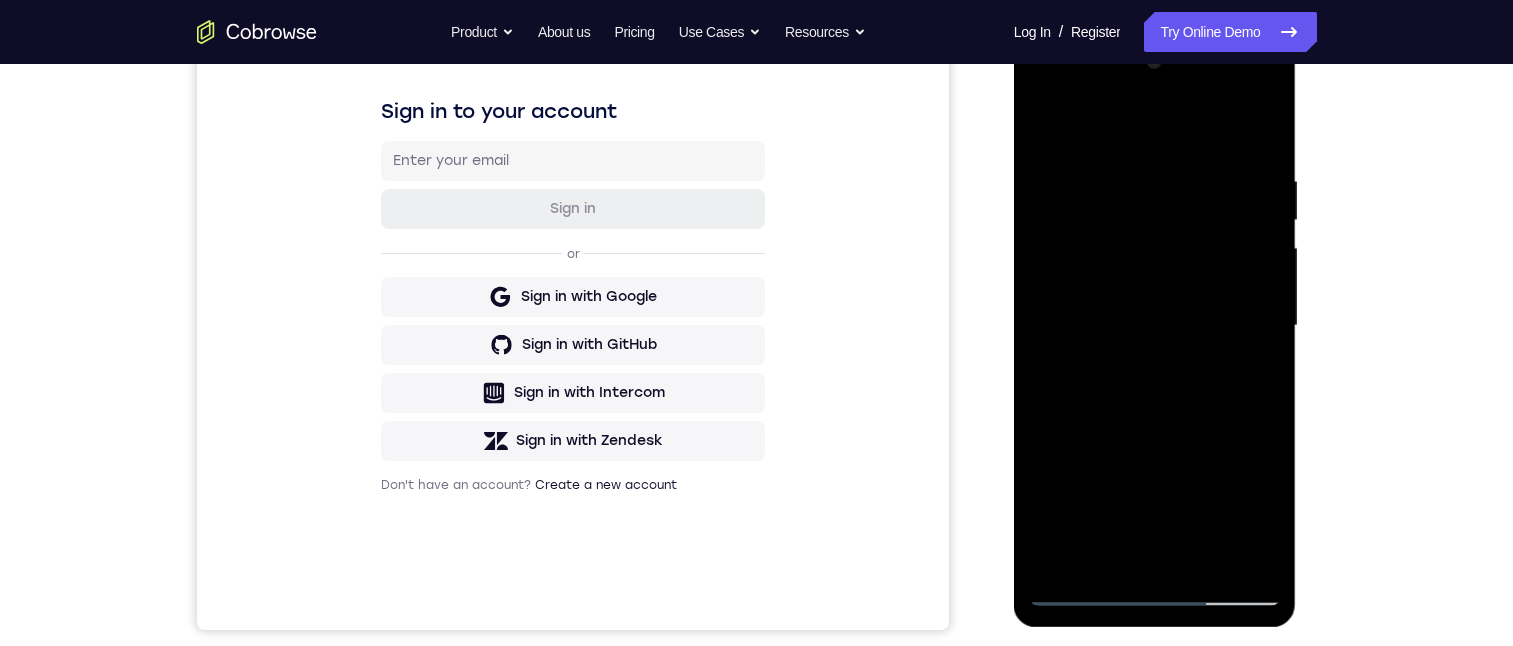 click at bounding box center [1155, 326] 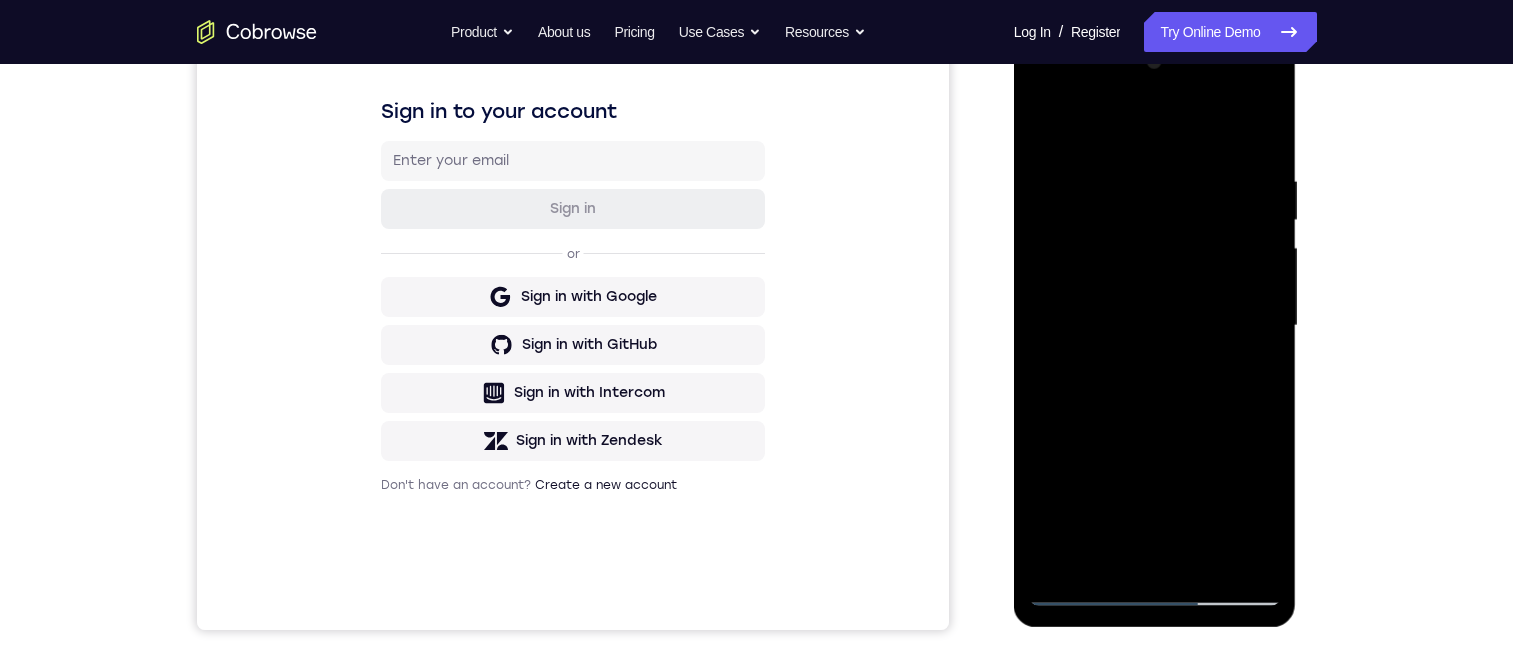 click at bounding box center [1155, 326] 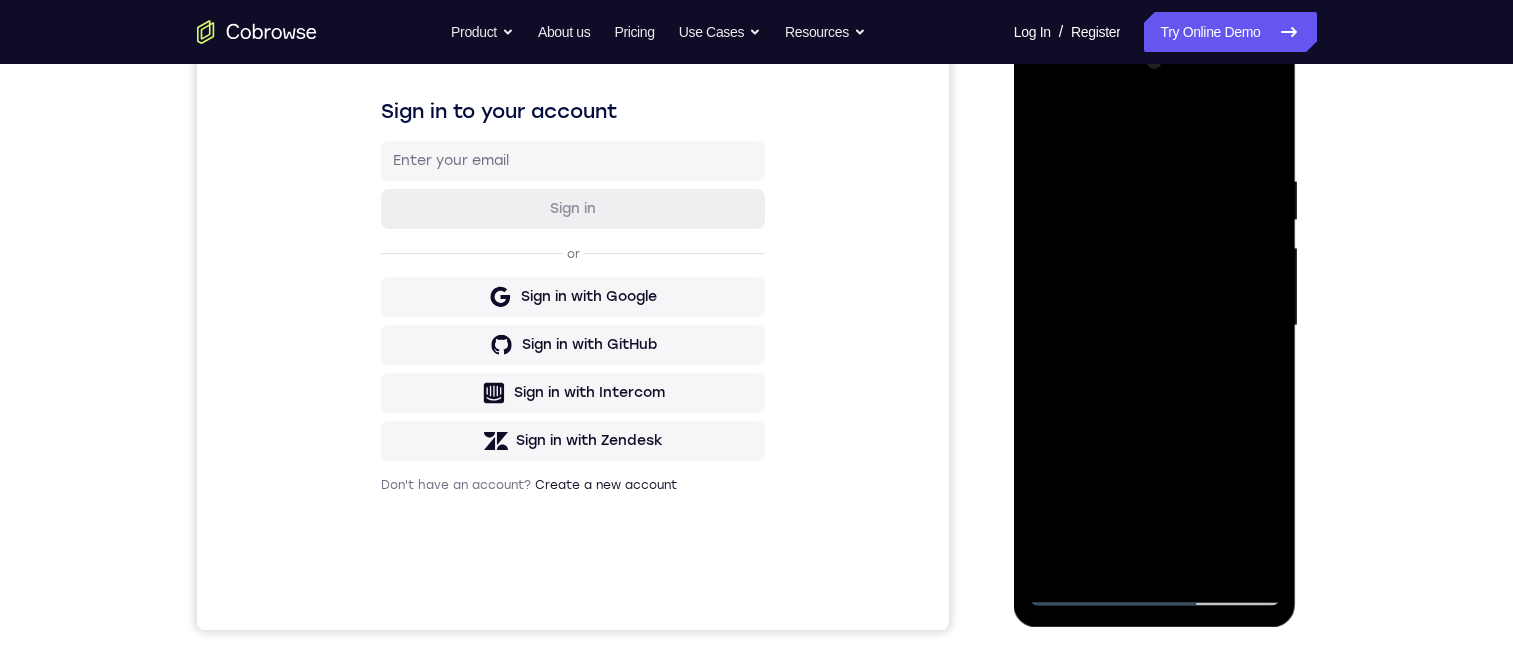 click at bounding box center (1155, 326) 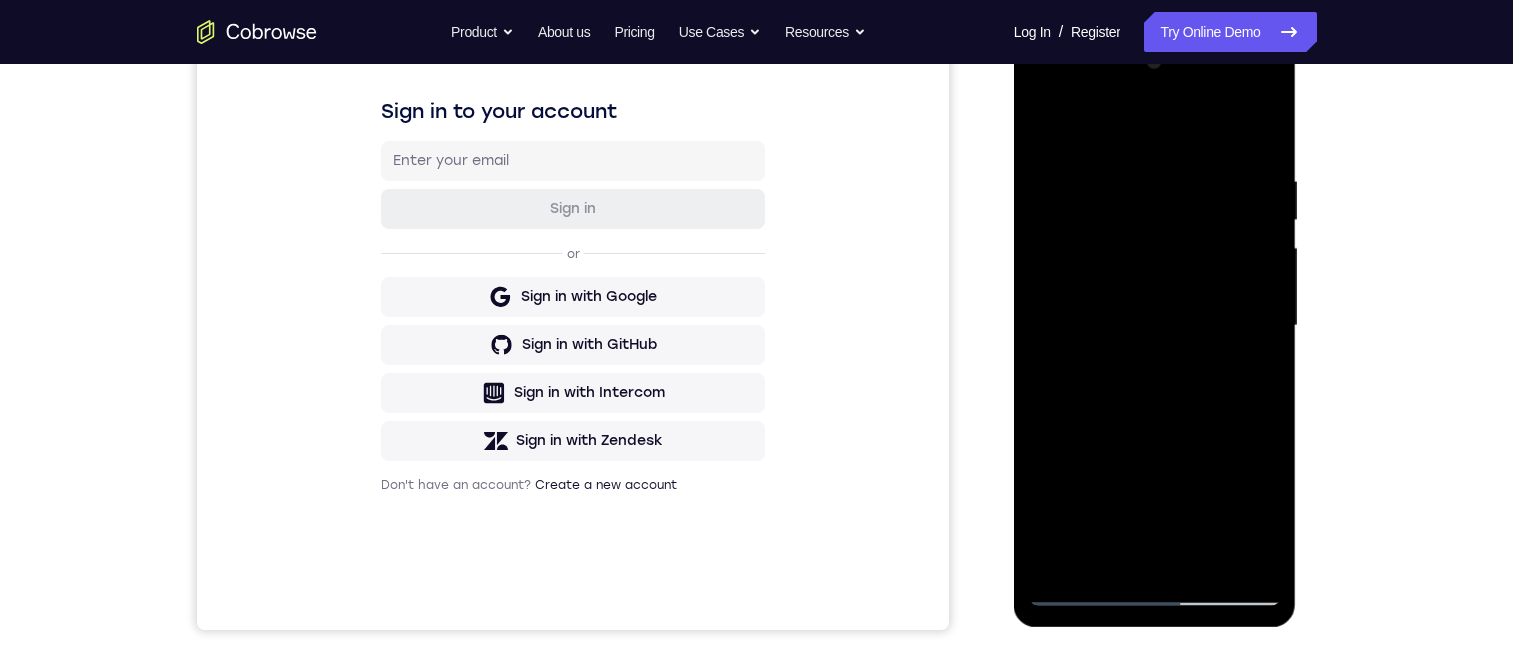 drag, startPoint x: 1234, startPoint y: 242, endPoint x: 1024, endPoint y: 263, distance: 211.0474 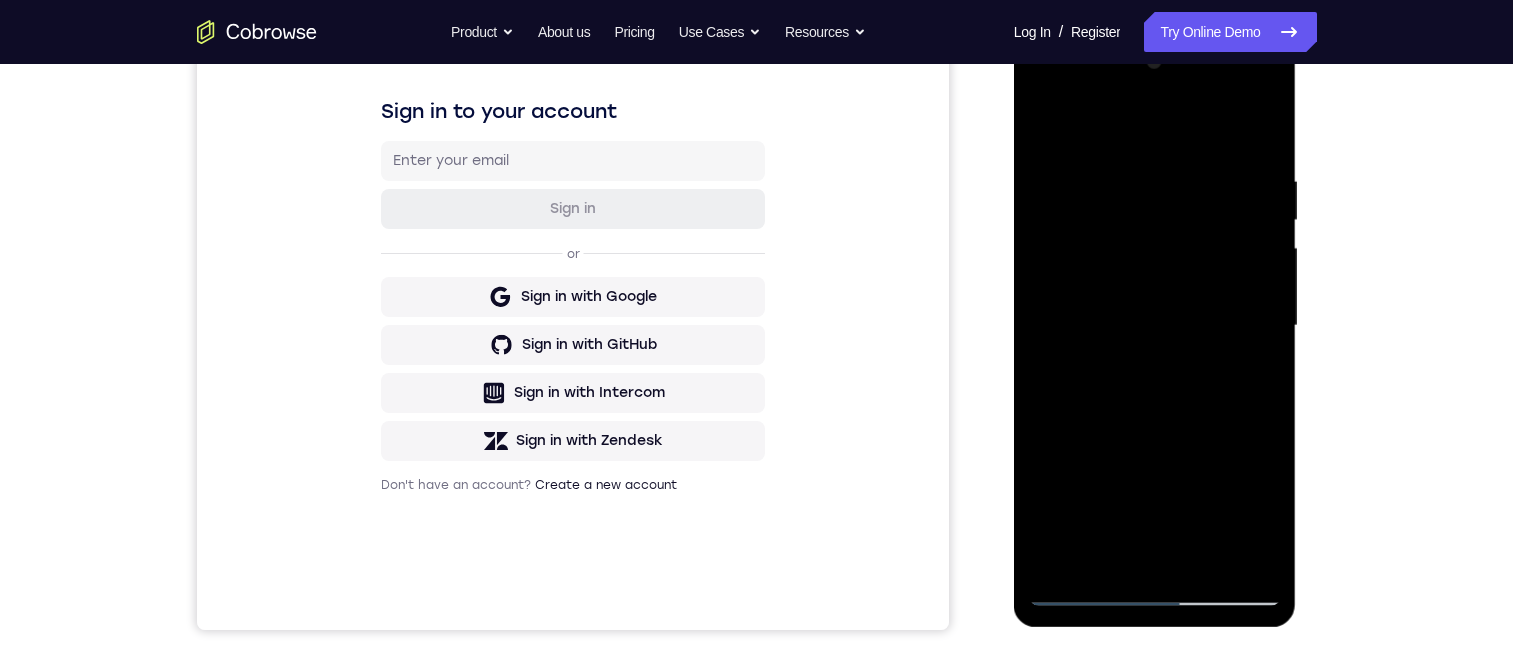 click at bounding box center [1155, 326] 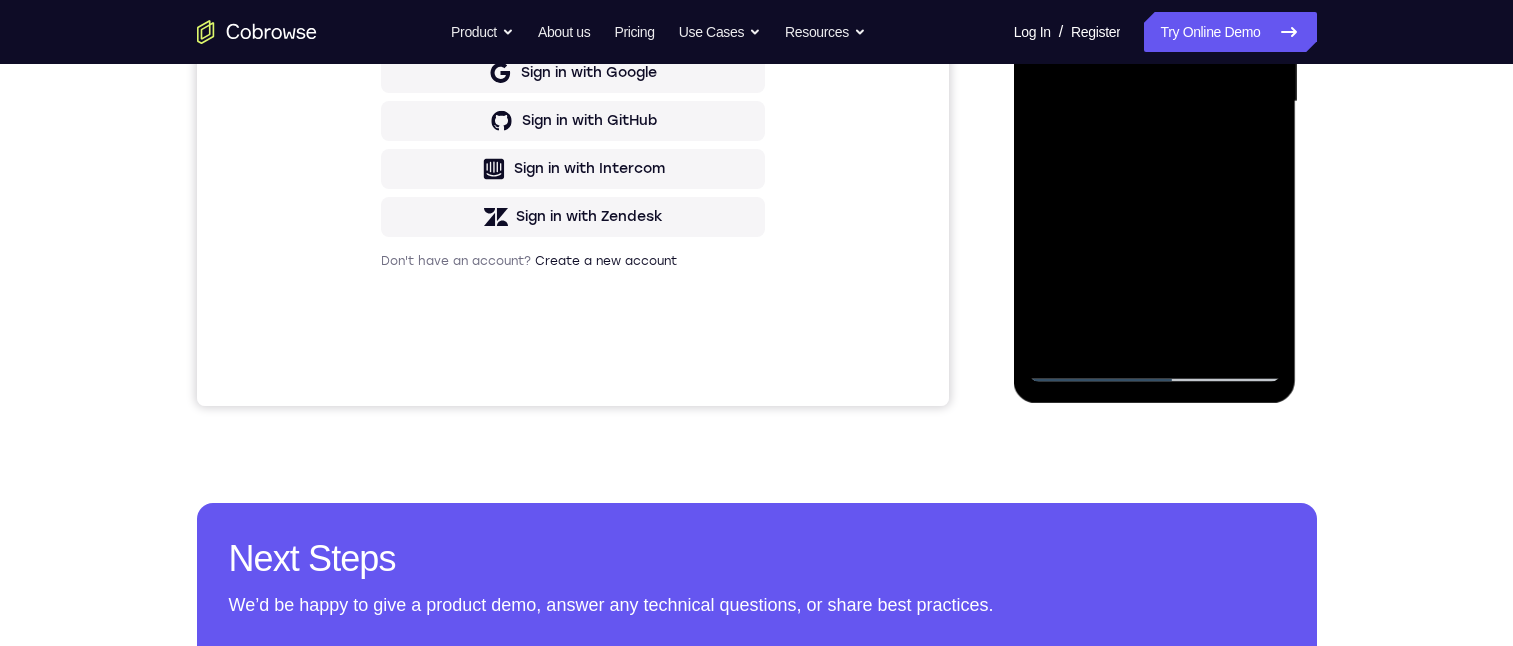 scroll, scrollTop: 600, scrollLeft: 0, axis: vertical 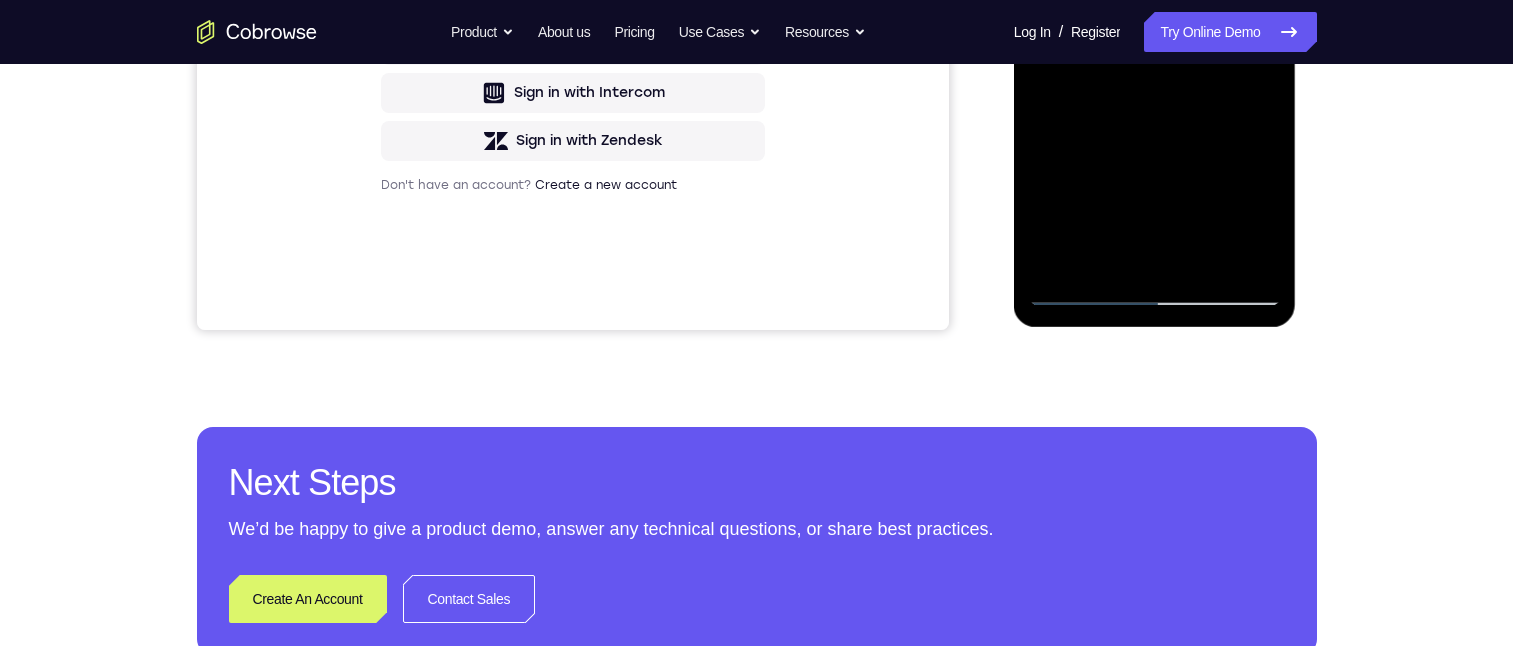 click at bounding box center (1155, 26) 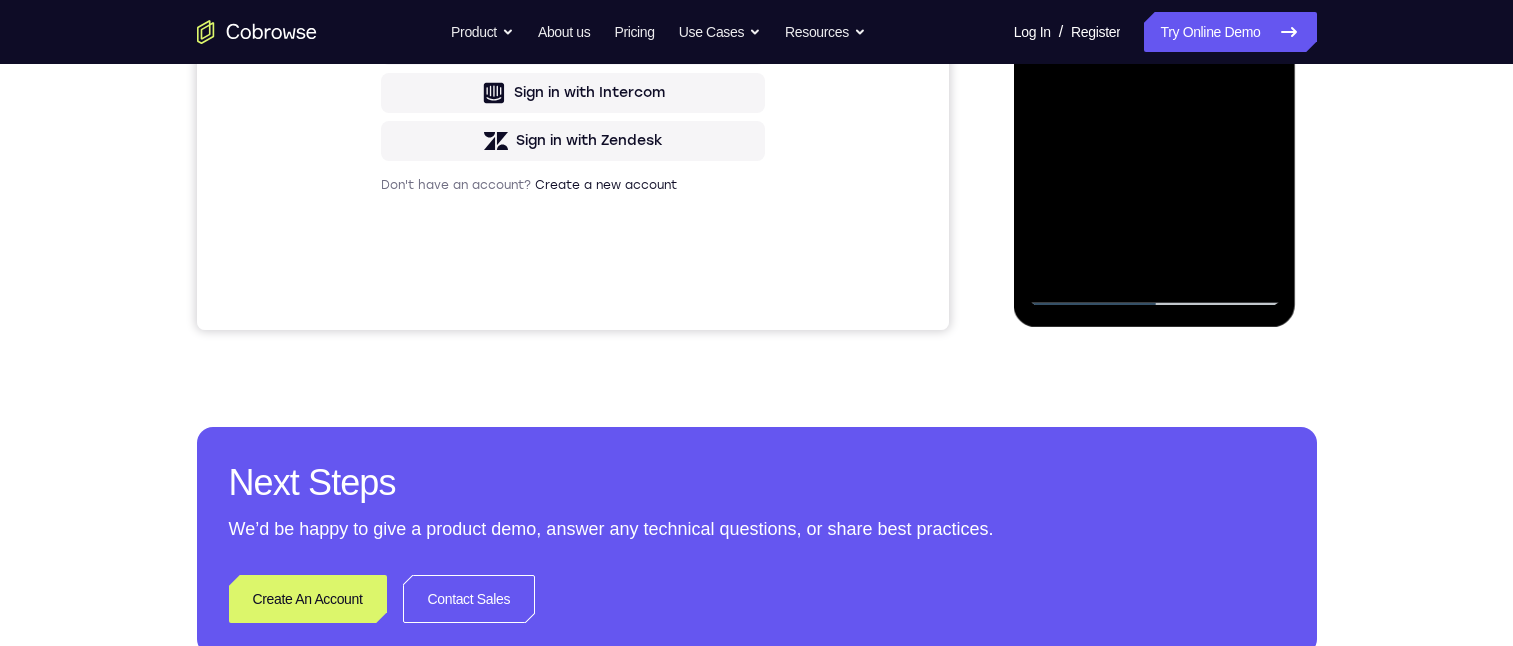 click at bounding box center (1155, 26) 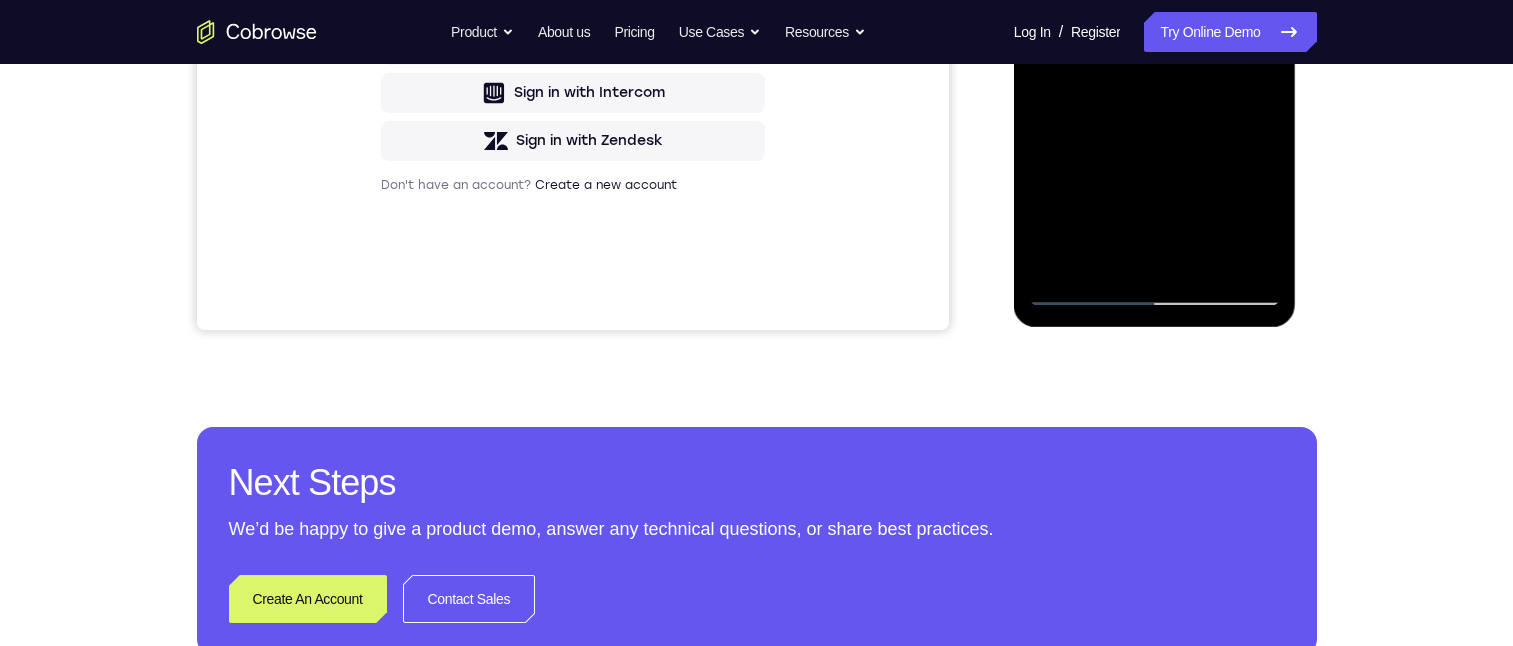 drag, startPoint x: 1136, startPoint y: 85, endPoint x: 1144, endPoint y: 155, distance: 70.45566 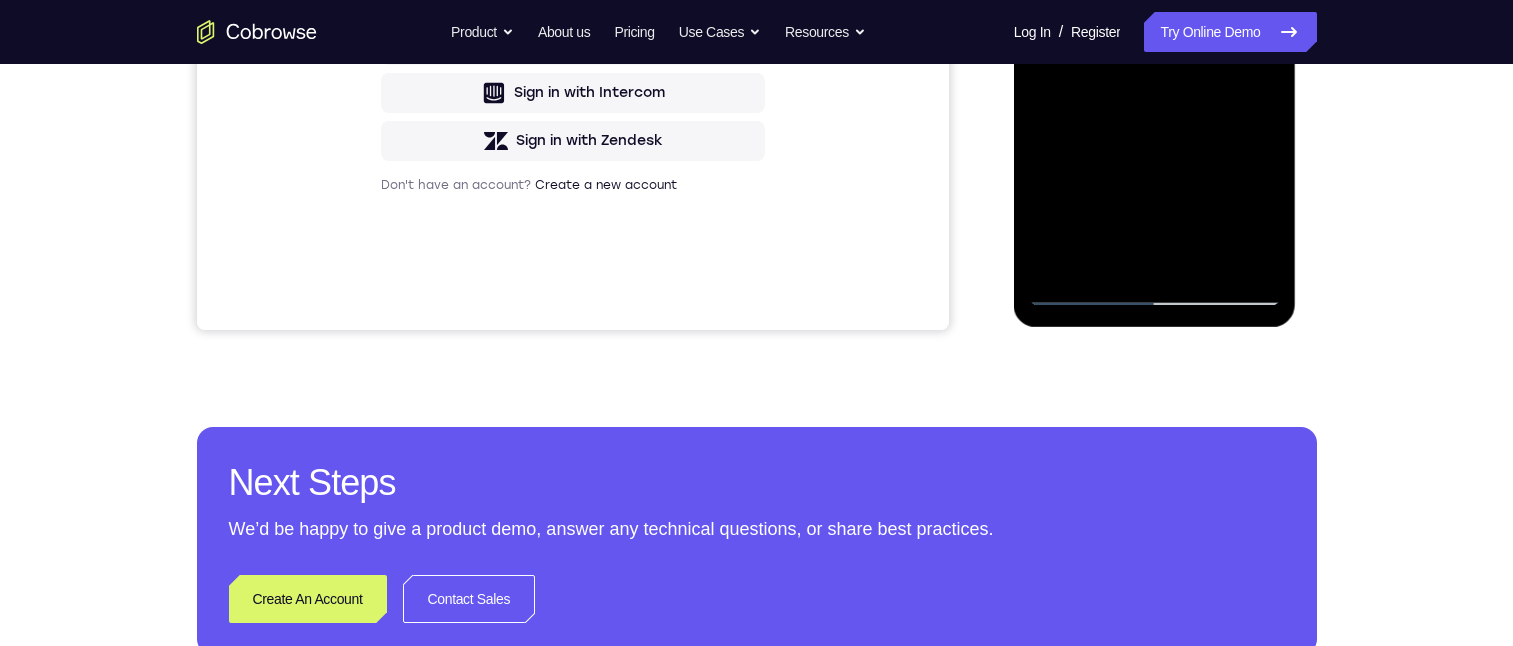 drag, startPoint x: 1136, startPoint y: 154, endPoint x: 1159, endPoint y: -93, distance: 248.06854 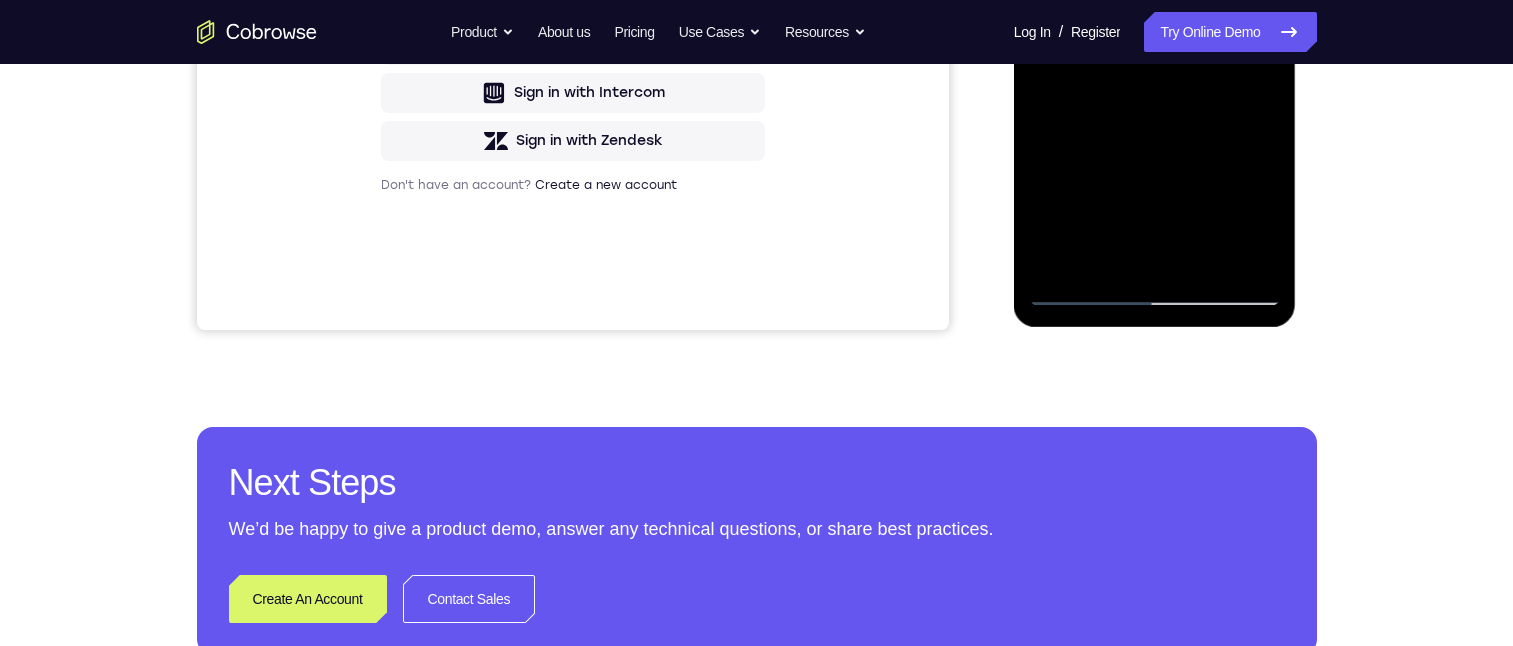 click at bounding box center (1155, 26) 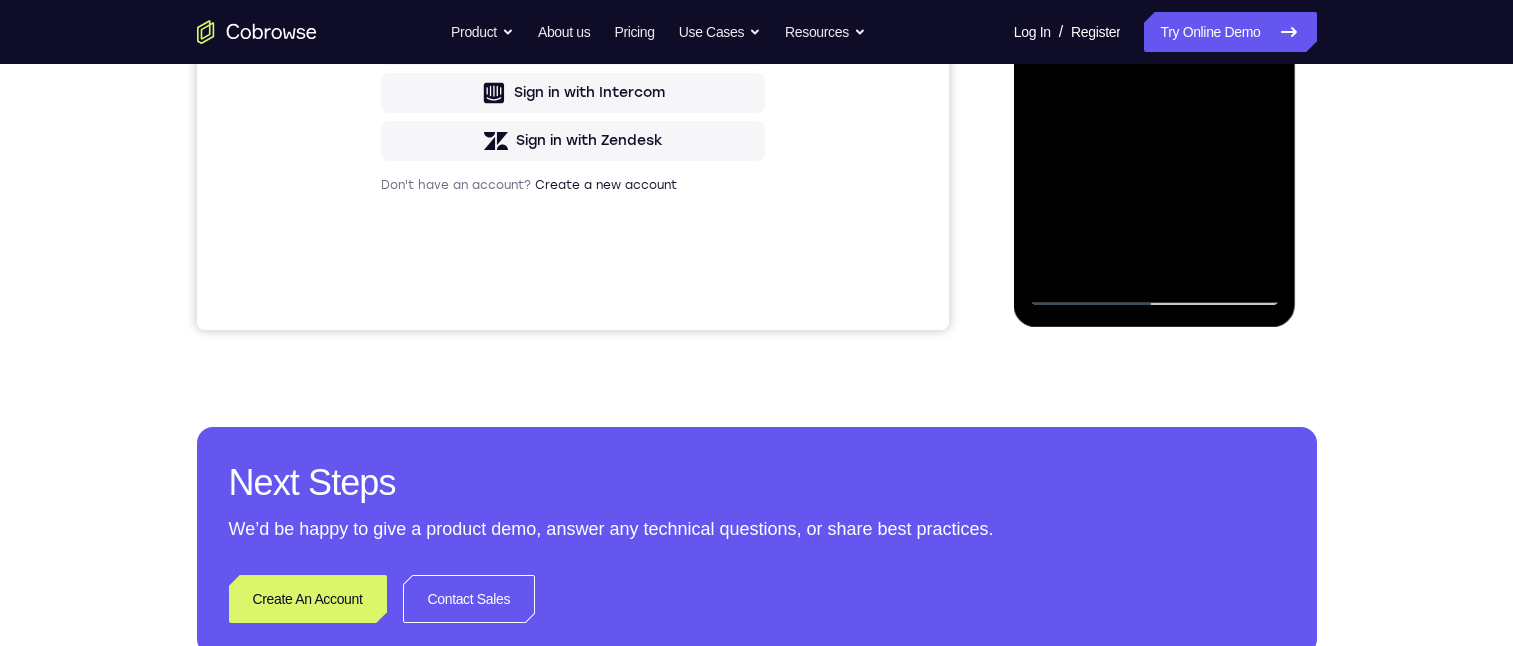 scroll, scrollTop: 300, scrollLeft: 0, axis: vertical 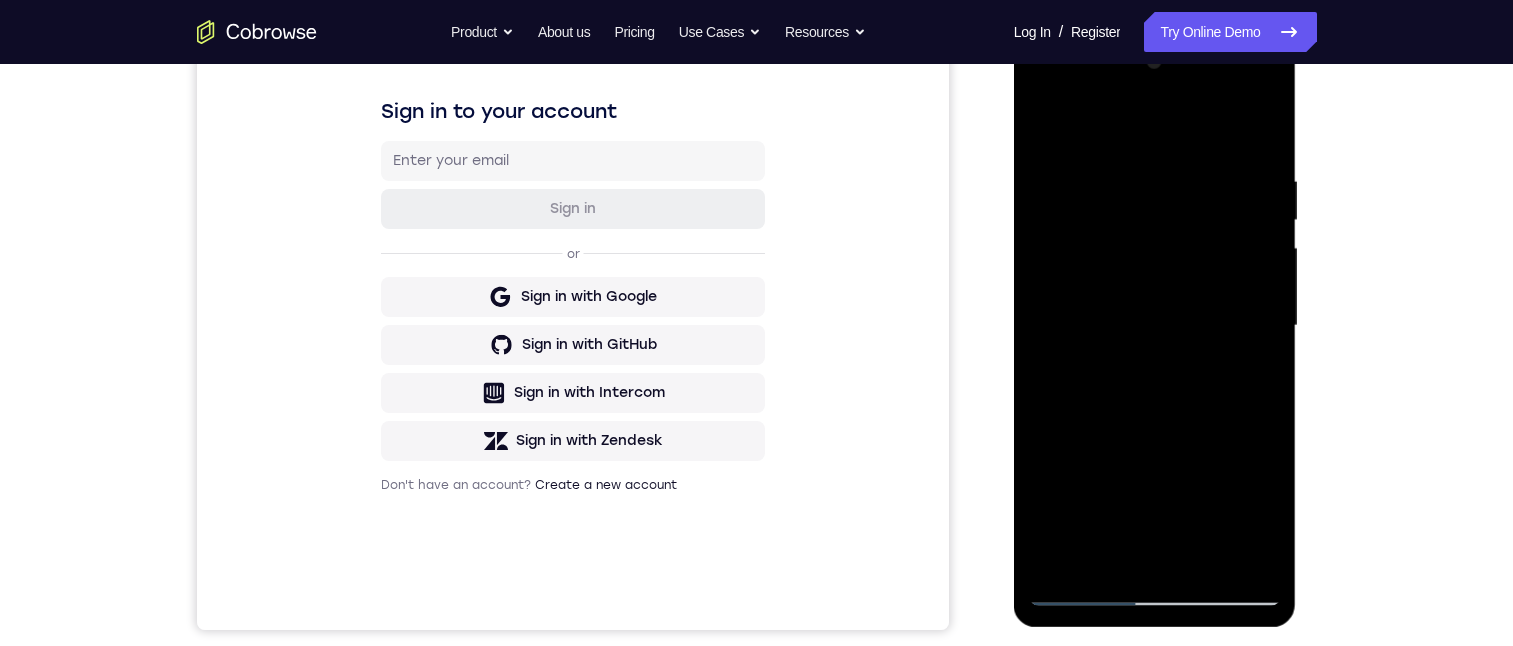 click at bounding box center [1155, 326] 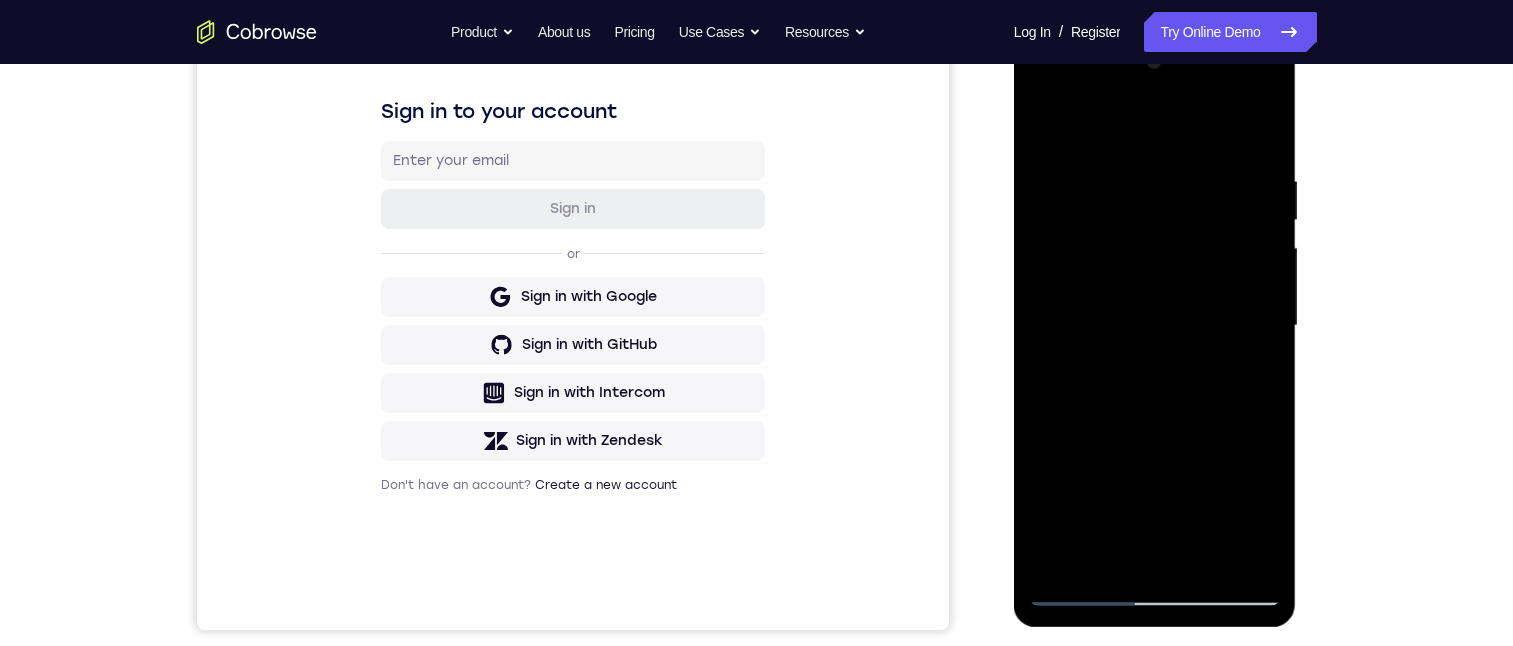 click at bounding box center (1155, 326) 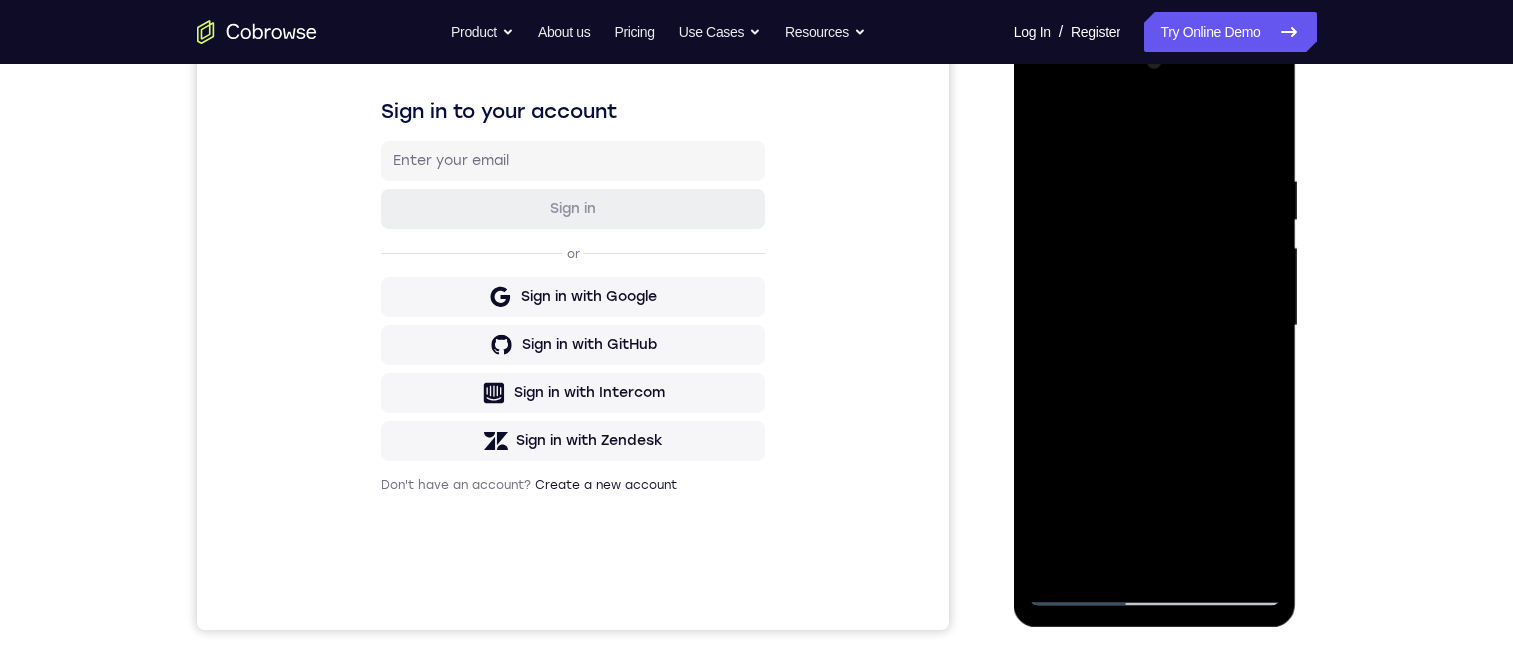 click at bounding box center (1155, 326) 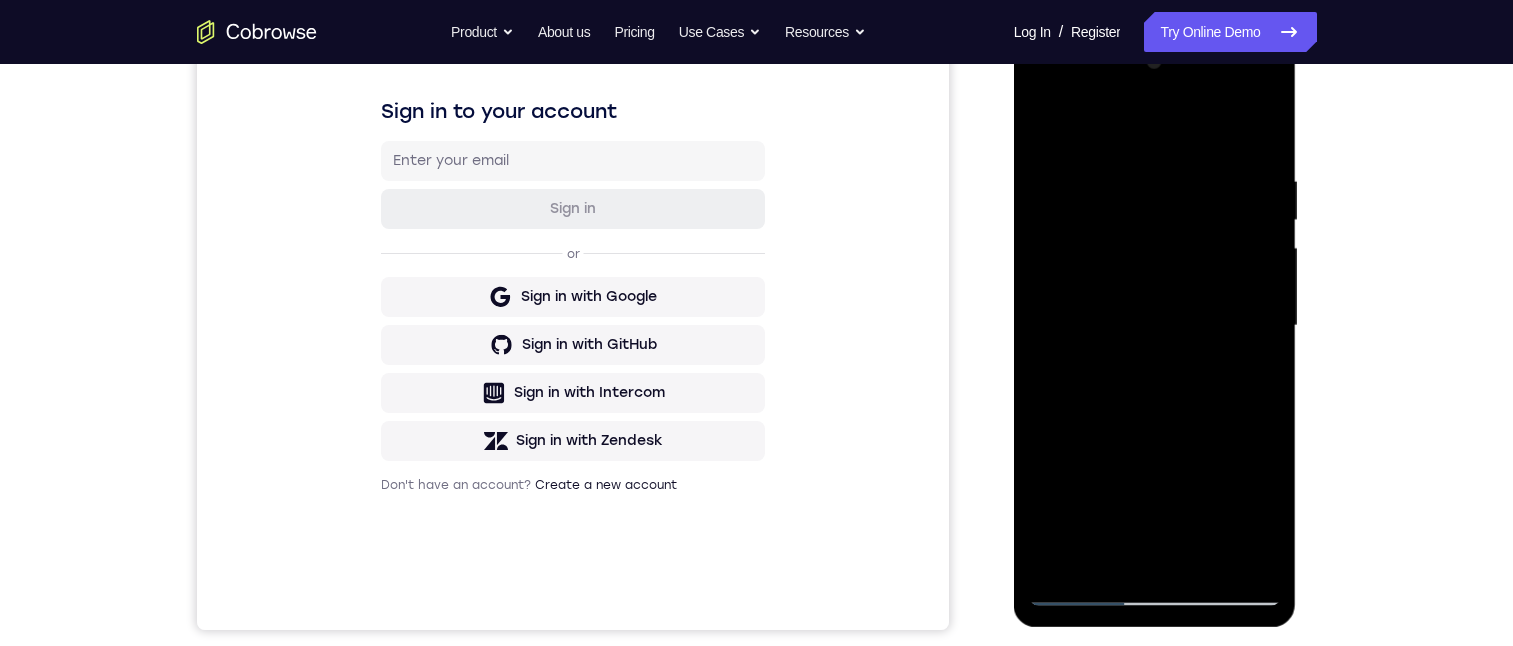 click at bounding box center (1155, 326) 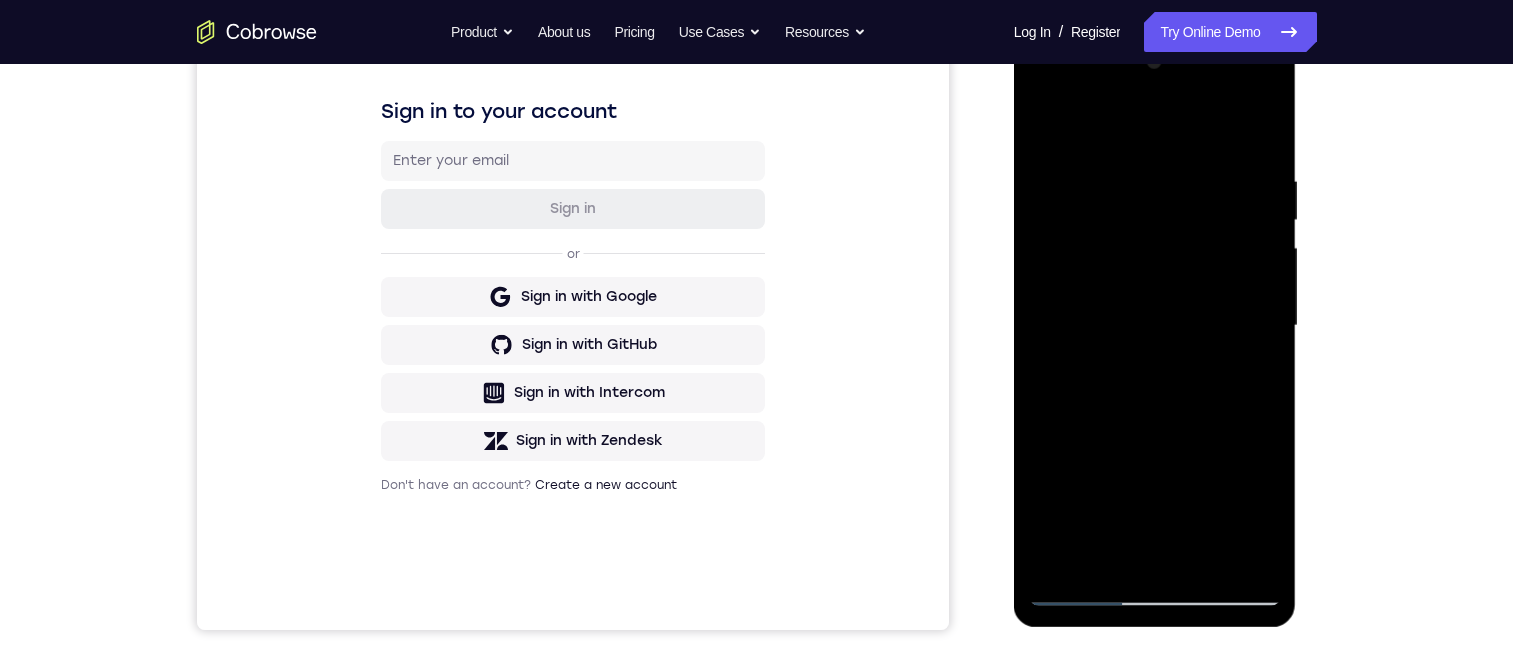 click at bounding box center (1155, 326) 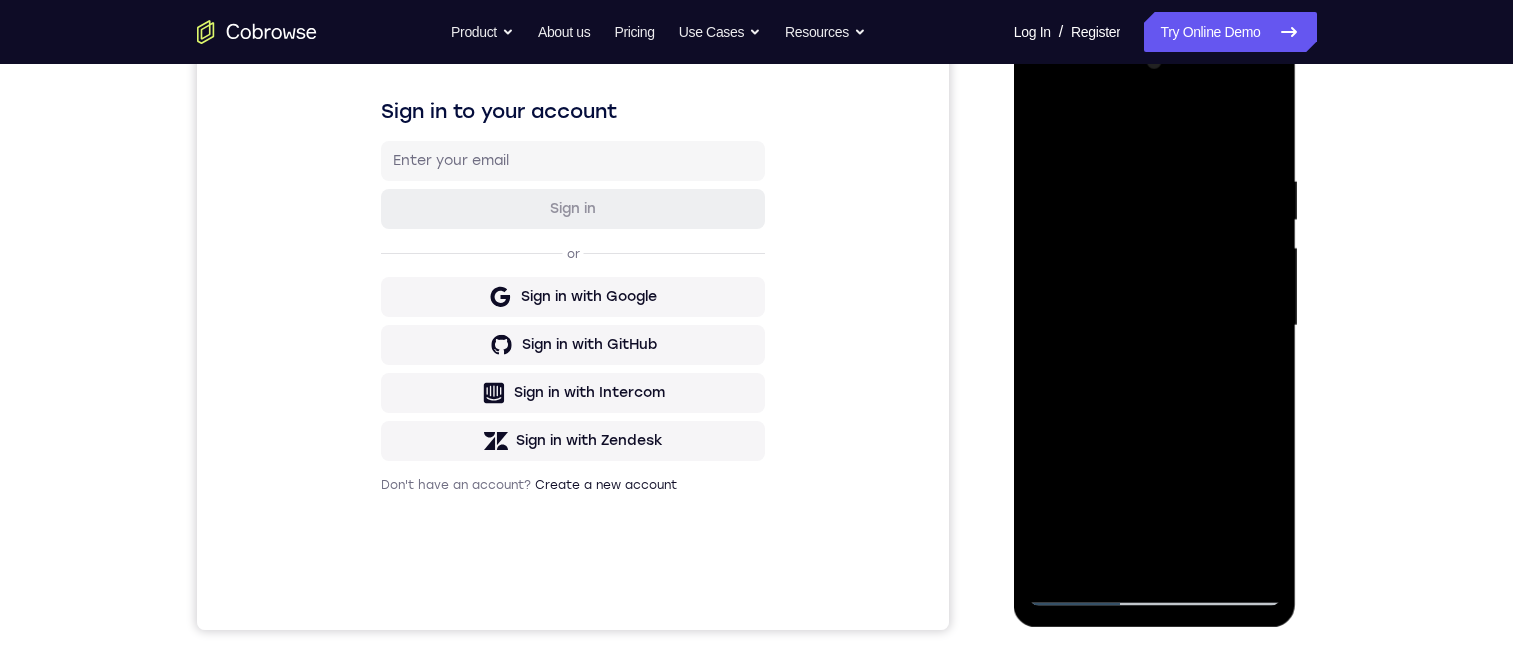 drag, startPoint x: 1126, startPoint y: 601, endPoint x: 1184, endPoint y: 392, distance: 216.89859 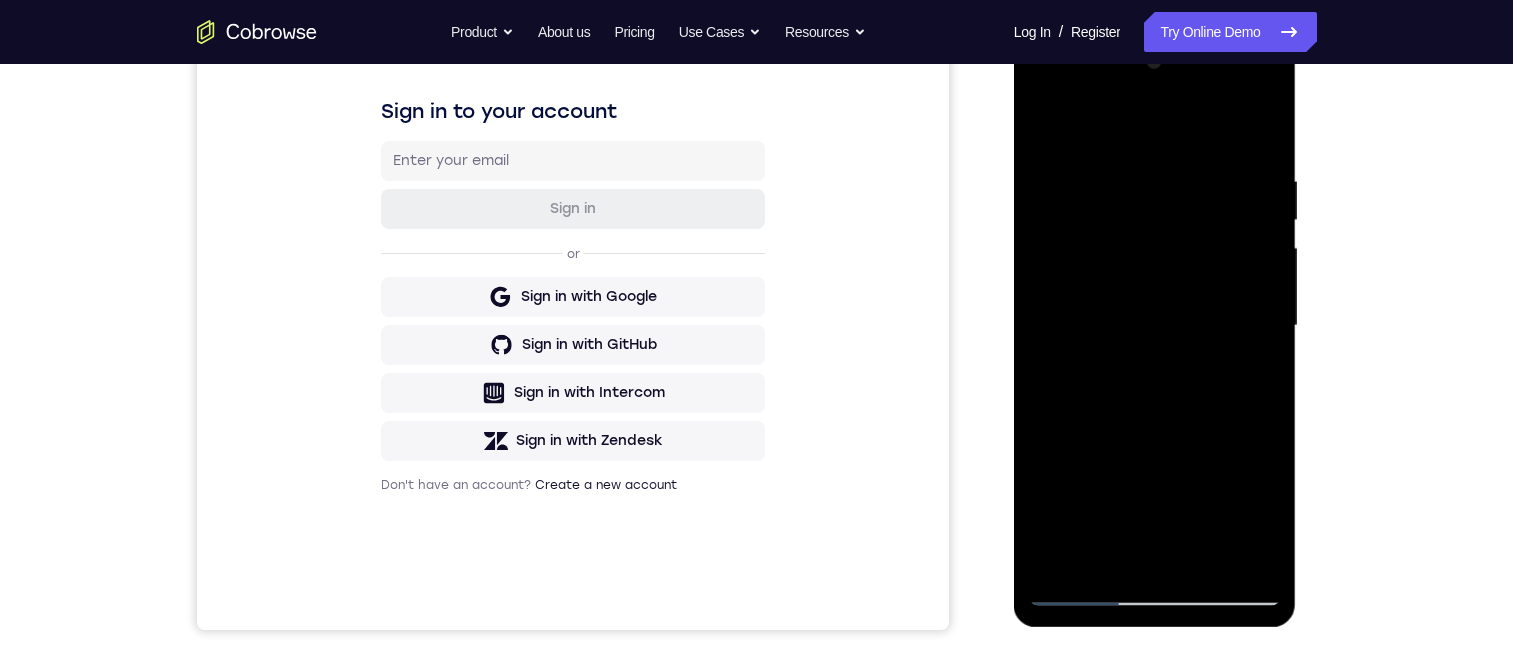 drag, startPoint x: 1112, startPoint y: 310, endPoint x: 1096, endPoint y: 434, distance: 125.028 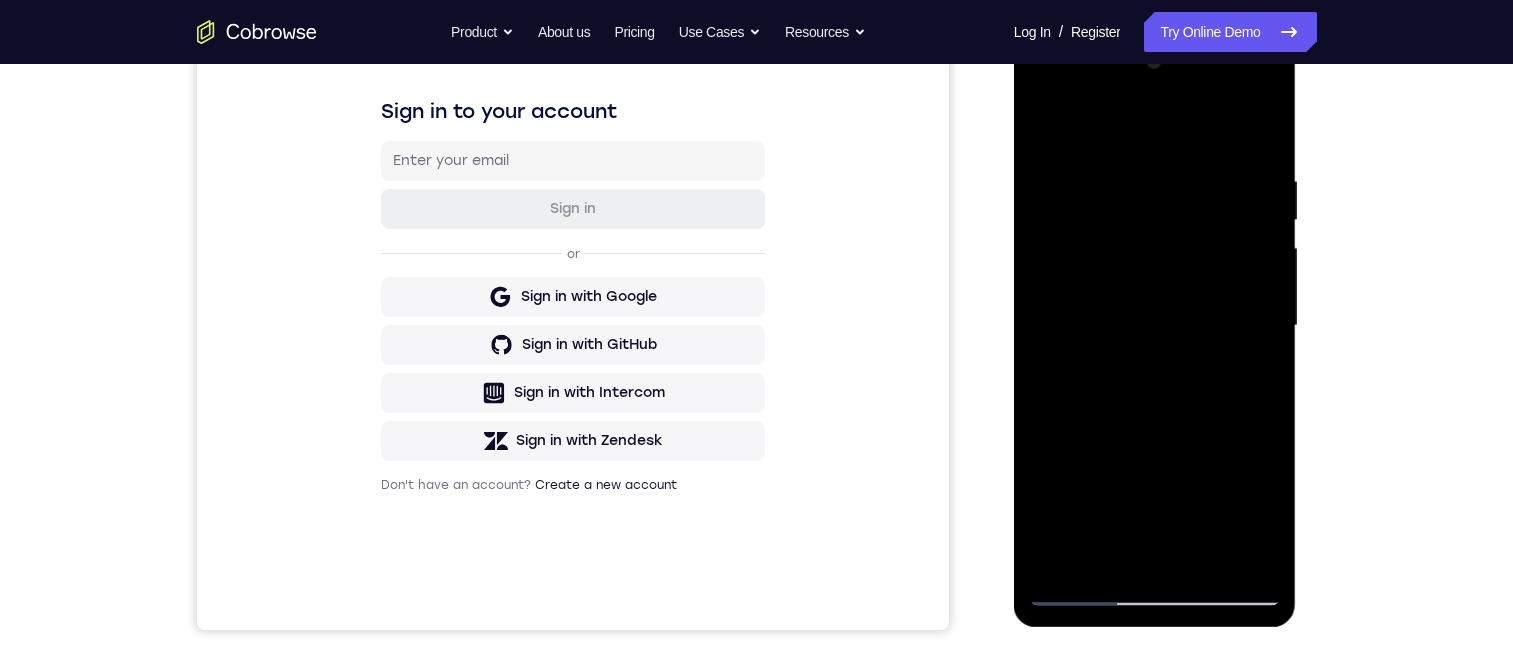 click at bounding box center (1155, 326) 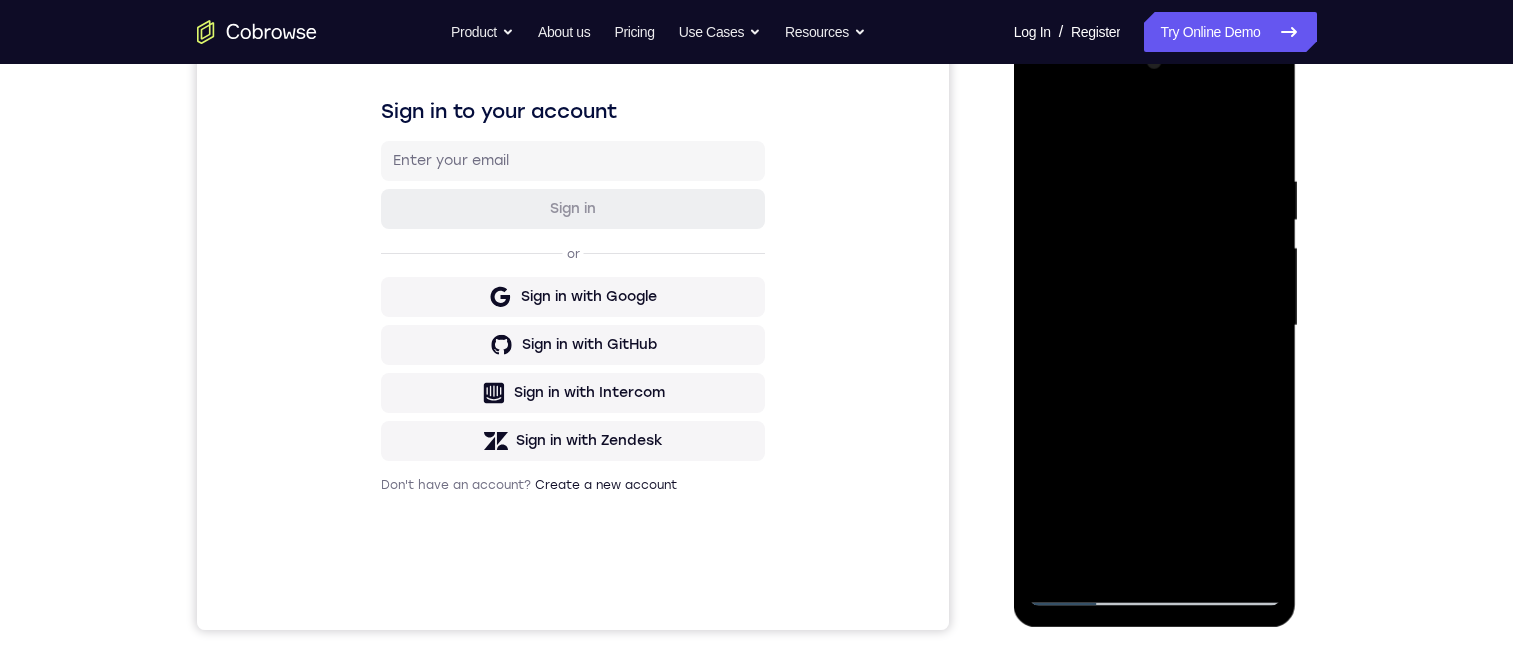 click at bounding box center (1155, 326) 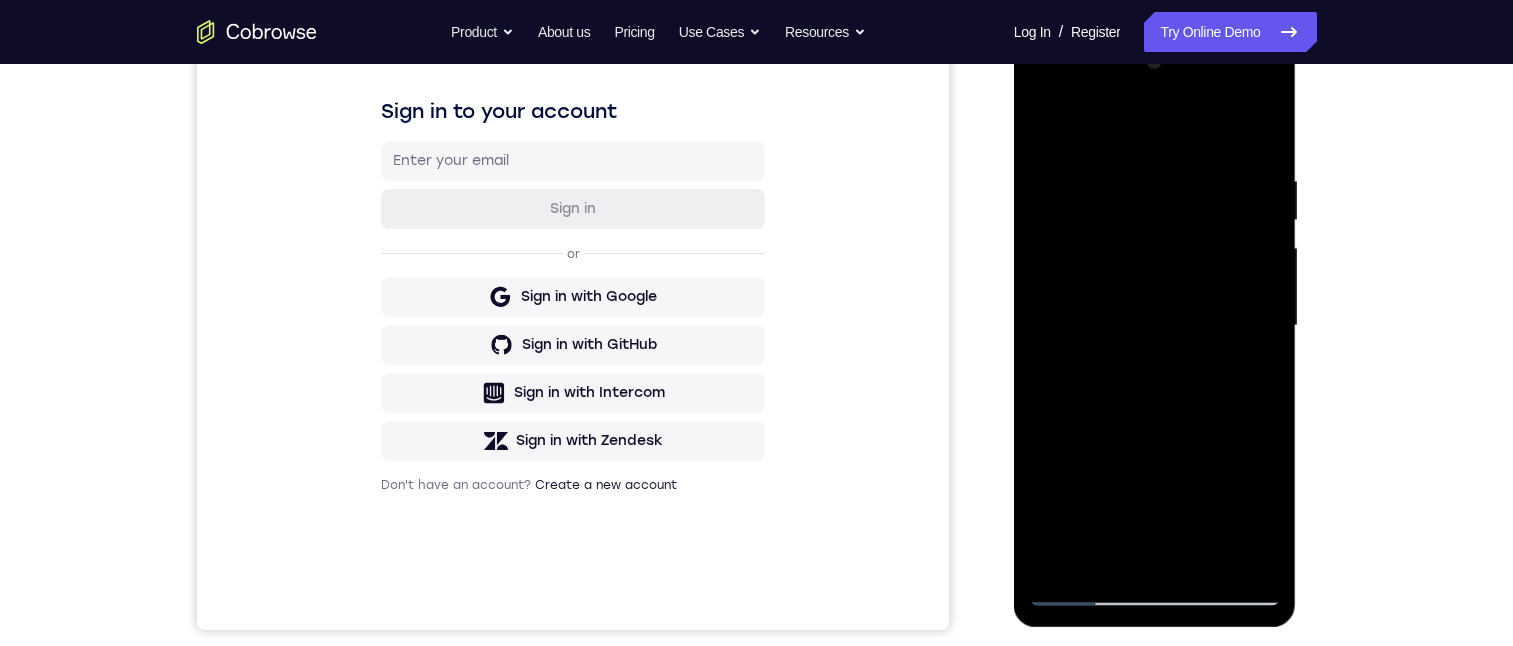 click at bounding box center (1155, 326) 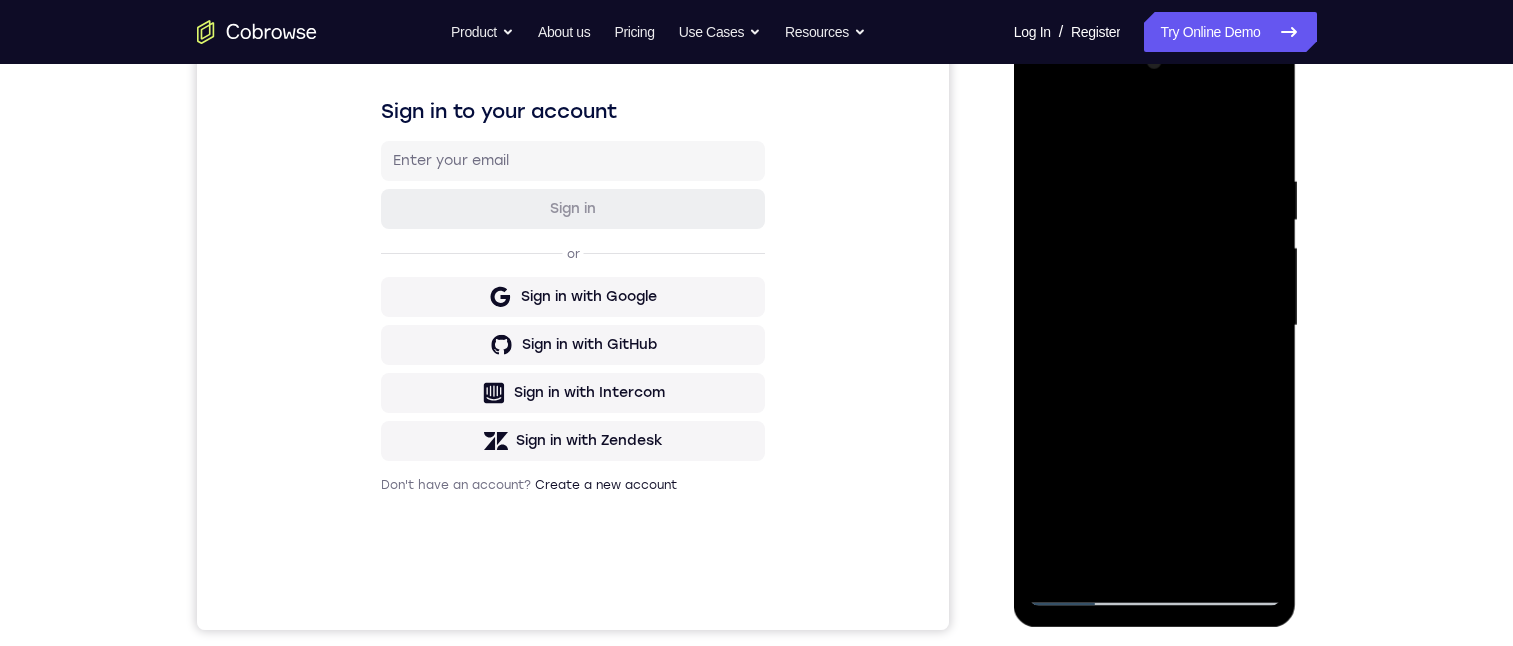 click at bounding box center (1155, 326) 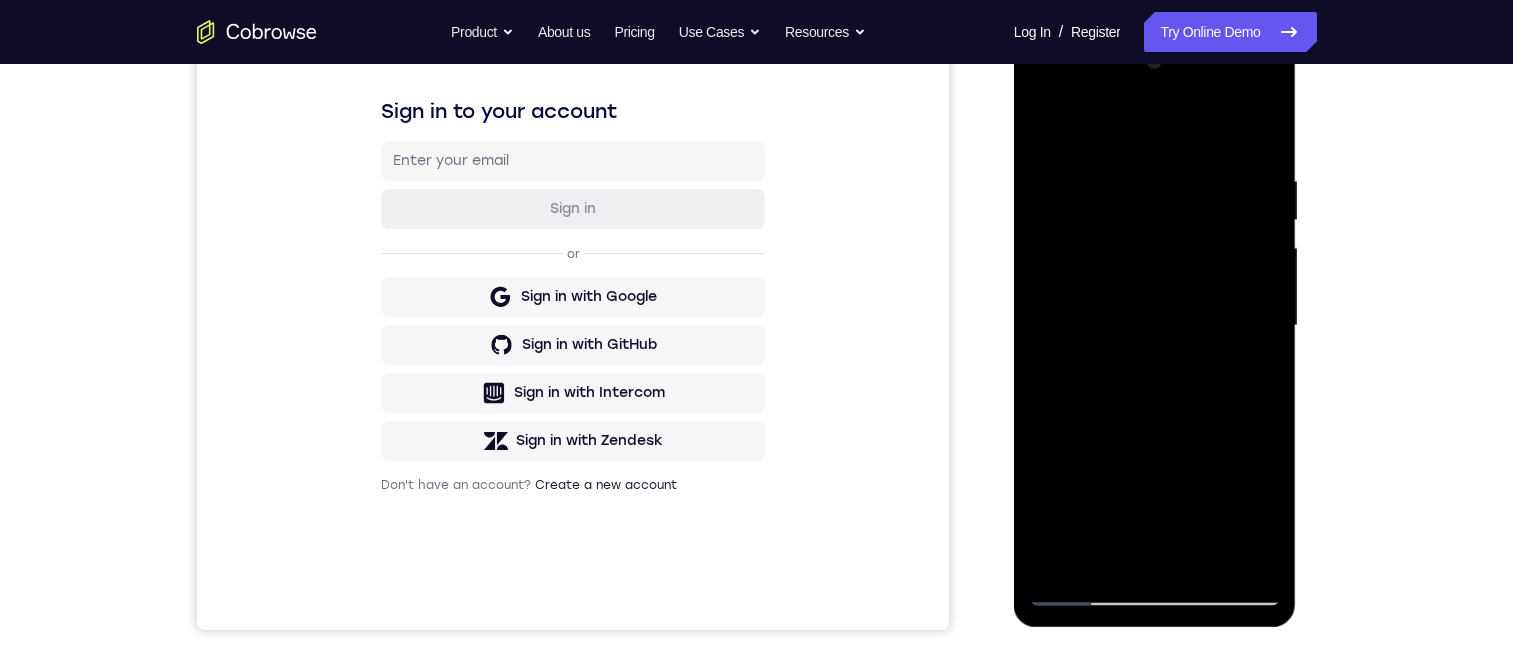 click at bounding box center [1155, 326] 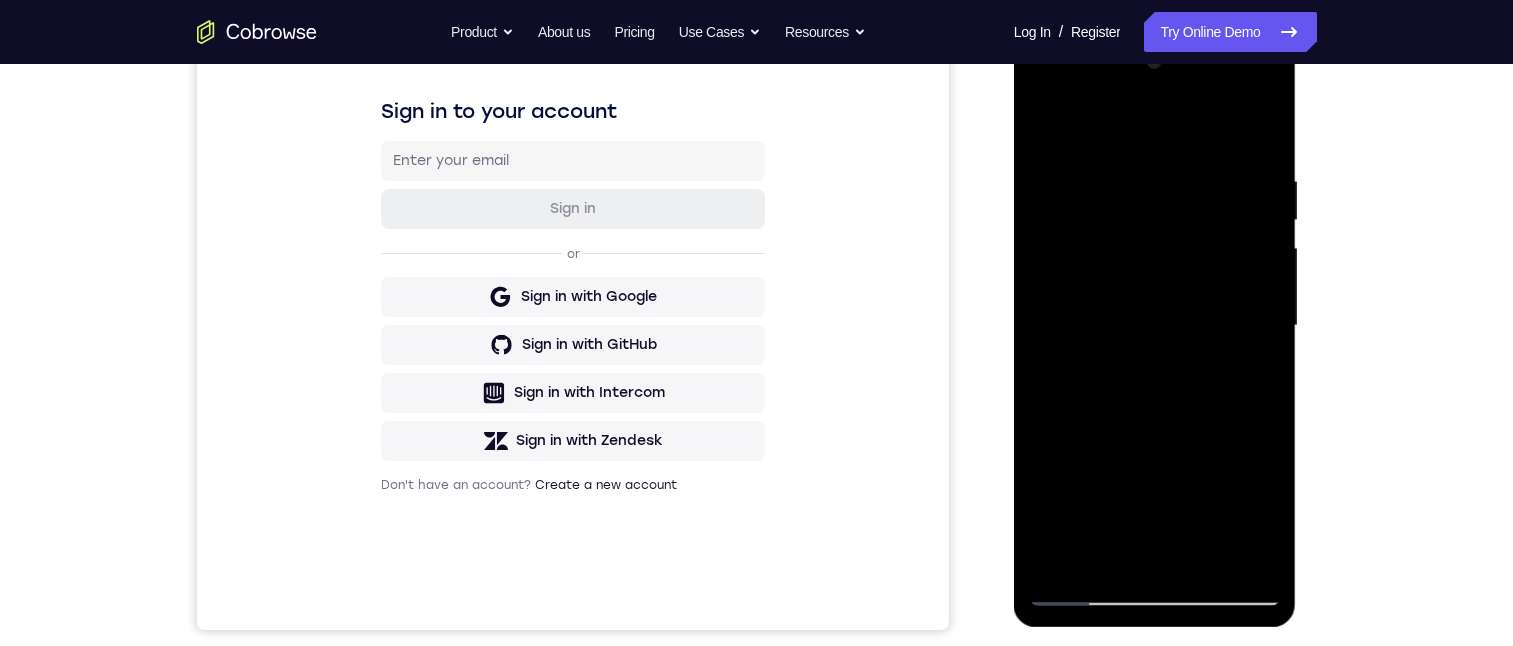drag, startPoint x: 1199, startPoint y: 511, endPoint x: 1235, endPoint y: 523, distance: 37.94733 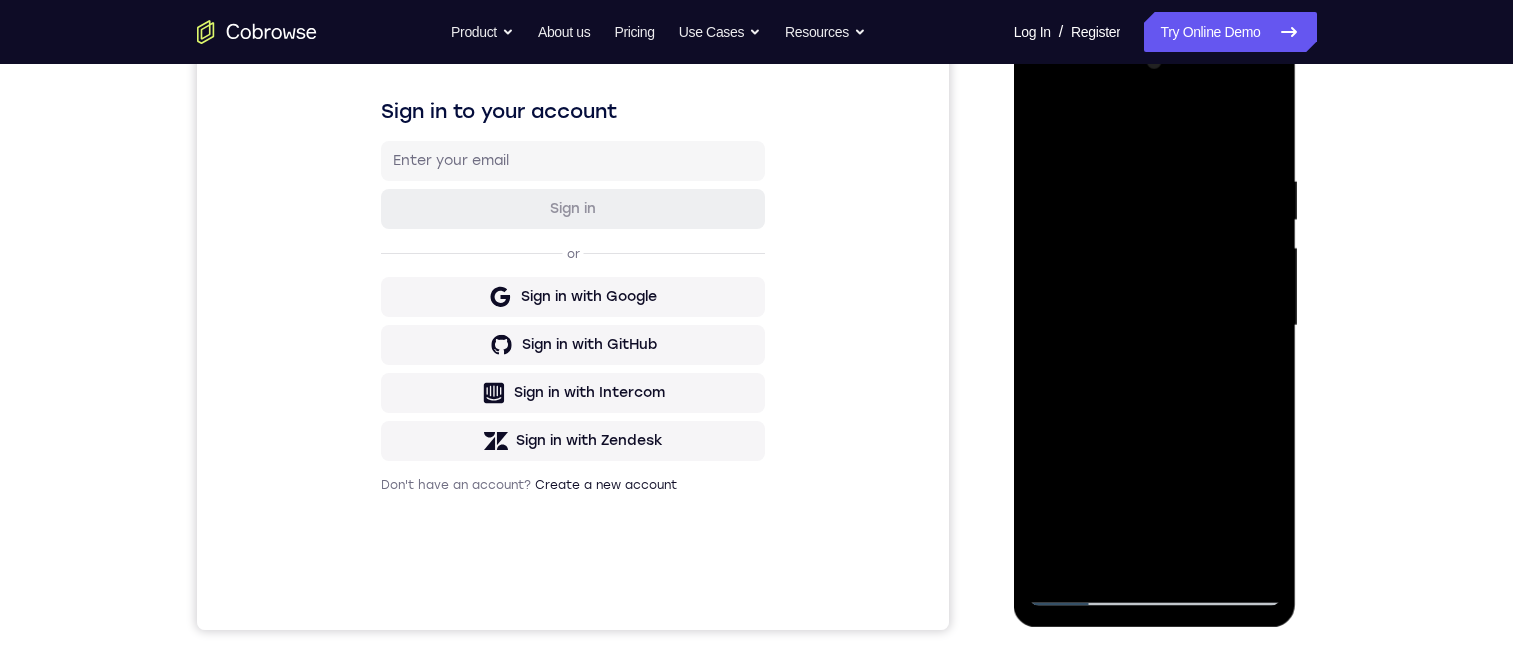 click at bounding box center [1155, 326] 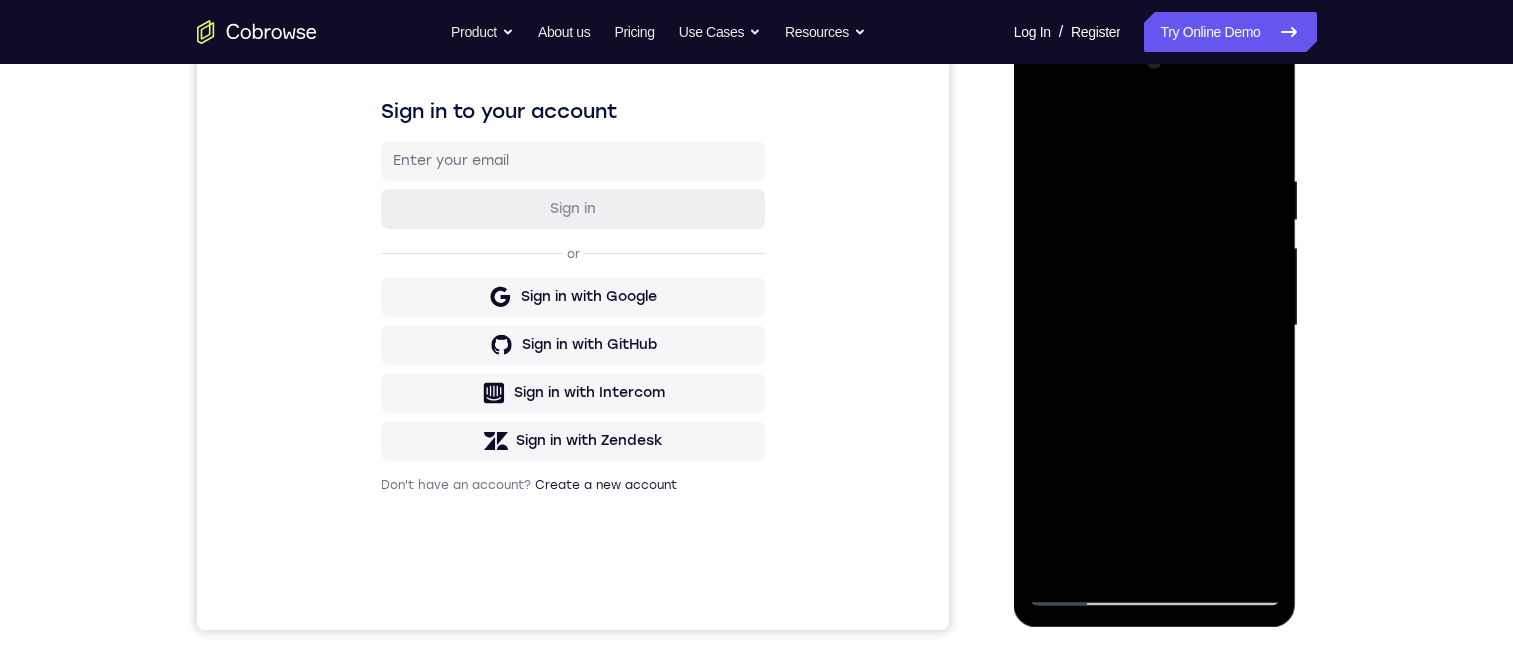 click at bounding box center (1155, 326) 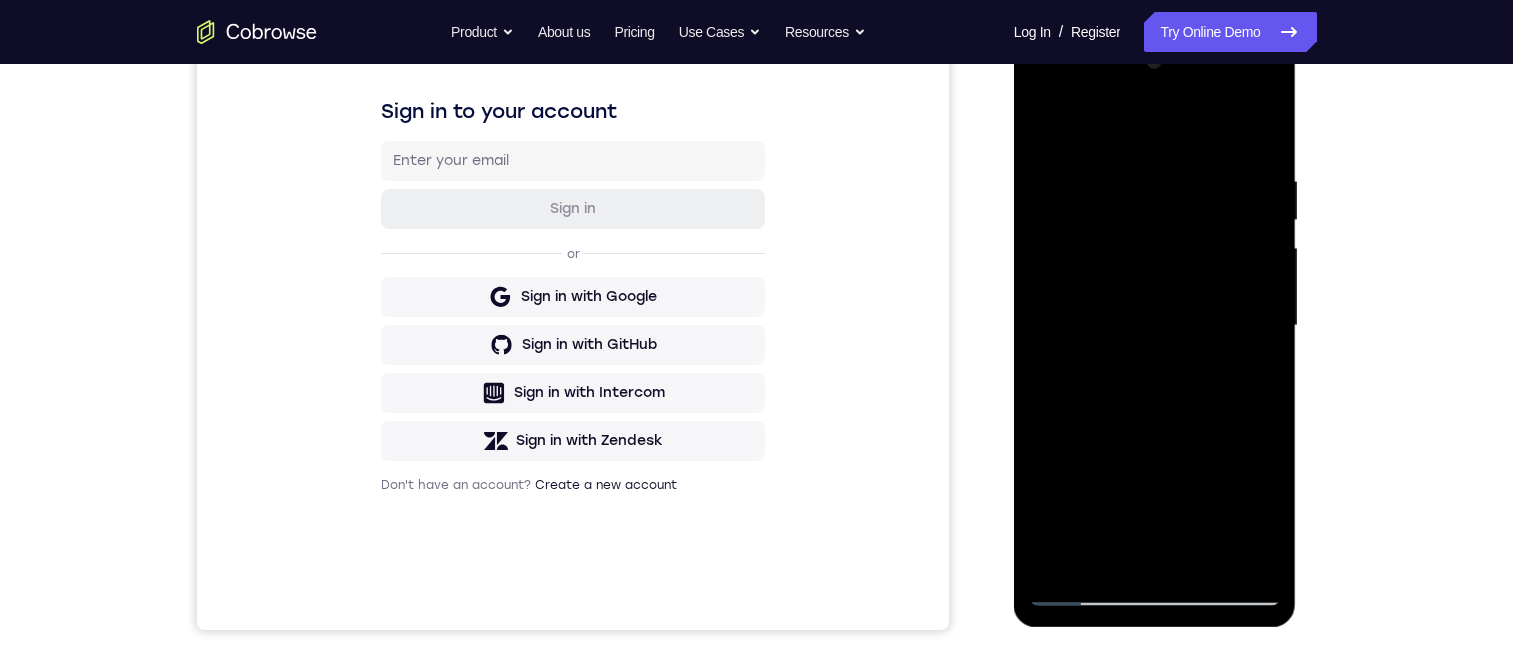 click at bounding box center [1155, 326] 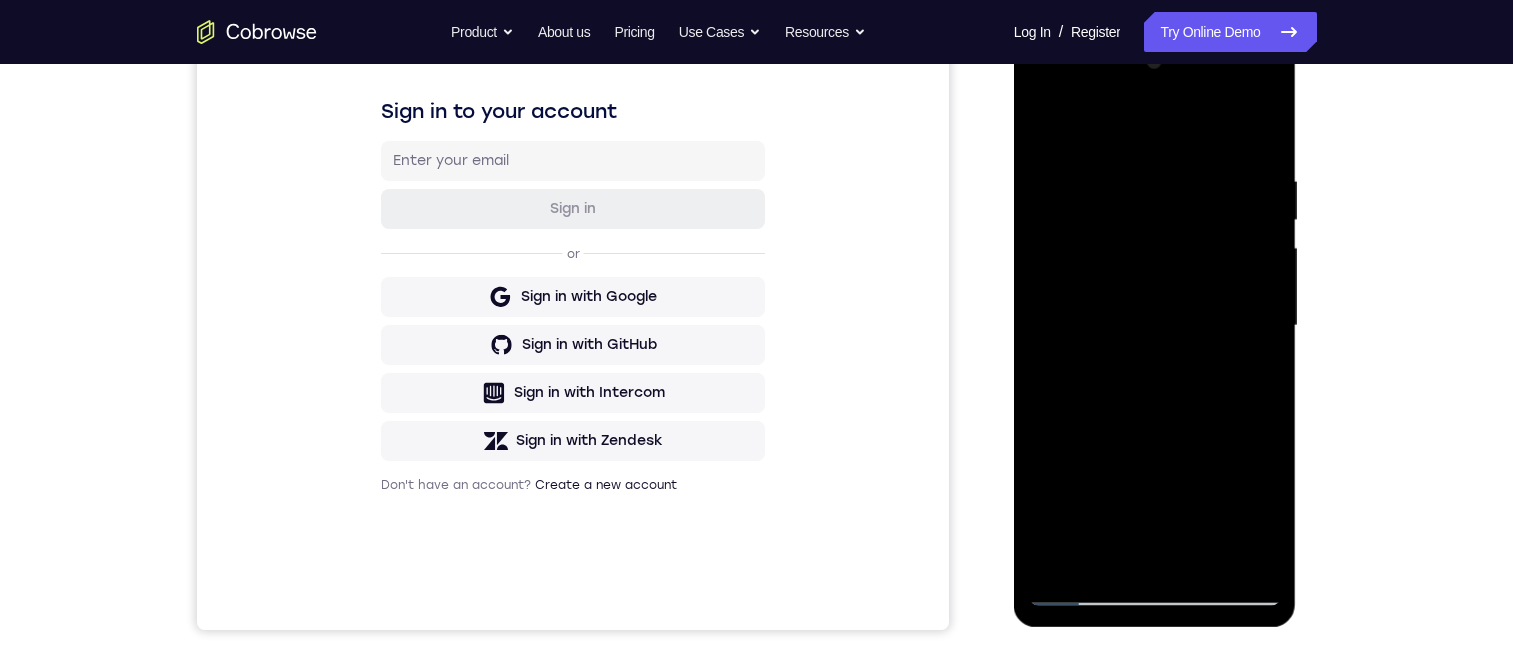 click at bounding box center [1155, 326] 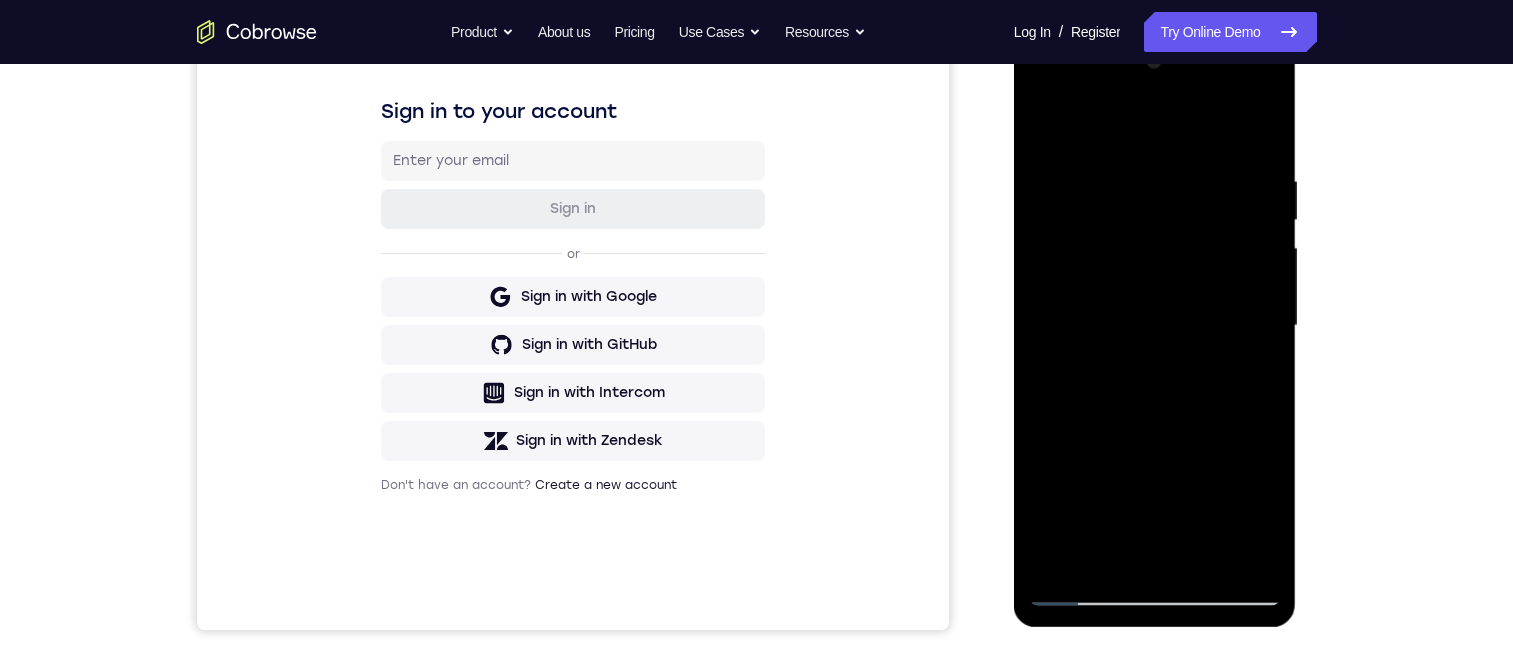 click at bounding box center (1155, 326) 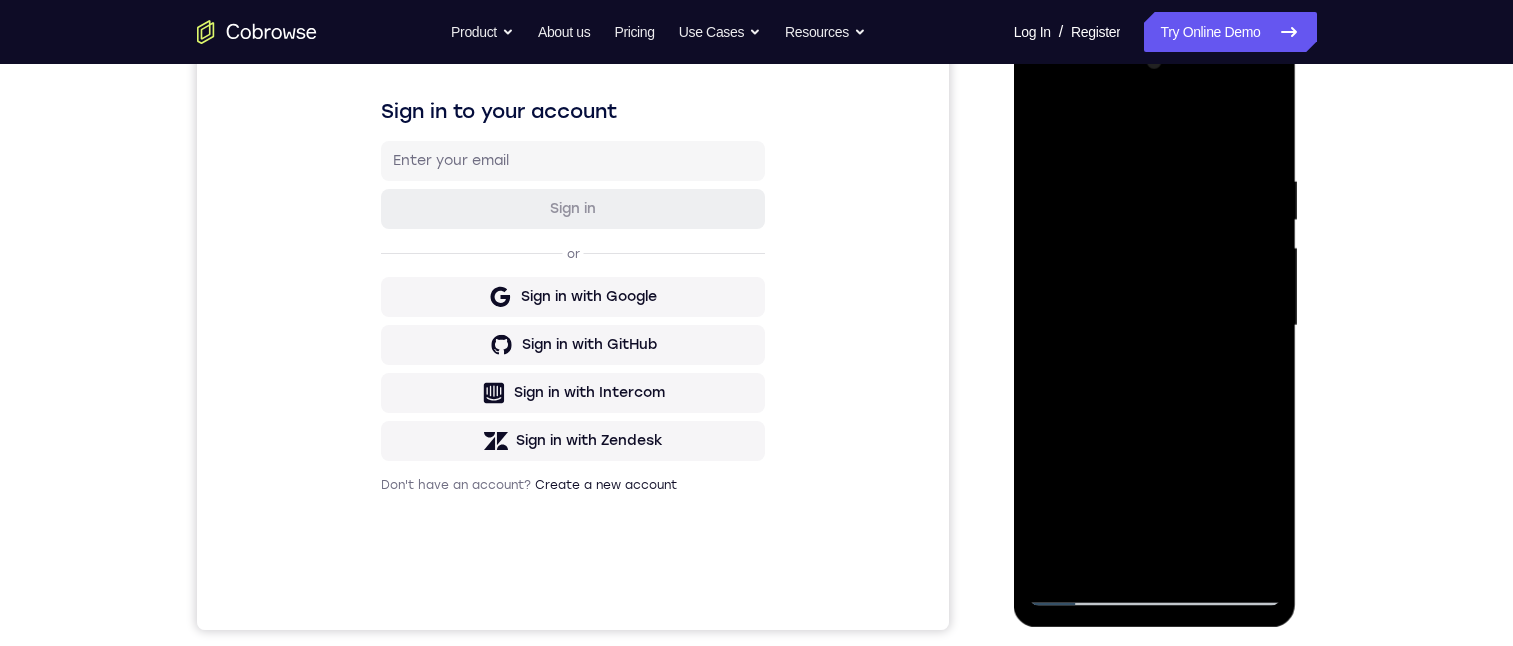 click at bounding box center (1155, 326) 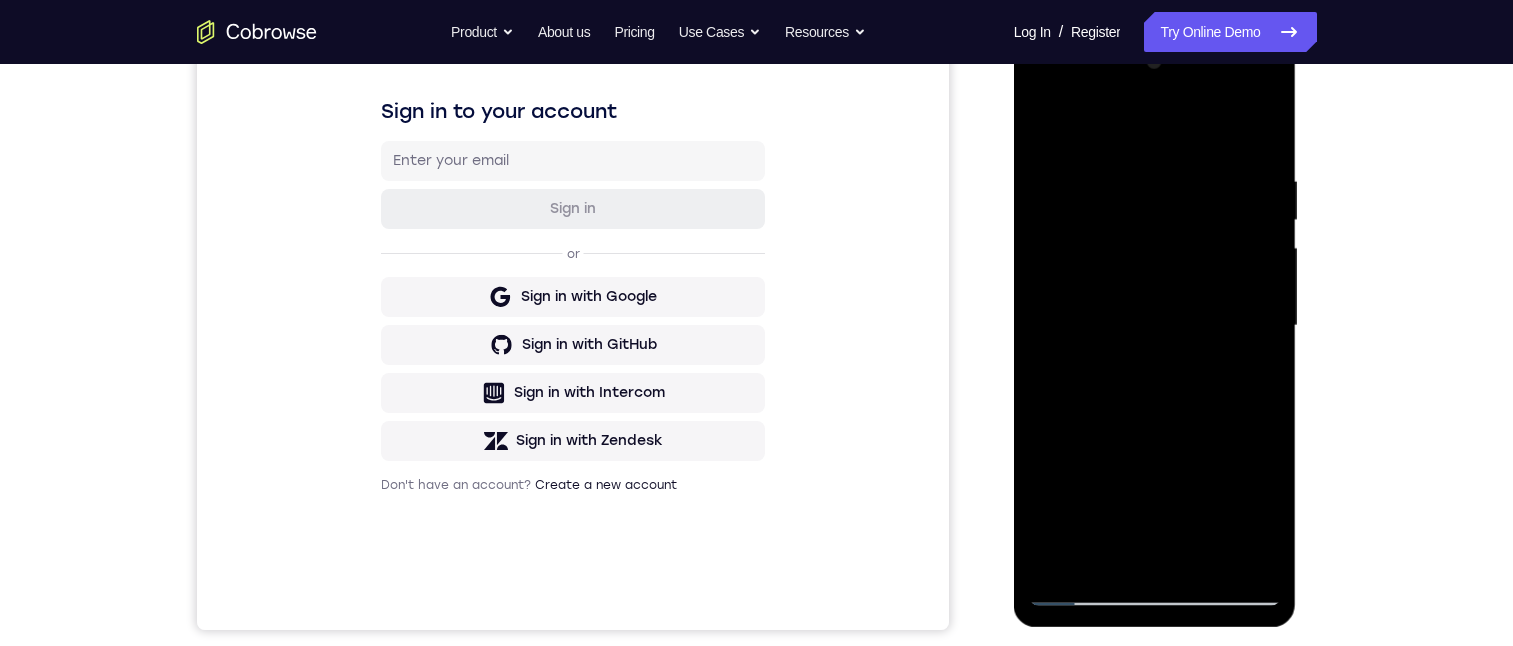 click at bounding box center (1155, 326) 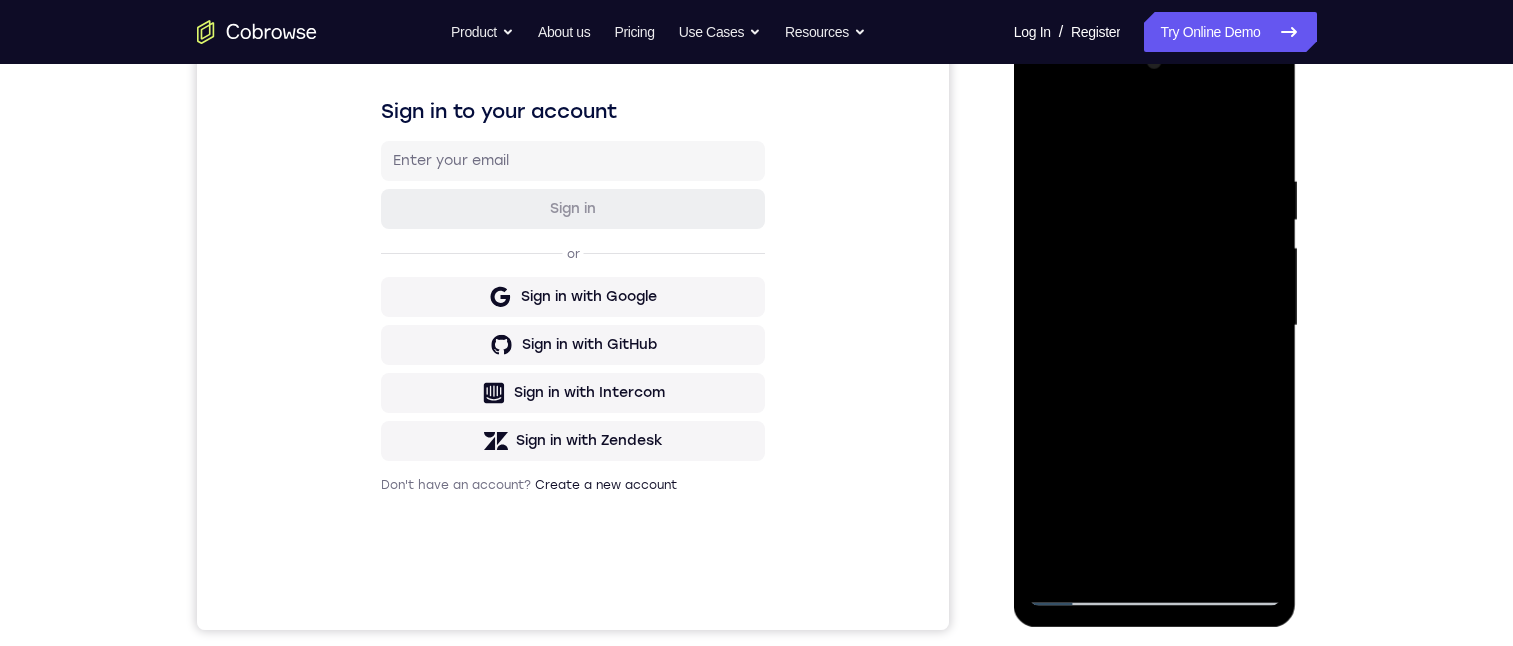 click at bounding box center (1155, 326) 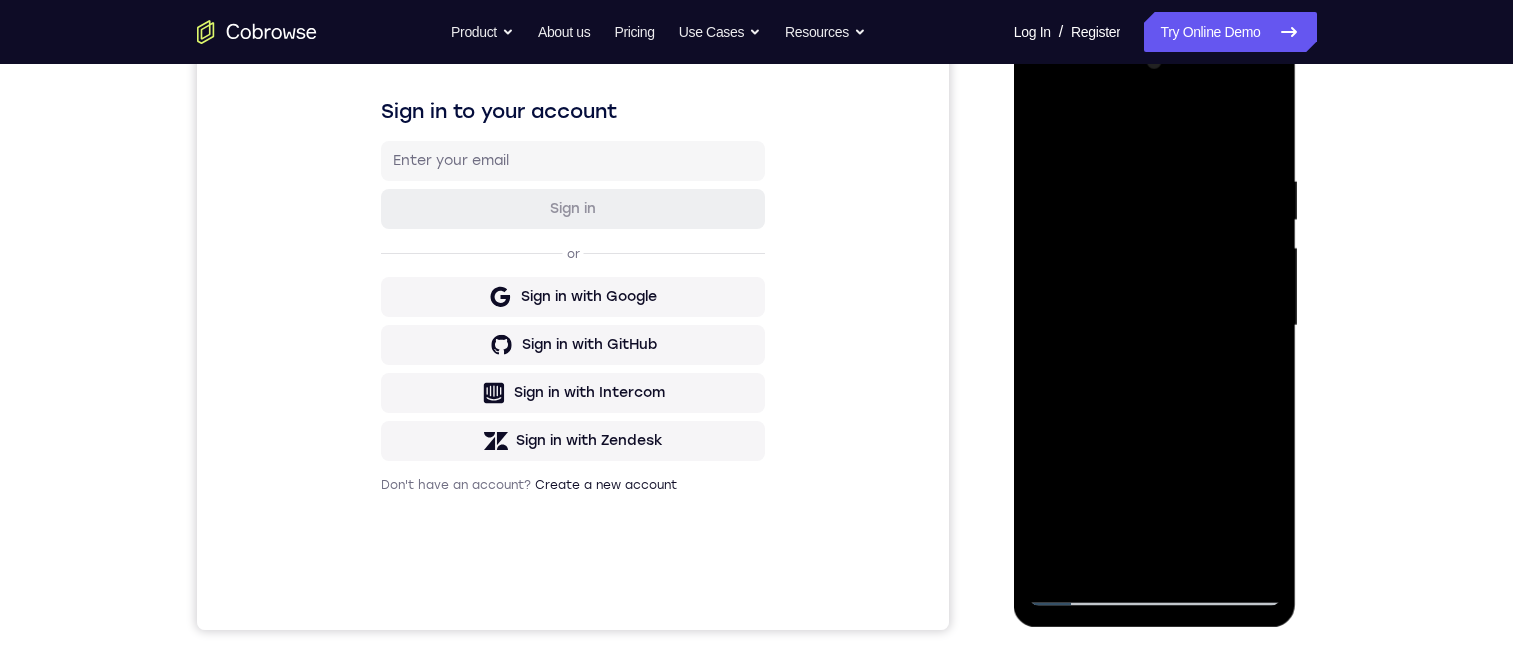 click at bounding box center [1155, 326] 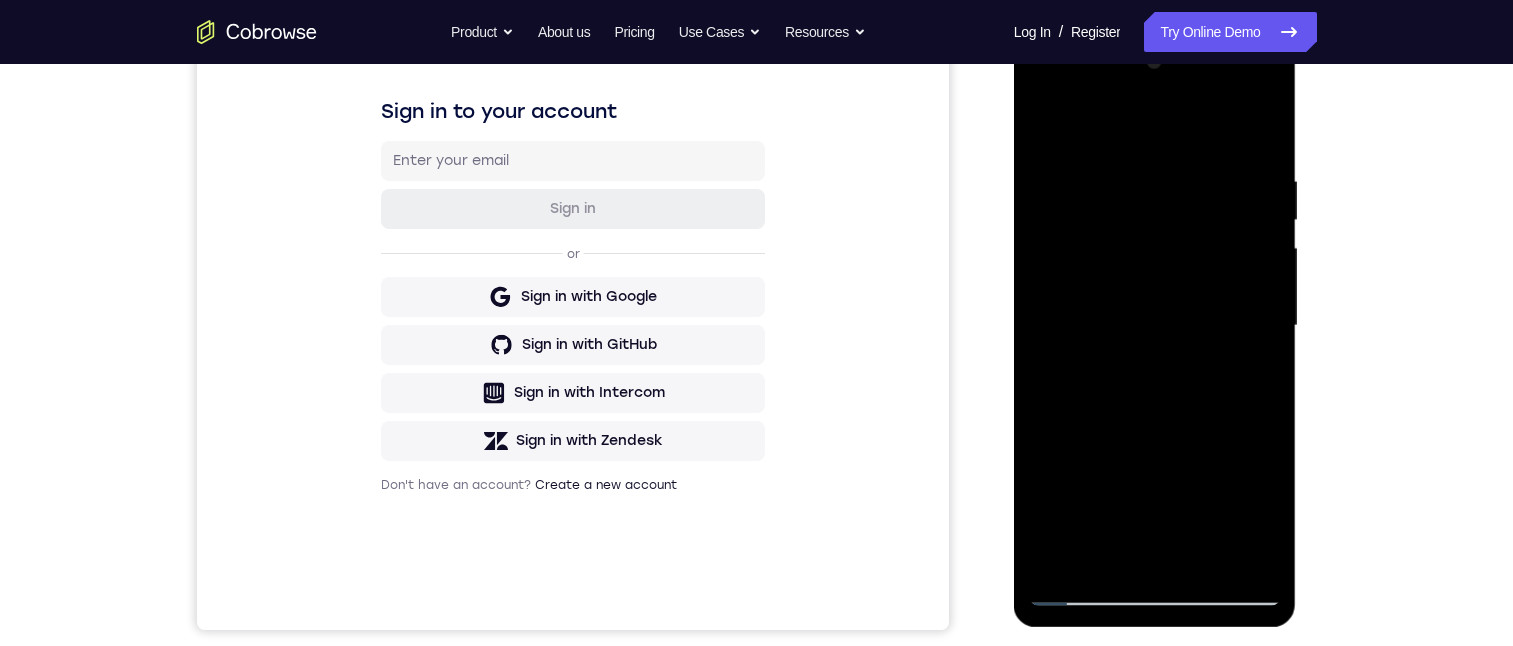 click at bounding box center (1155, 326) 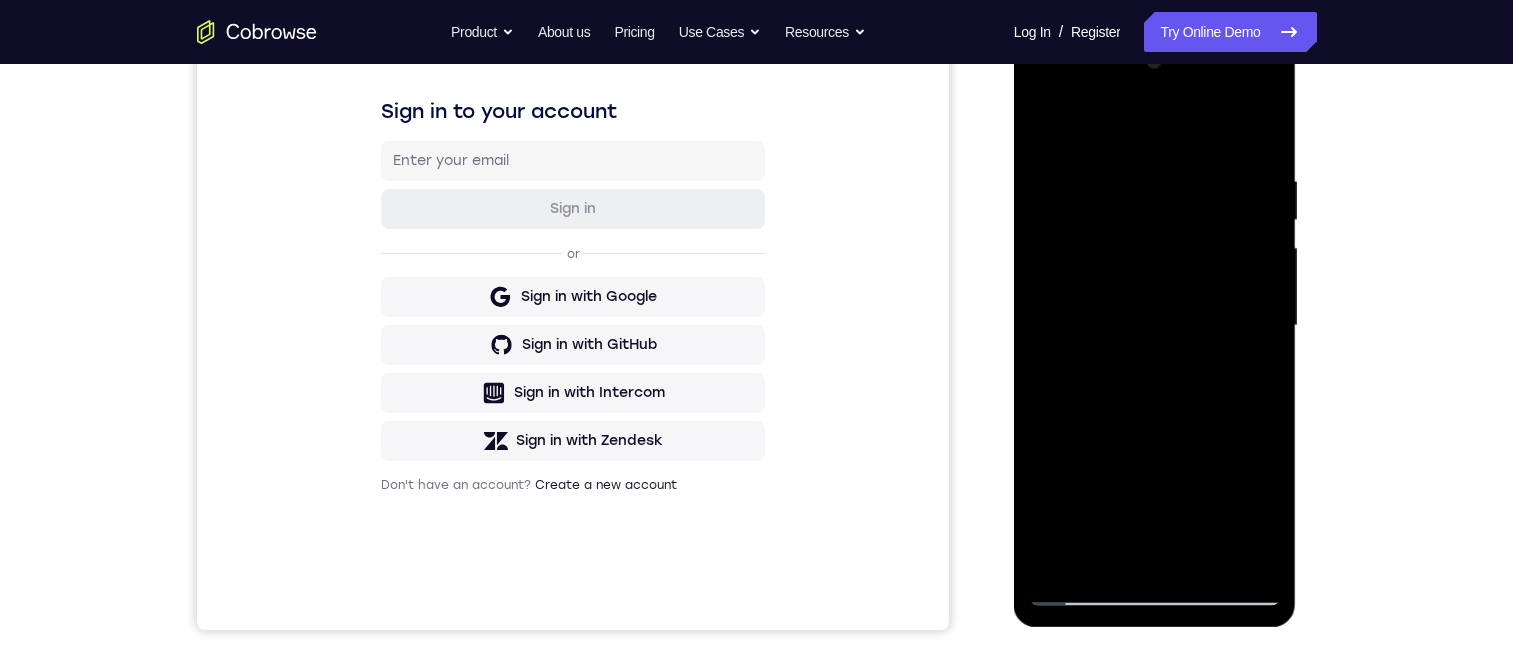 click at bounding box center (1155, 326) 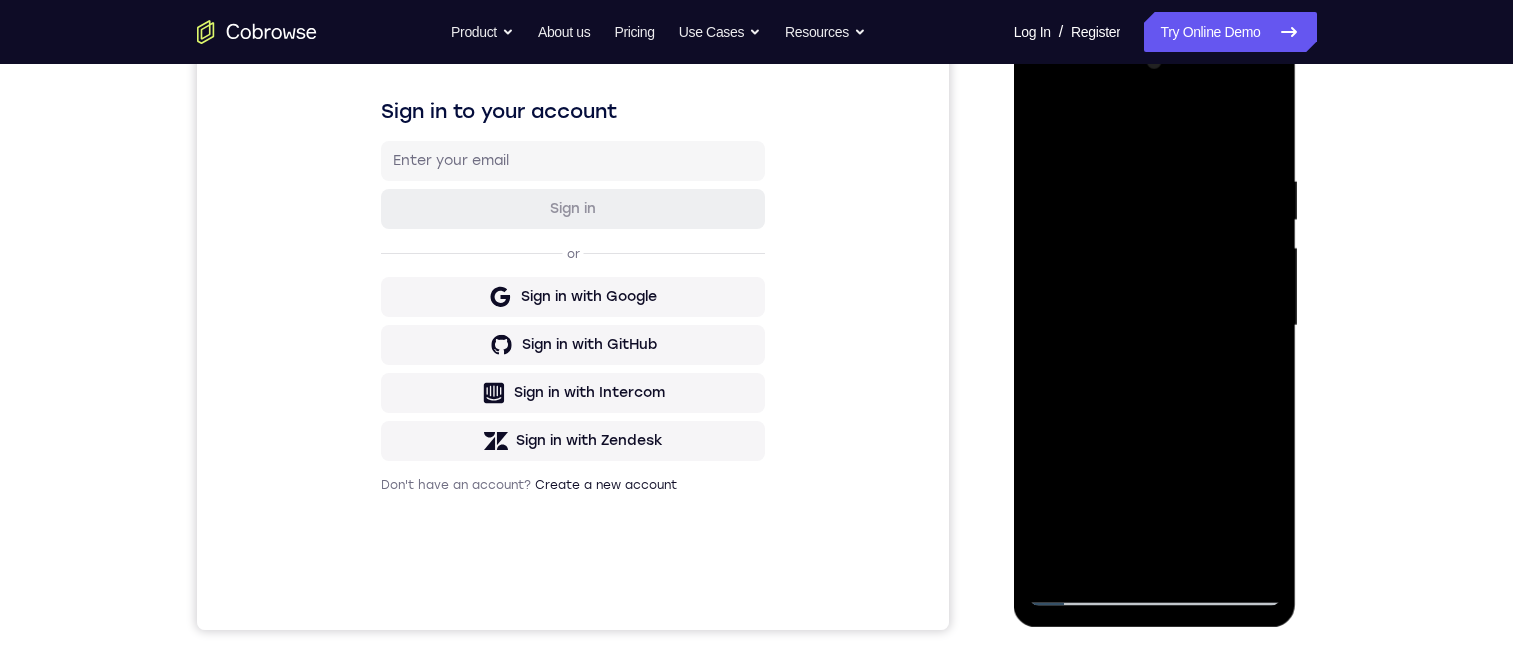 click at bounding box center (1155, 326) 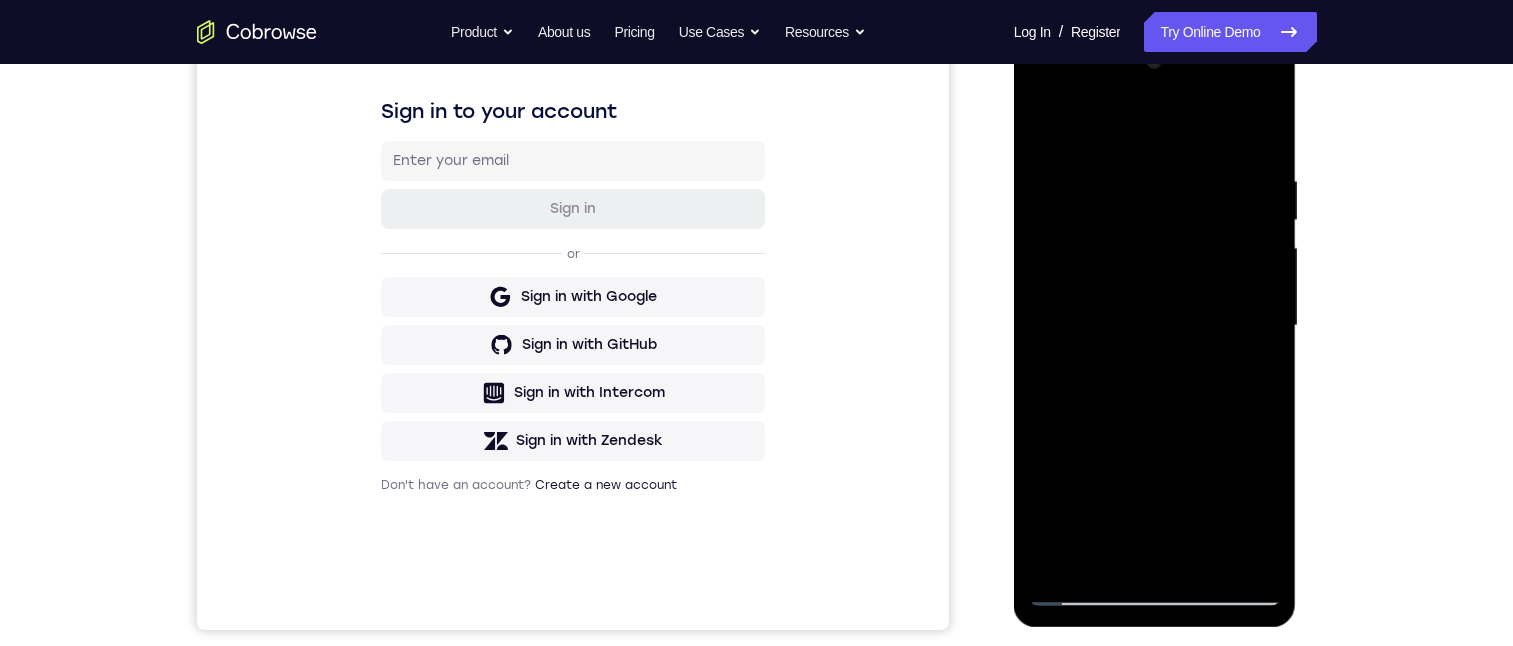 click at bounding box center [1155, 326] 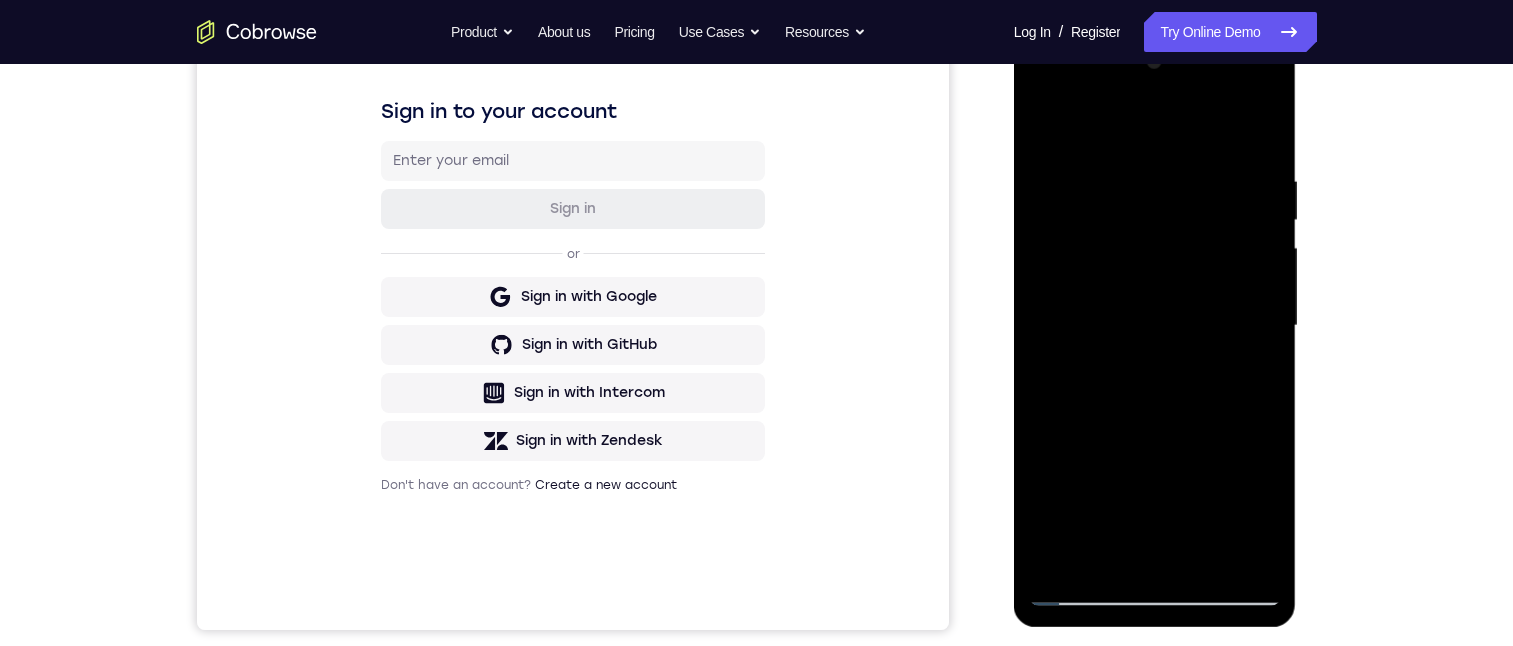 click at bounding box center [1155, 326] 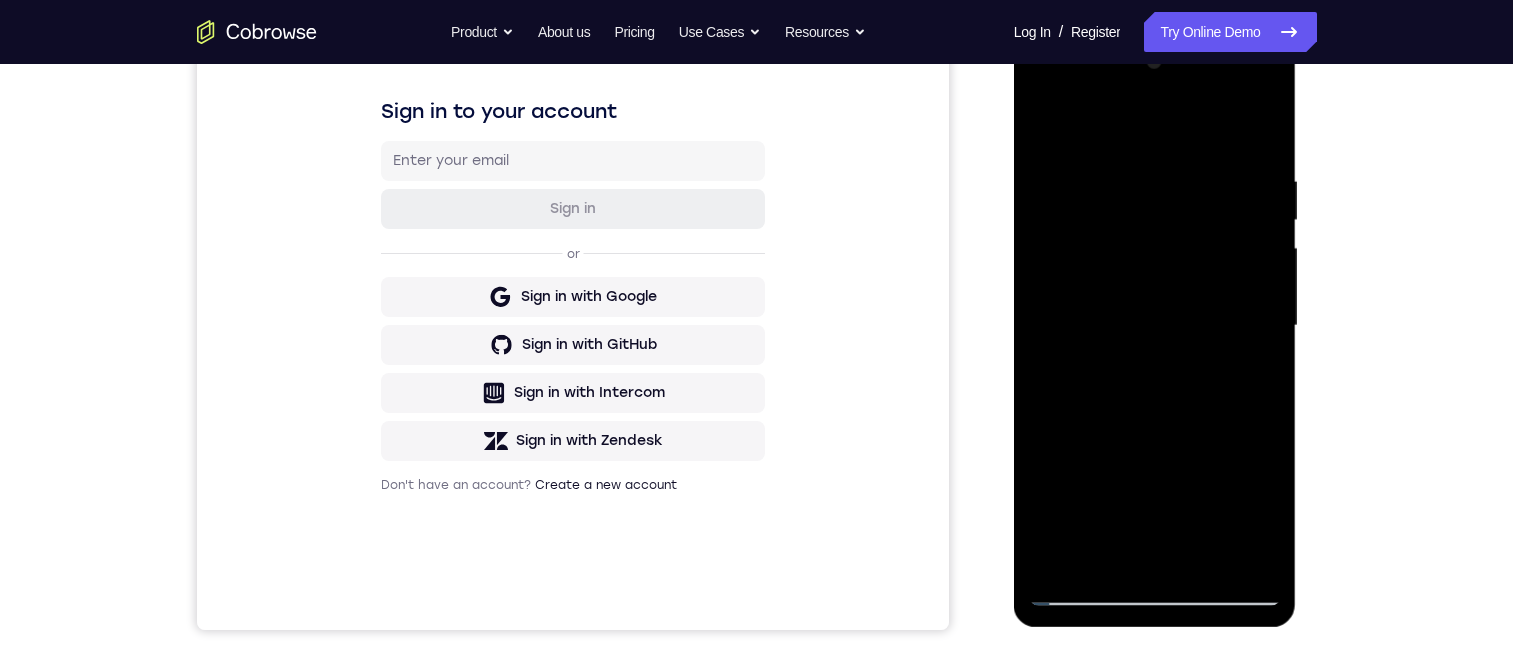 click at bounding box center [1155, 326] 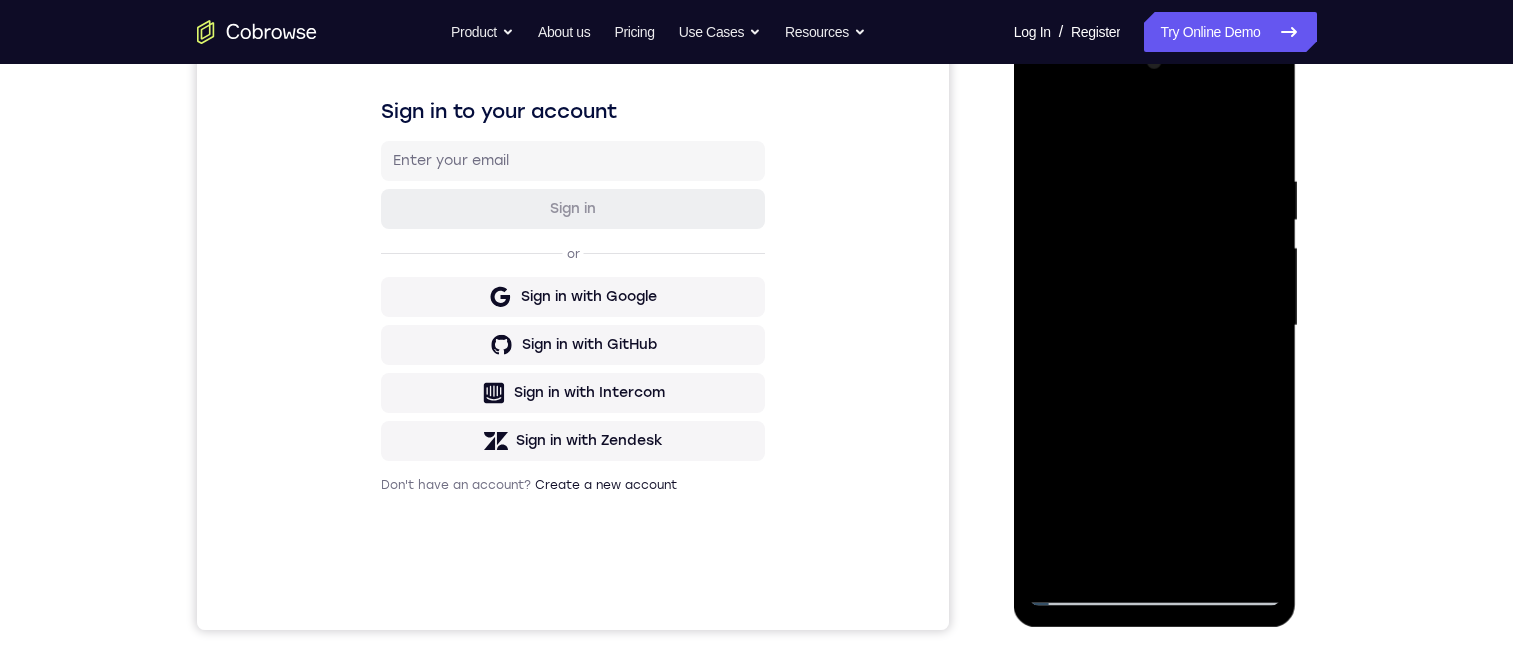 click at bounding box center [1155, 326] 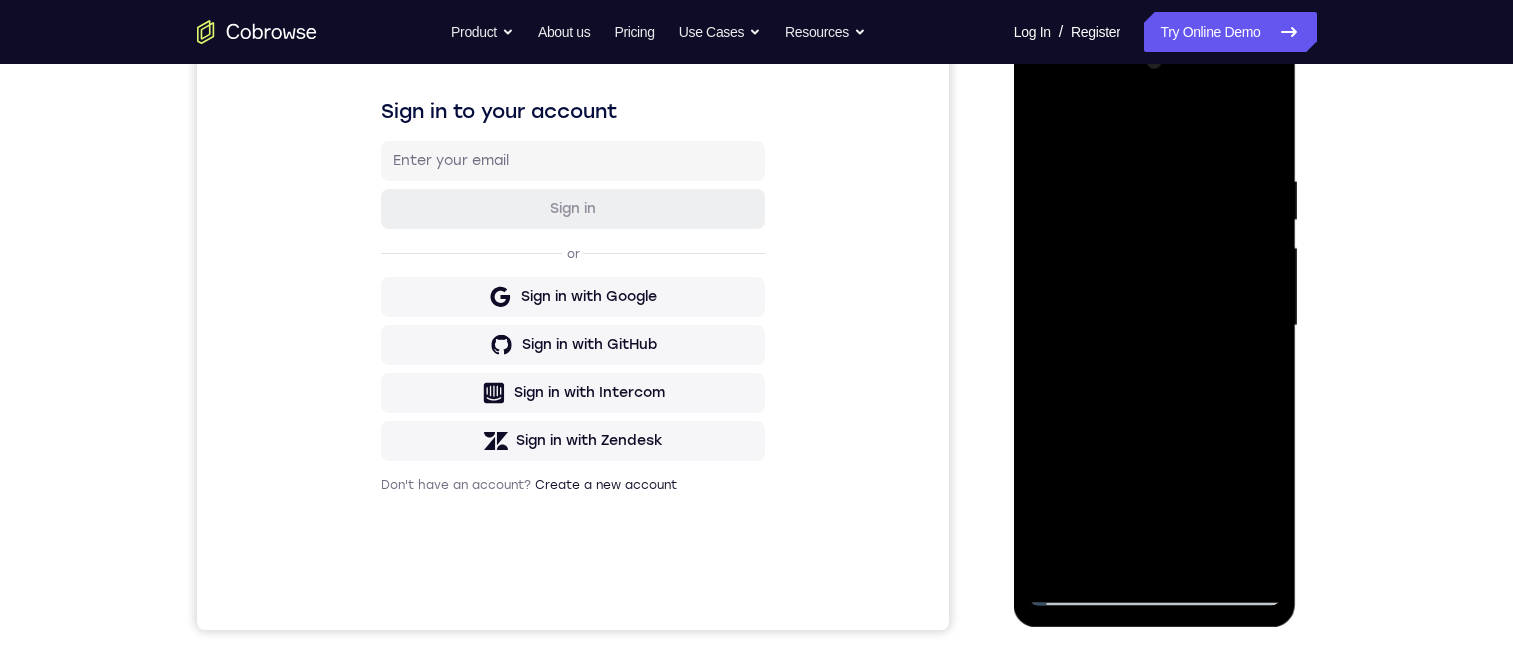 click at bounding box center (1155, 326) 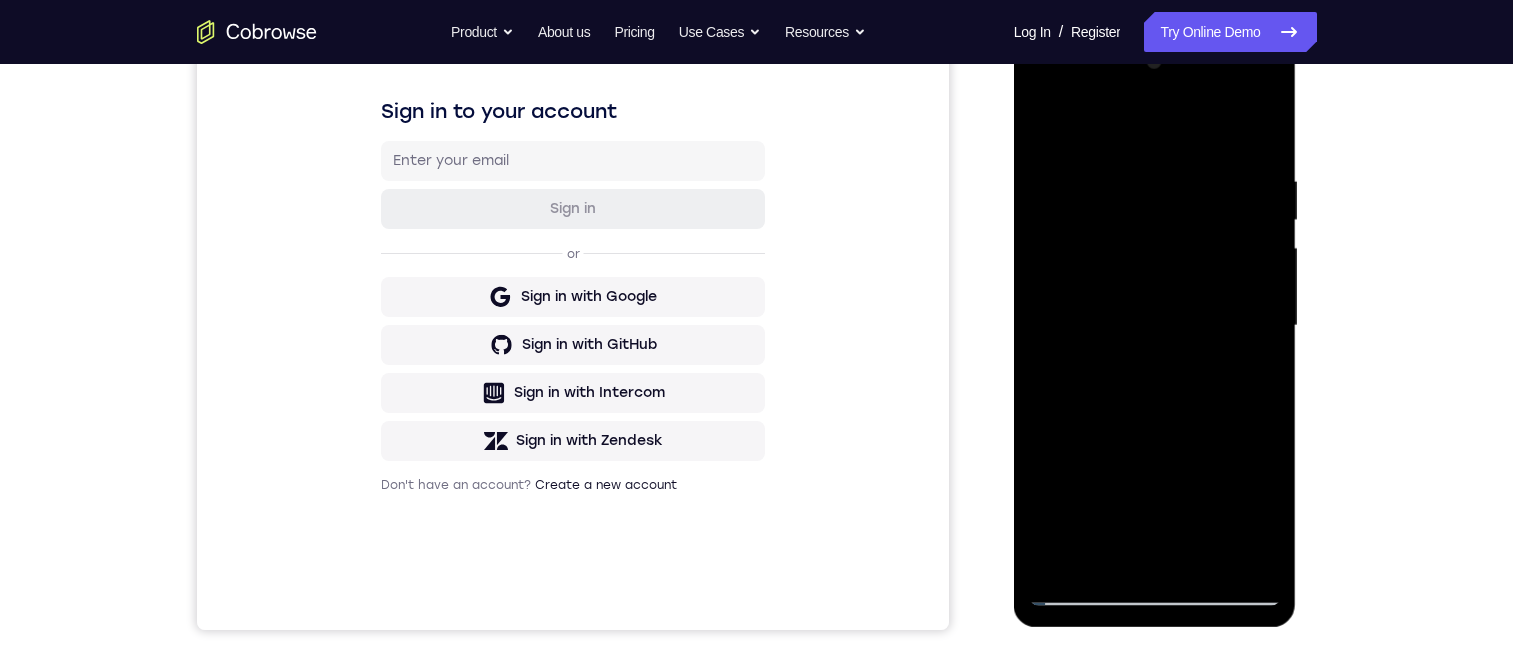 click at bounding box center (1155, 326) 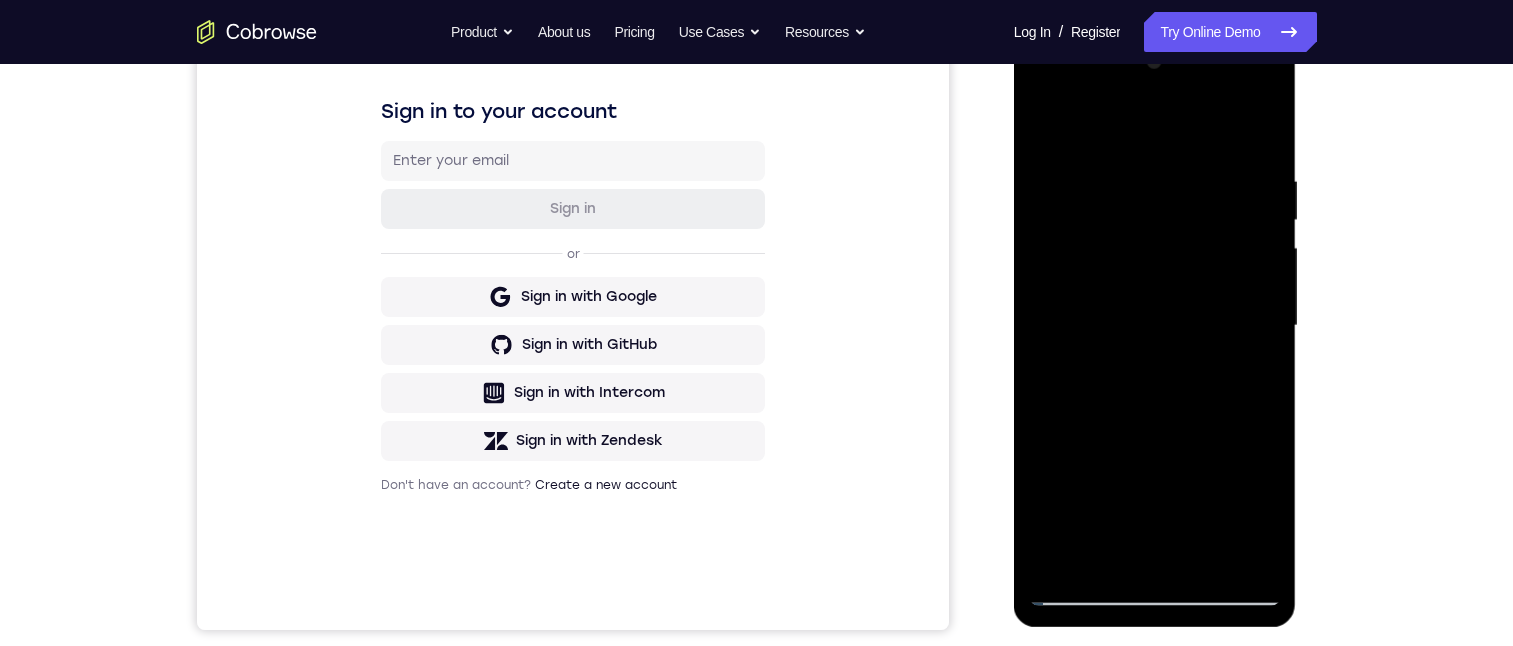 drag, startPoint x: 1220, startPoint y: 421, endPoint x: 1292, endPoint y: 601, distance: 193.86594 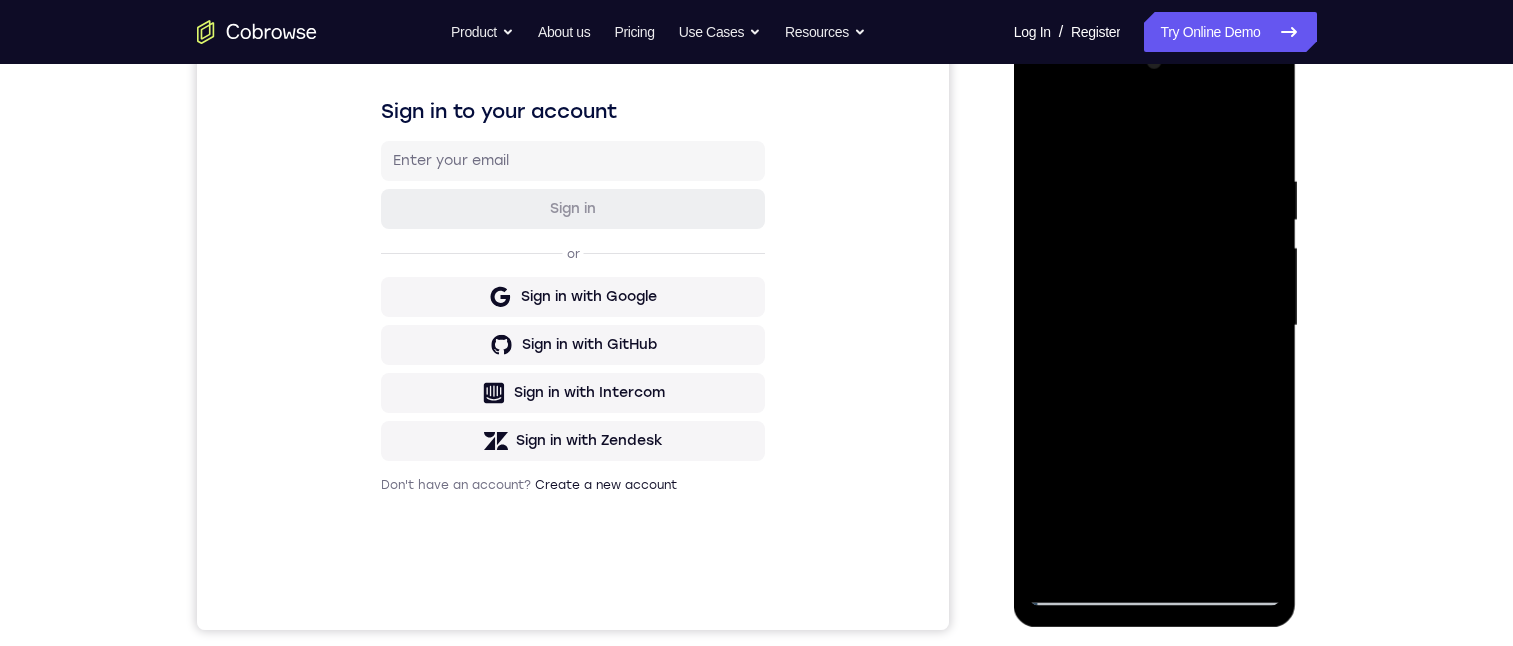 drag, startPoint x: 1172, startPoint y: 333, endPoint x: 1212, endPoint y: 274, distance: 71.281136 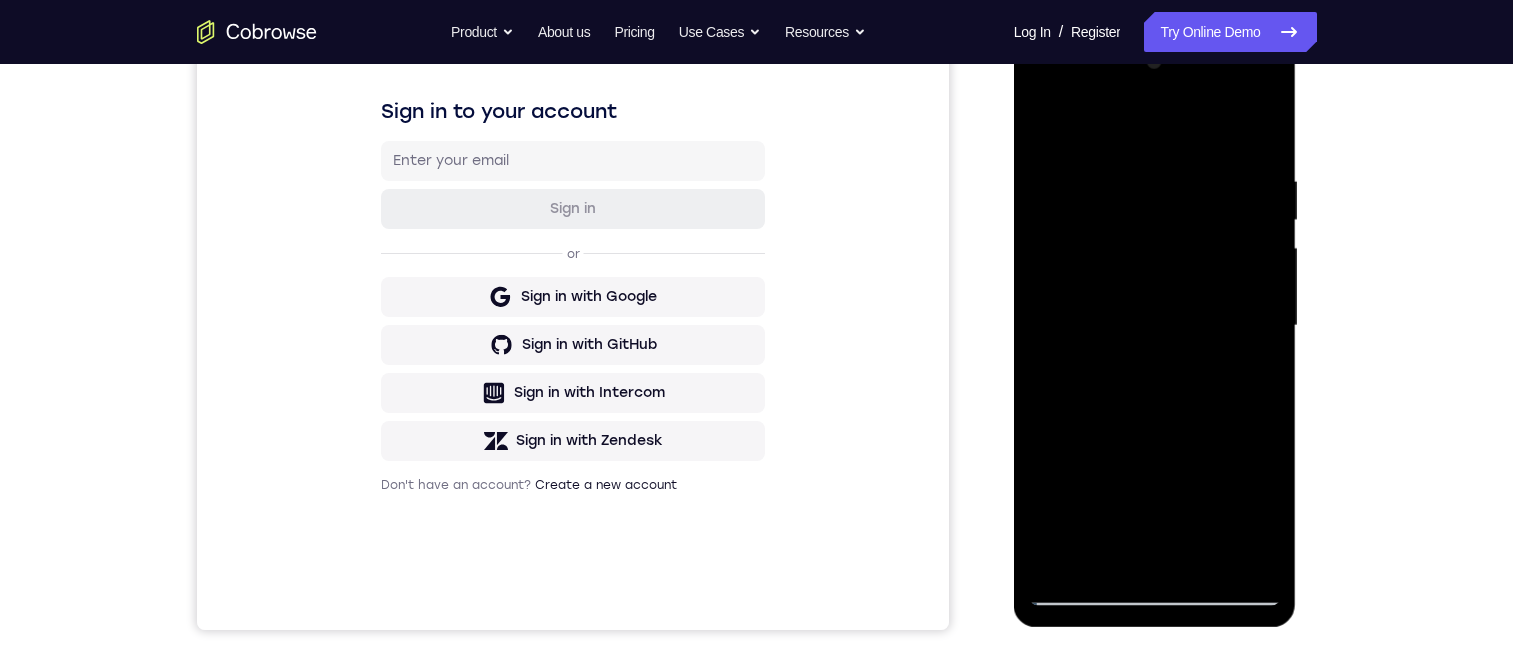 drag, startPoint x: 1193, startPoint y: 371, endPoint x: 1229, endPoint y: 188, distance: 186.50737 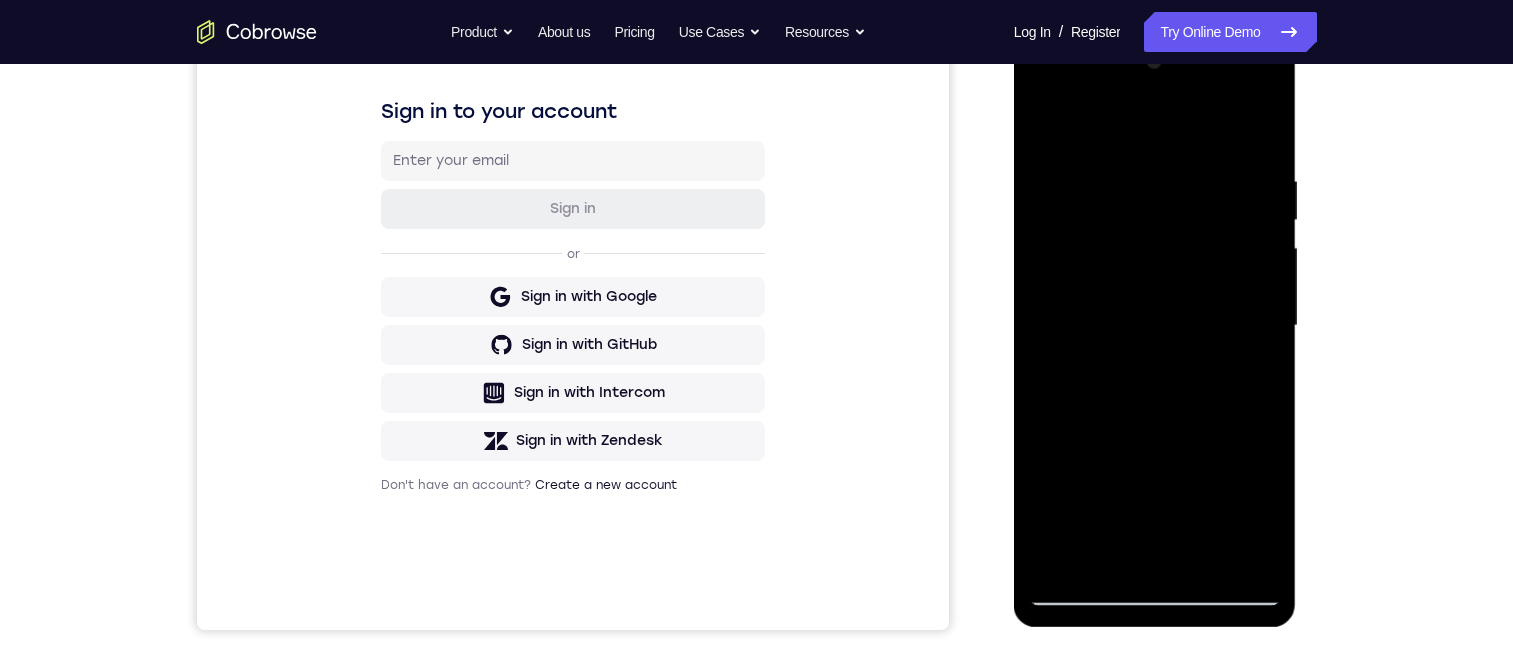 drag, startPoint x: 1216, startPoint y: 465, endPoint x: 1258, endPoint y: 151, distance: 316.79648 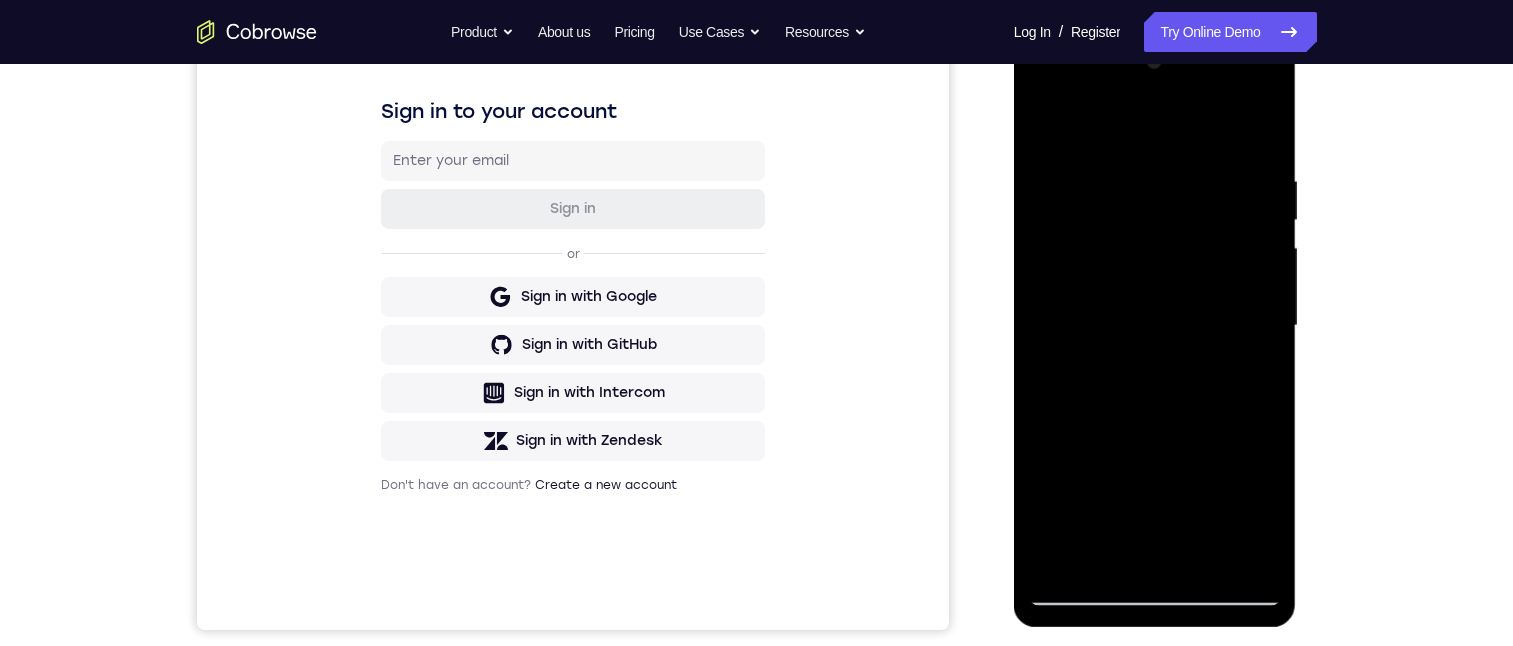 drag, startPoint x: 1193, startPoint y: 348, endPoint x: 1214, endPoint y: 138, distance: 211.0474 